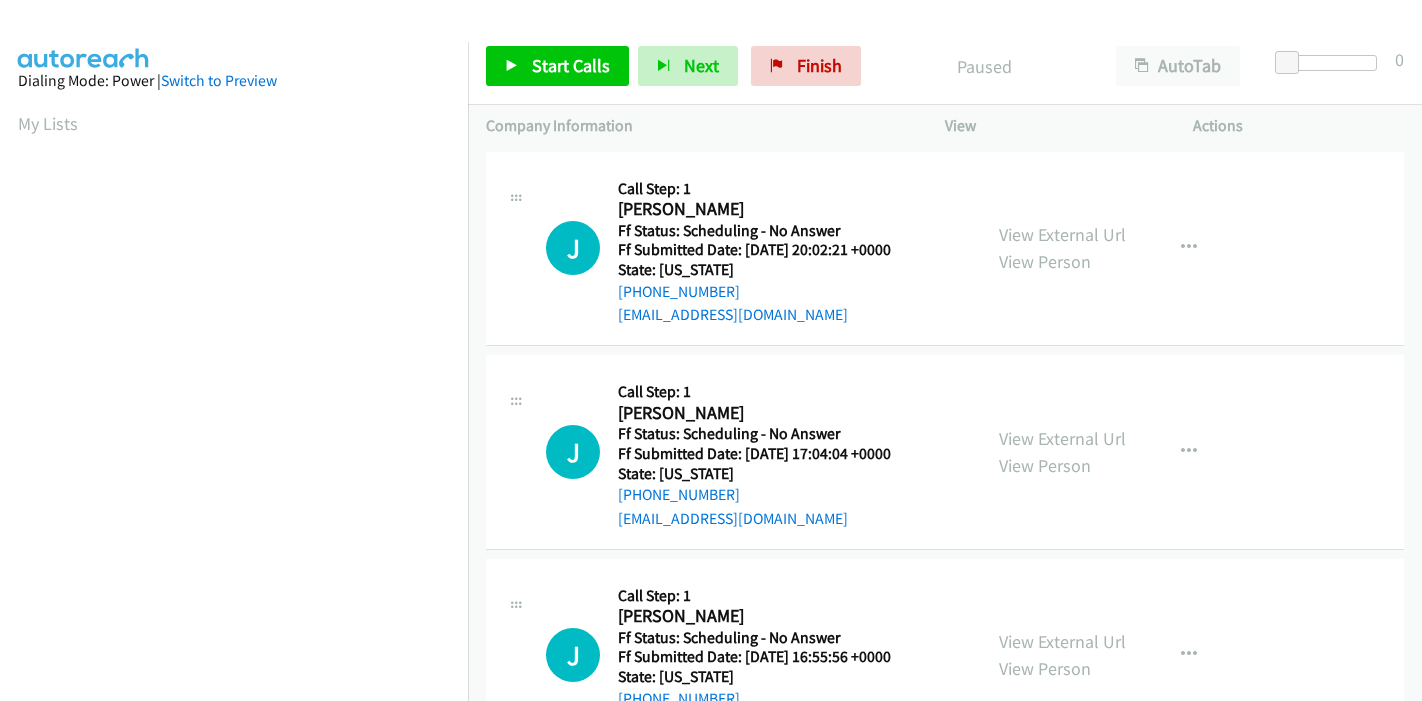 scroll, scrollTop: 0, scrollLeft: 0, axis: both 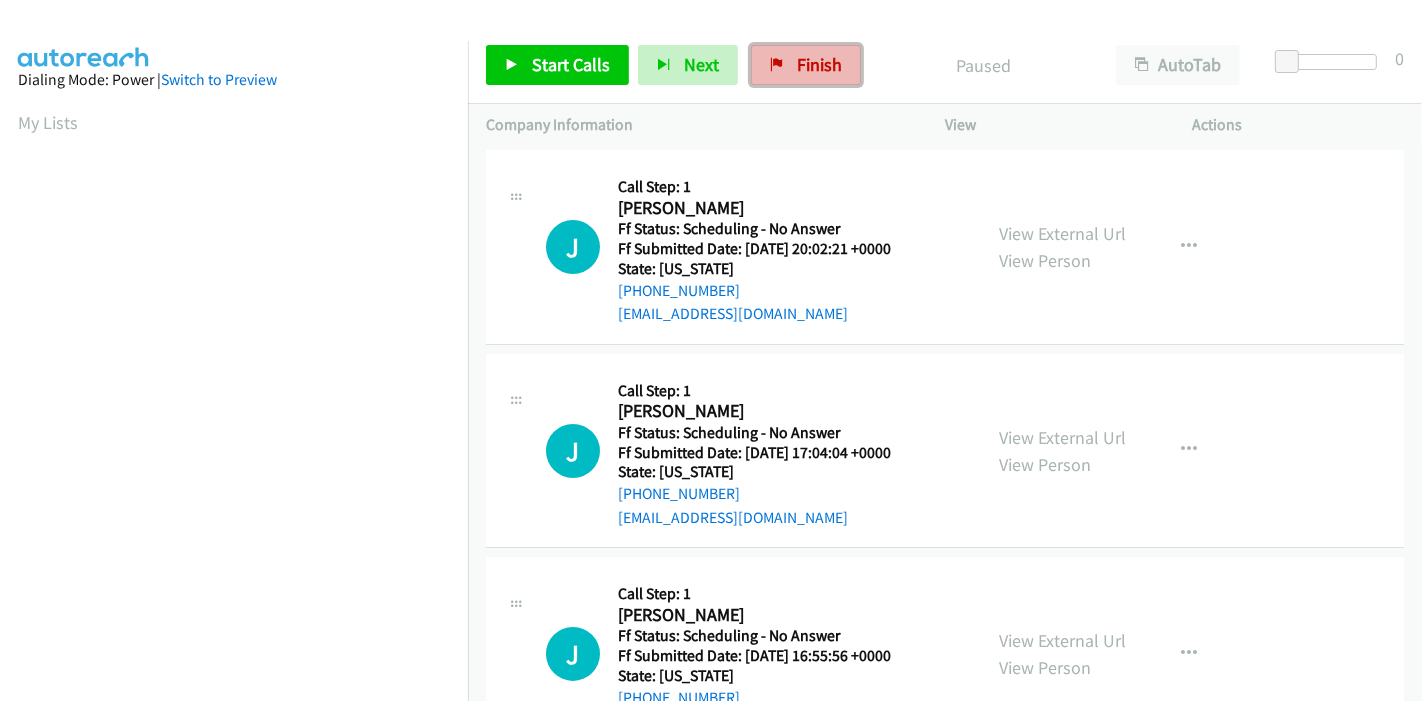 click on "Finish" at bounding box center (806, 65) 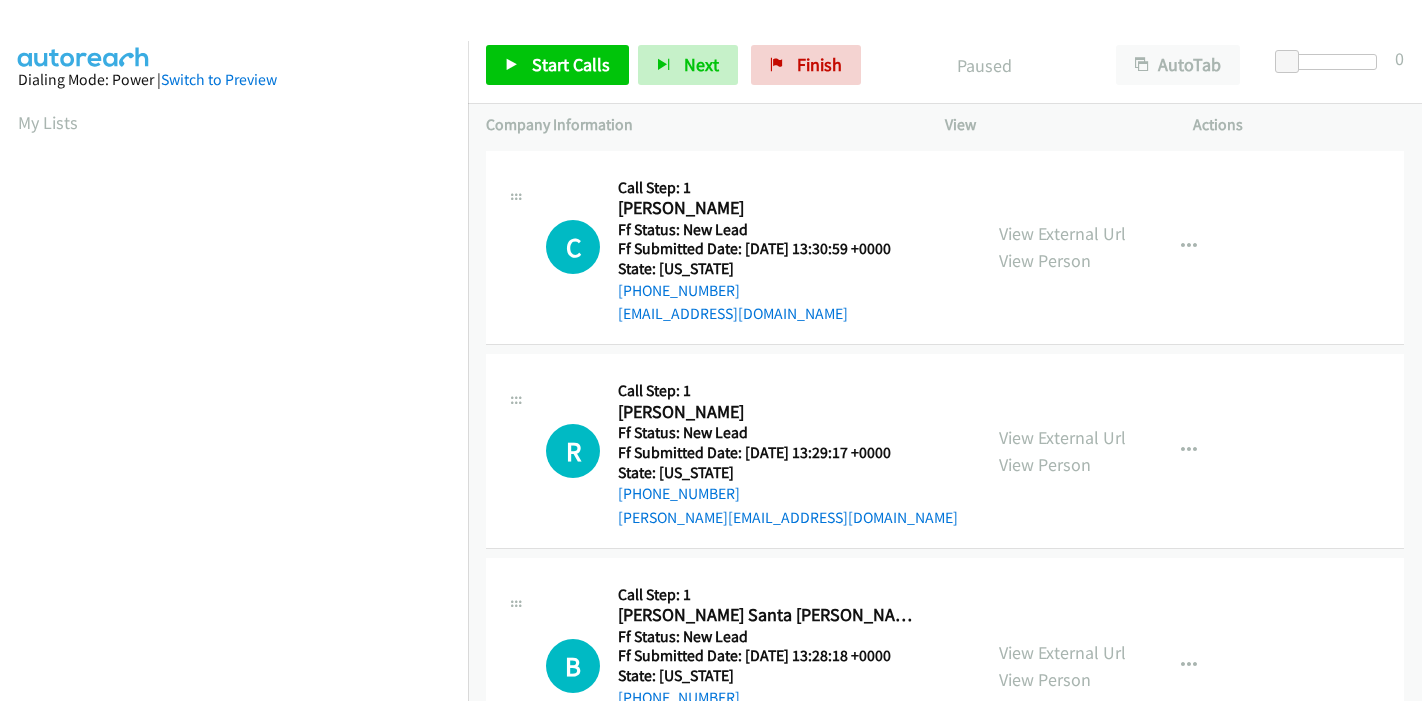 scroll, scrollTop: 0, scrollLeft: 0, axis: both 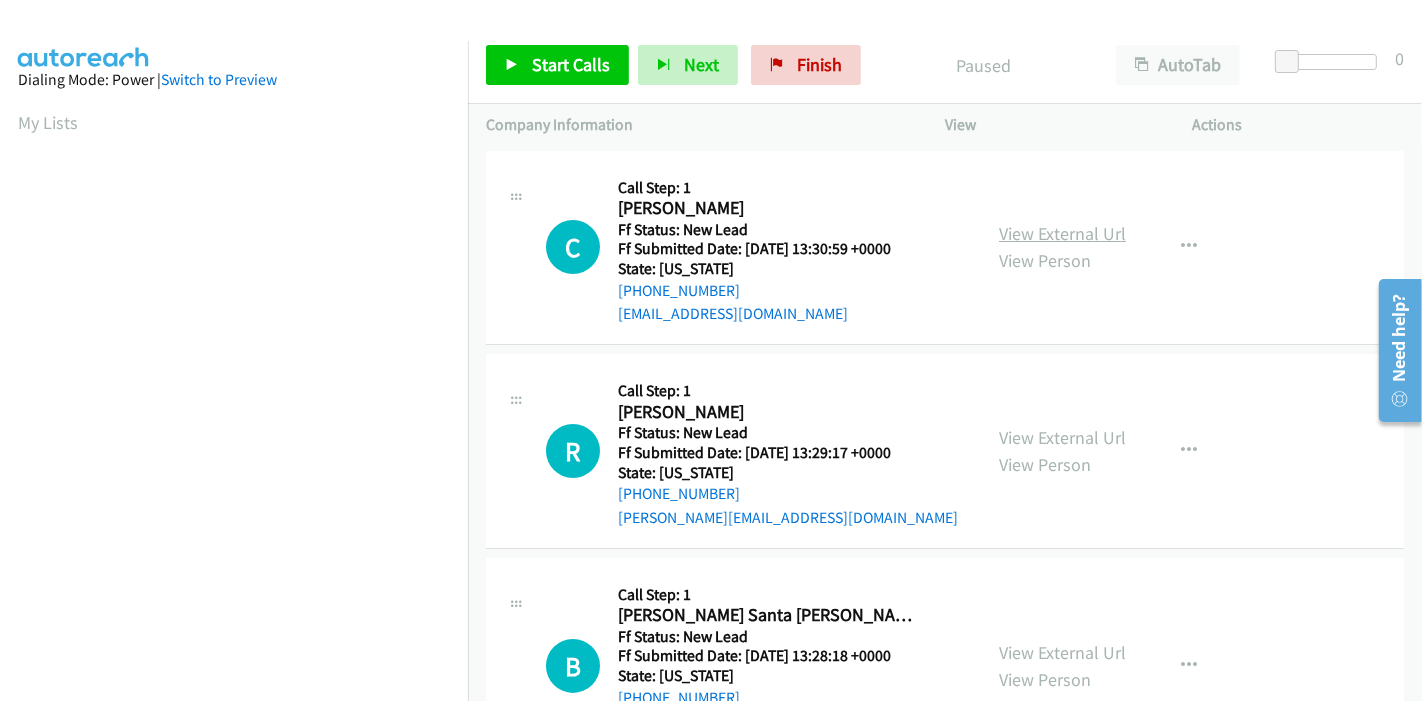 click on "View External Url" at bounding box center [1062, 233] 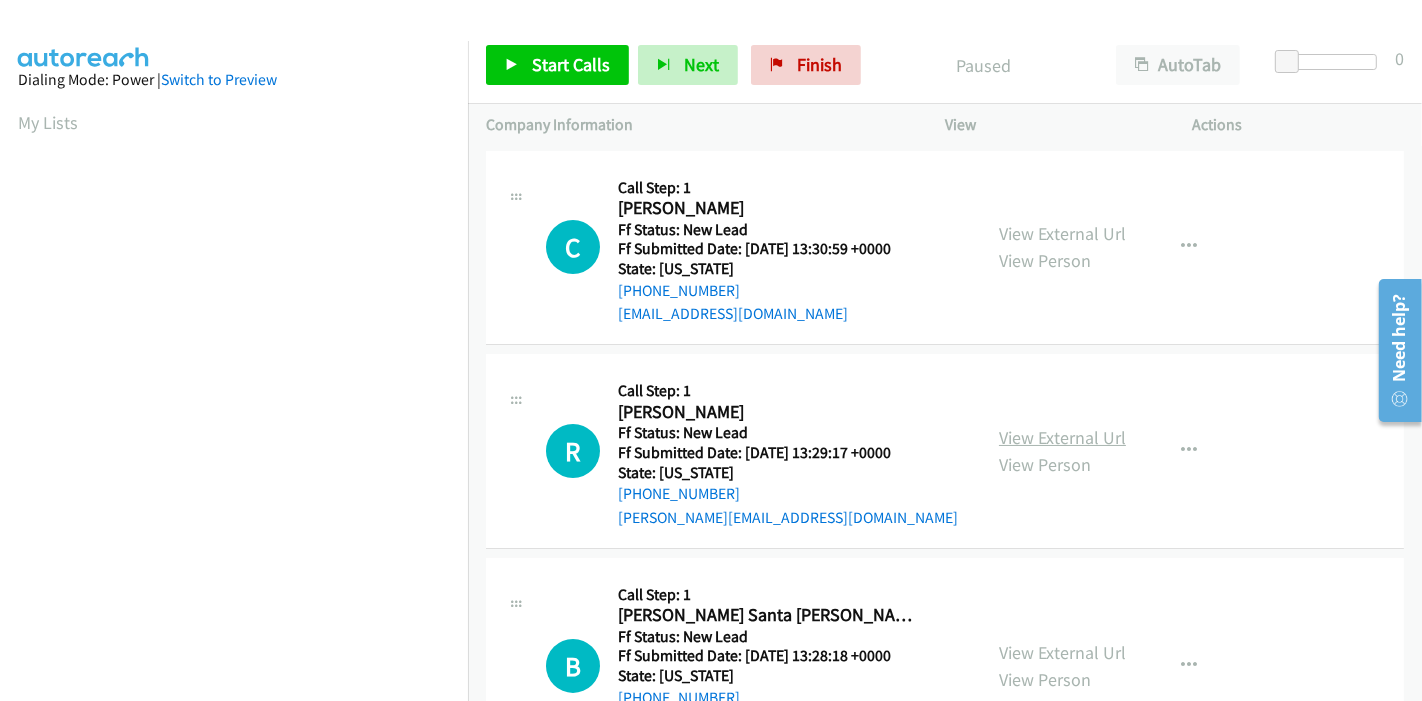 click on "View External Url" at bounding box center (1062, 437) 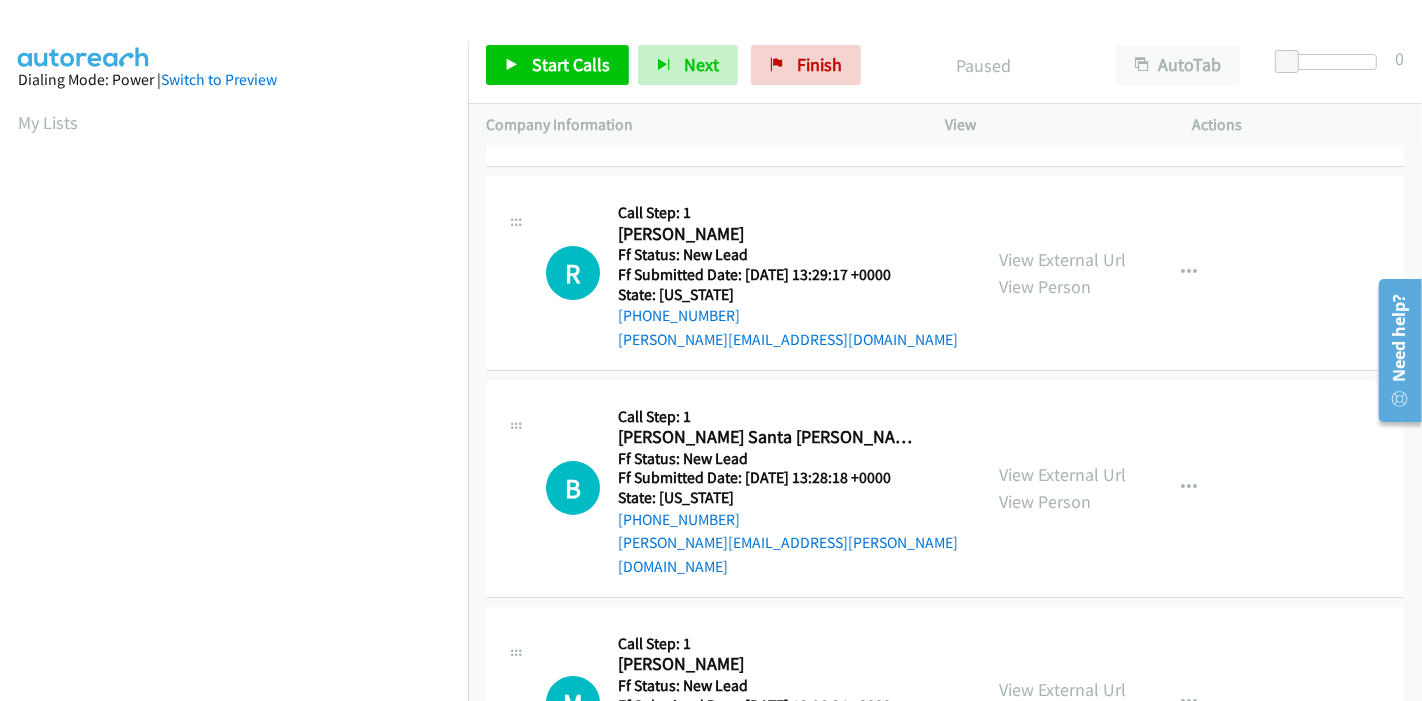 scroll, scrollTop: 333, scrollLeft: 0, axis: vertical 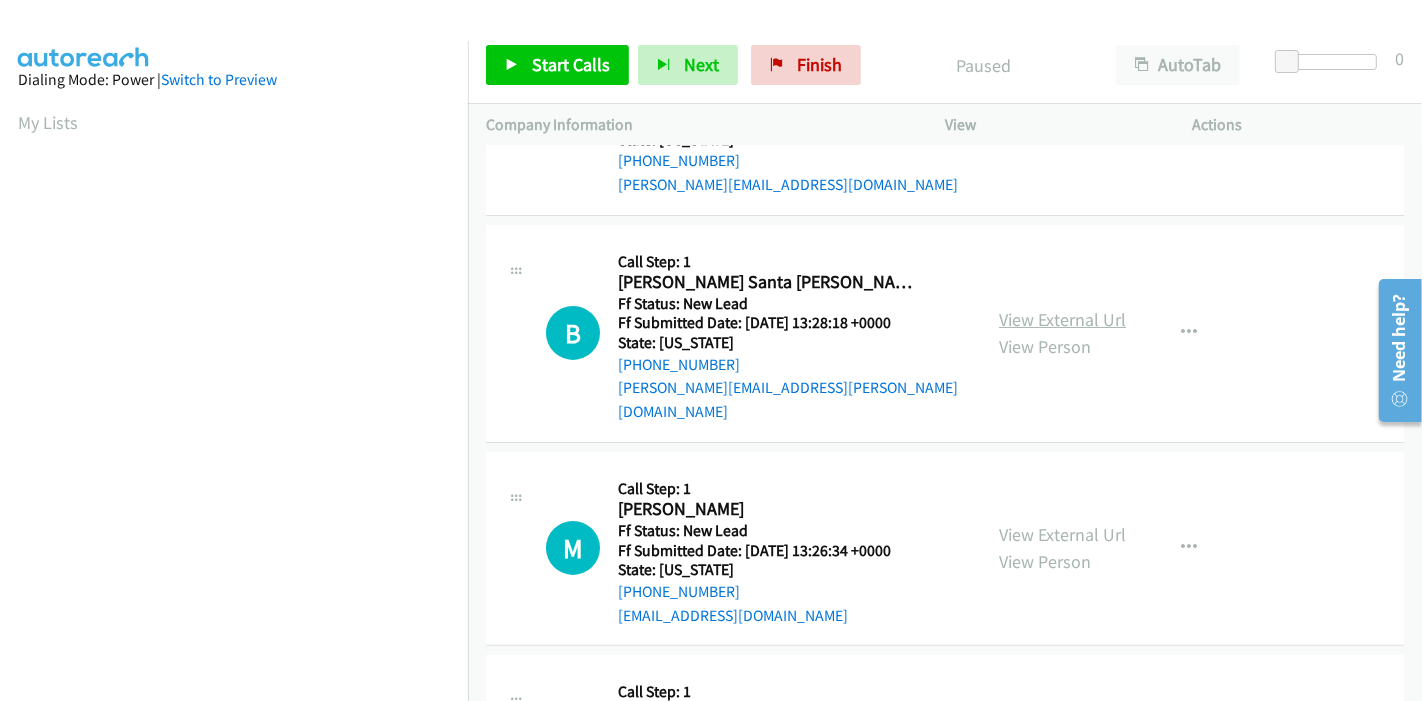 drag, startPoint x: 1125, startPoint y: 302, endPoint x: 1109, endPoint y: 307, distance: 16.763054 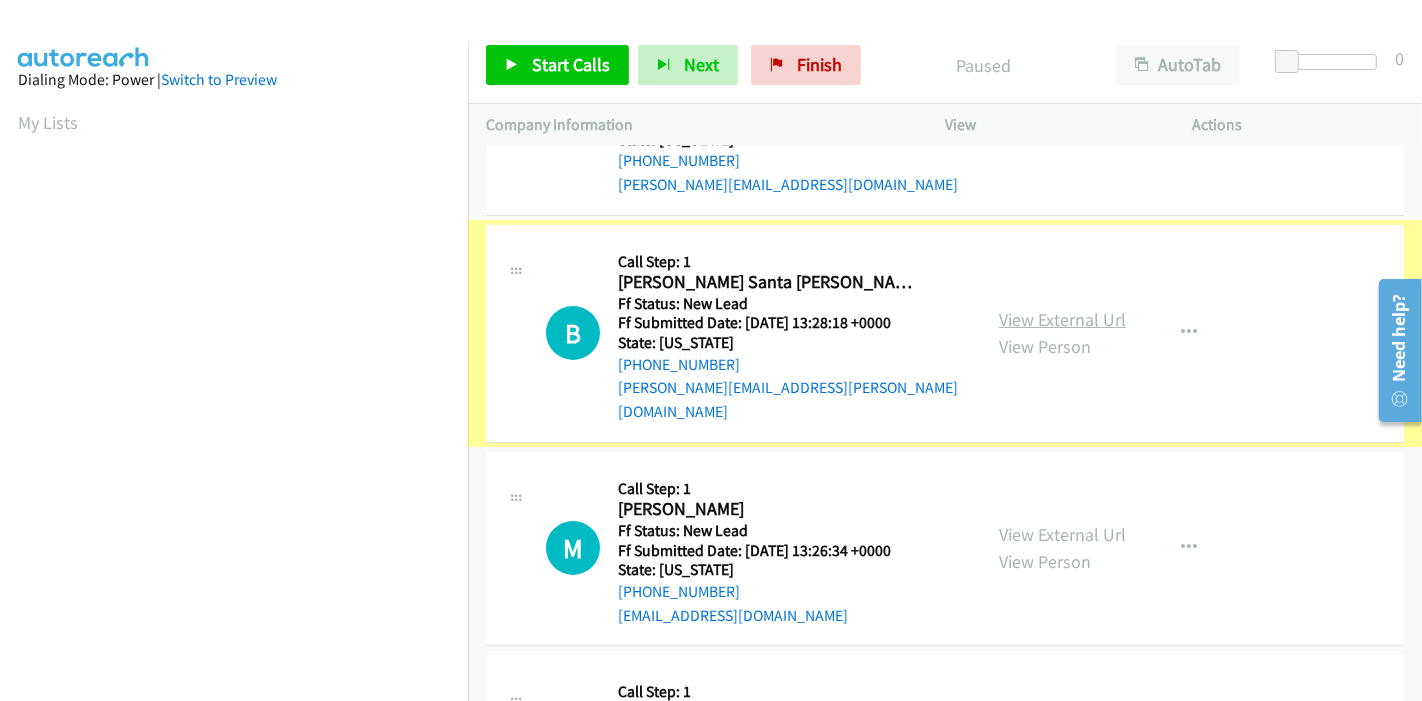 scroll, scrollTop: 333, scrollLeft: 0, axis: vertical 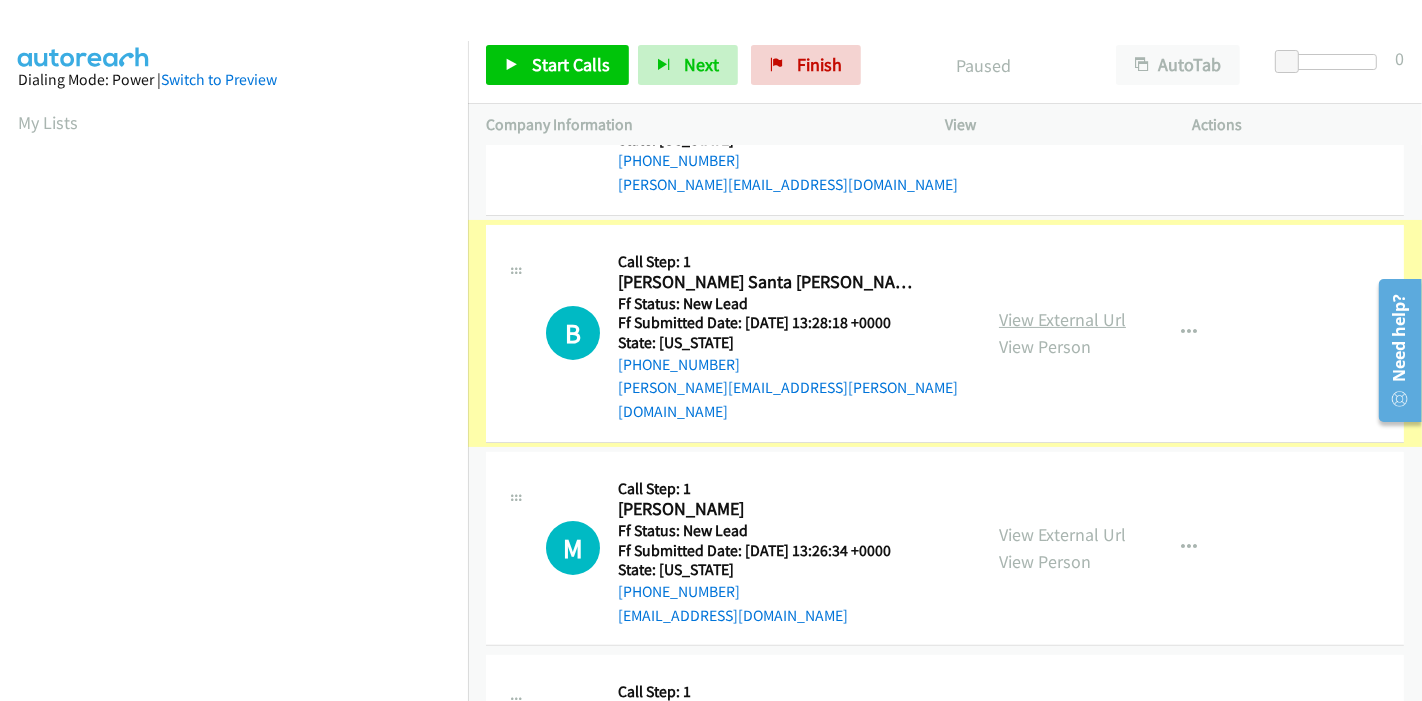 click on "View External Url" at bounding box center [1062, 319] 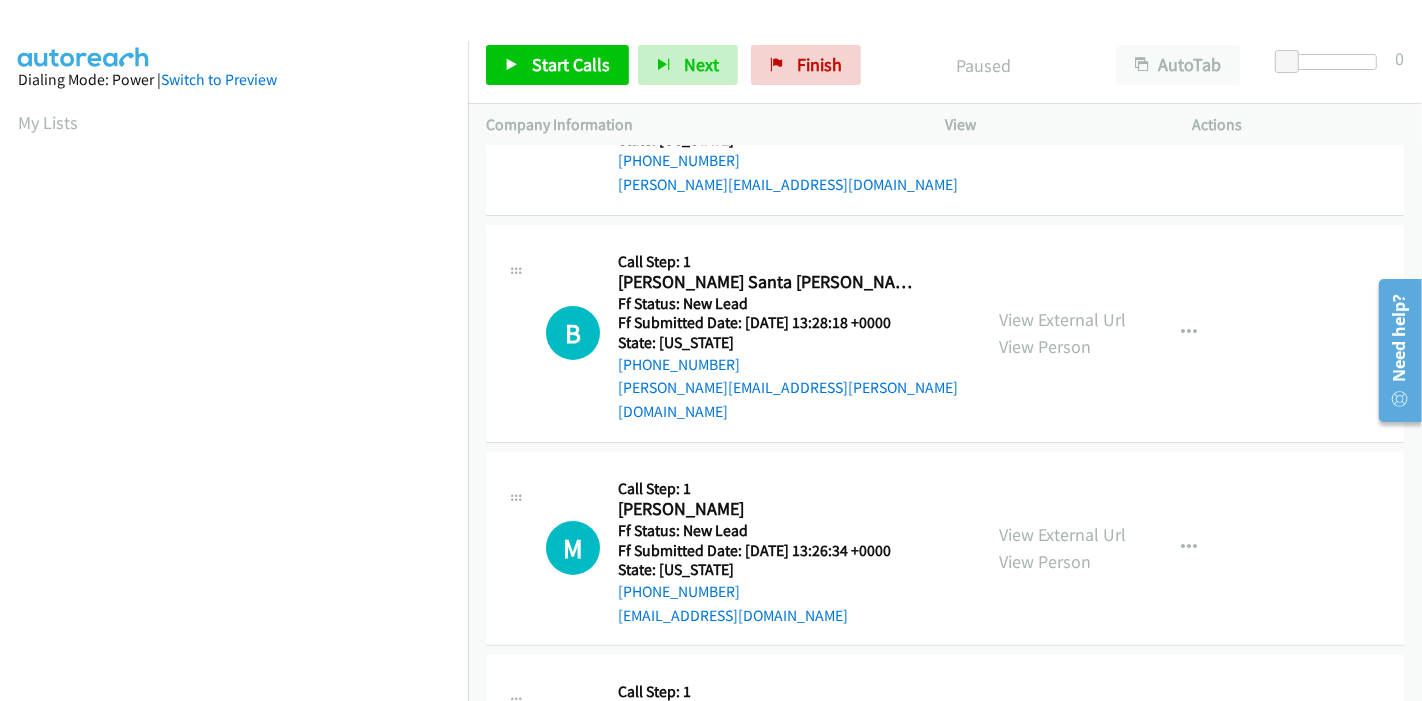 scroll, scrollTop: 487, scrollLeft: 0, axis: vertical 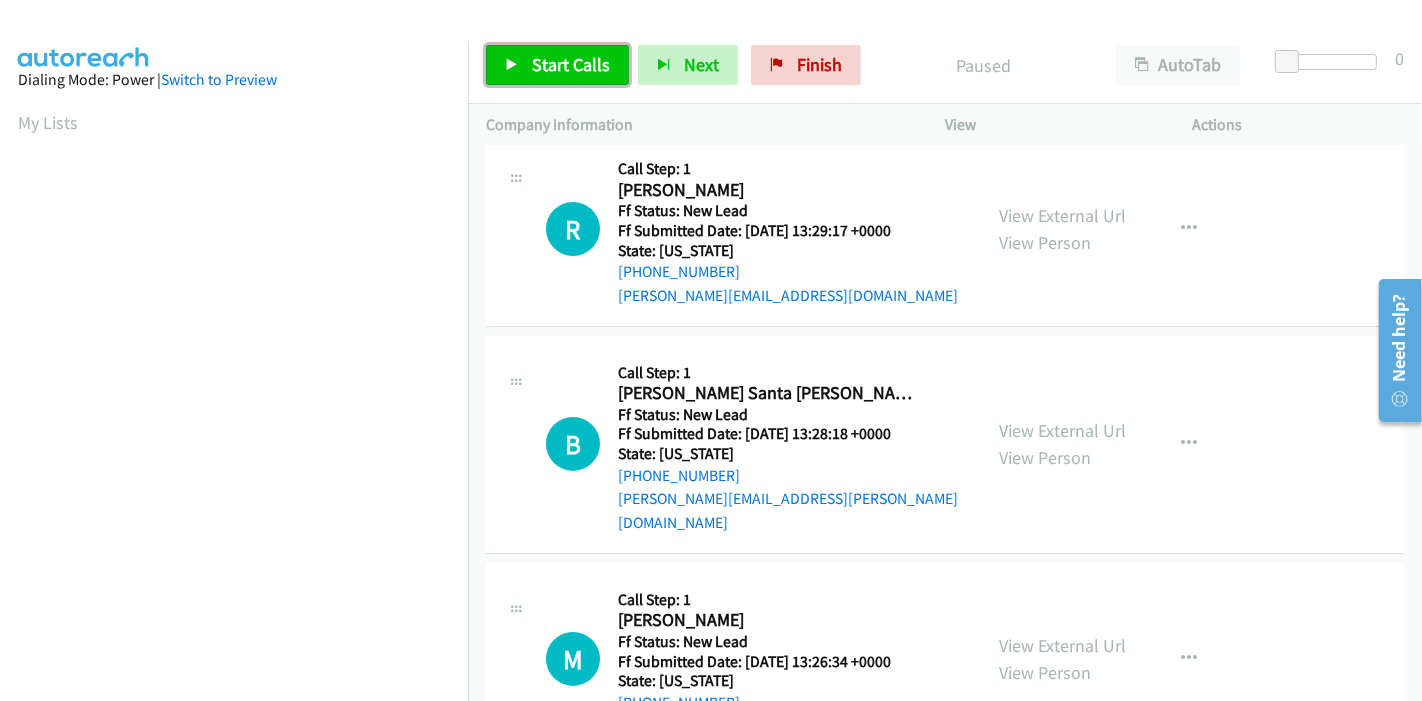 click on "Start Calls" at bounding box center [571, 64] 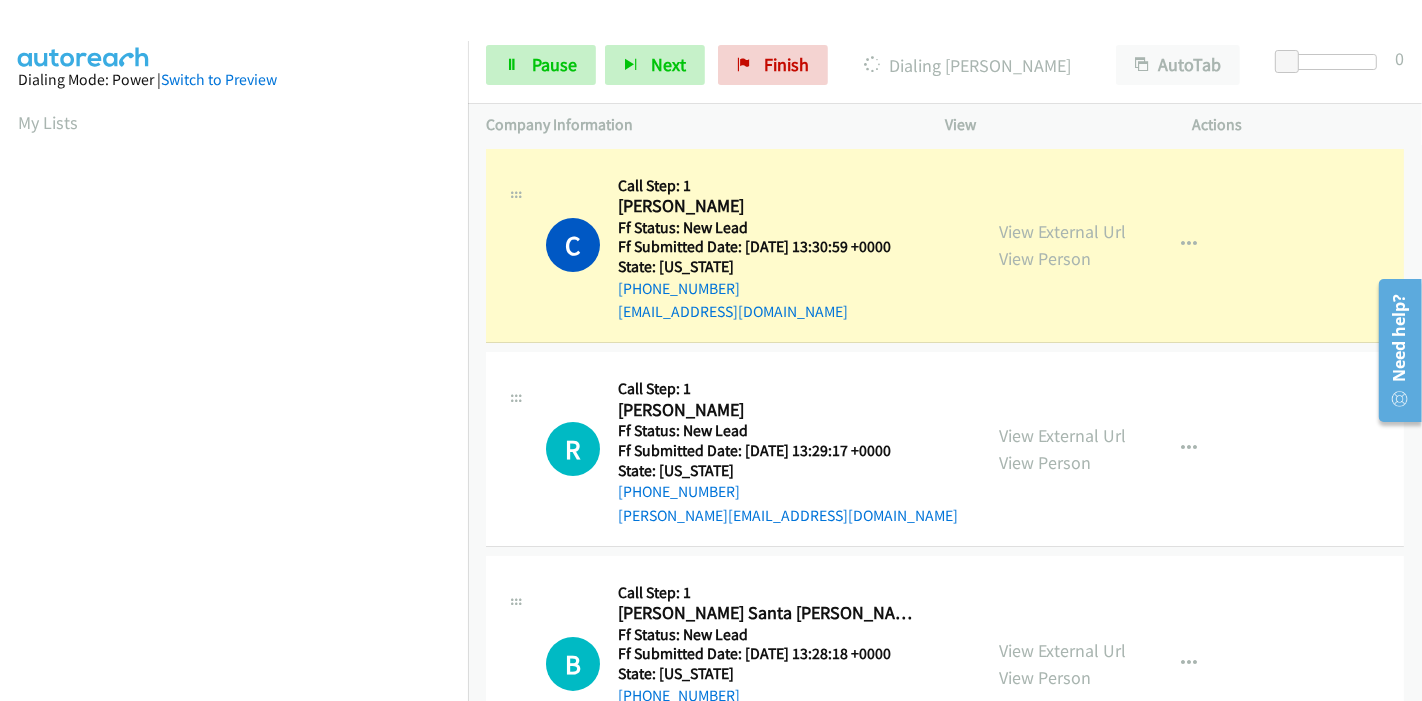 scroll, scrollTop: 0, scrollLeft: 0, axis: both 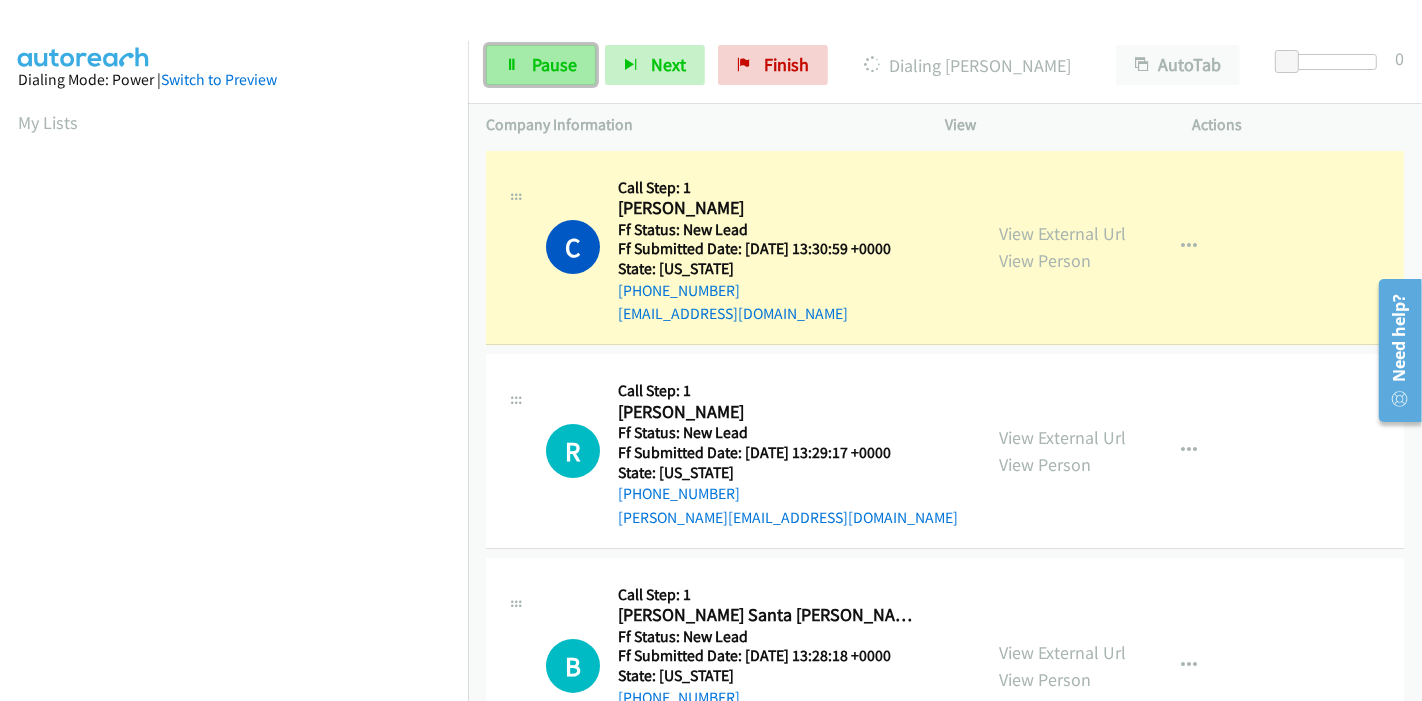 click on "Pause" at bounding box center [554, 64] 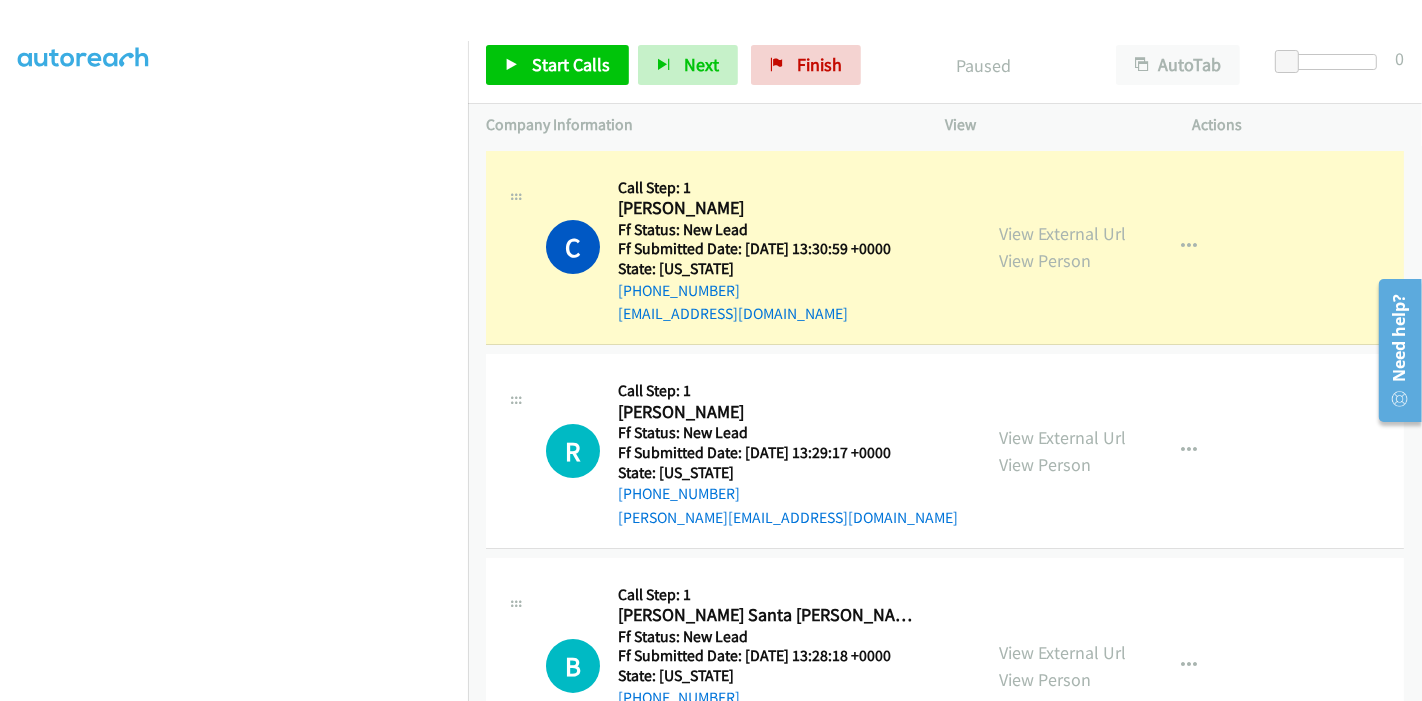 scroll, scrollTop: 422, scrollLeft: 0, axis: vertical 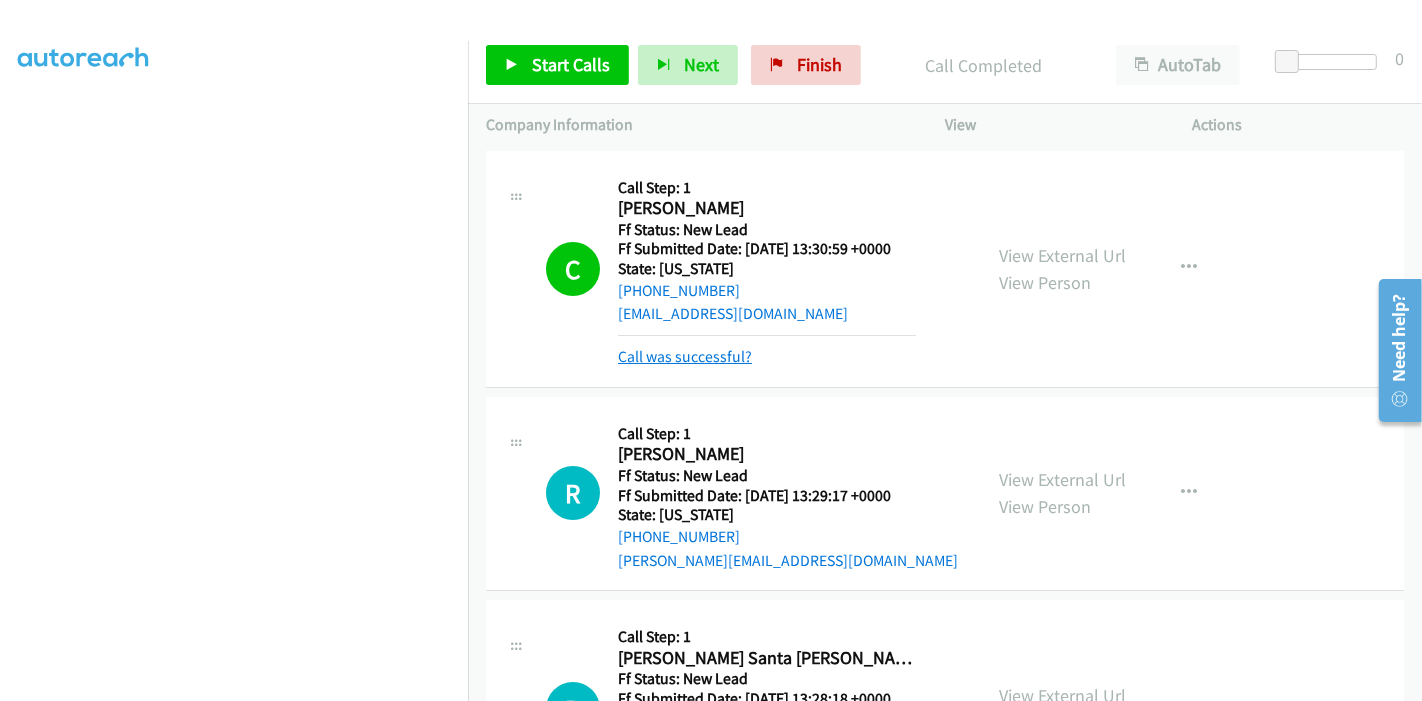click on "Call was successful?" at bounding box center [767, 357] 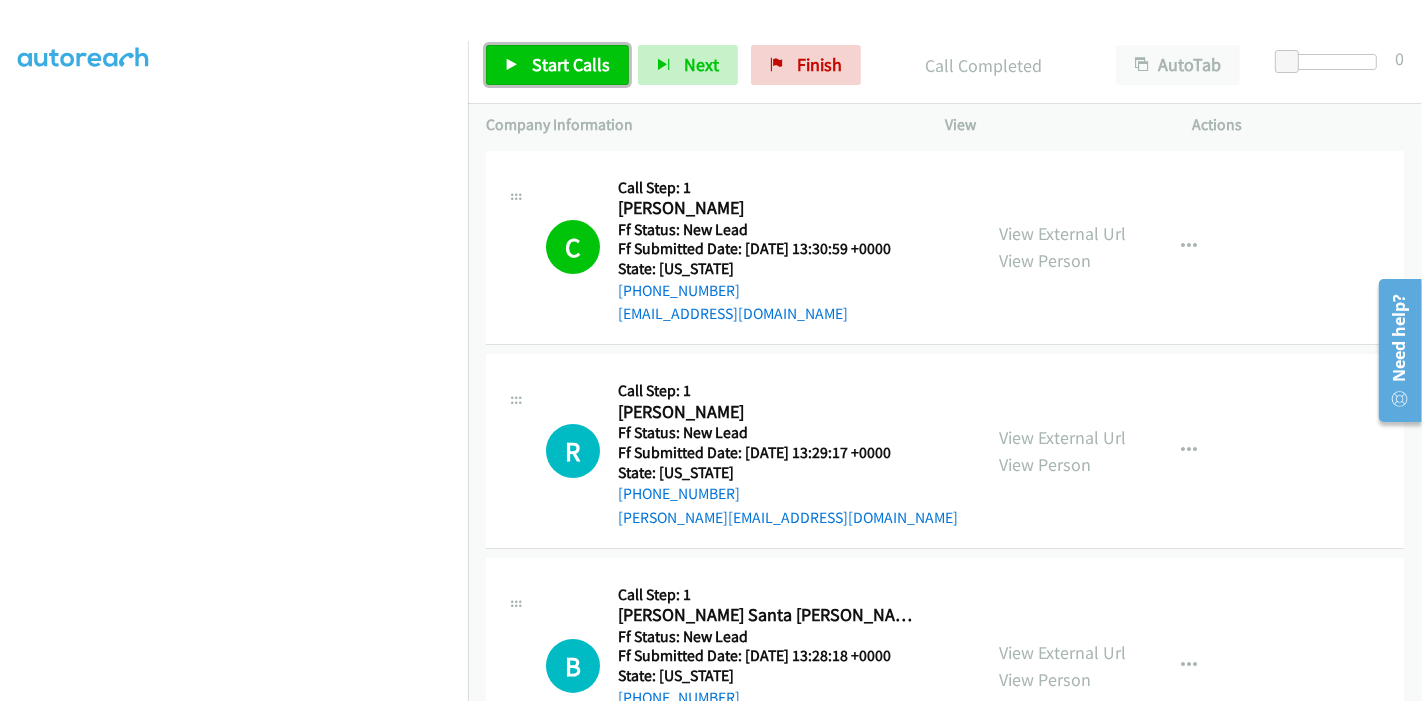 click on "Start Calls" at bounding box center (571, 64) 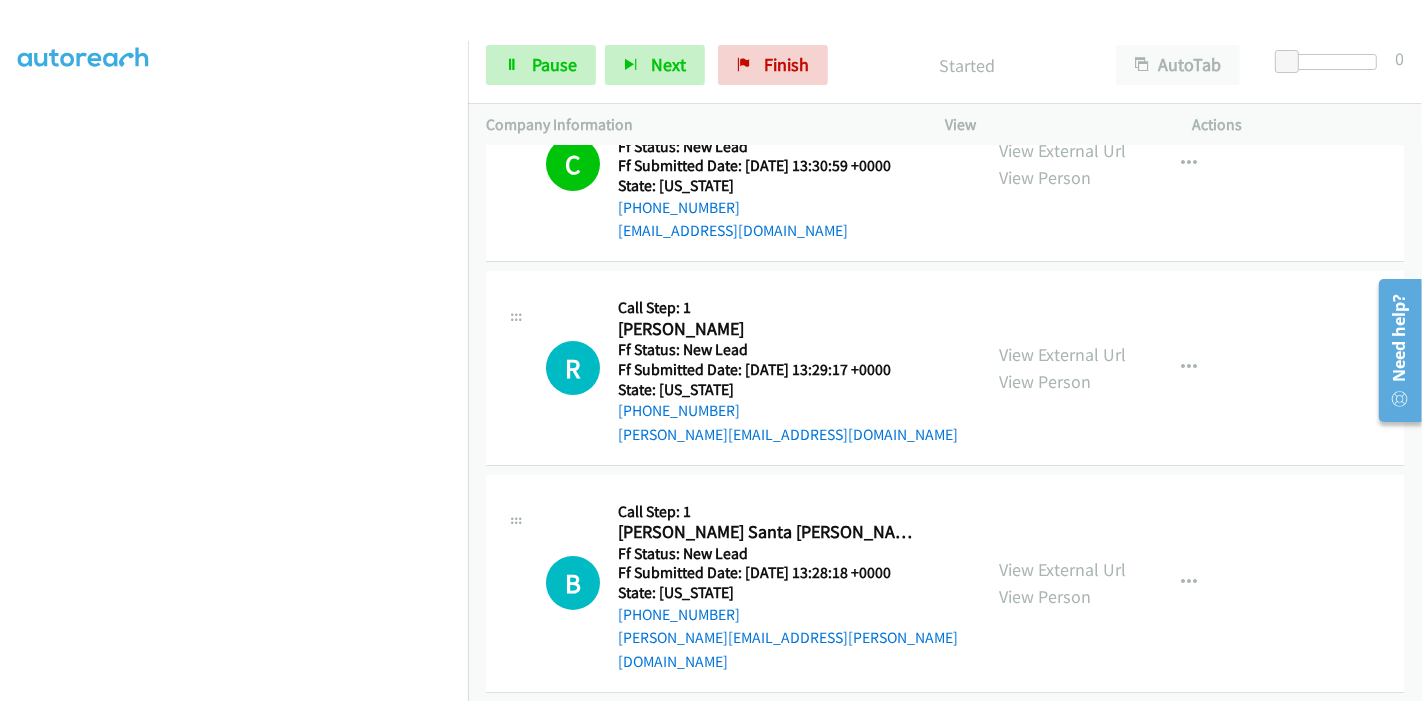 scroll, scrollTop: 111, scrollLeft: 0, axis: vertical 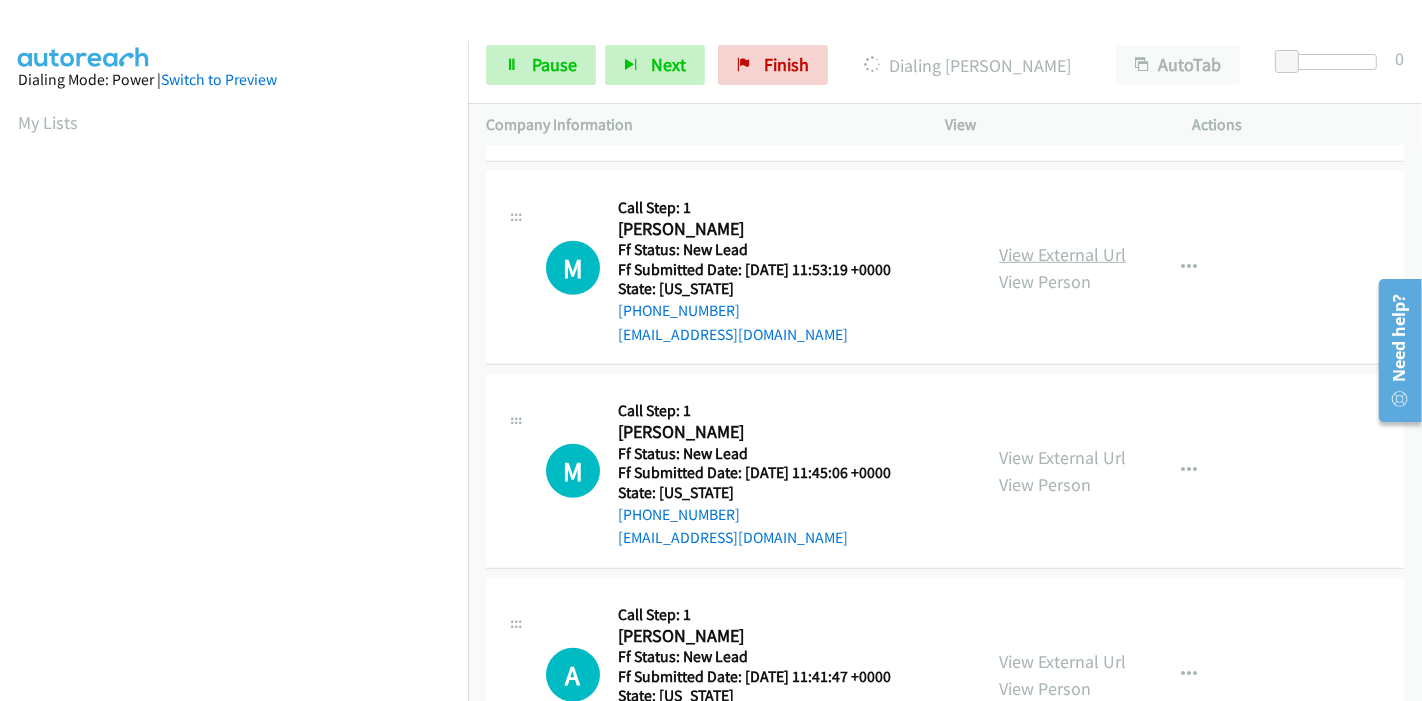click on "View External Url" at bounding box center (1062, 254) 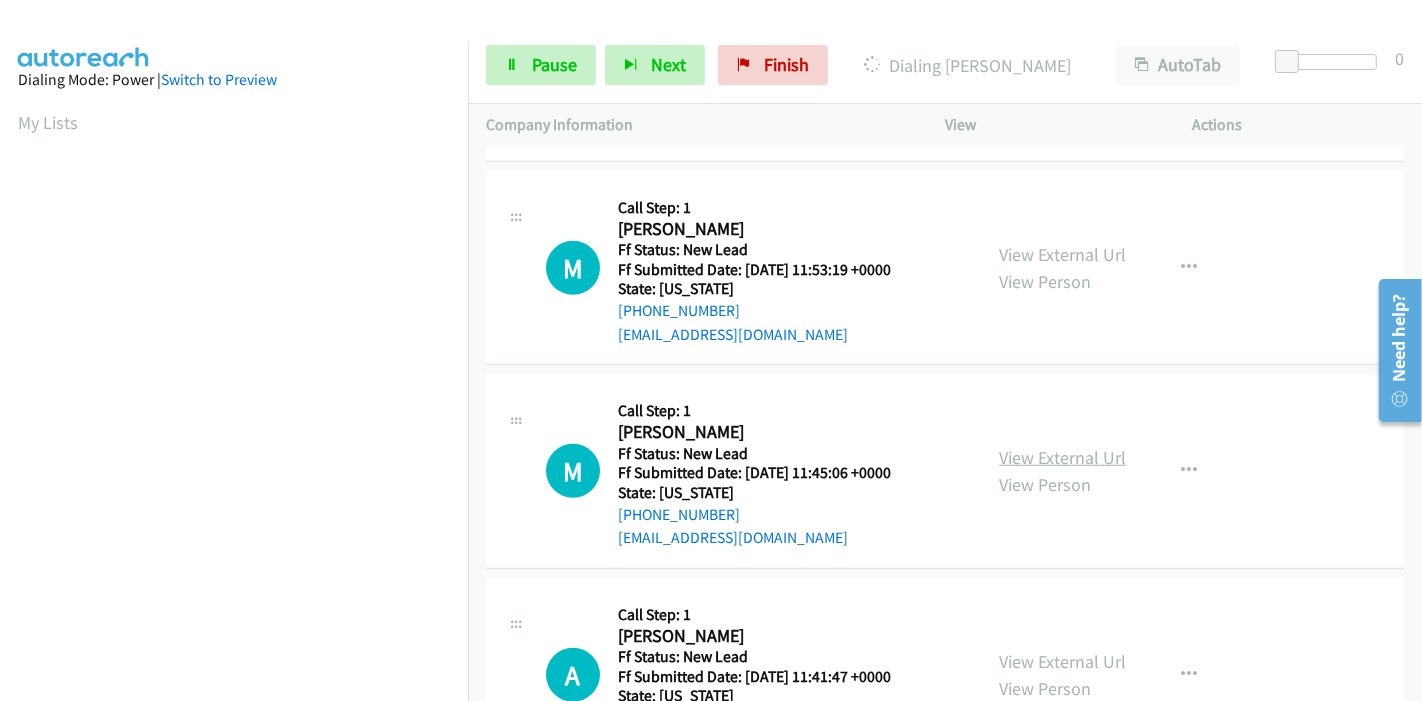 click on "View External Url" at bounding box center (1062, 457) 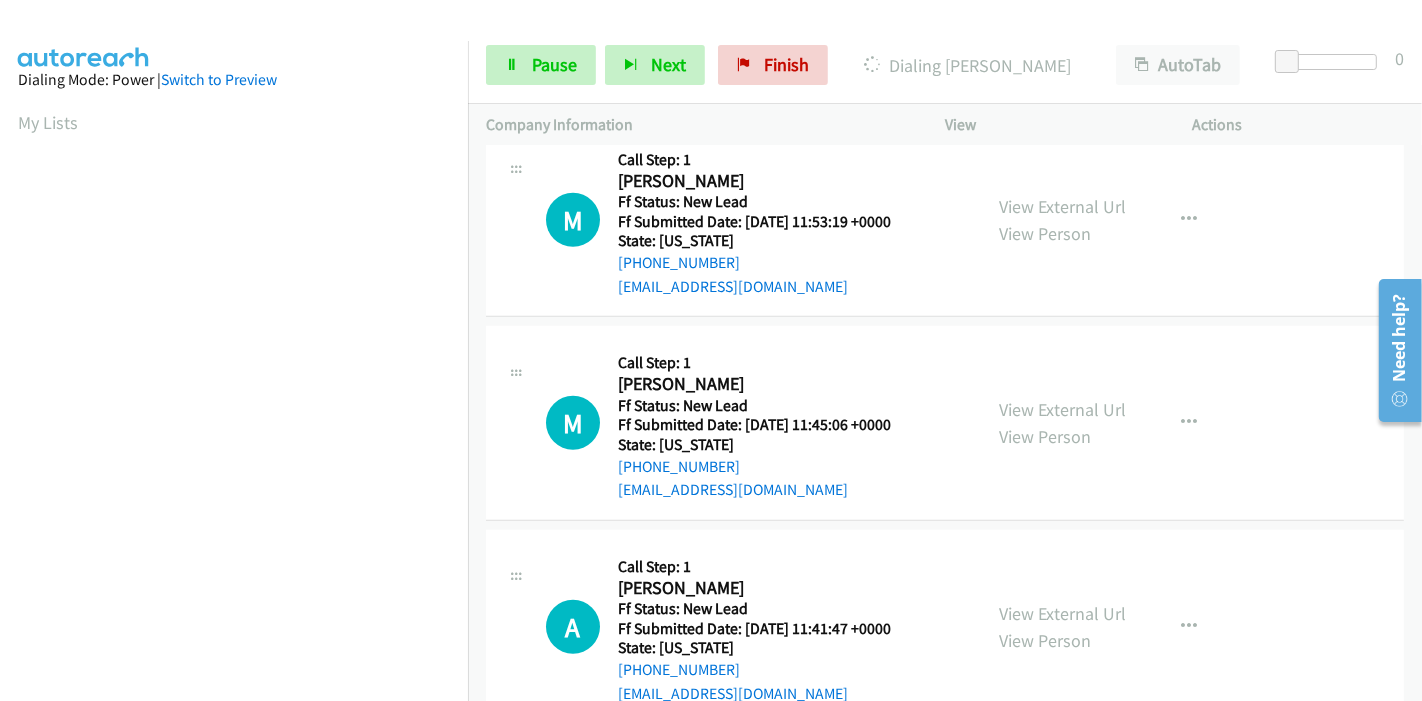 scroll, scrollTop: 1181, scrollLeft: 0, axis: vertical 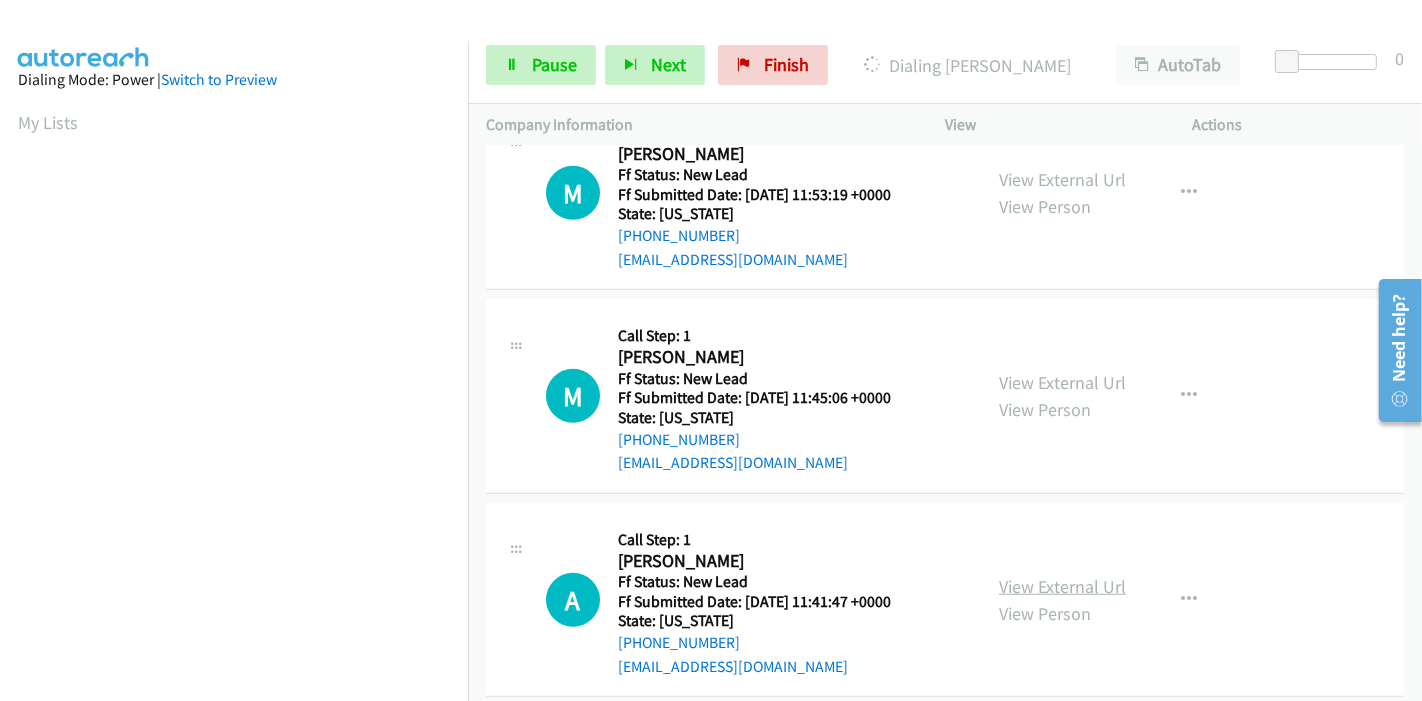 click on "View External Url" at bounding box center [1062, 586] 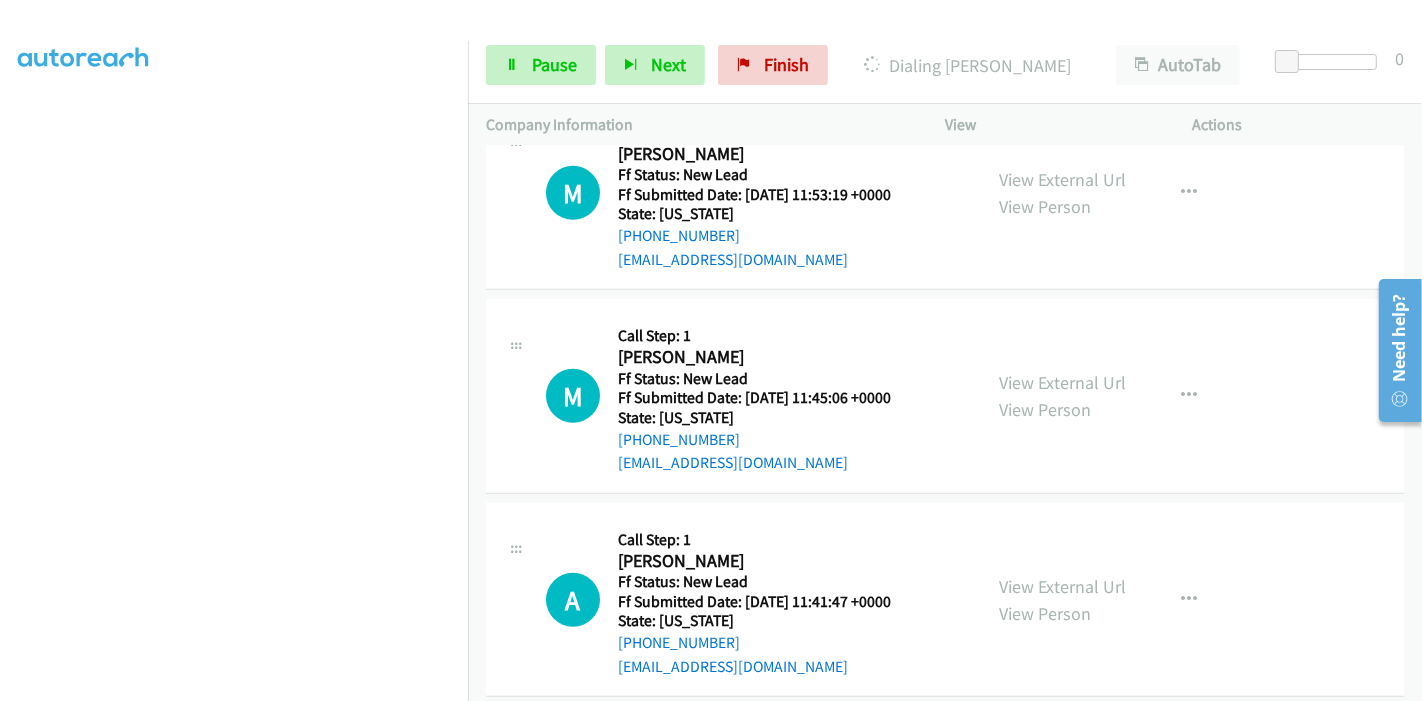 scroll, scrollTop: 0, scrollLeft: 0, axis: both 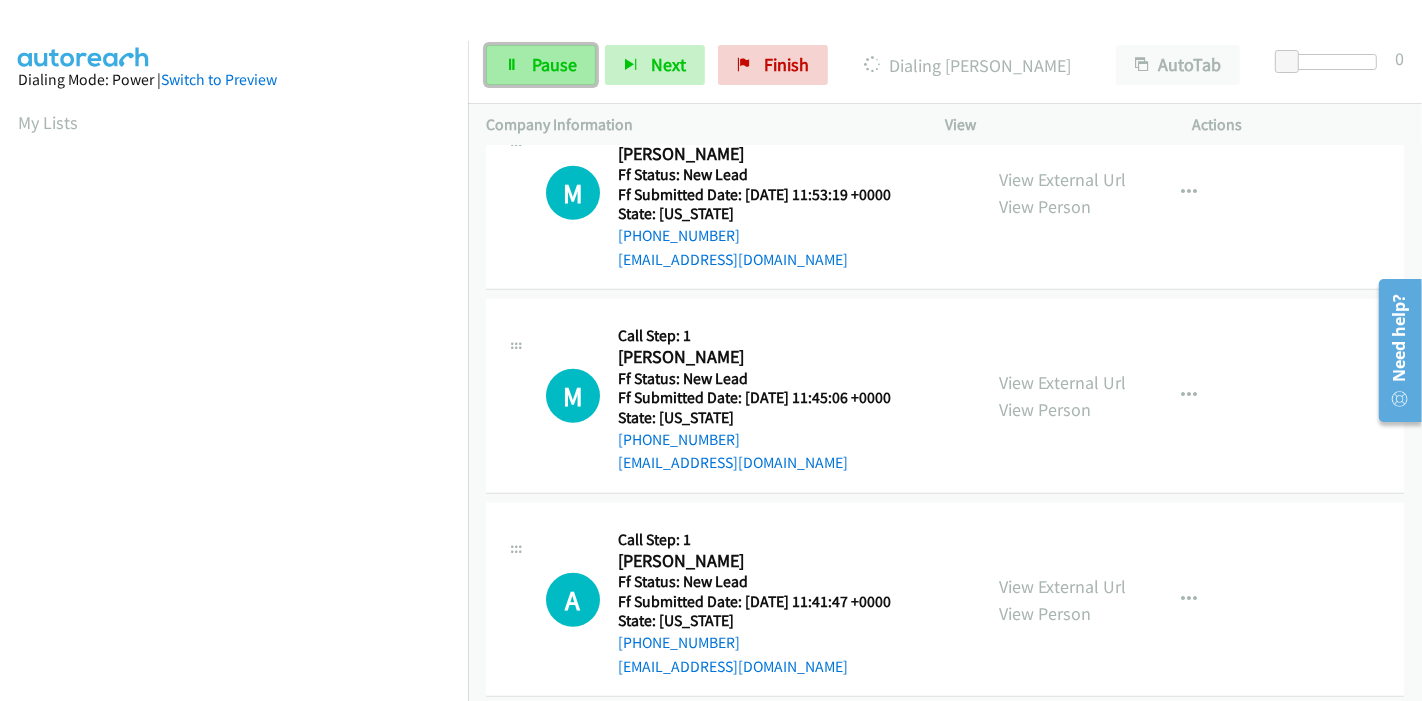 click on "Pause" at bounding box center (554, 64) 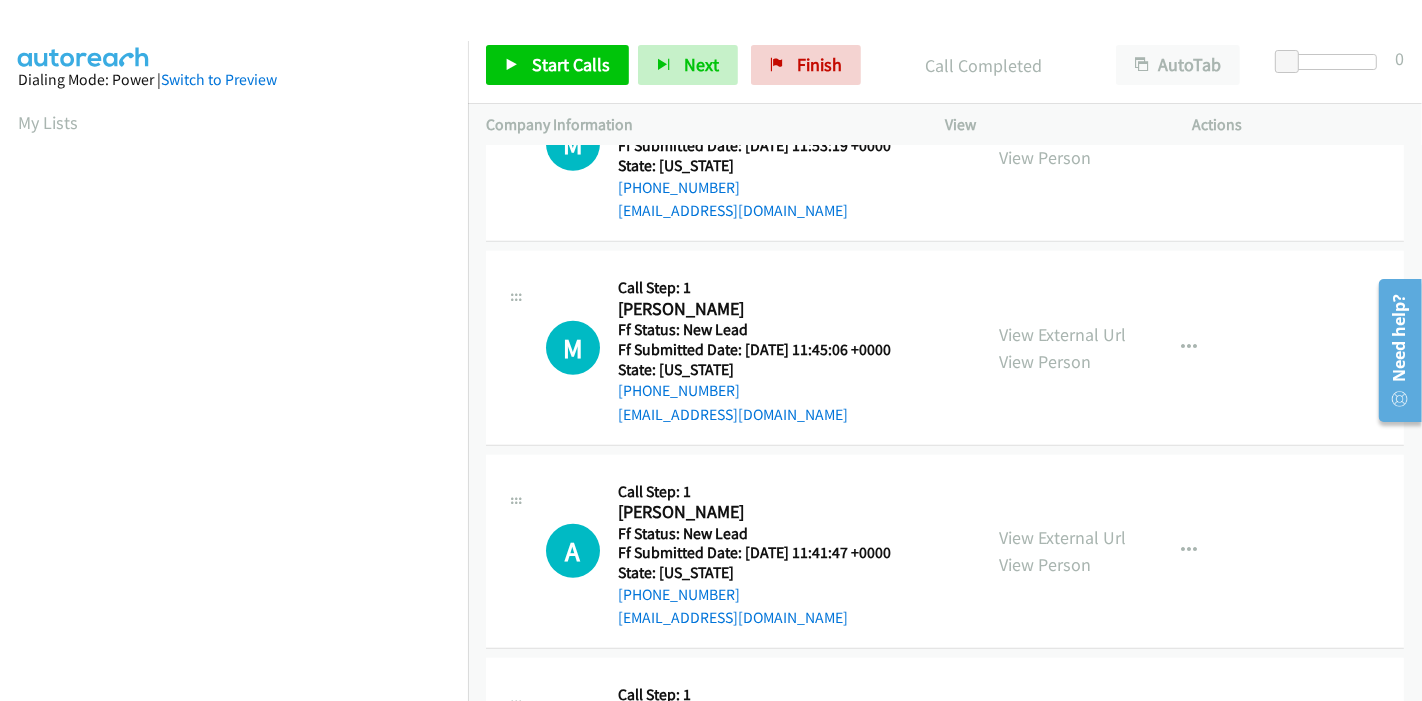 scroll, scrollTop: 1427, scrollLeft: 0, axis: vertical 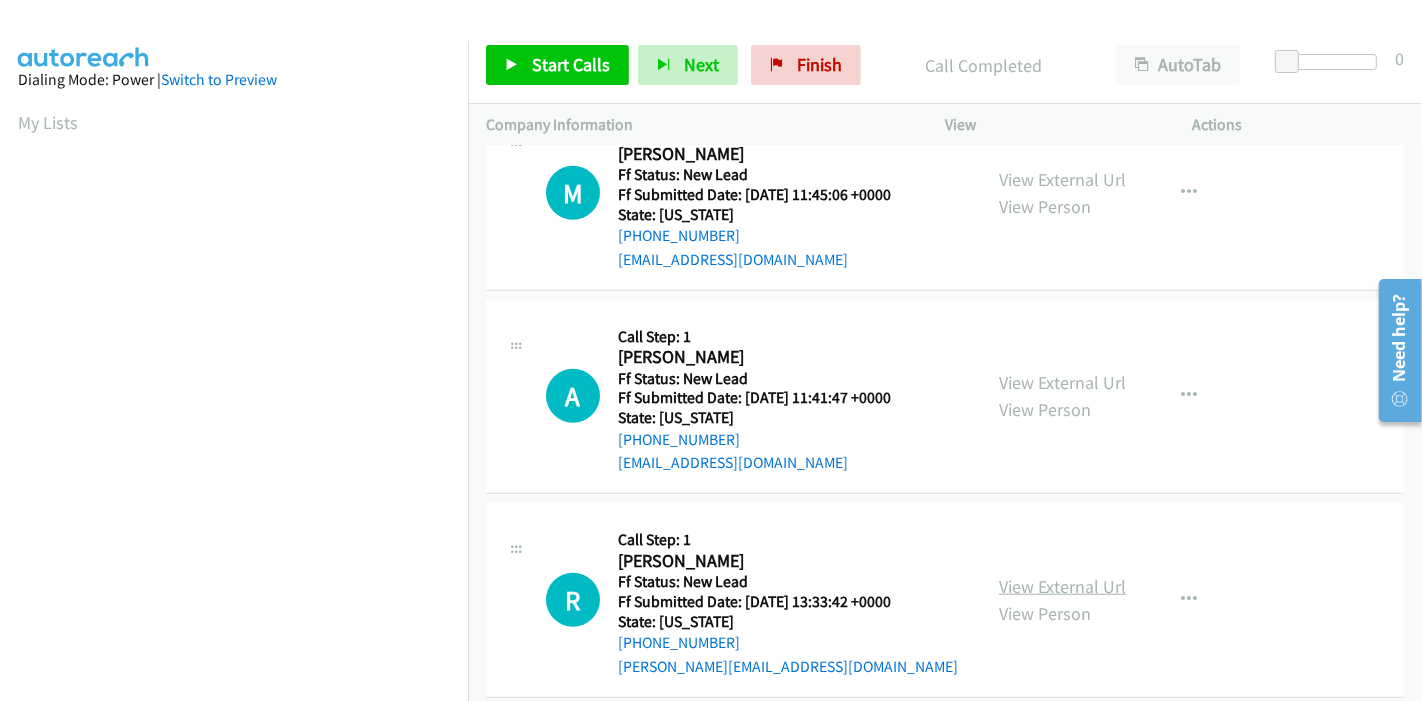 click on "View External Url" at bounding box center (1062, 586) 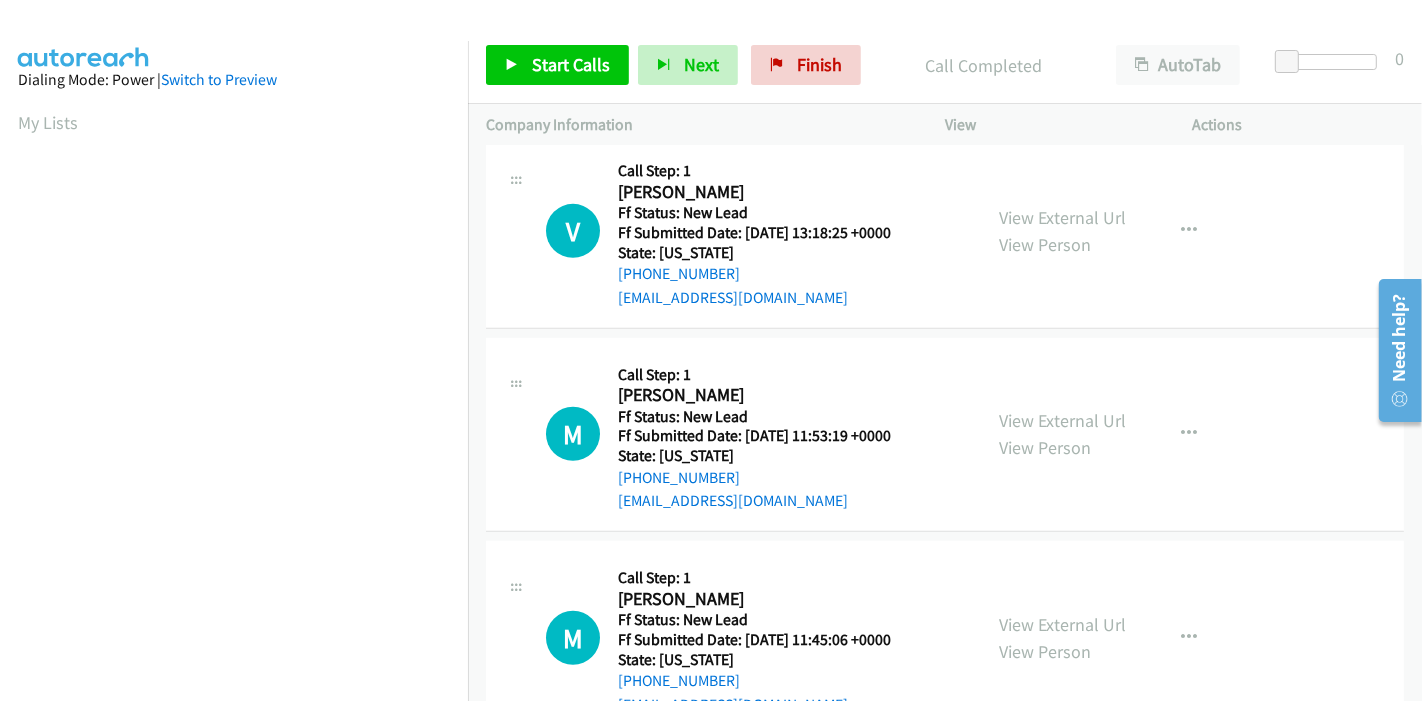 scroll, scrollTop: 982, scrollLeft: 0, axis: vertical 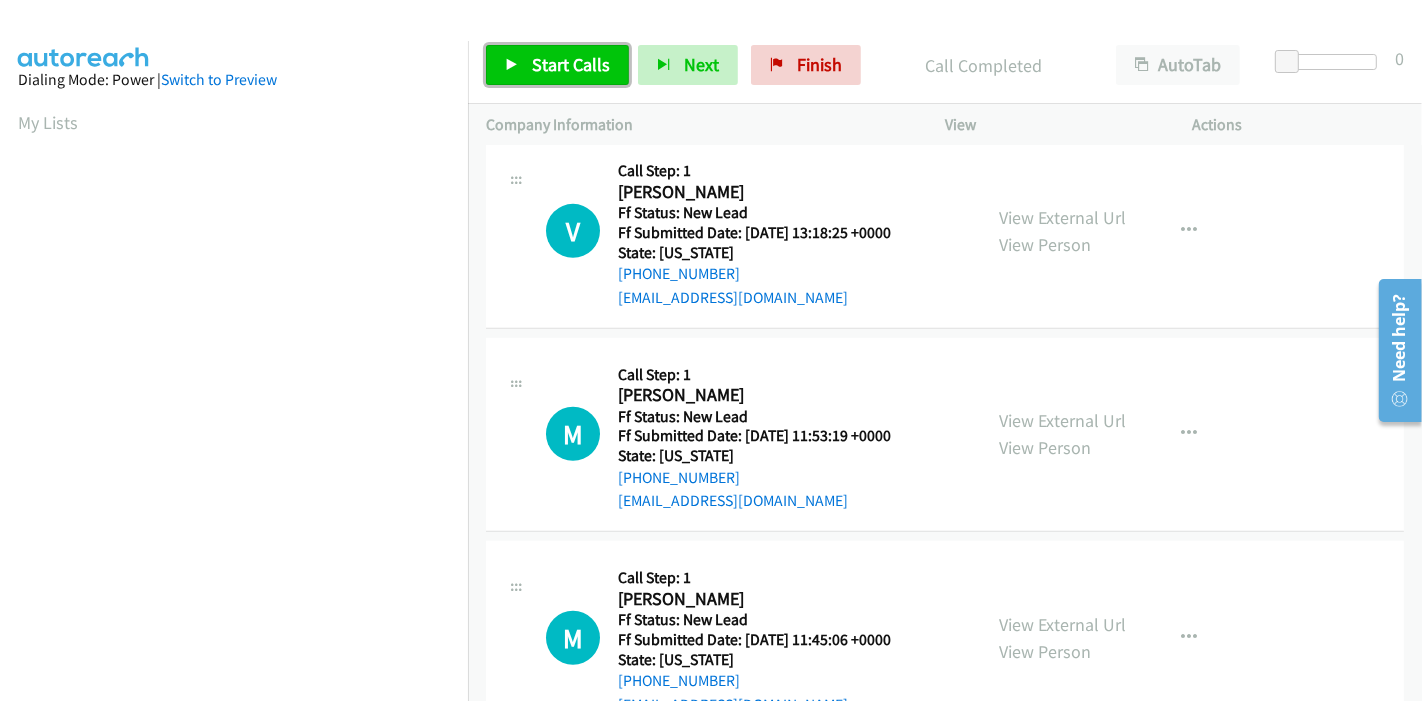click on "Start Calls" at bounding box center [557, 65] 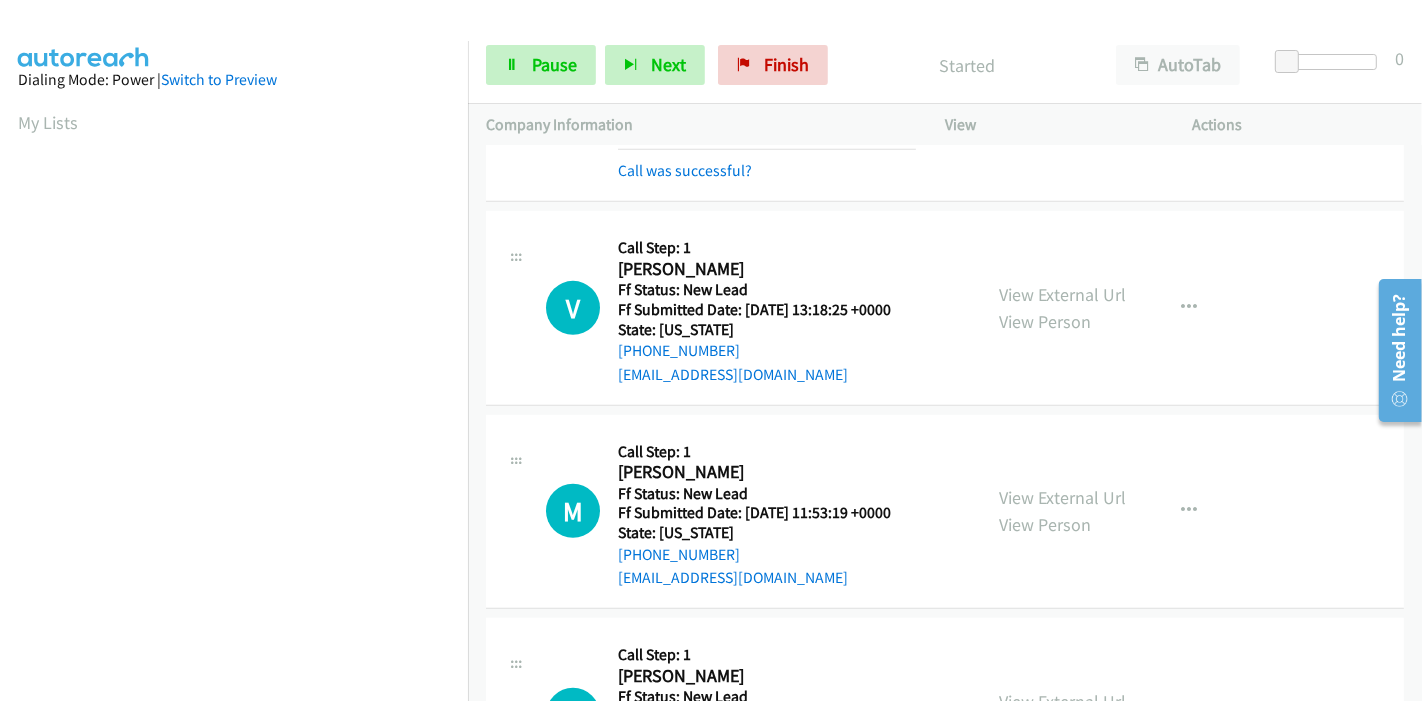 scroll, scrollTop: 871, scrollLeft: 0, axis: vertical 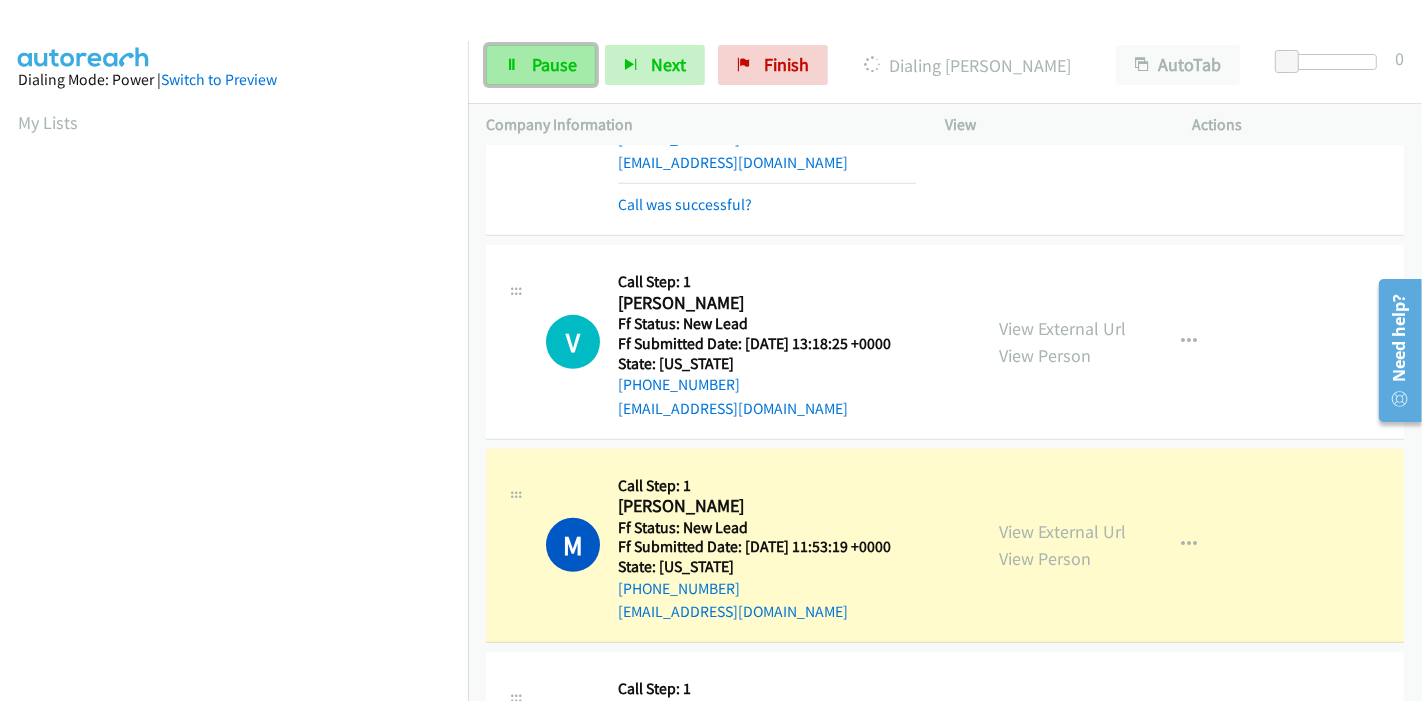 click on "Pause" at bounding box center (541, 65) 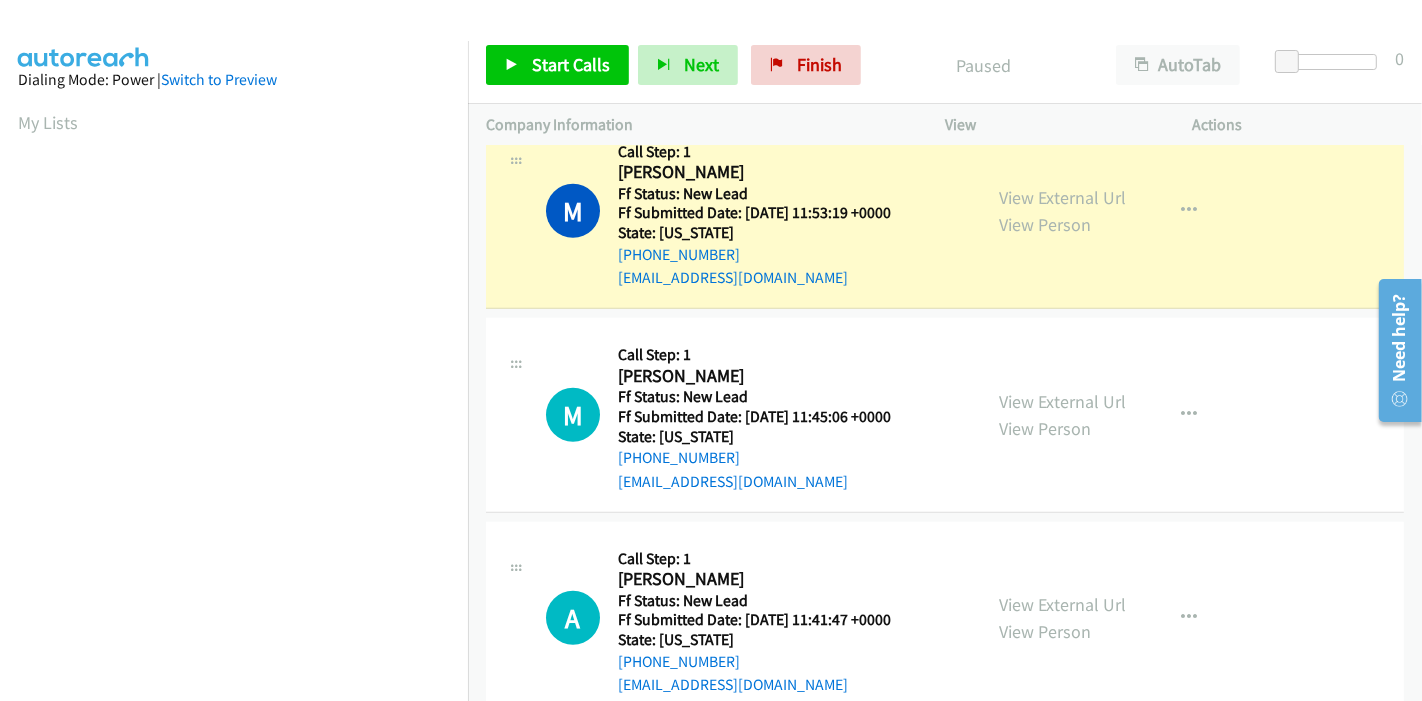 scroll, scrollTop: 1094, scrollLeft: 0, axis: vertical 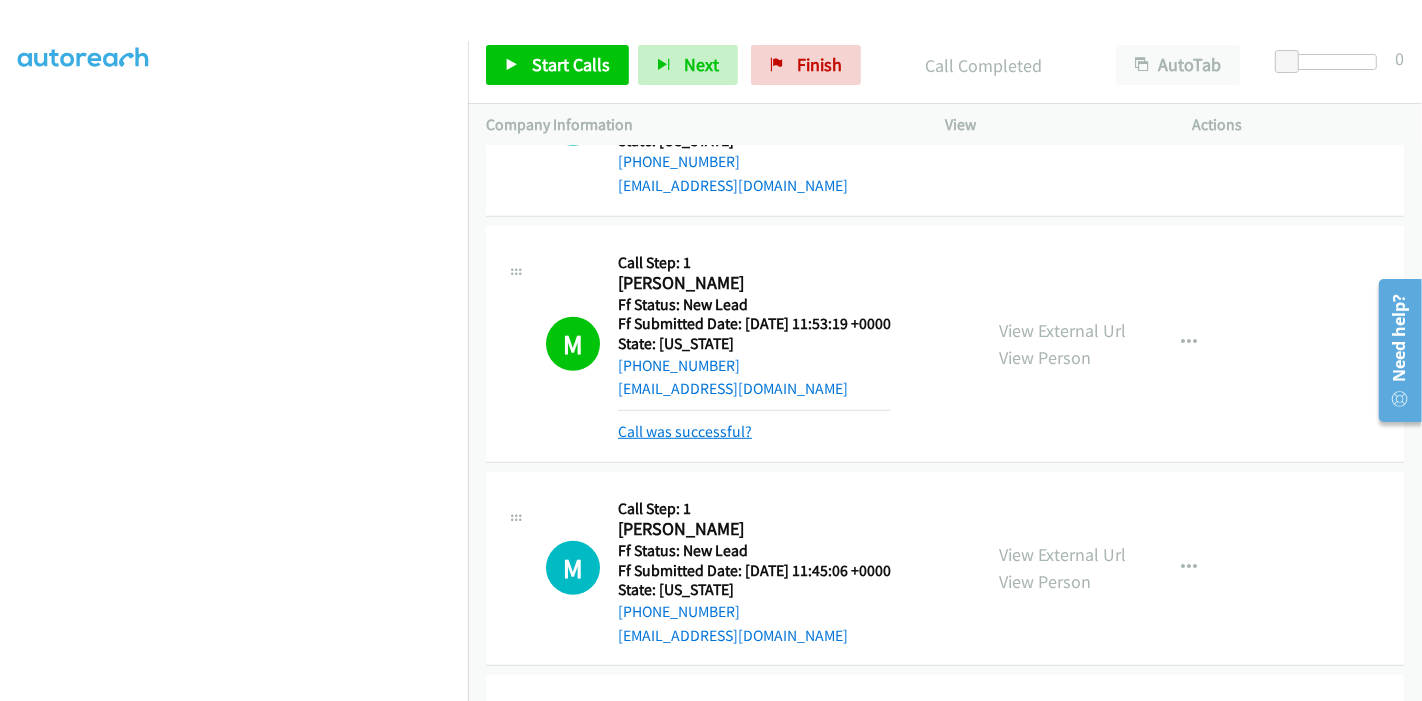 click on "Call was successful?" at bounding box center [685, 431] 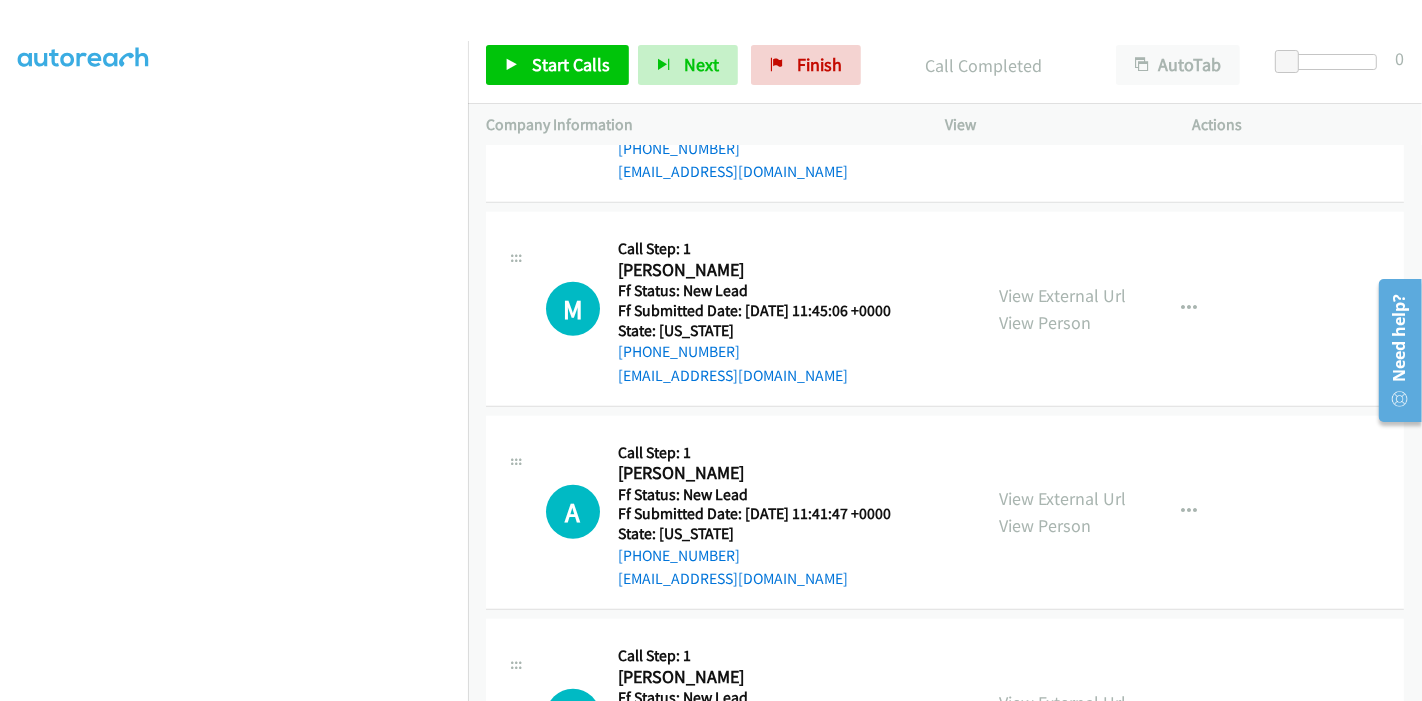 scroll, scrollTop: 1316, scrollLeft: 0, axis: vertical 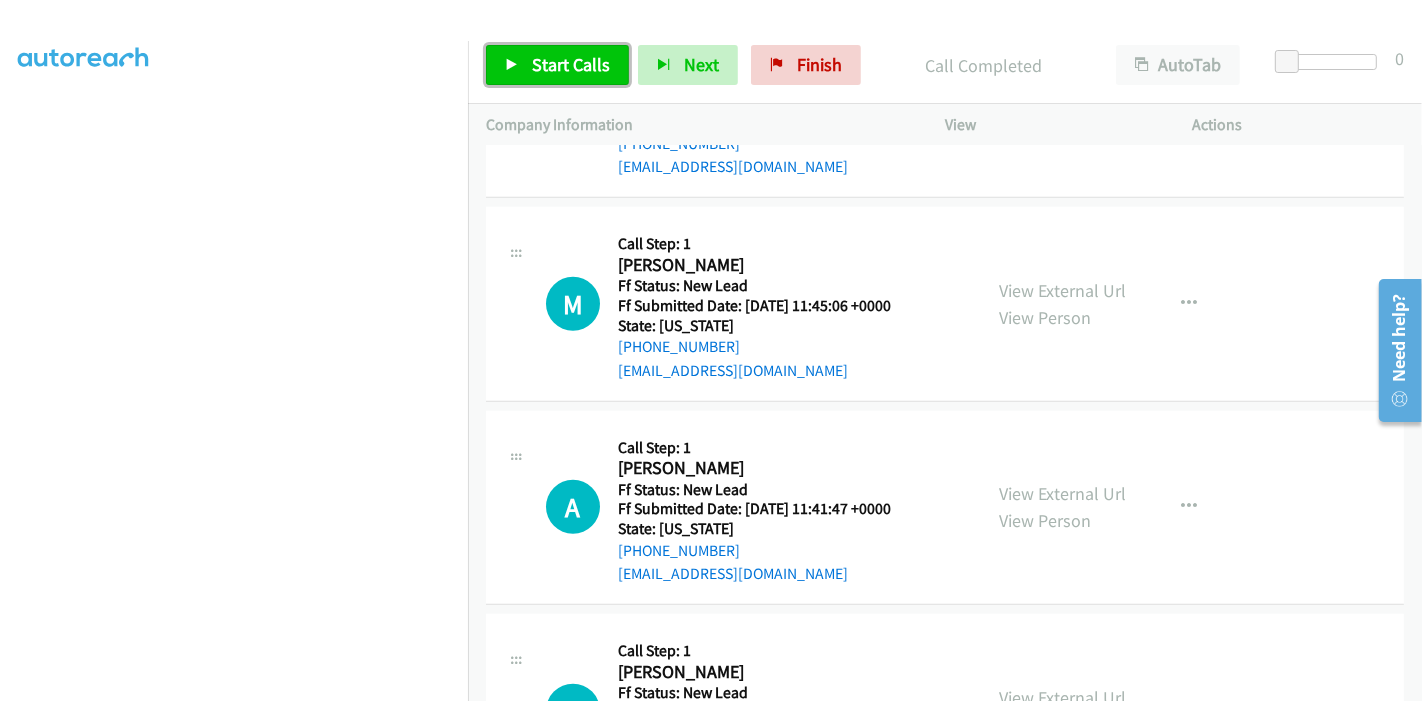 click on "Start Calls" at bounding box center (571, 64) 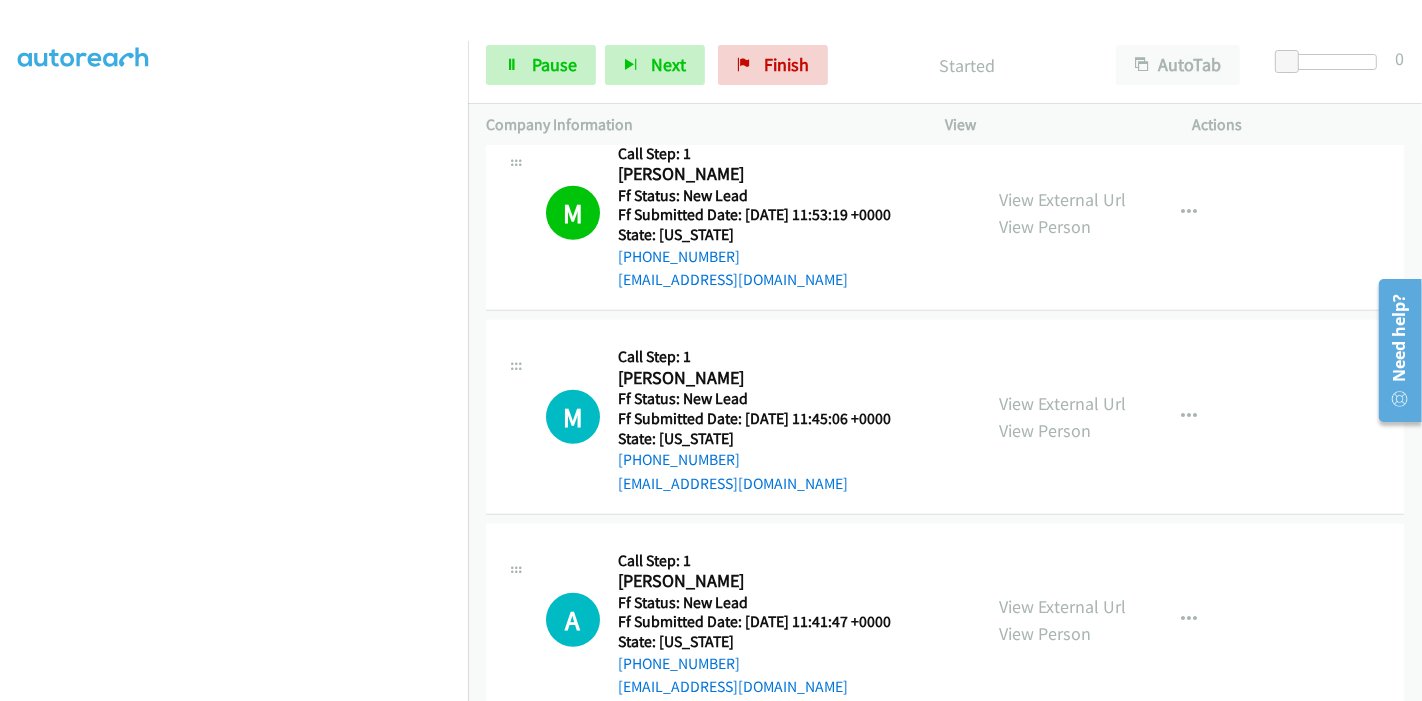 scroll, scrollTop: 1205, scrollLeft: 0, axis: vertical 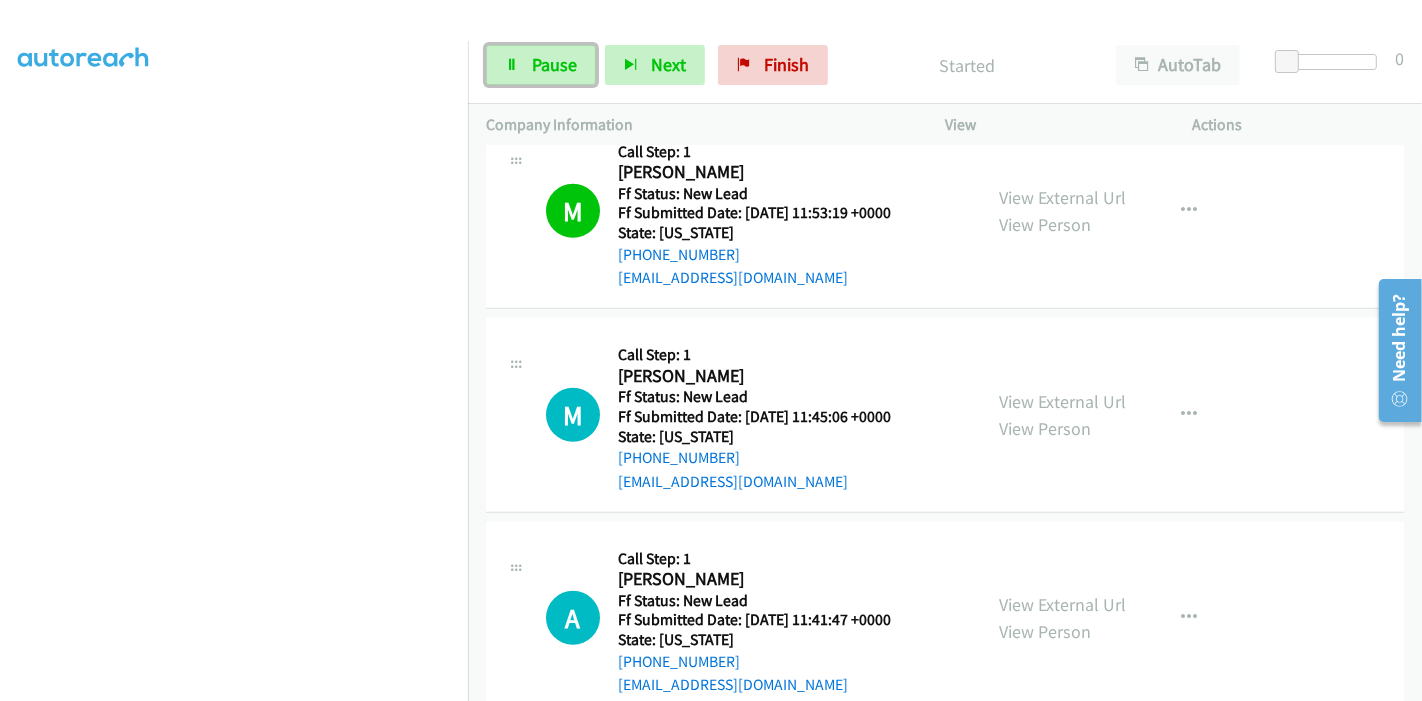 click on "Pause" at bounding box center (554, 64) 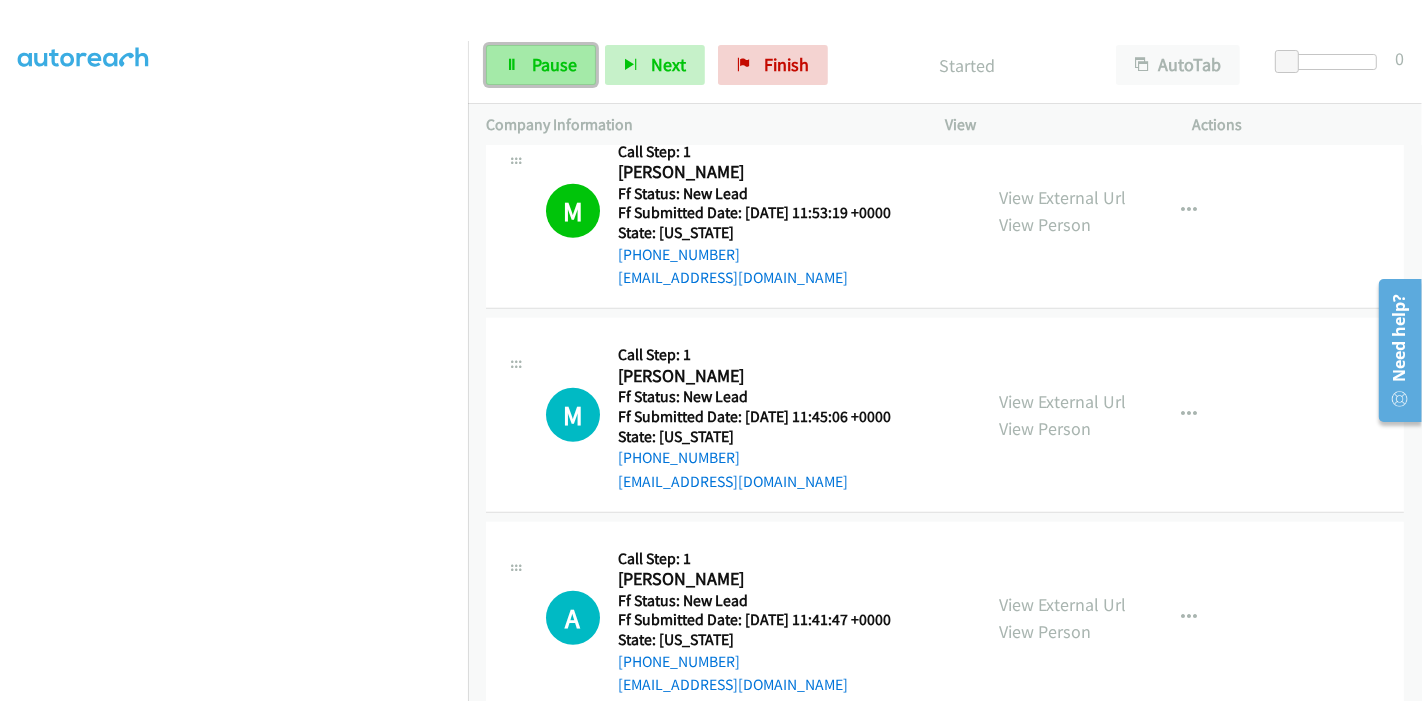 click at bounding box center [512, 66] 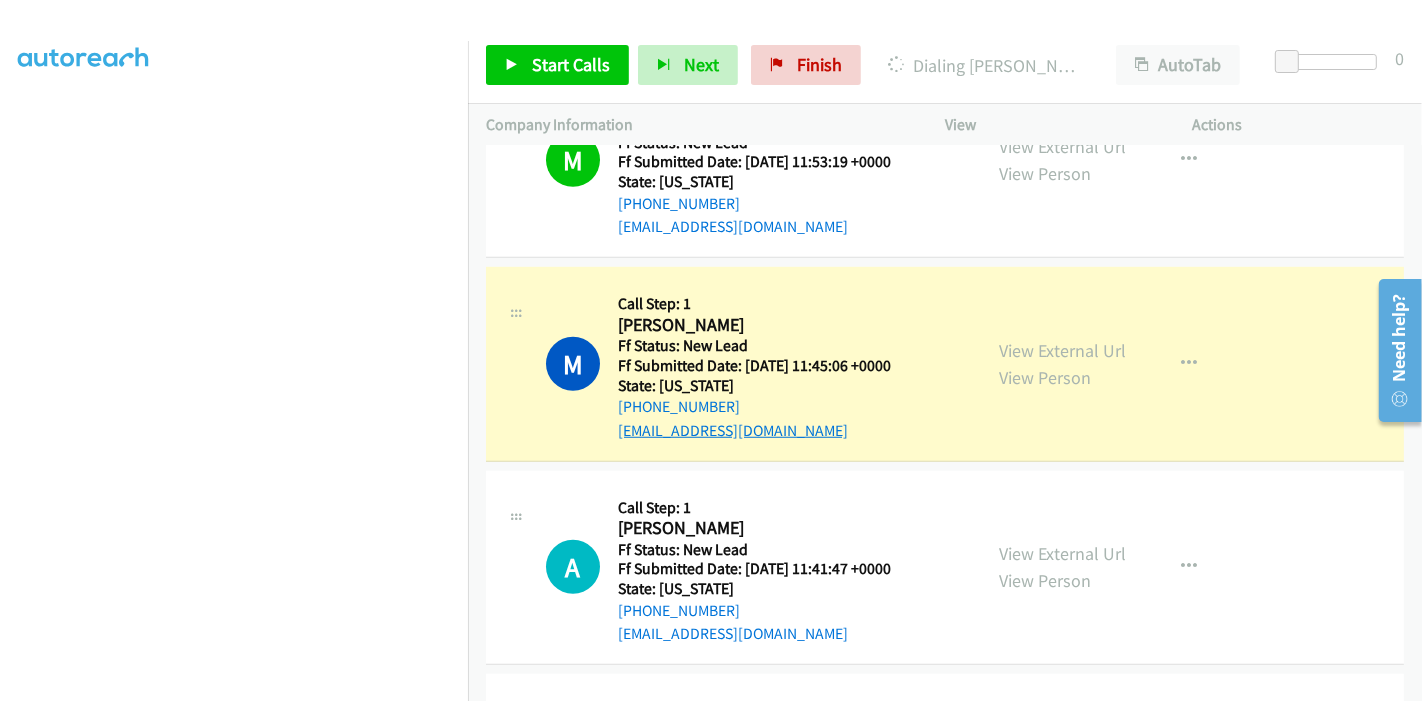 scroll, scrollTop: 1205, scrollLeft: 0, axis: vertical 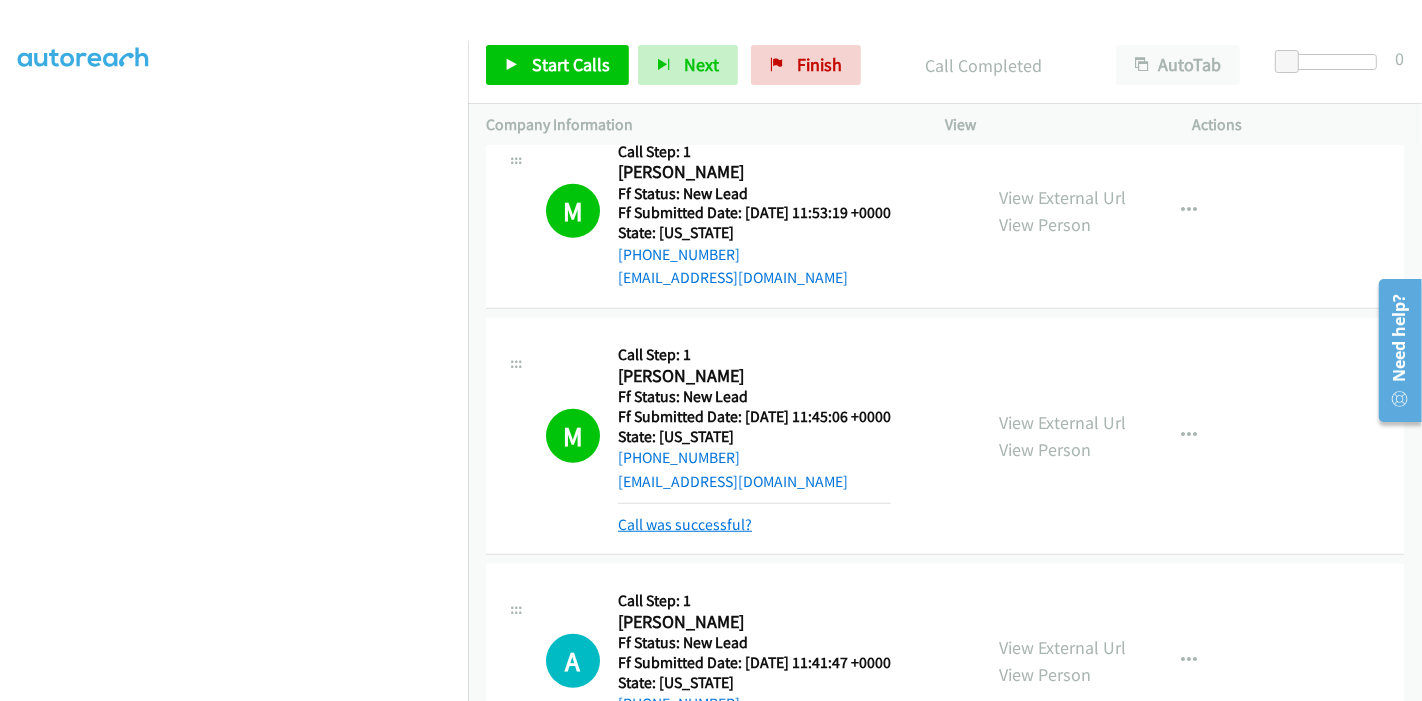 click on "Call was successful?" at bounding box center (685, 524) 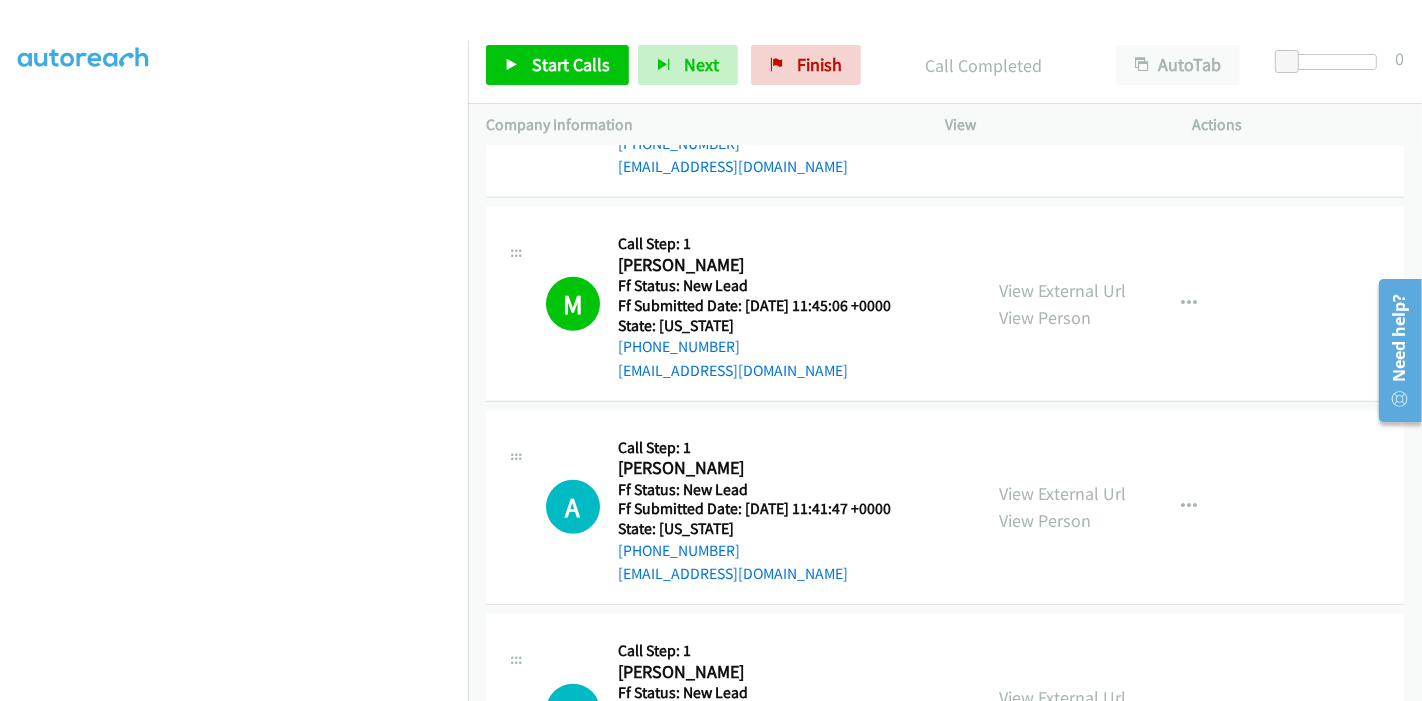 scroll, scrollTop: 1427, scrollLeft: 0, axis: vertical 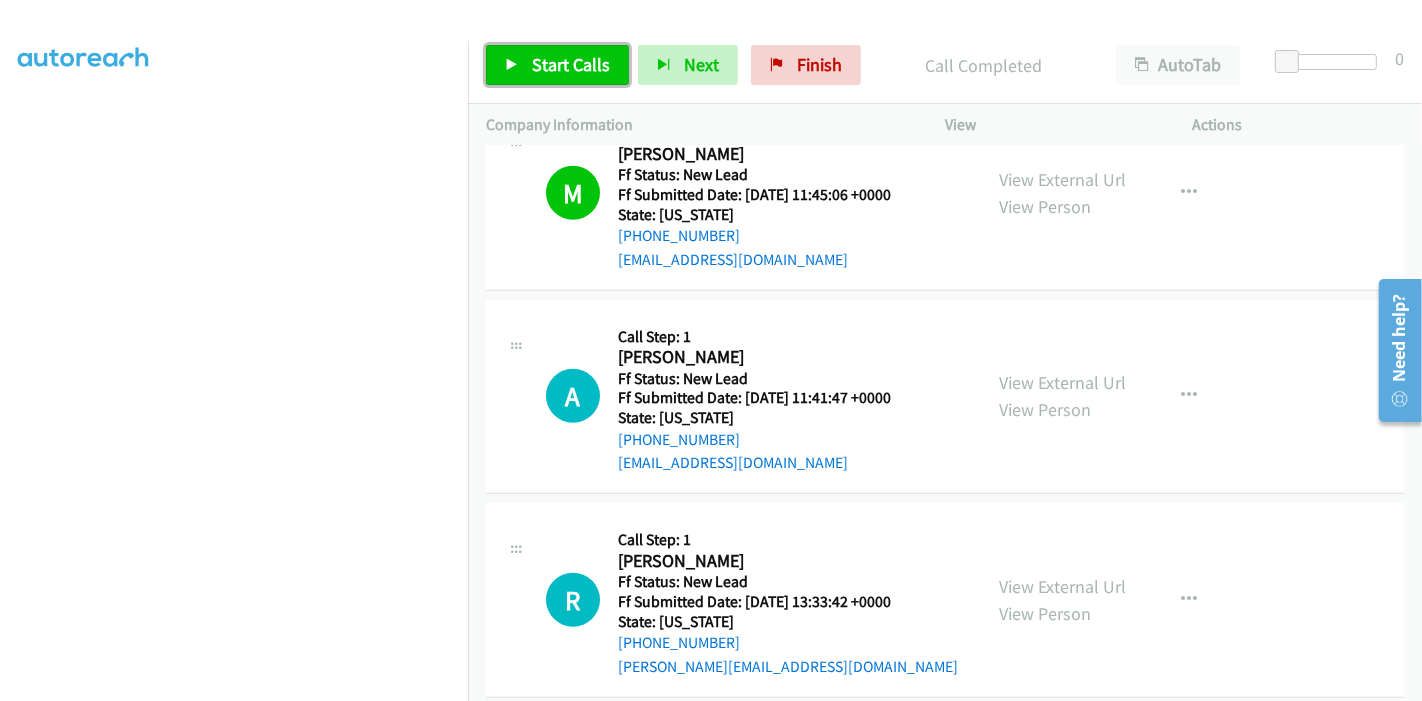 click on "Start Calls" at bounding box center [571, 64] 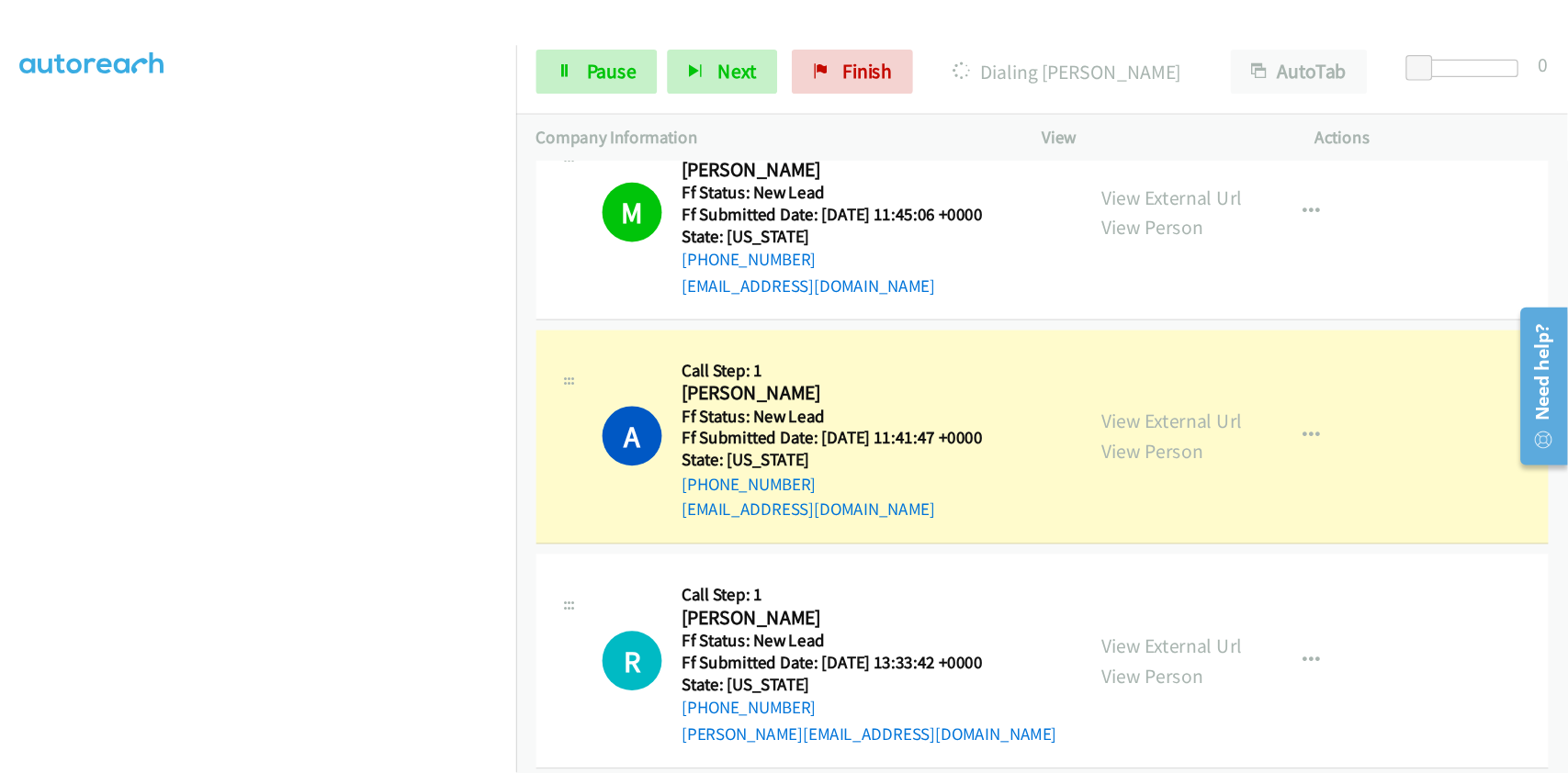 scroll, scrollTop: 306, scrollLeft: 0, axis: vertical 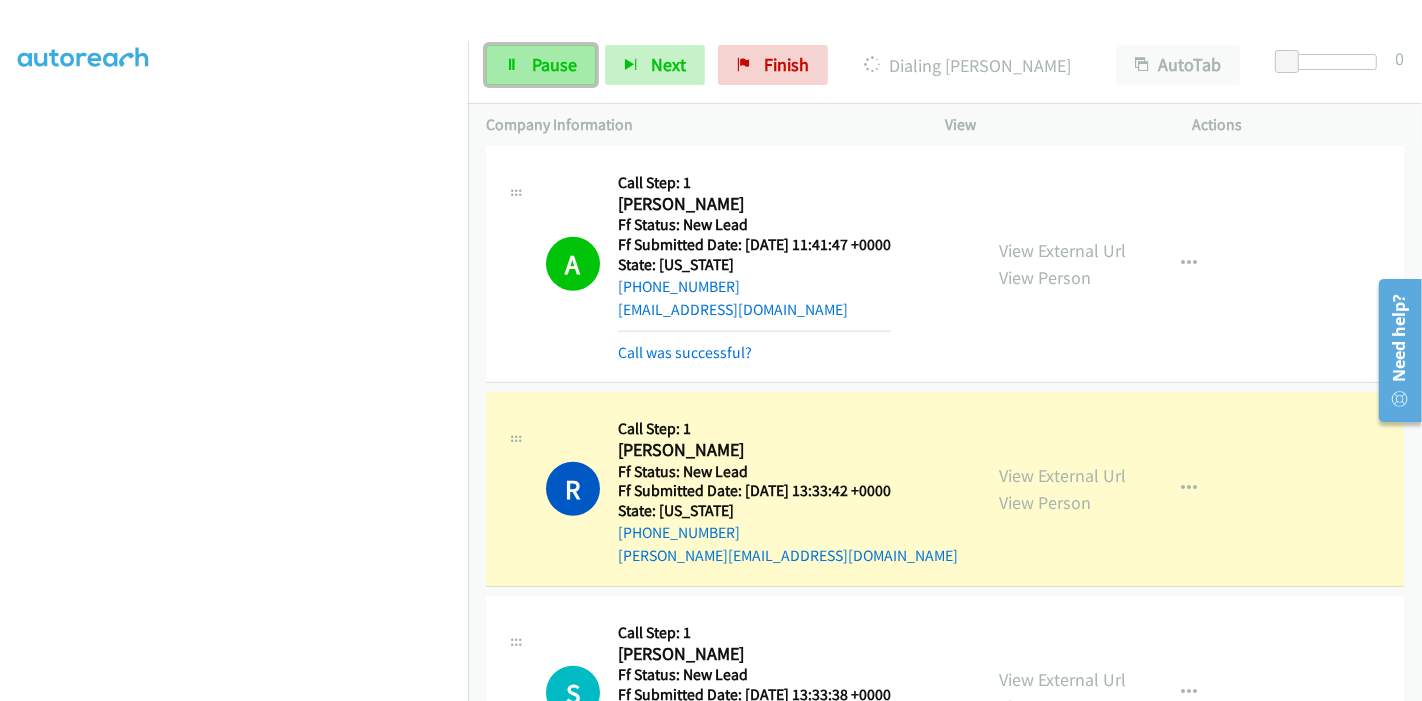 click on "Pause" at bounding box center (554, 64) 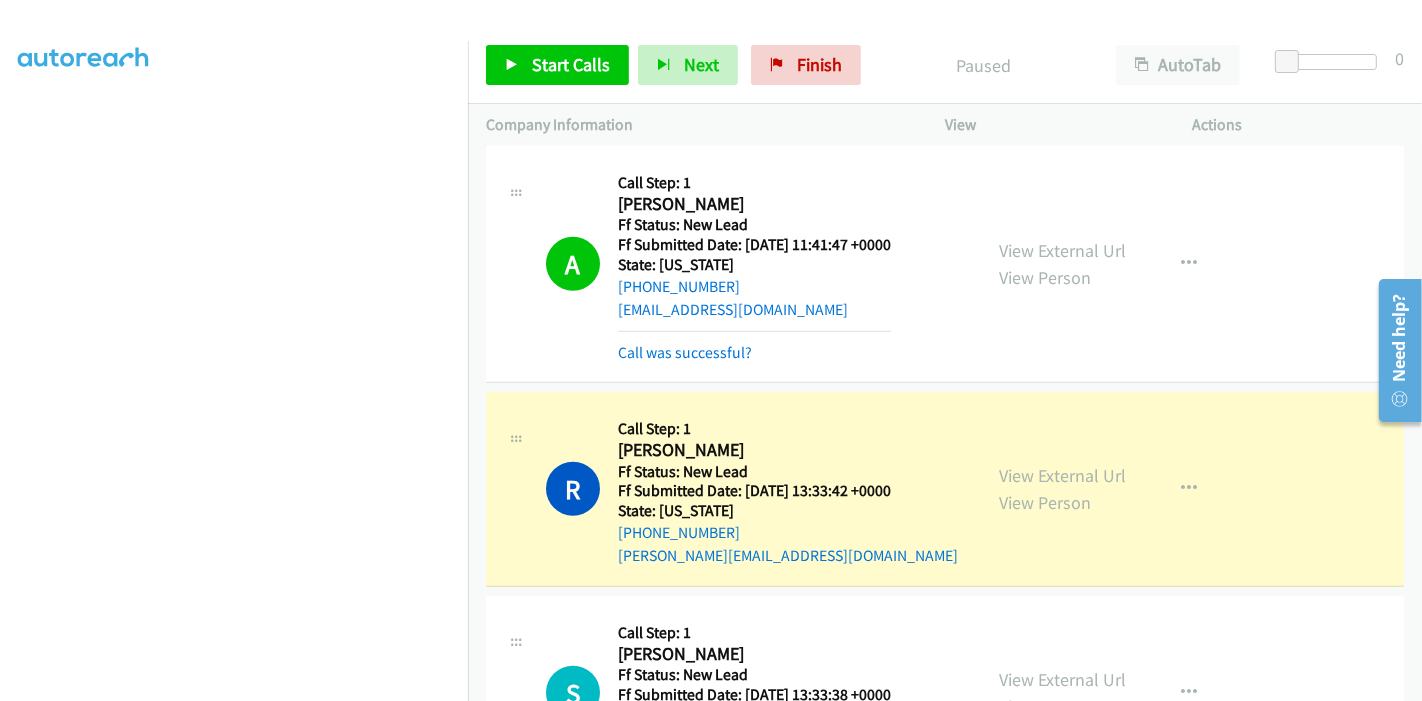 scroll, scrollTop: 0, scrollLeft: 0, axis: both 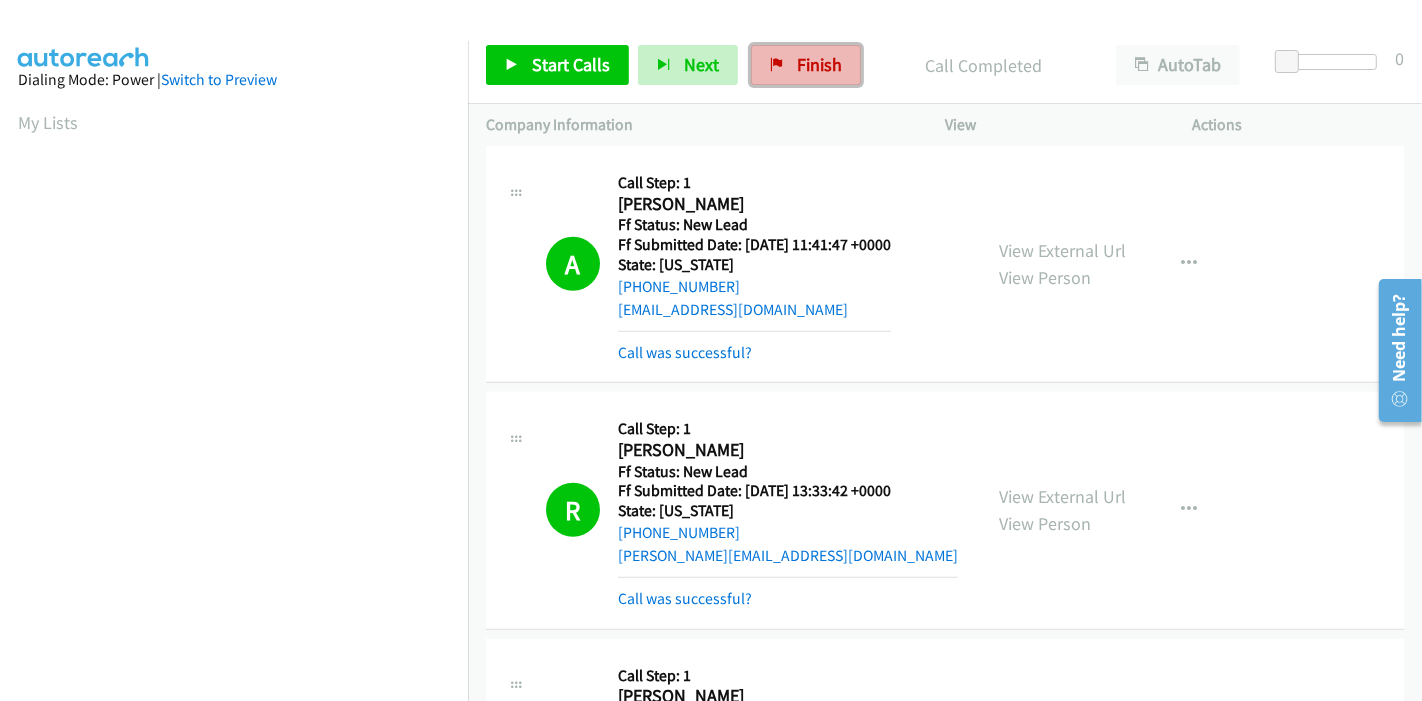 click on "Finish" at bounding box center (819, 64) 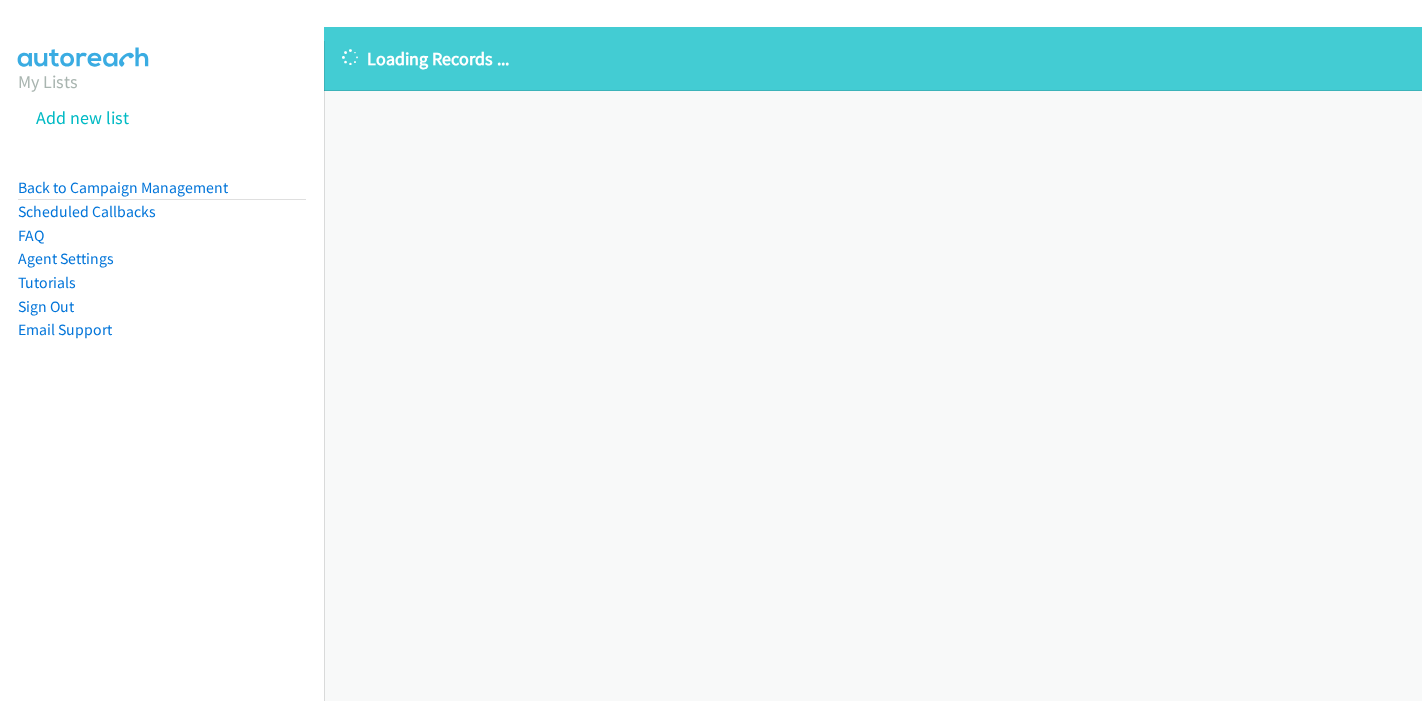 scroll, scrollTop: 0, scrollLeft: 0, axis: both 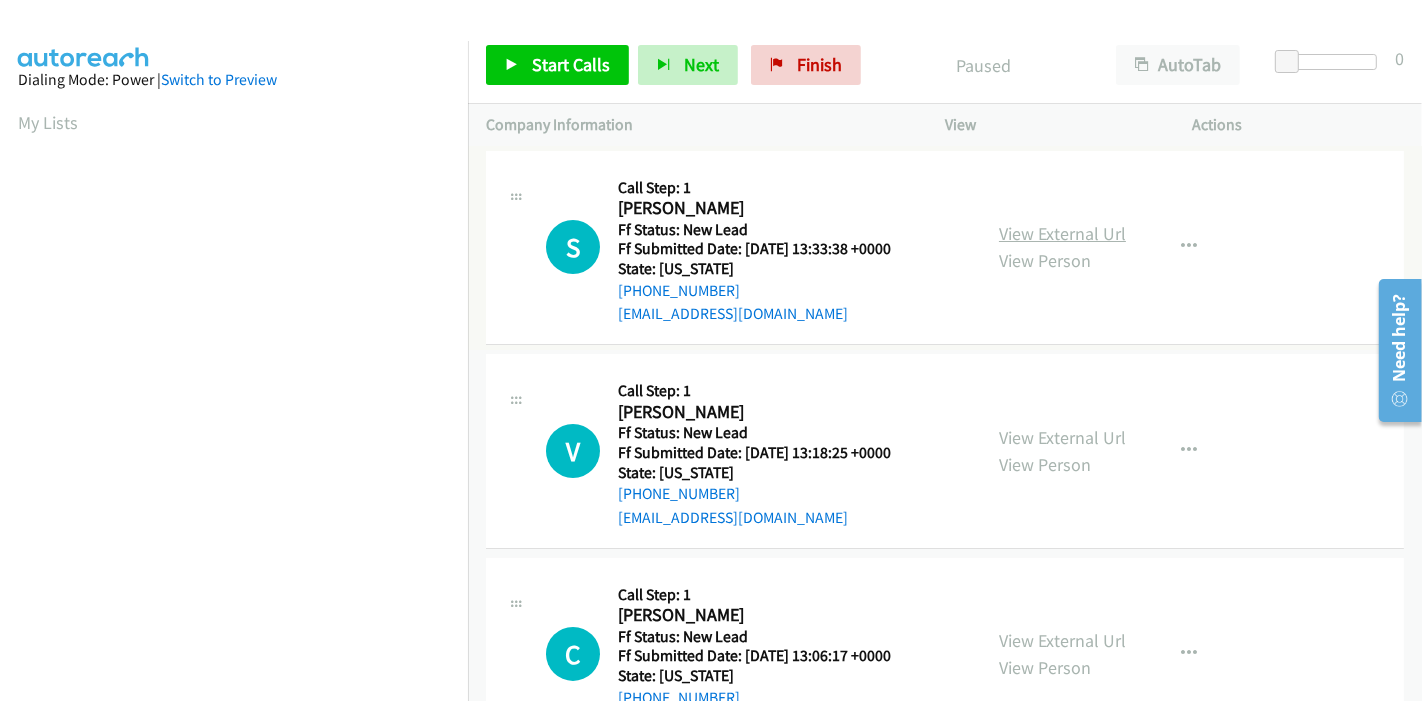 click on "View External Url" at bounding box center [1062, 233] 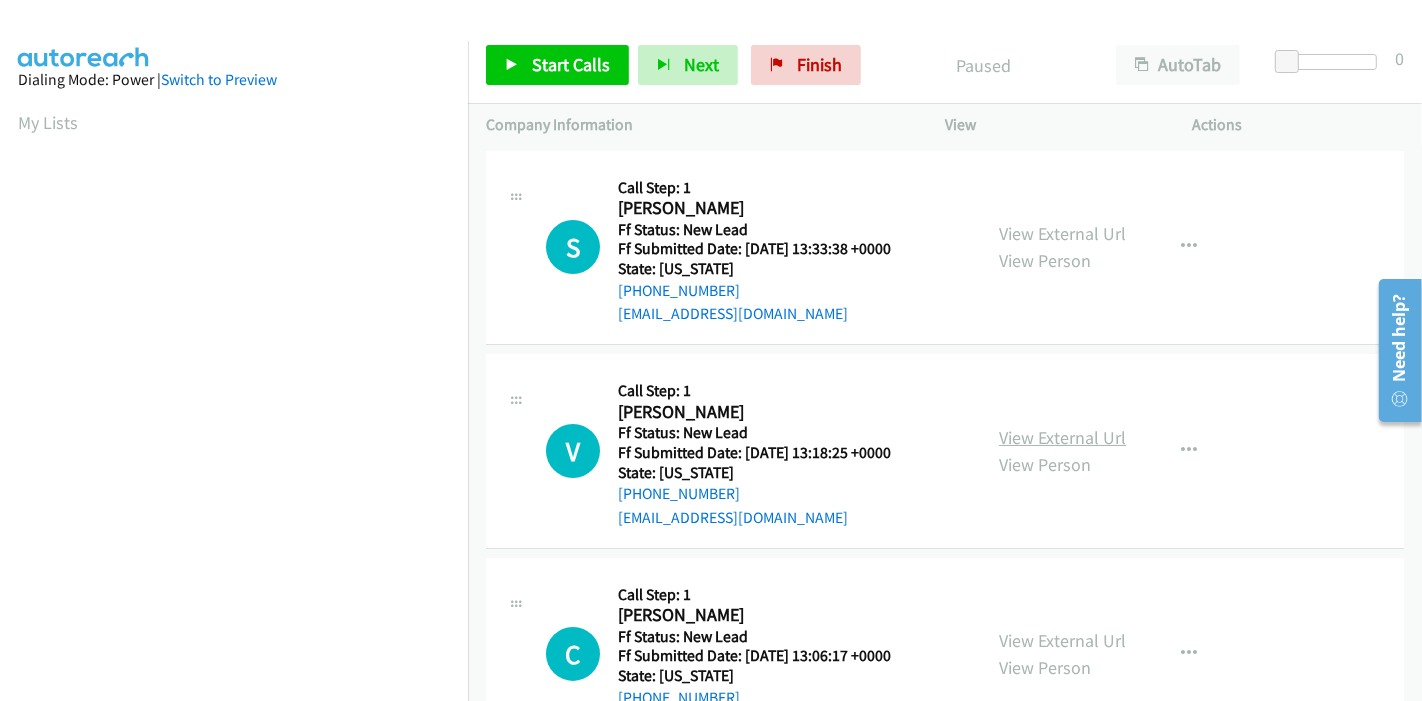 click on "View External Url" at bounding box center (1062, 437) 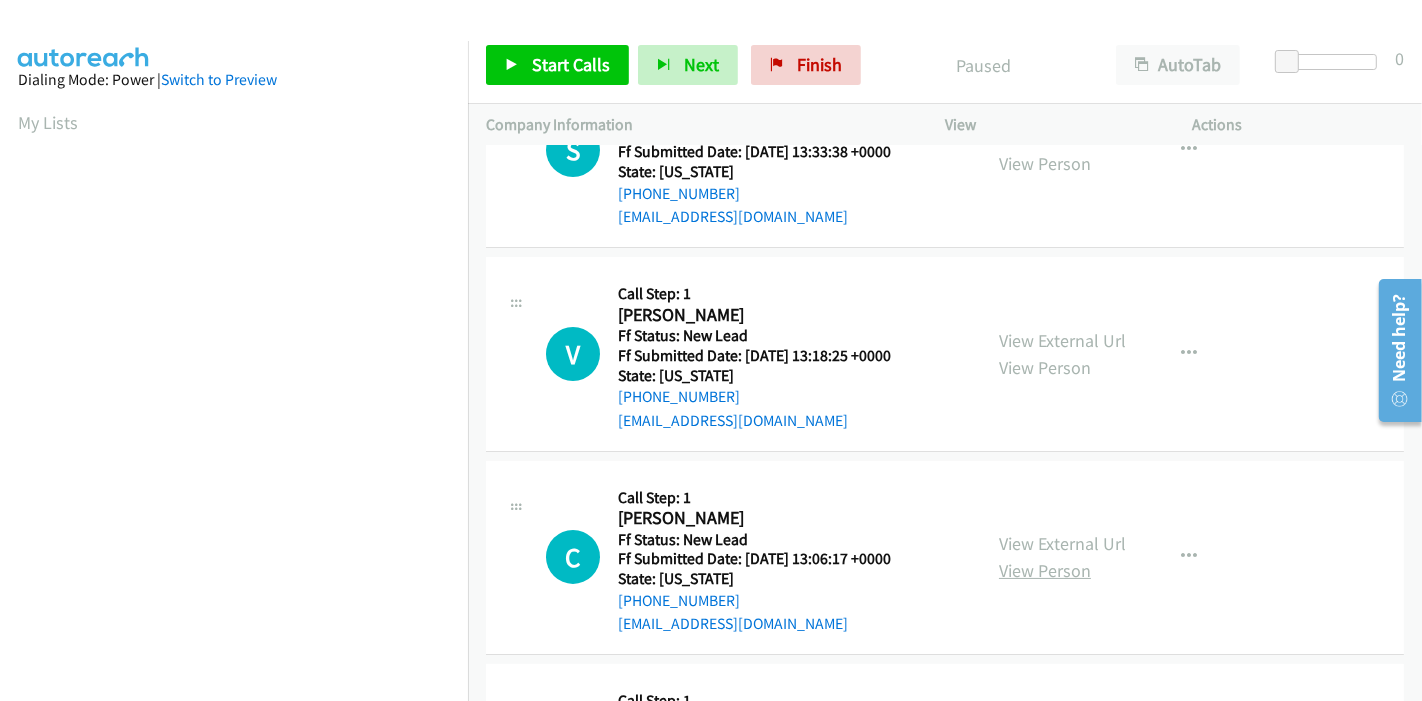 scroll, scrollTop: 333, scrollLeft: 0, axis: vertical 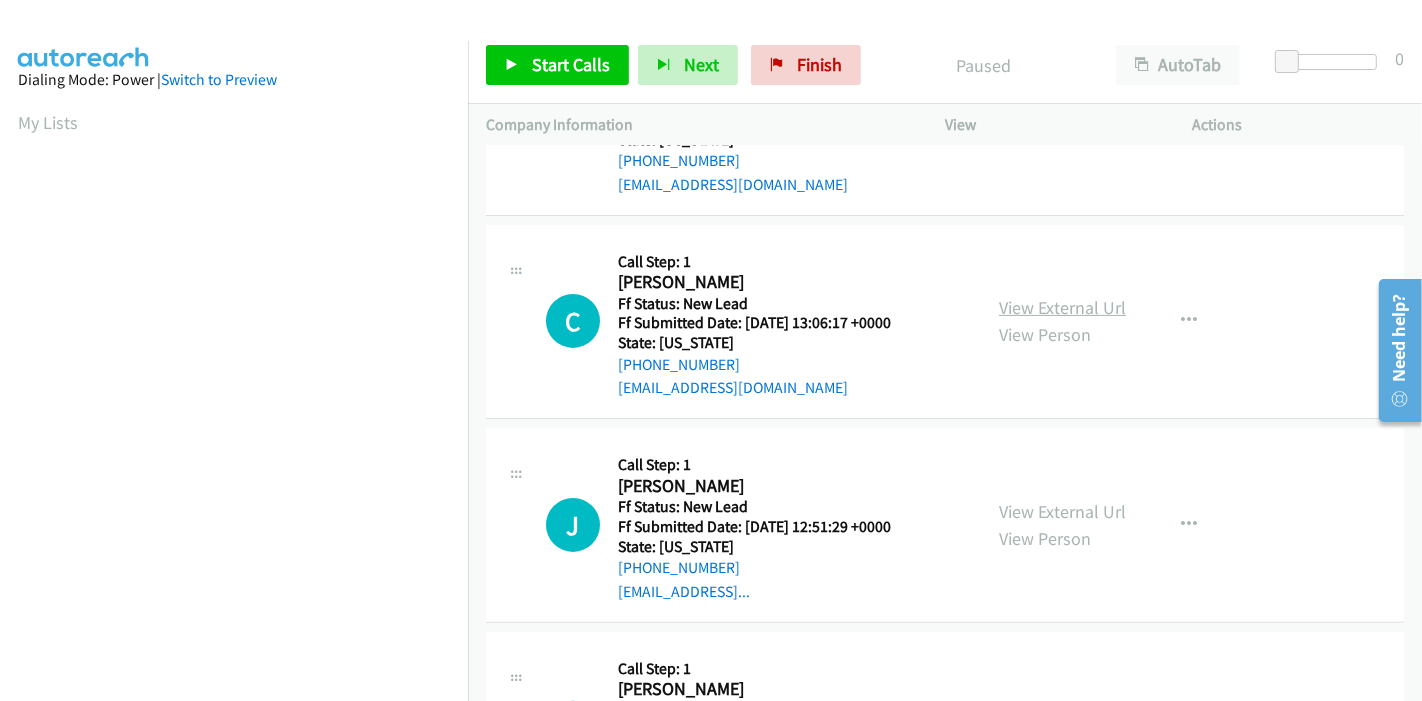 click on "View External Url" at bounding box center (1062, 307) 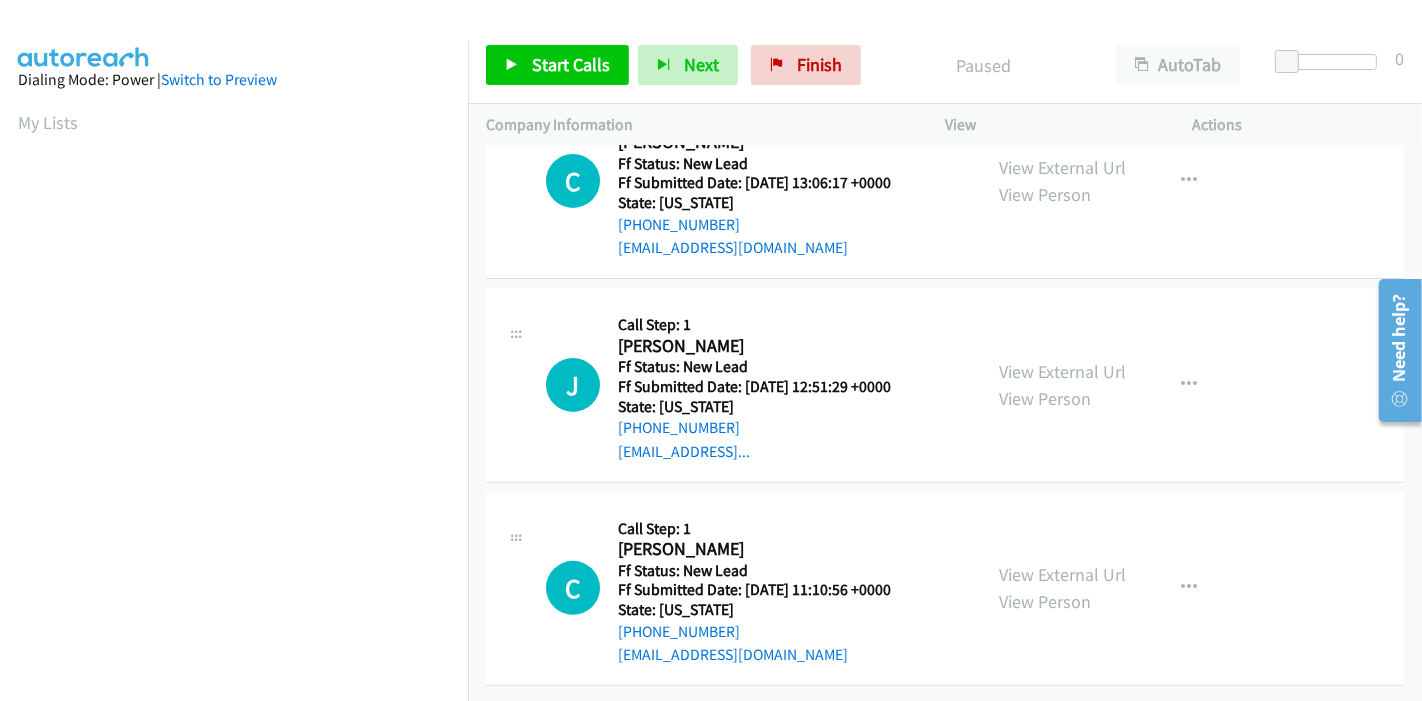 scroll, scrollTop: 487, scrollLeft: 0, axis: vertical 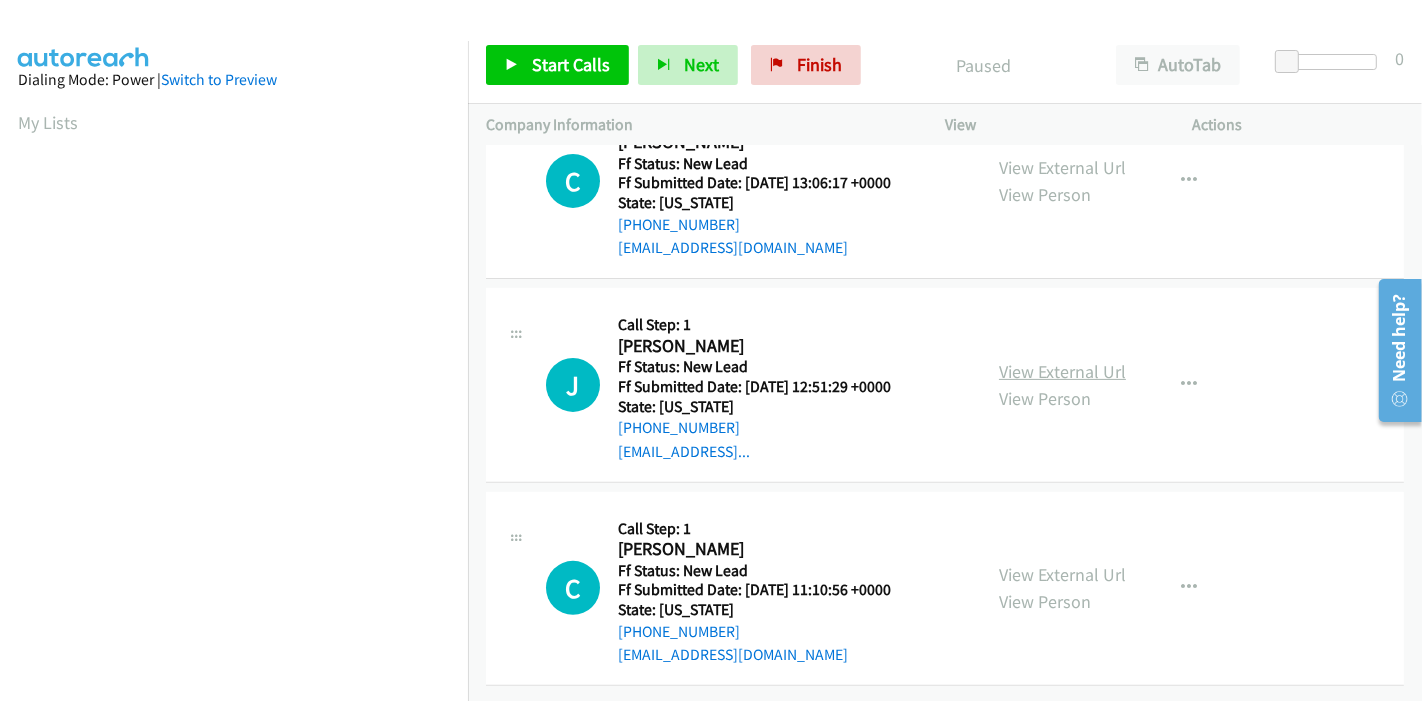 click on "View External Url" at bounding box center [1062, 371] 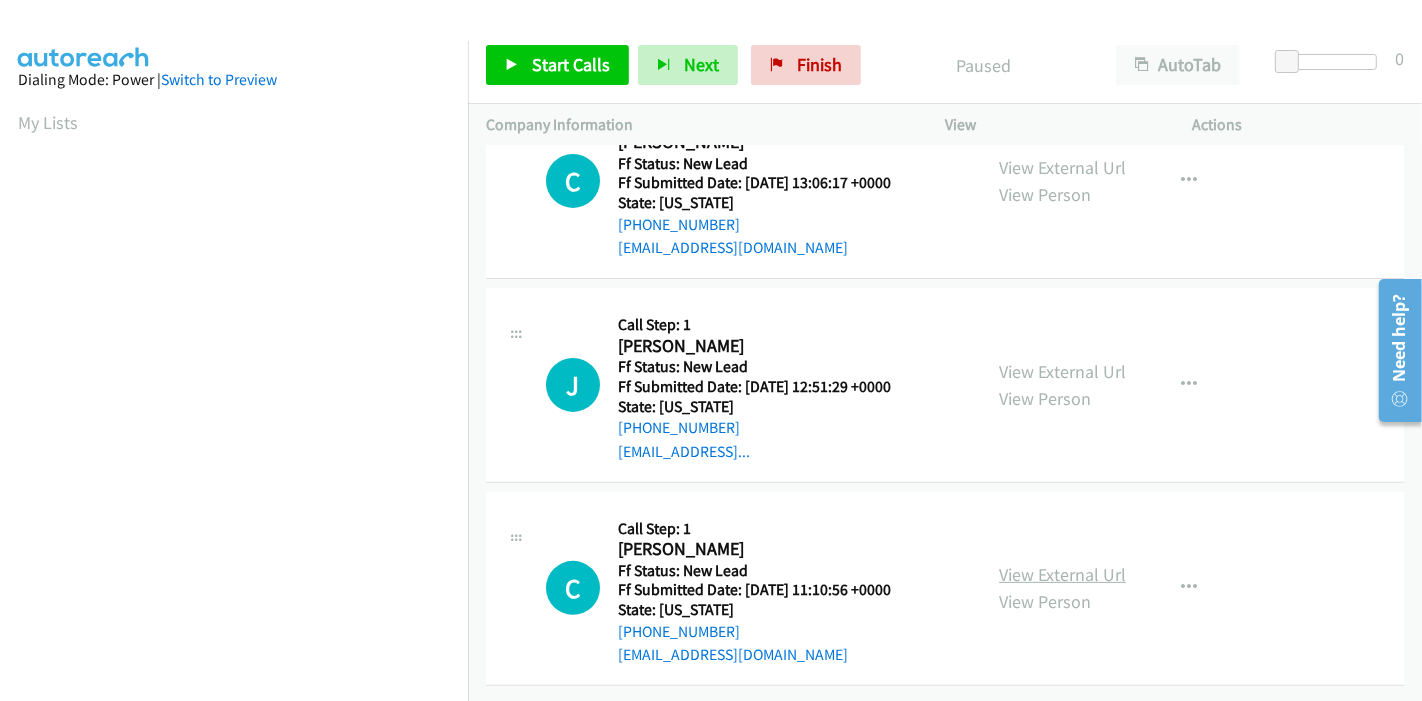 click on "View External Url" at bounding box center (1062, 574) 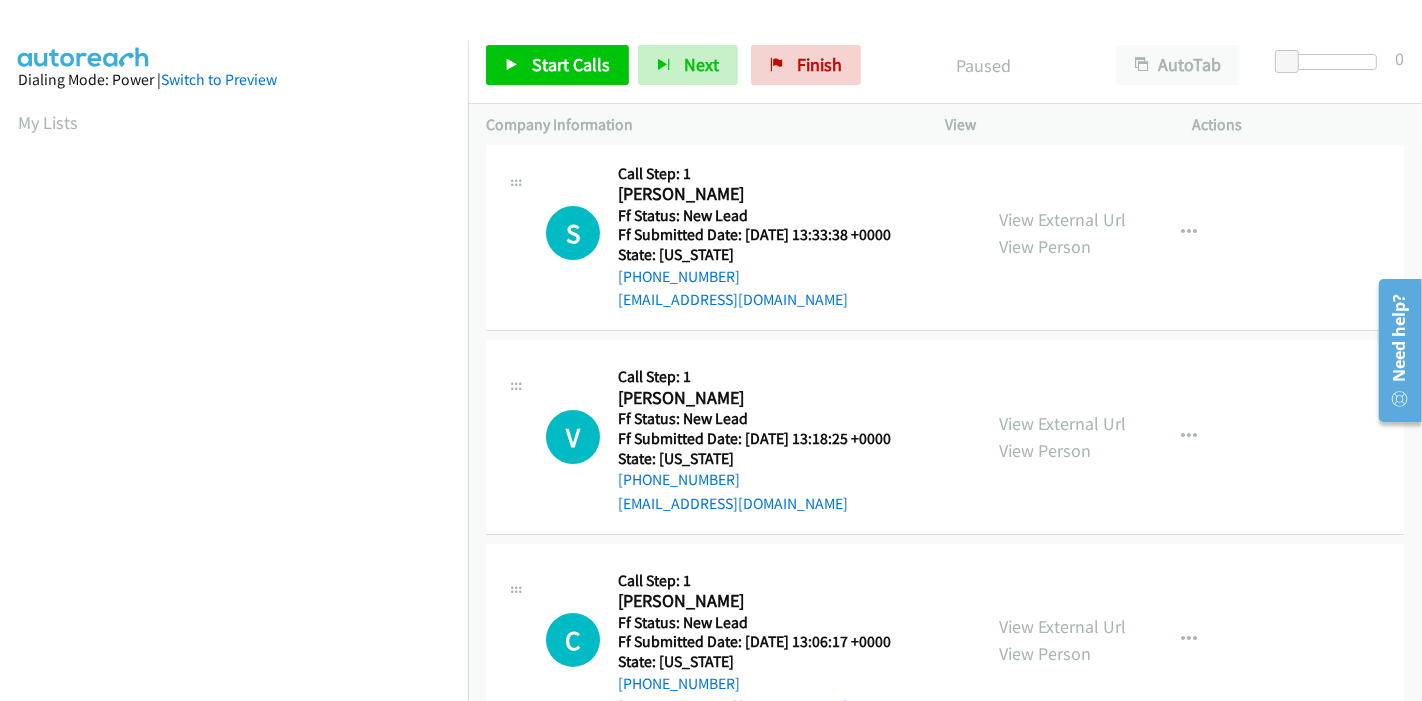 scroll, scrollTop: 0, scrollLeft: 0, axis: both 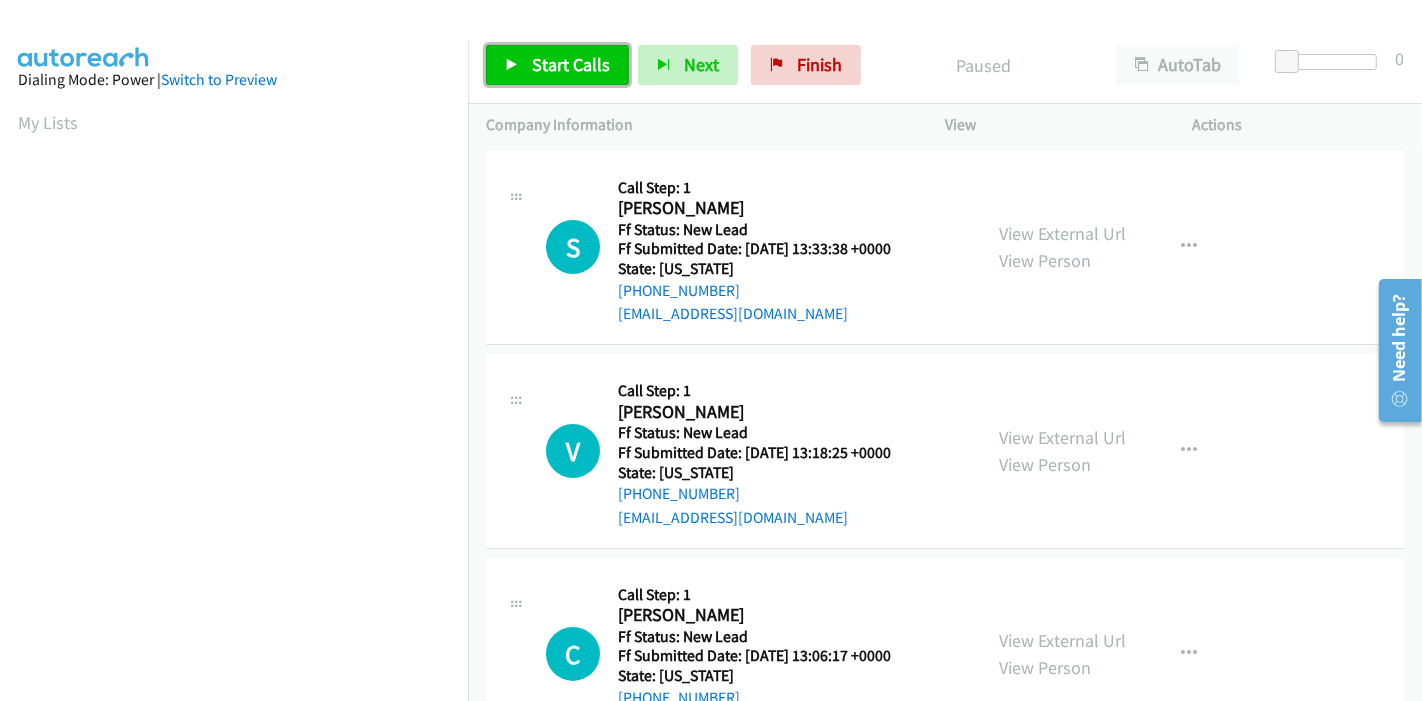 click on "Start Calls" at bounding box center [571, 64] 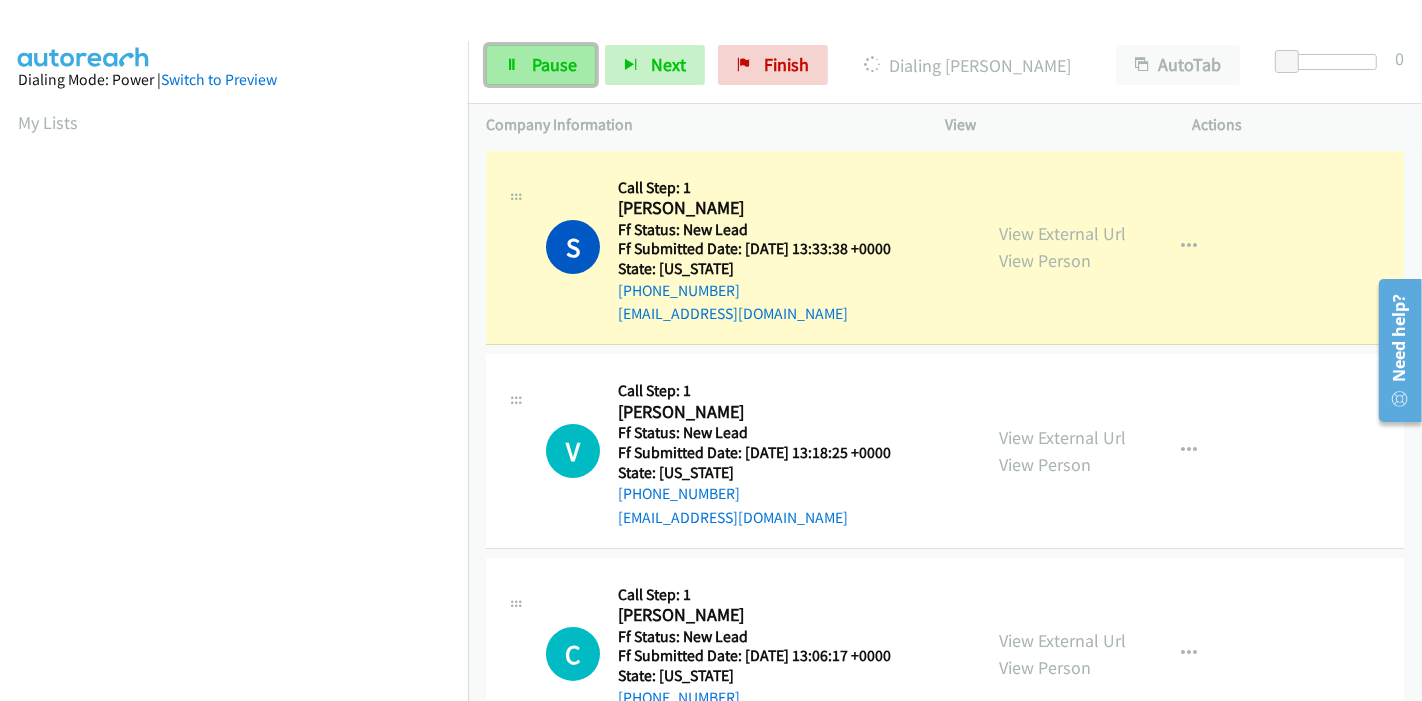 click on "Pause" at bounding box center (554, 64) 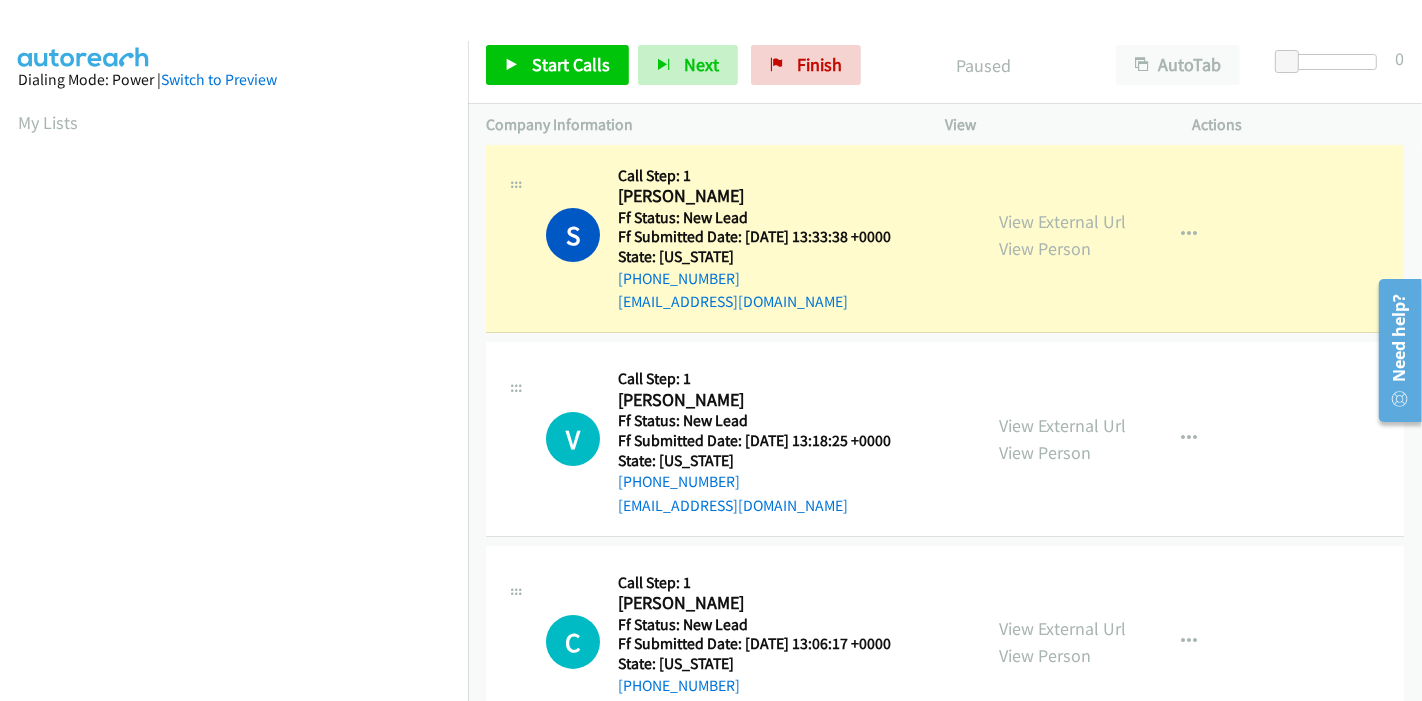 scroll, scrollTop: 0, scrollLeft: 0, axis: both 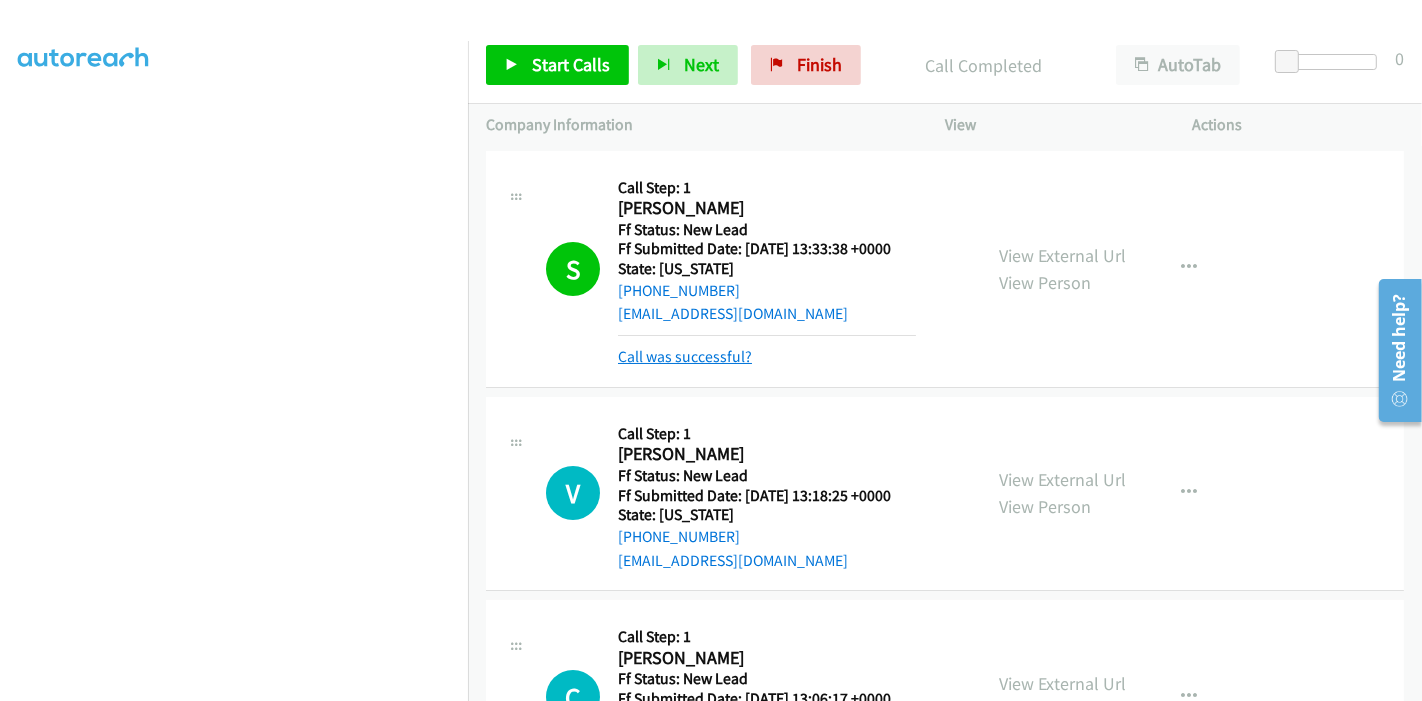 click on "Call was successful?" at bounding box center (685, 356) 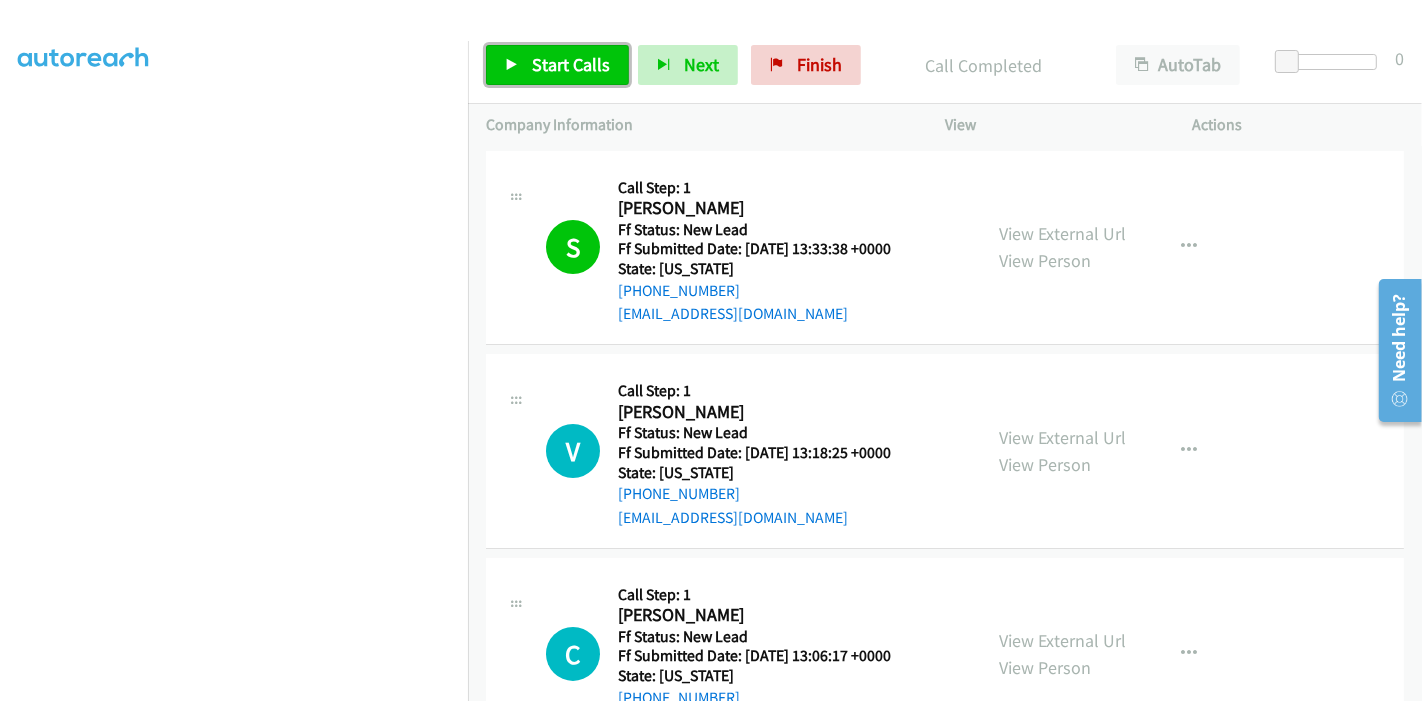 click at bounding box center (512, 66) 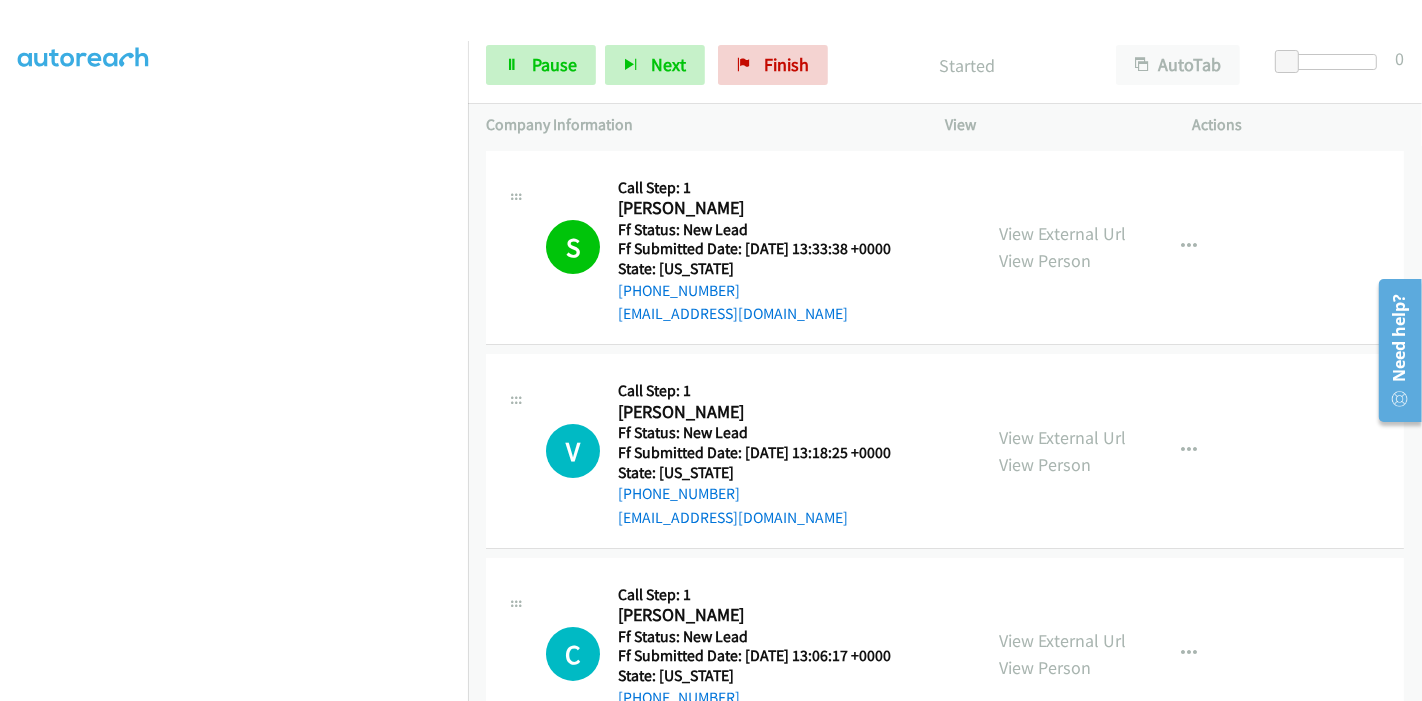 scroll, scrollTop: 222, scrollLeft: 0, axis: vertical 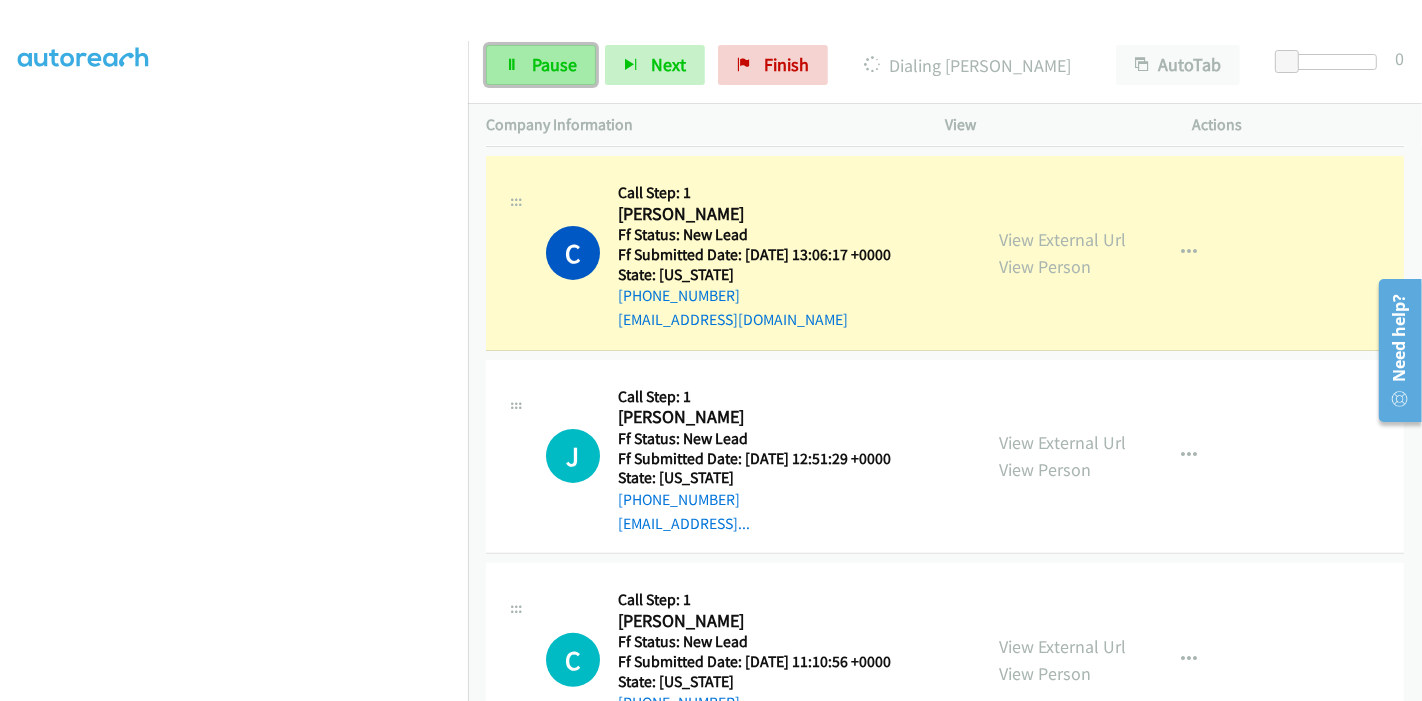 click on "Pause" at bounding box center [541, 65] 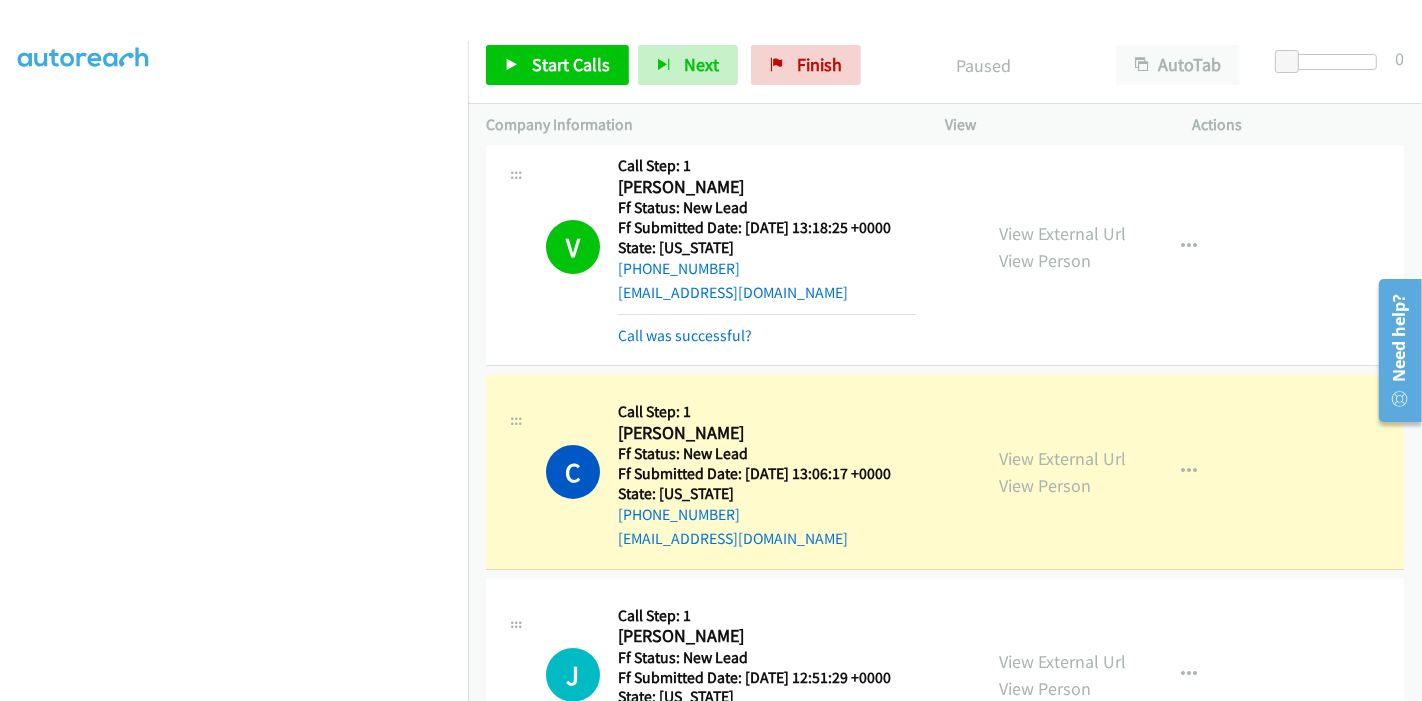 scroll, scrollTop: 222, scrollLeft: 0, axis: vertical 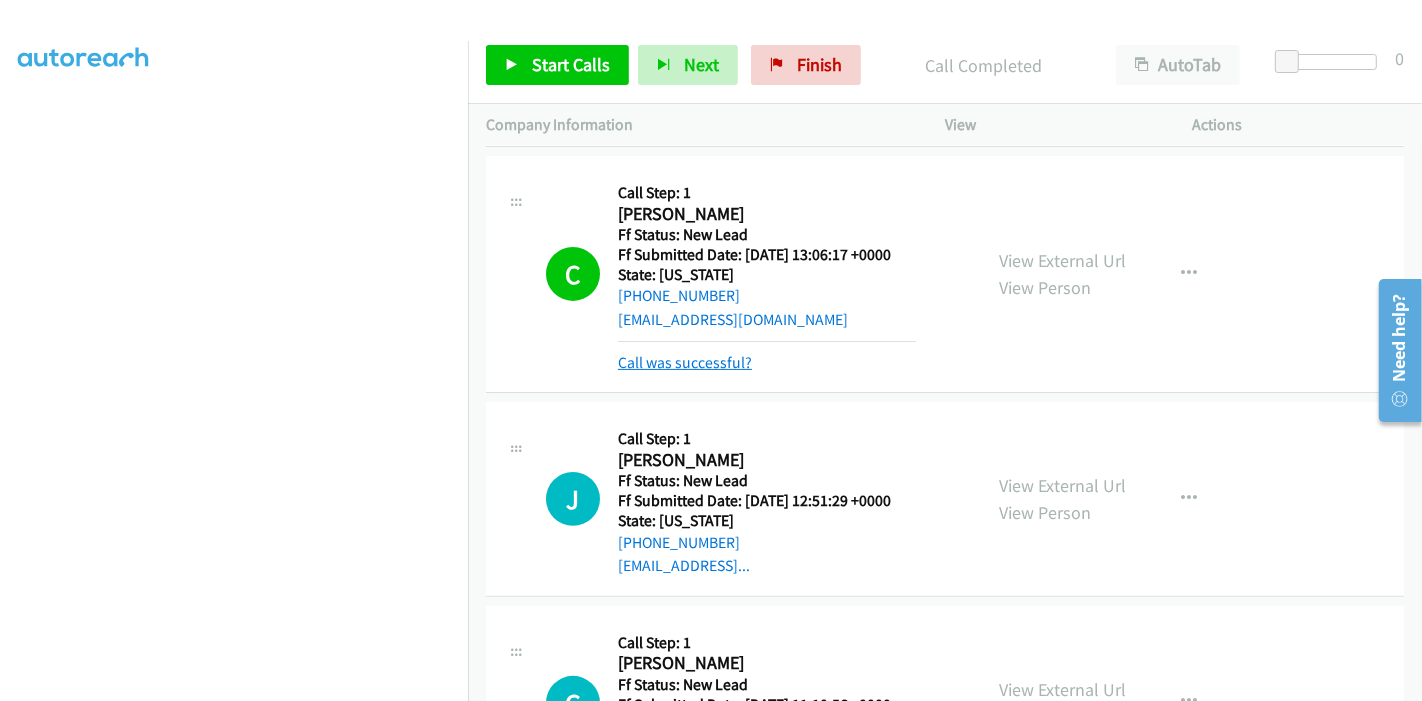 click on "Call was successful?" at bounding box center (685, 362) 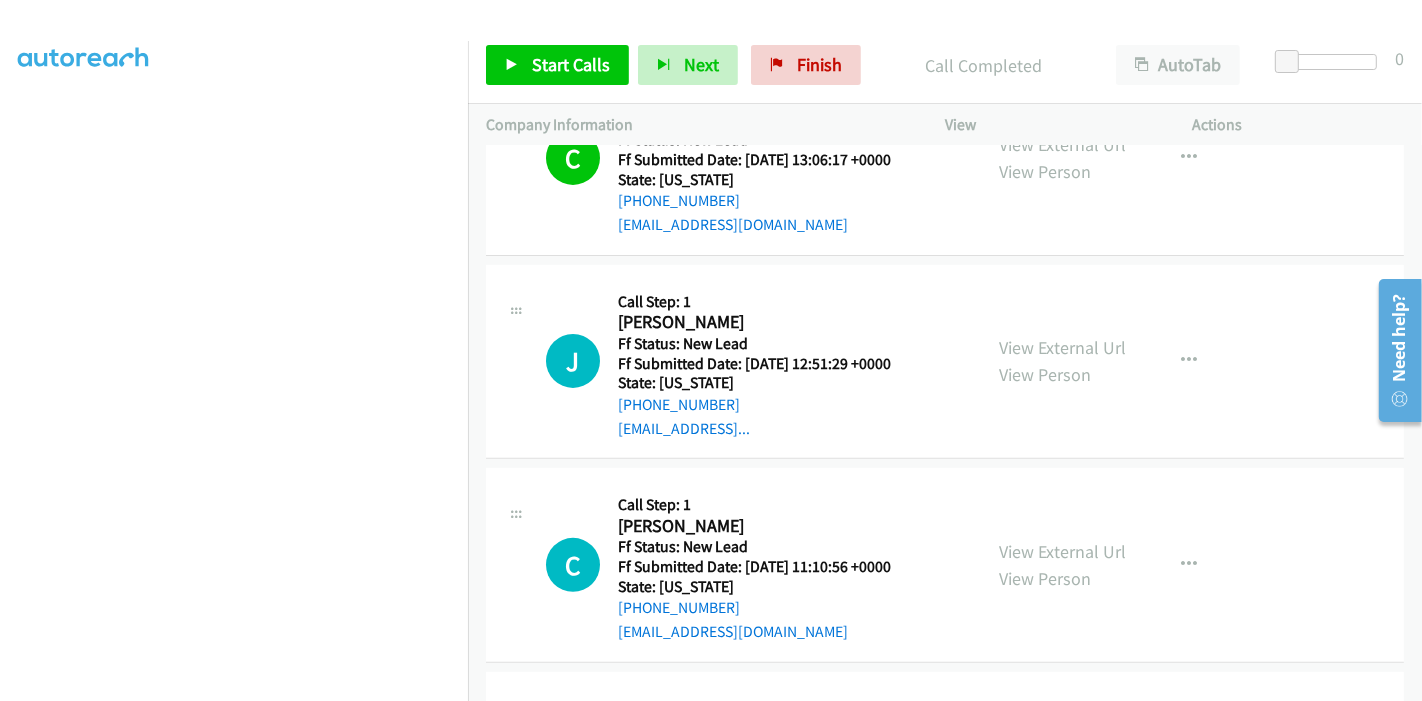 scroll, scrollTop: 555, scrollLeft: 0, axis: vertical 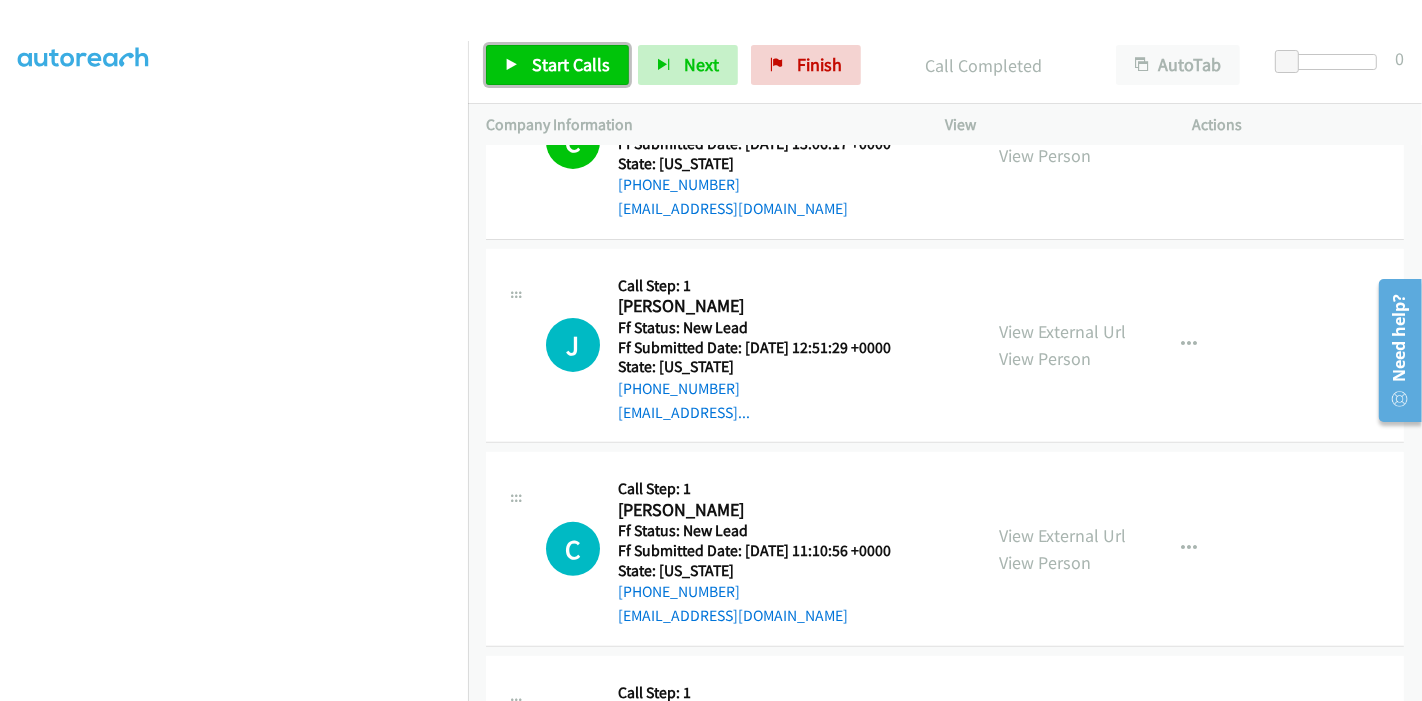 click at bounding box center [512, 66] 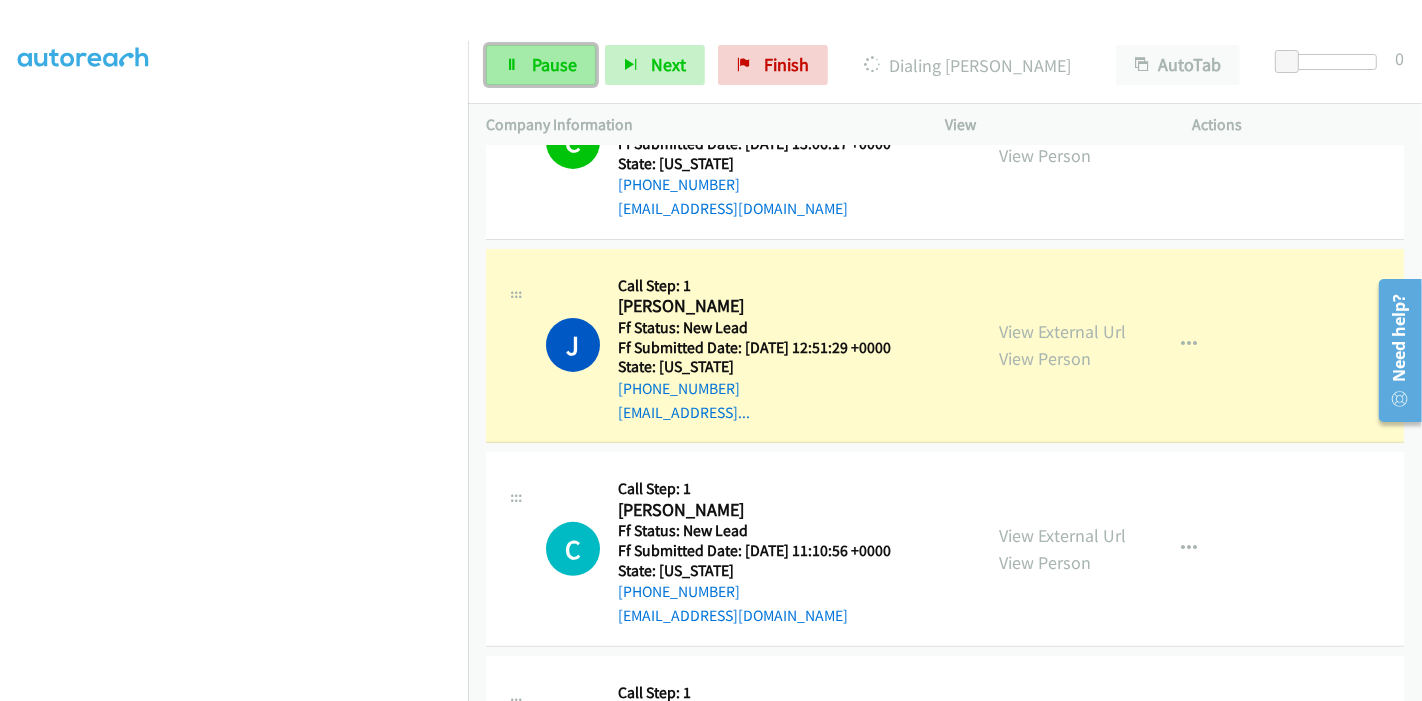 click on "Pause" at bounding box center [541, 65] 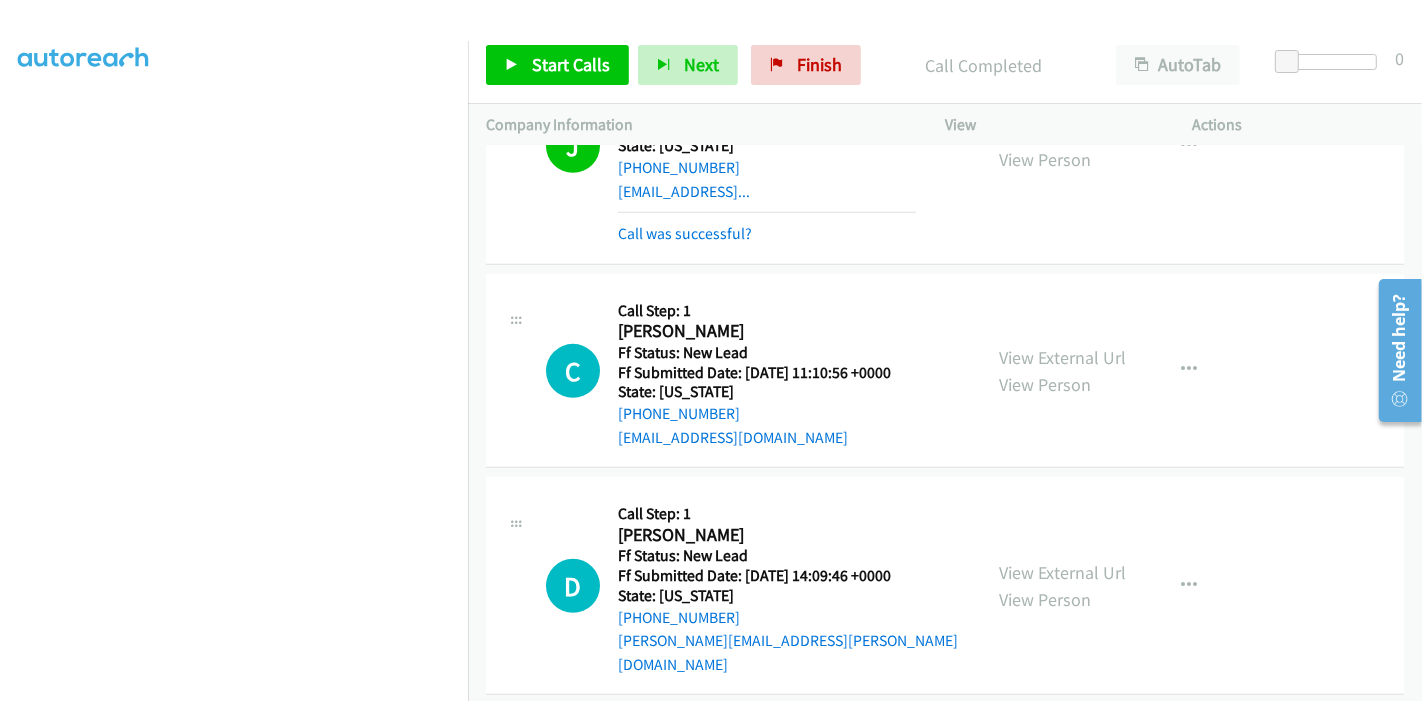 scroll, scrollTop: 777, scrollLeft: 0, axis: vertical 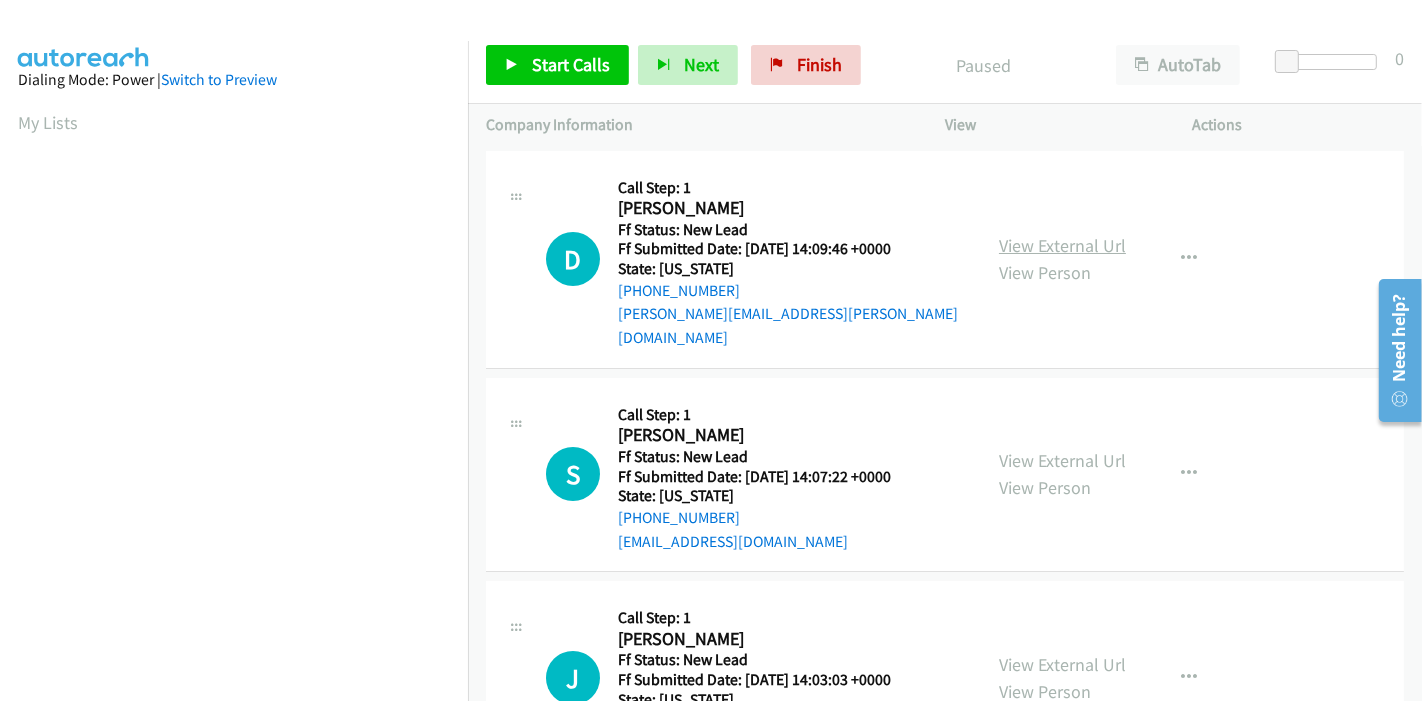 click on "View External Url" at bounding box center [1062, 245] 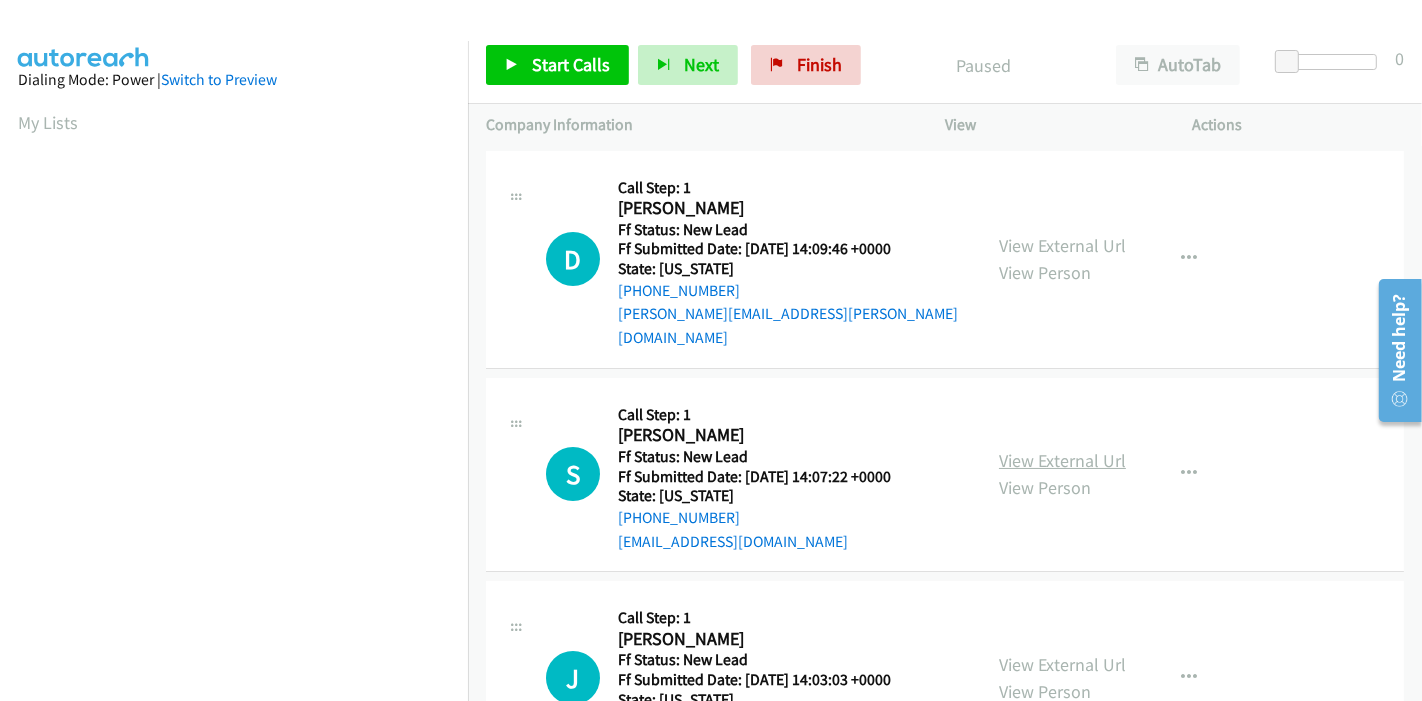 click on "View External Url" at bounding box center [1062, 460] 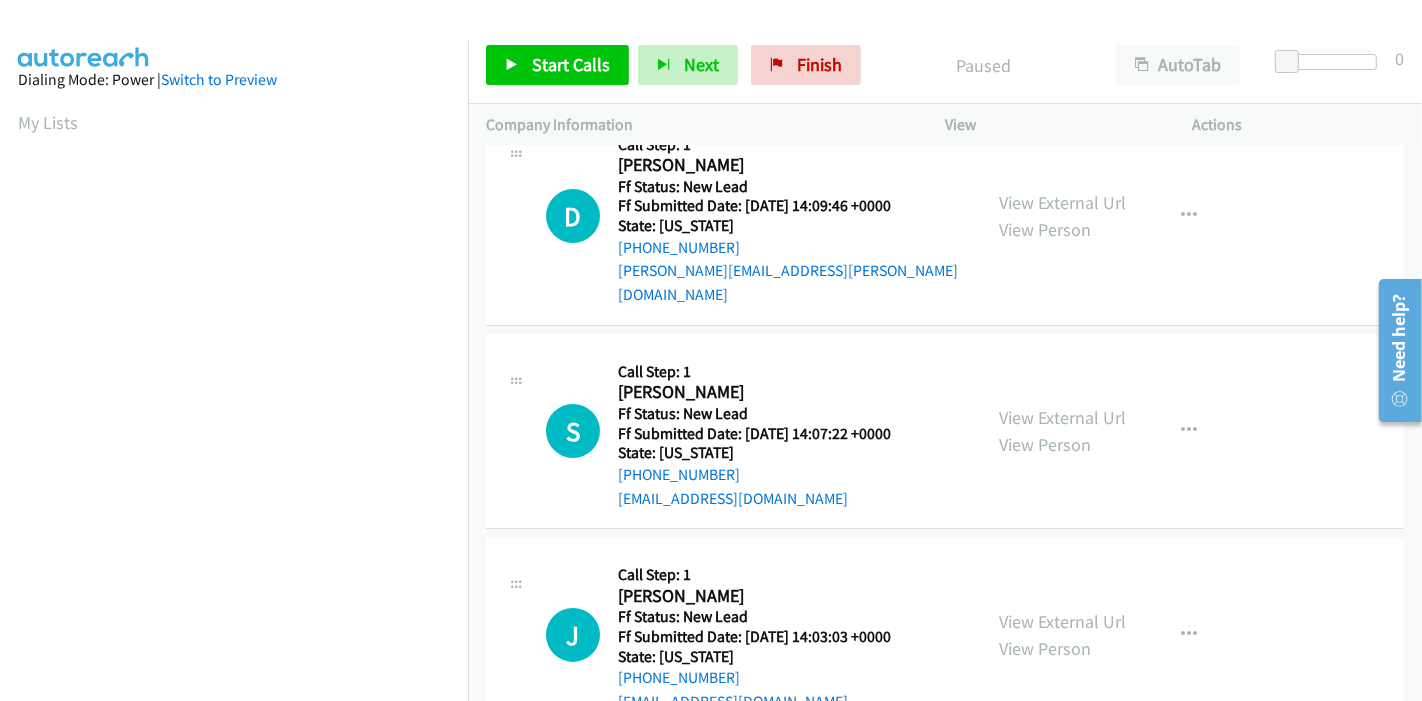 scroll, scrollTop: 111, scrollLeft: 0, axis: vertical 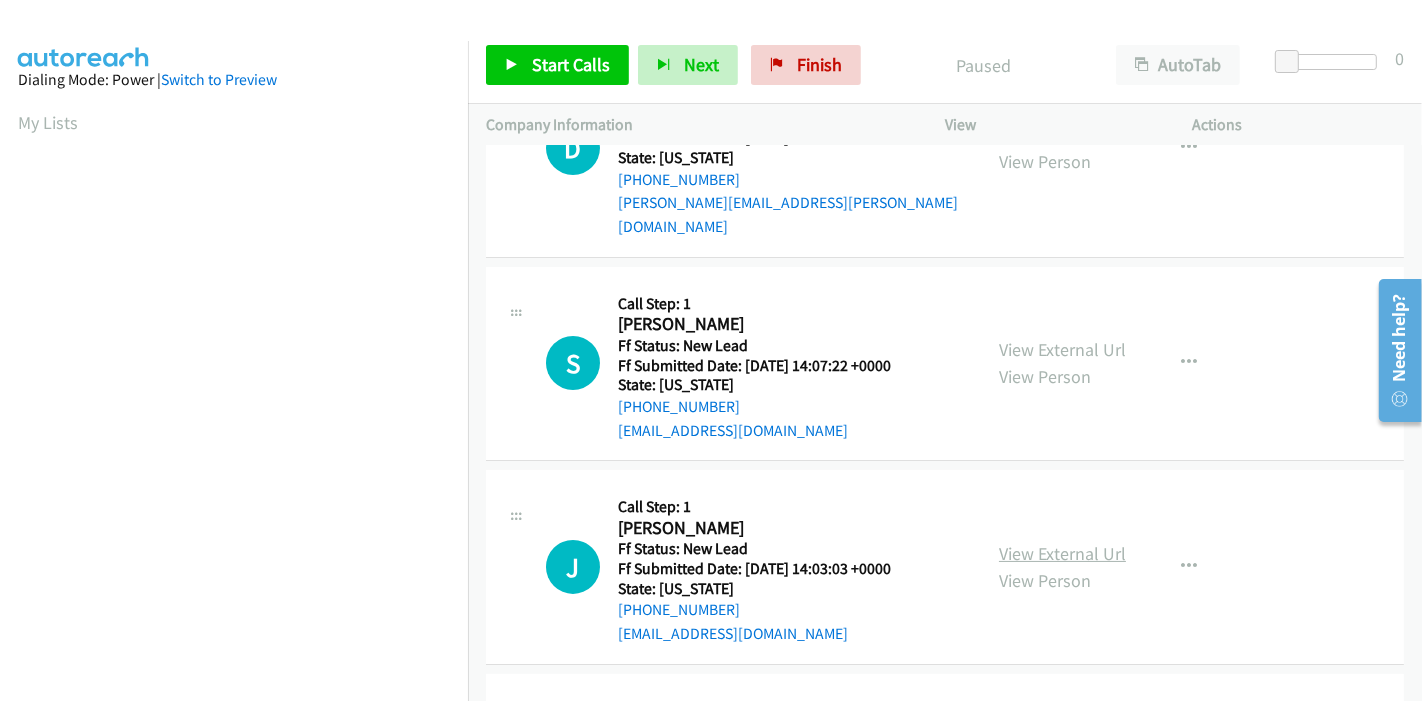 click on "View External Url" at bounding box center (1062, 553) 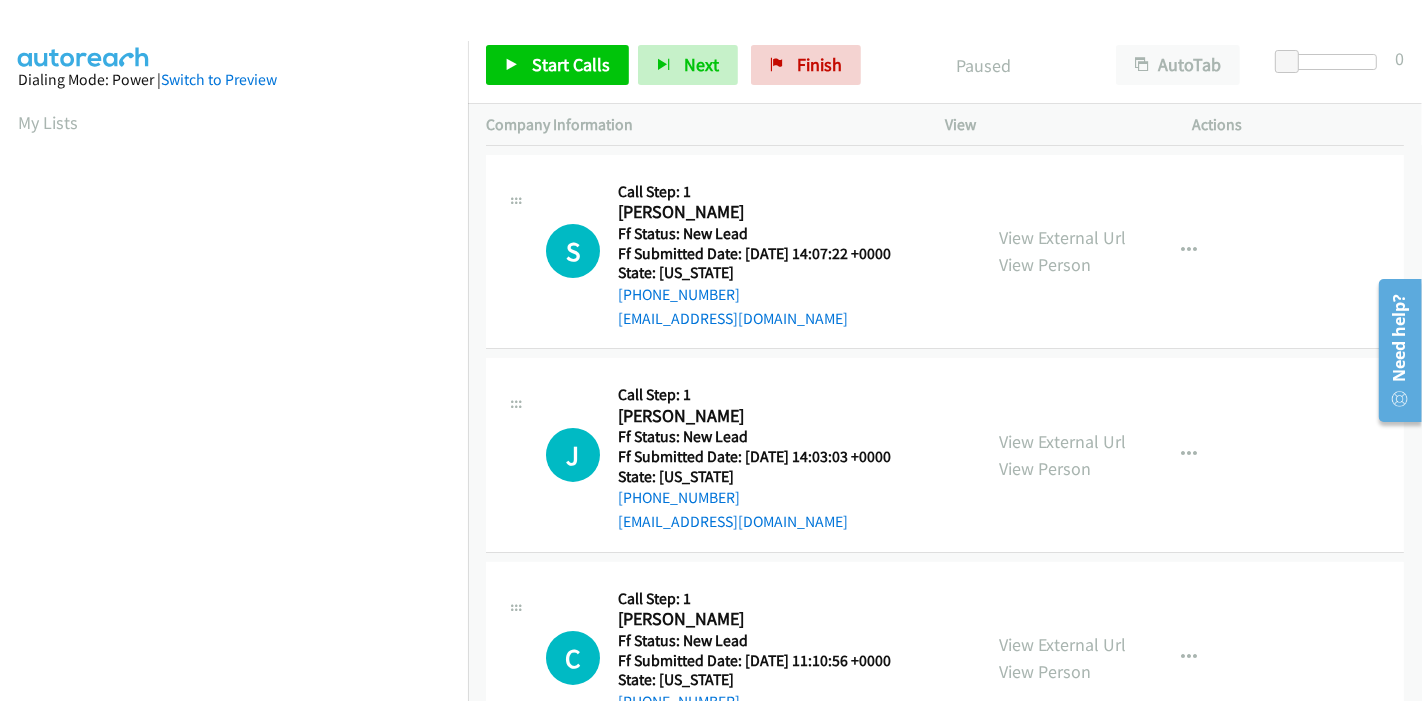 scroll, scrollTop: 284, scrollLeft: 0, axis: vertical 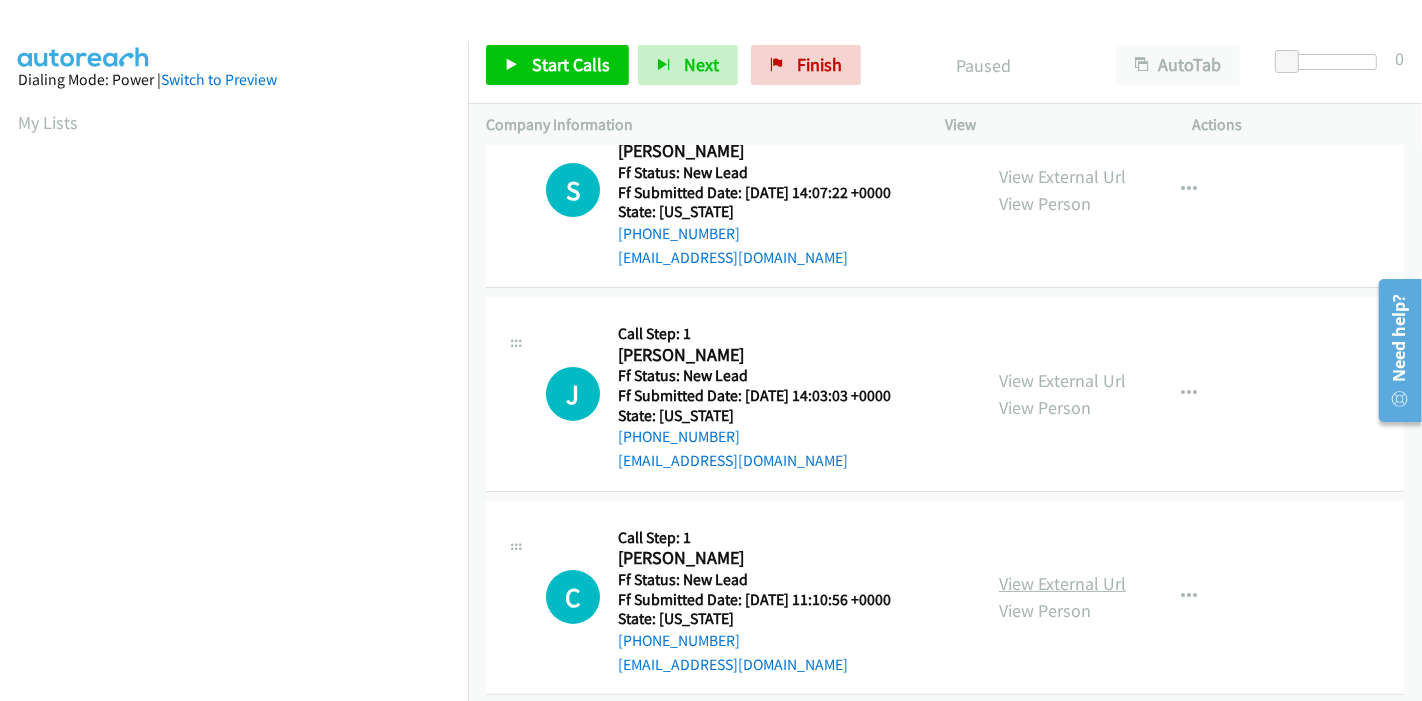 click on "View External Url" at bounding box center (1062, 583) 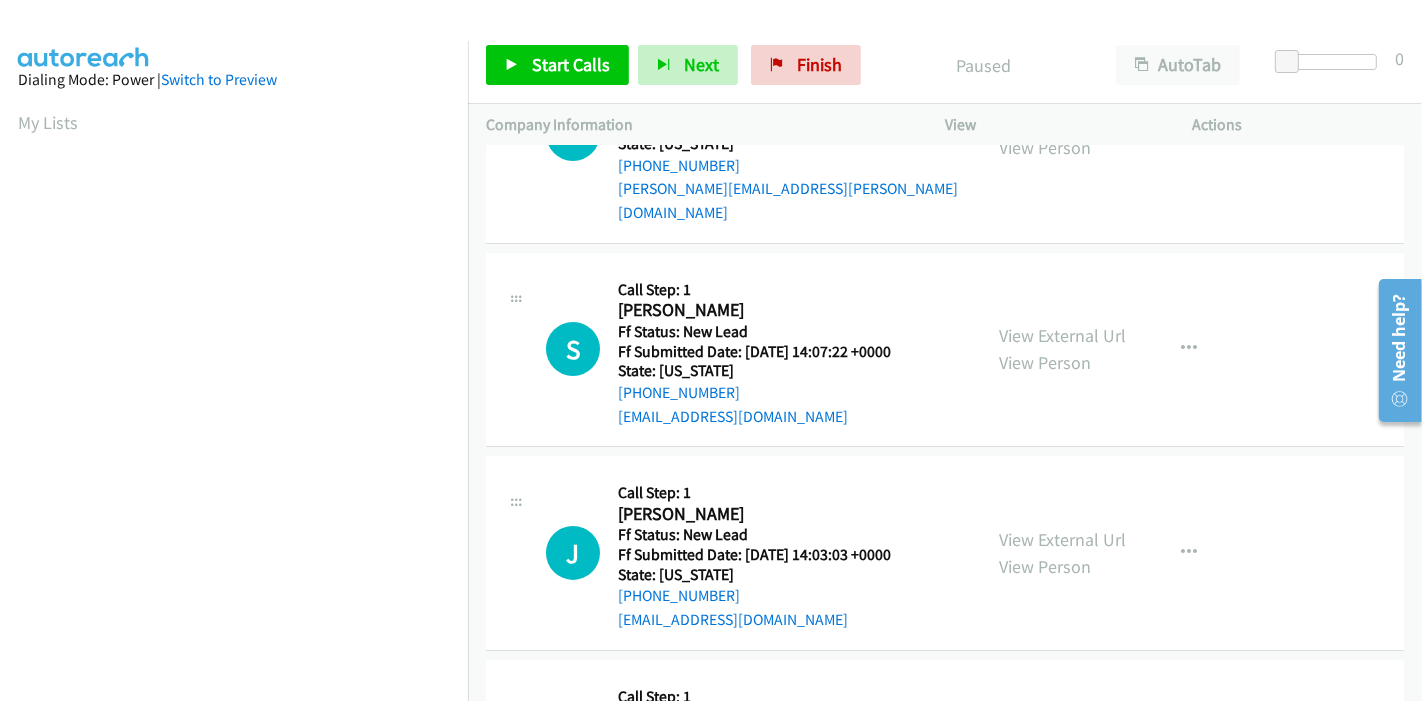 scroll, scrollTop: 0, scrollLeft: 0, axis: both 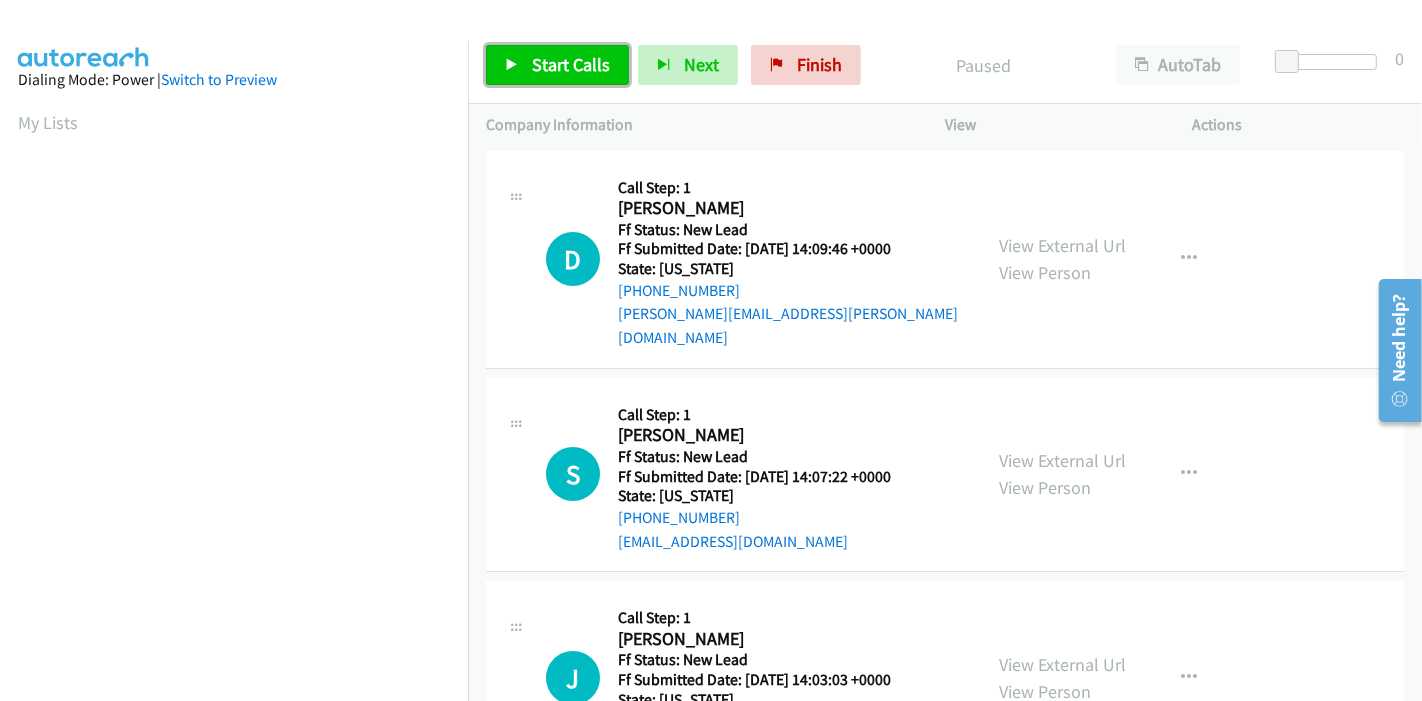 click on "Start Calls" at bounding box center (571, 64) 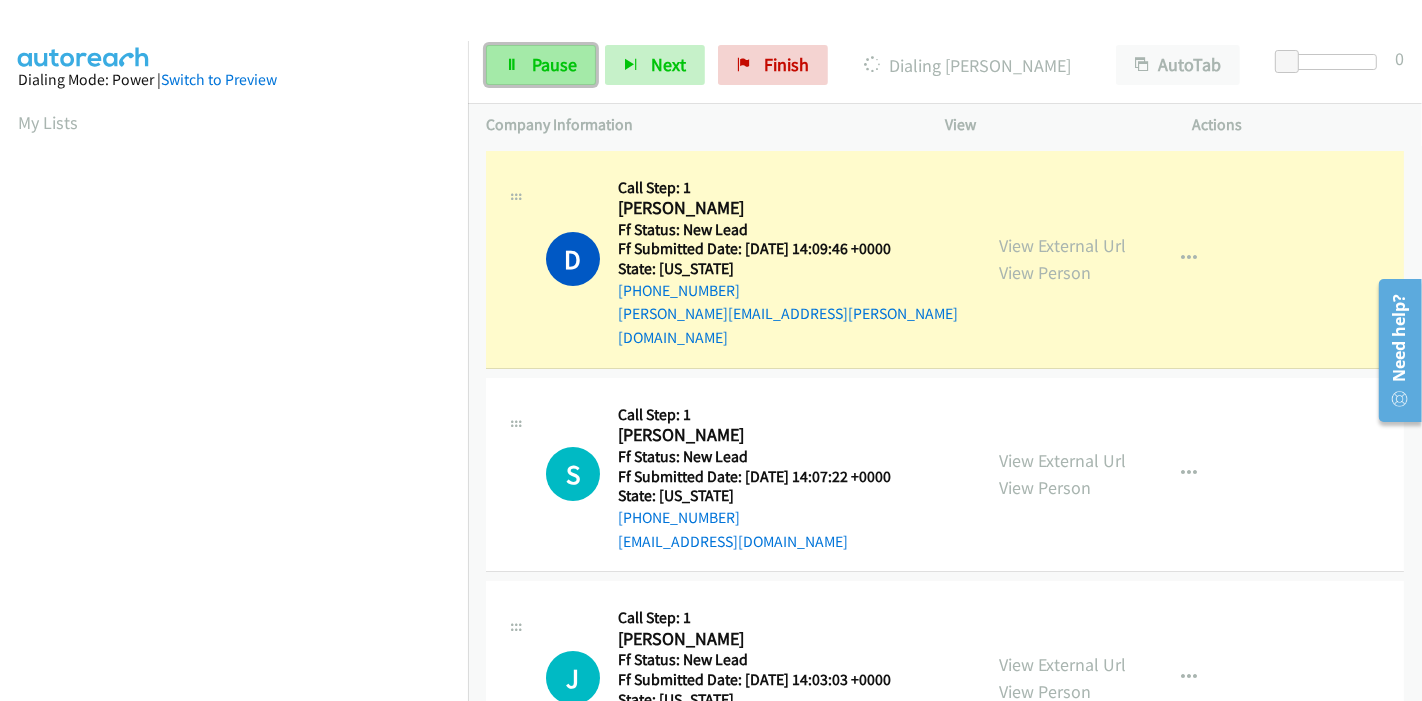 click on "Pause" at bounding box center (554, 64) 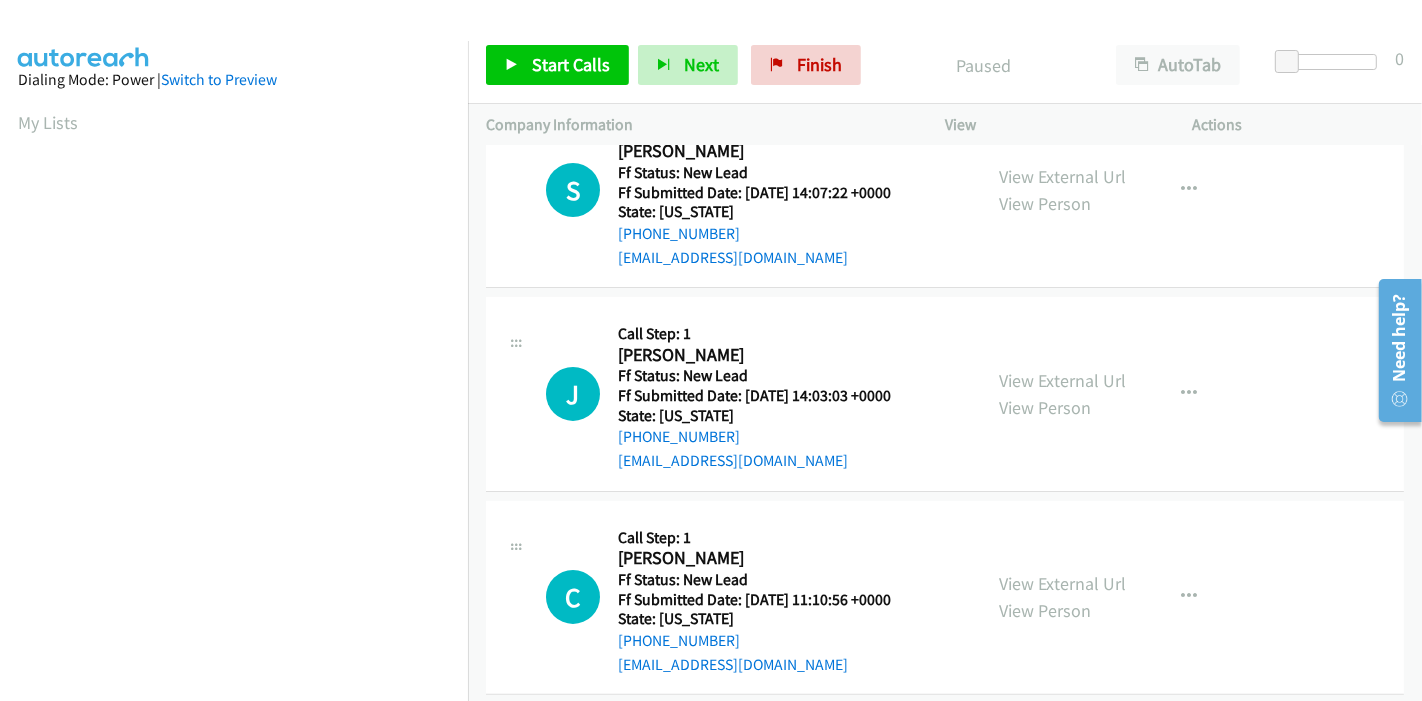 scroll, scrollTop: 0, scrollLeft: 0, axis: both 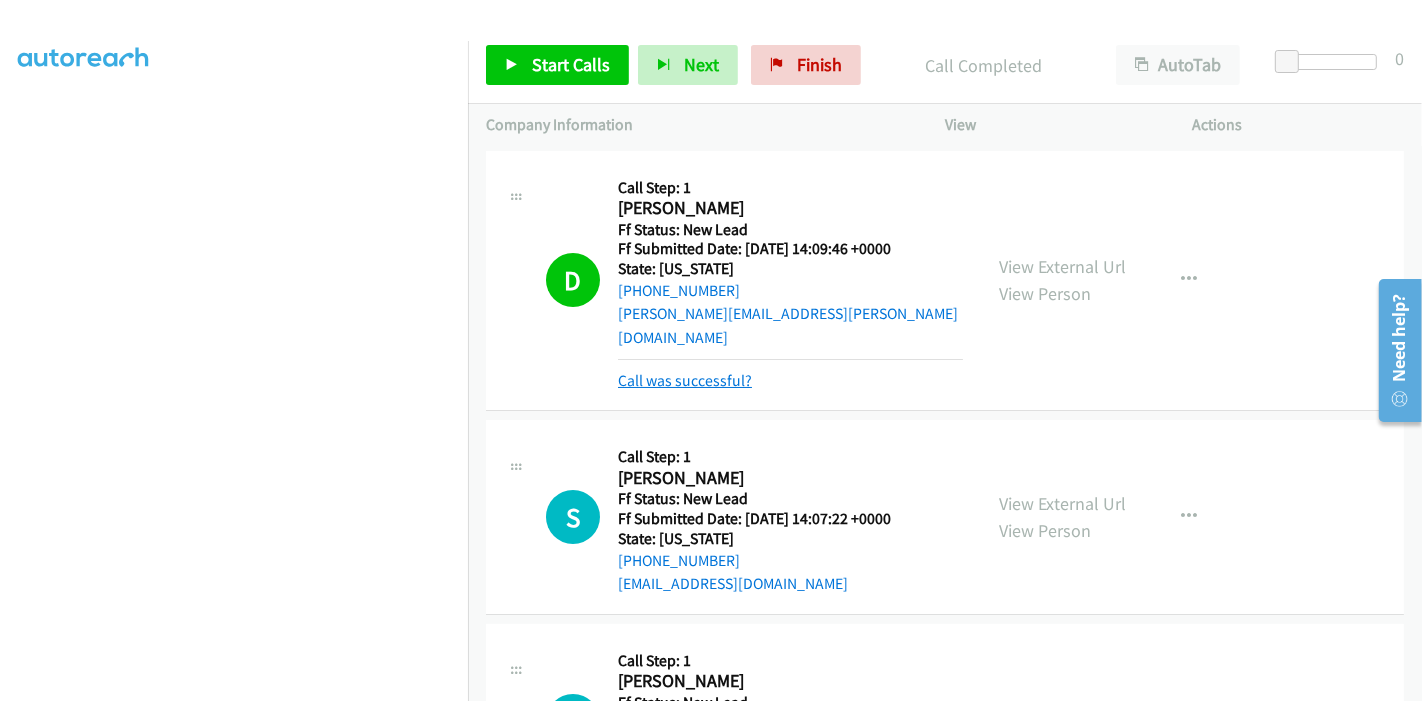 click on "Call was successful?" at bounding box center [685, 380] 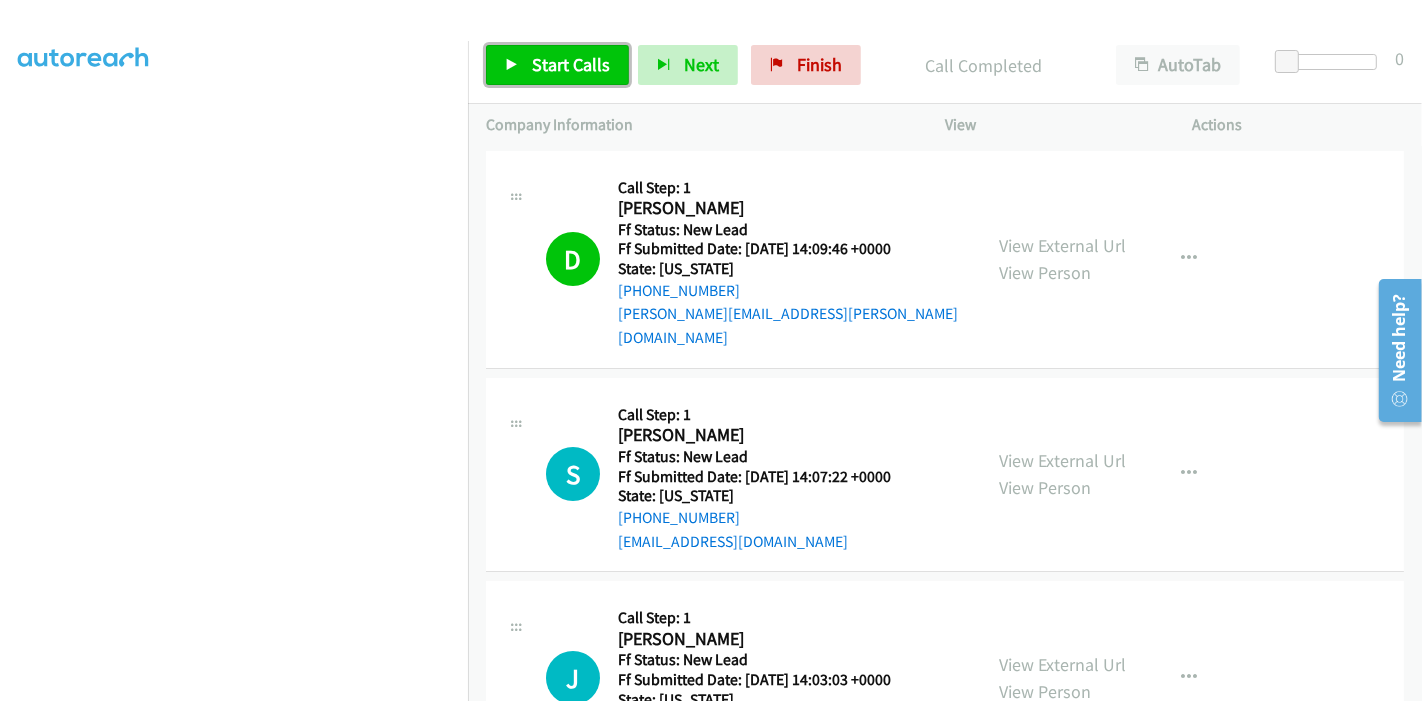 click on "Start Calls" at bounding box center (571, 64) 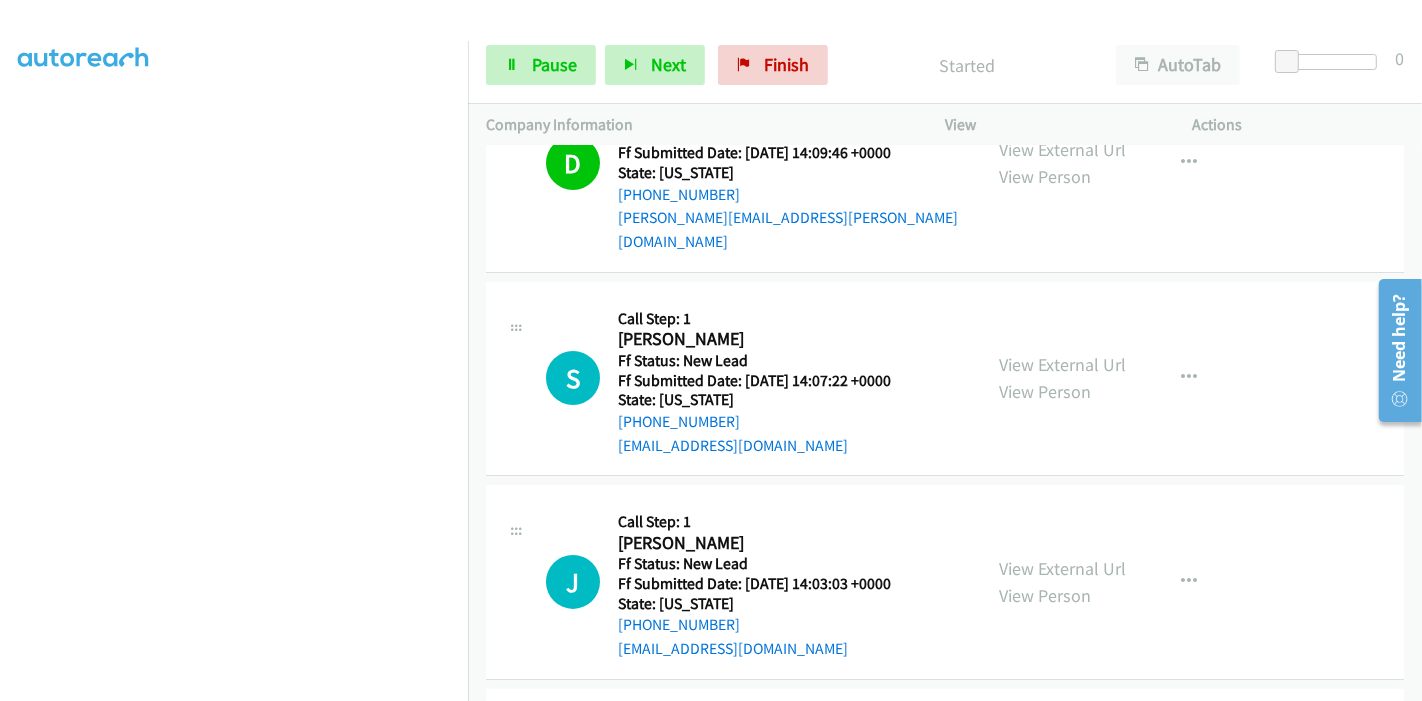 scroll, scrollTop: 222, scrollLeft: 0, axis: vertical 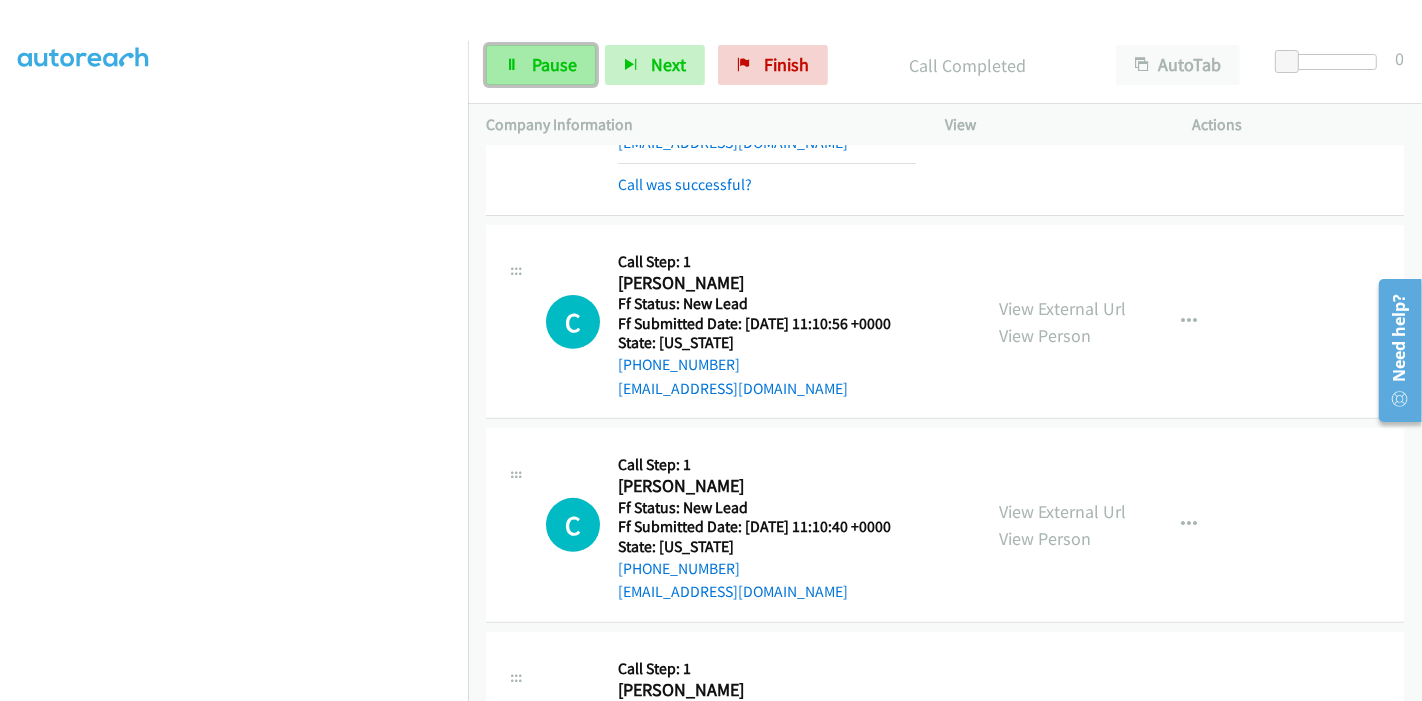 click on "Pause" at bounding box center (541, 65) 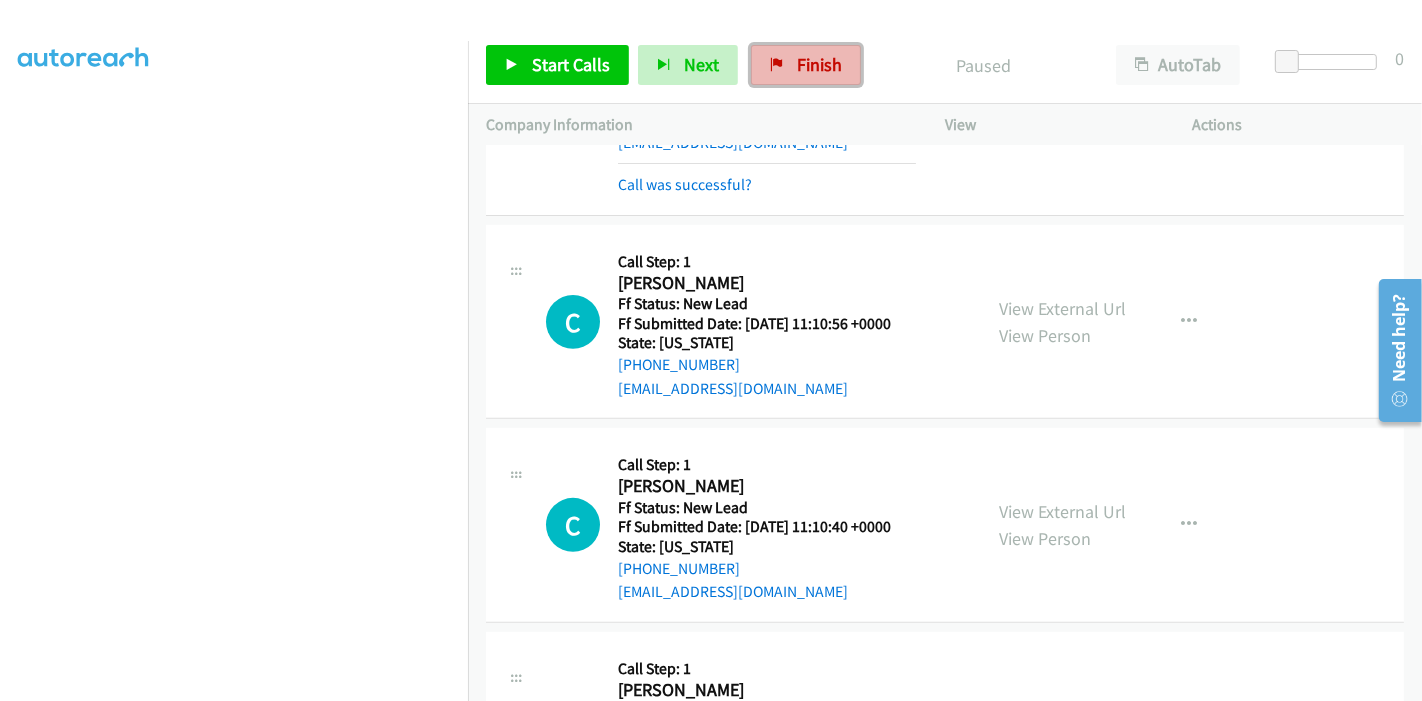 click on "Finish" at bounding box center [819, 64] 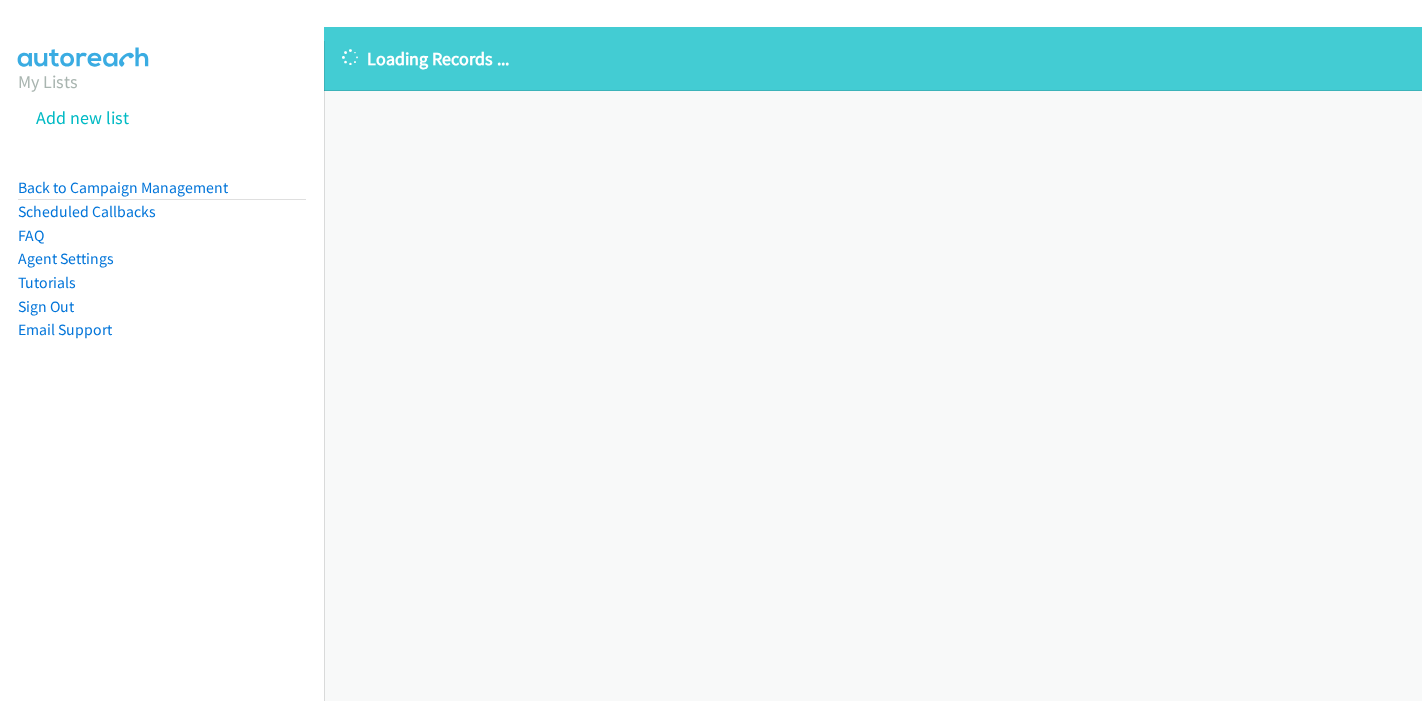 scroll, scrollTop: 0, scrollLeft: 0, axis: both 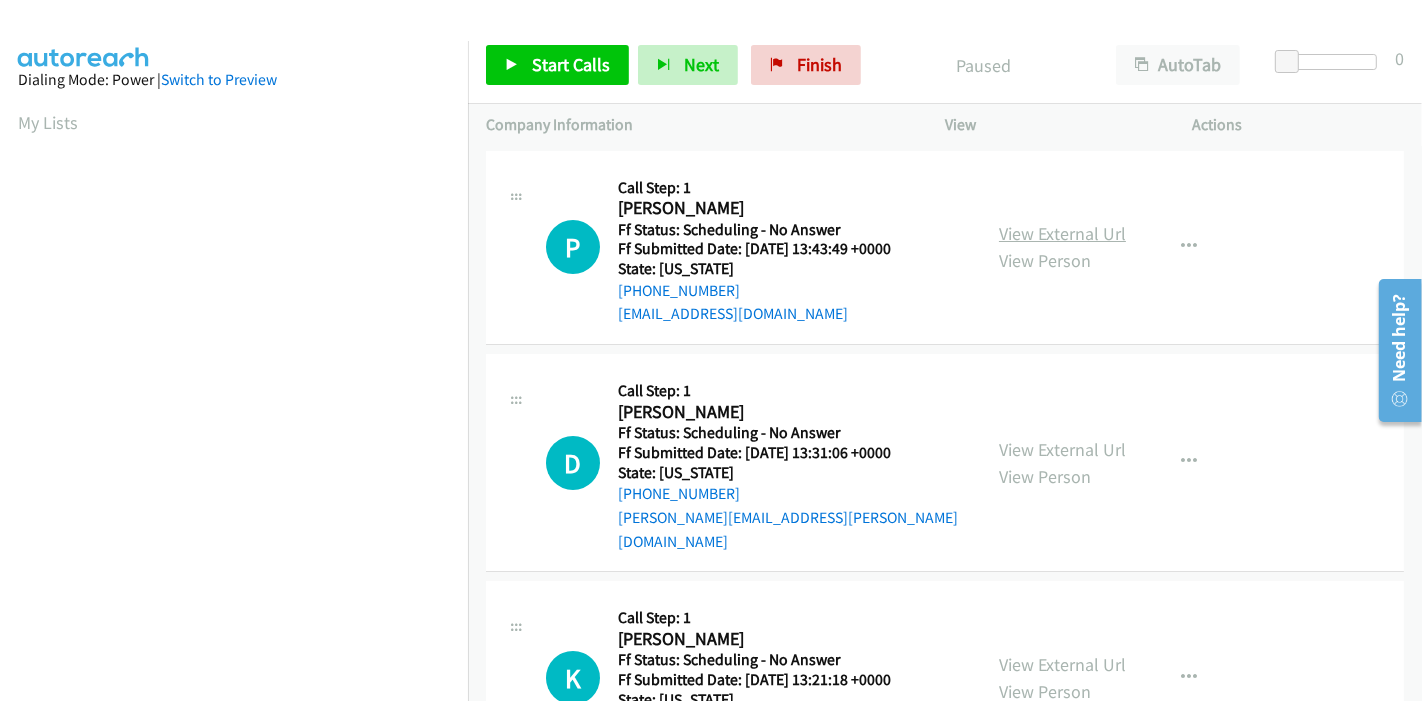 click on "View External Url" at bounding box center (1062, 233) 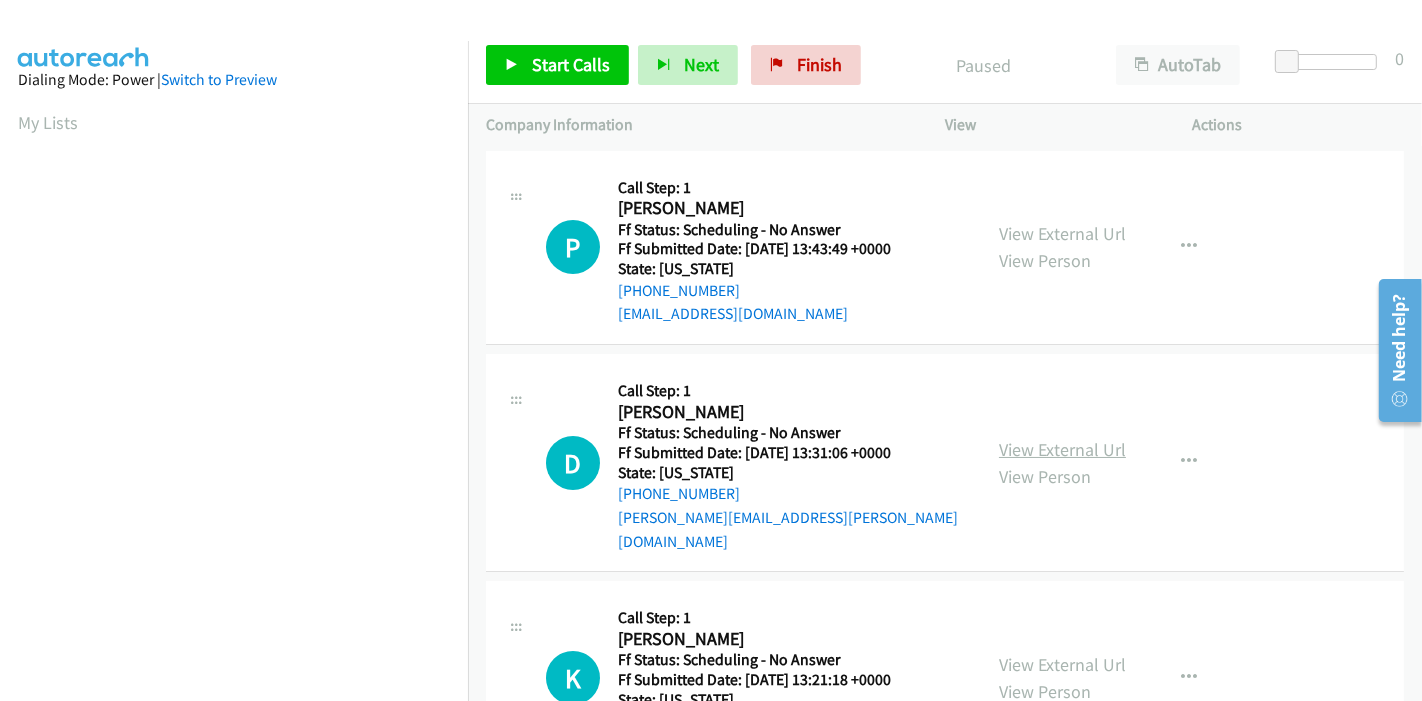 click on "View External Url" at bounding box center [1062, 449] 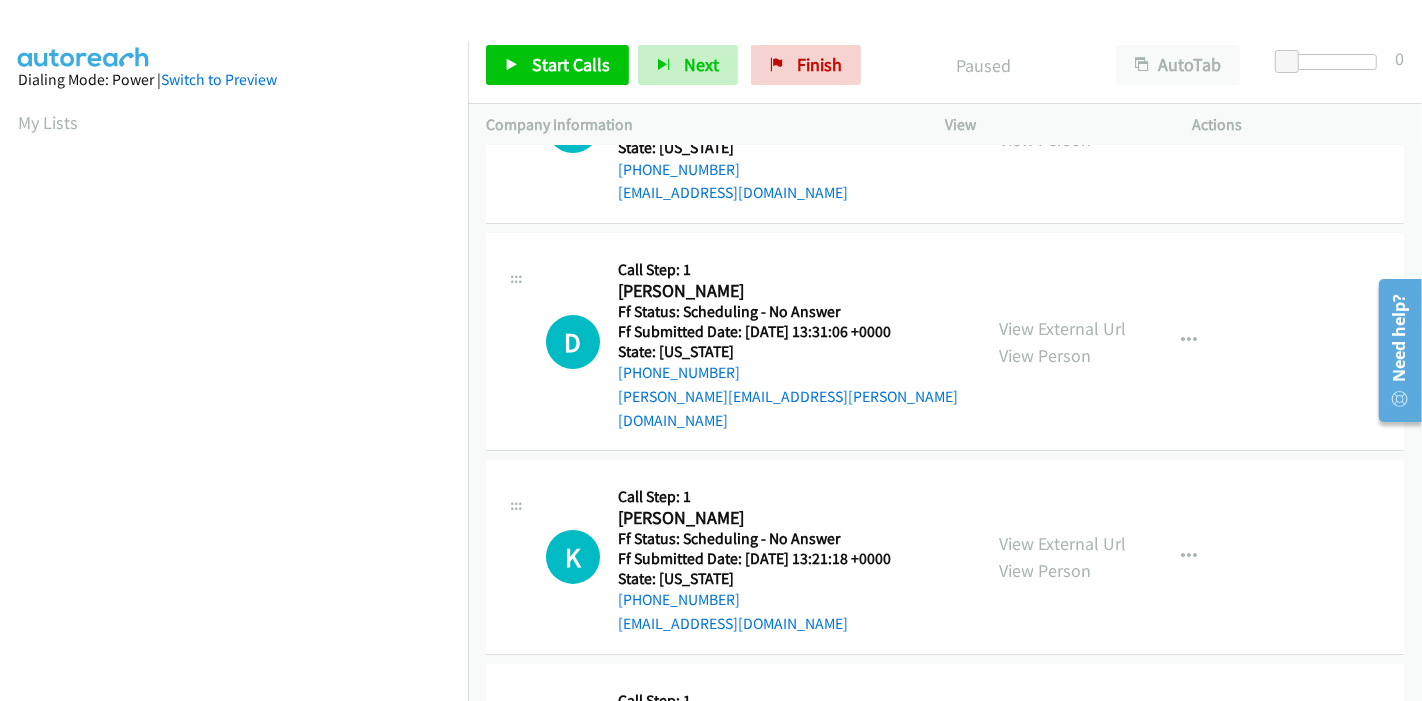 scroll, scrollTop: 222, scrollLeft: 0, axis: vertical 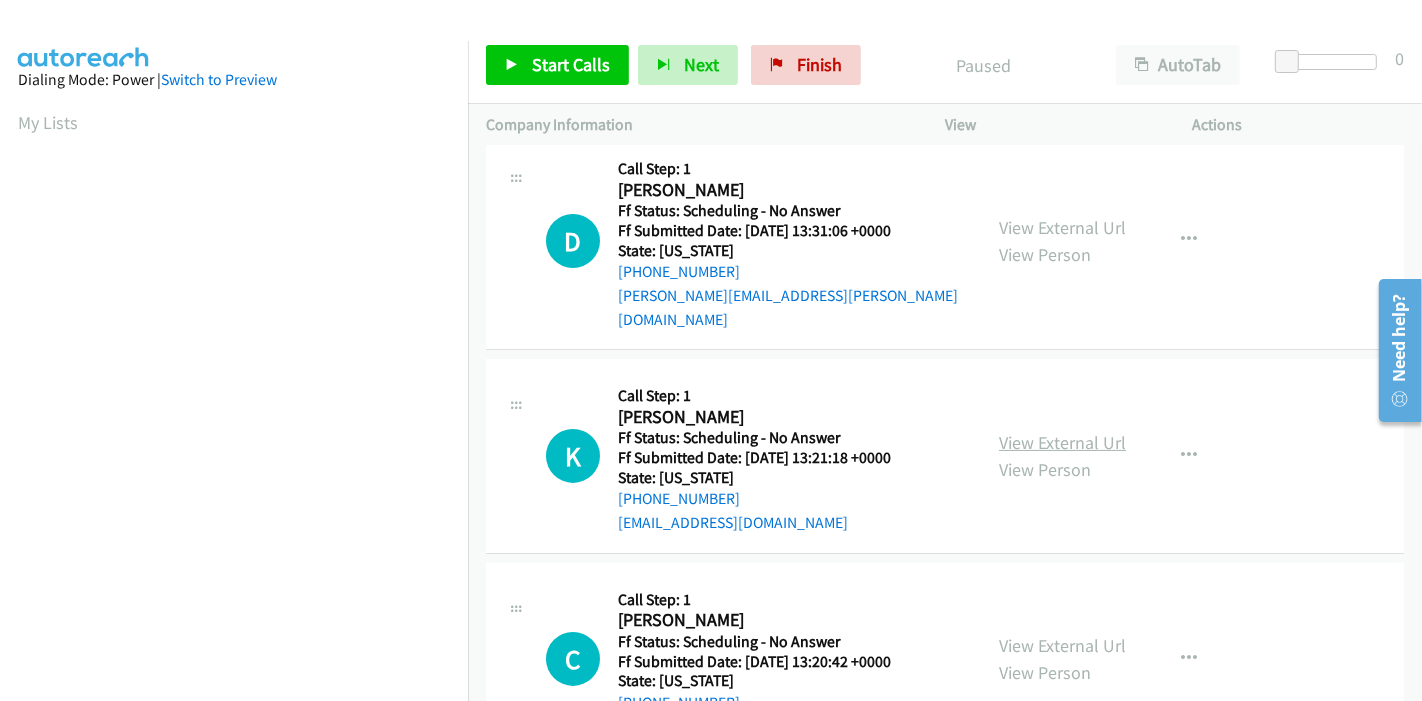 click on "View External Url" at bounding box center (1062, 442) 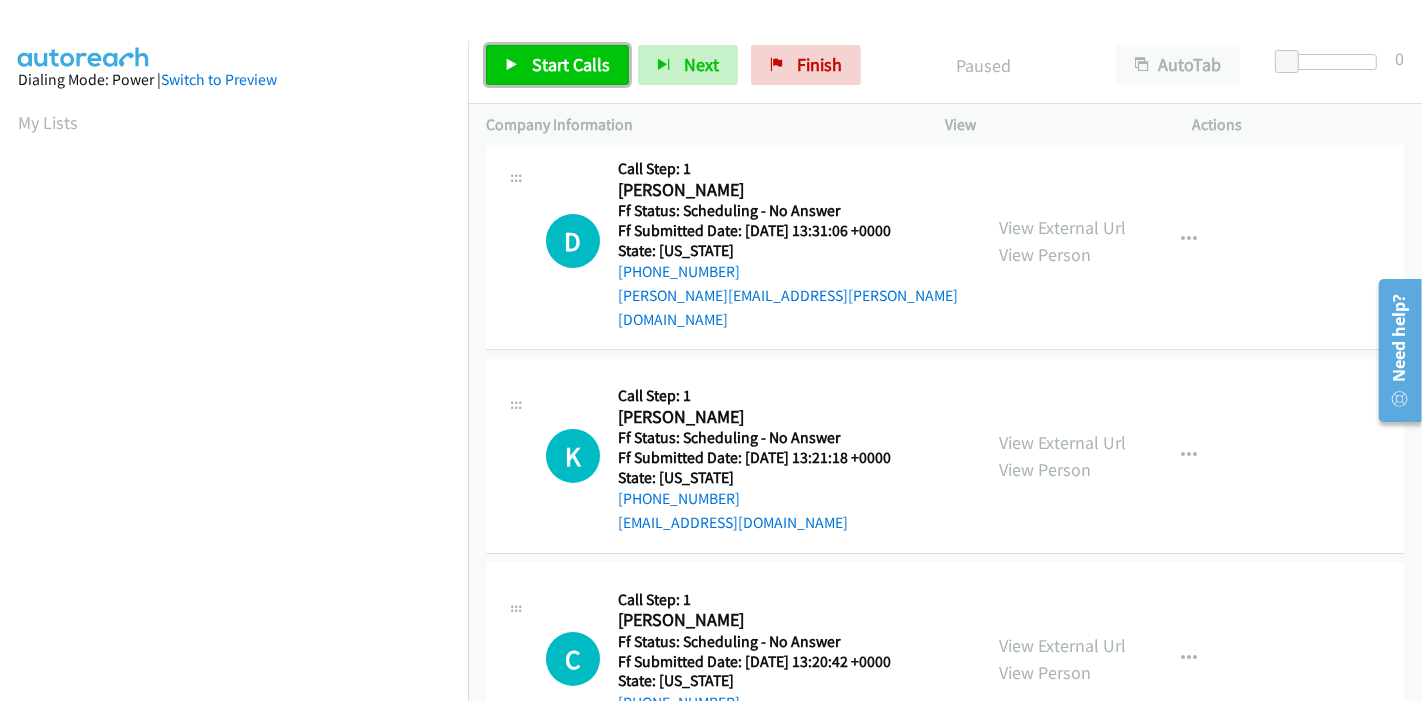 click on "Start Calls" at bounding box center (571, 64) 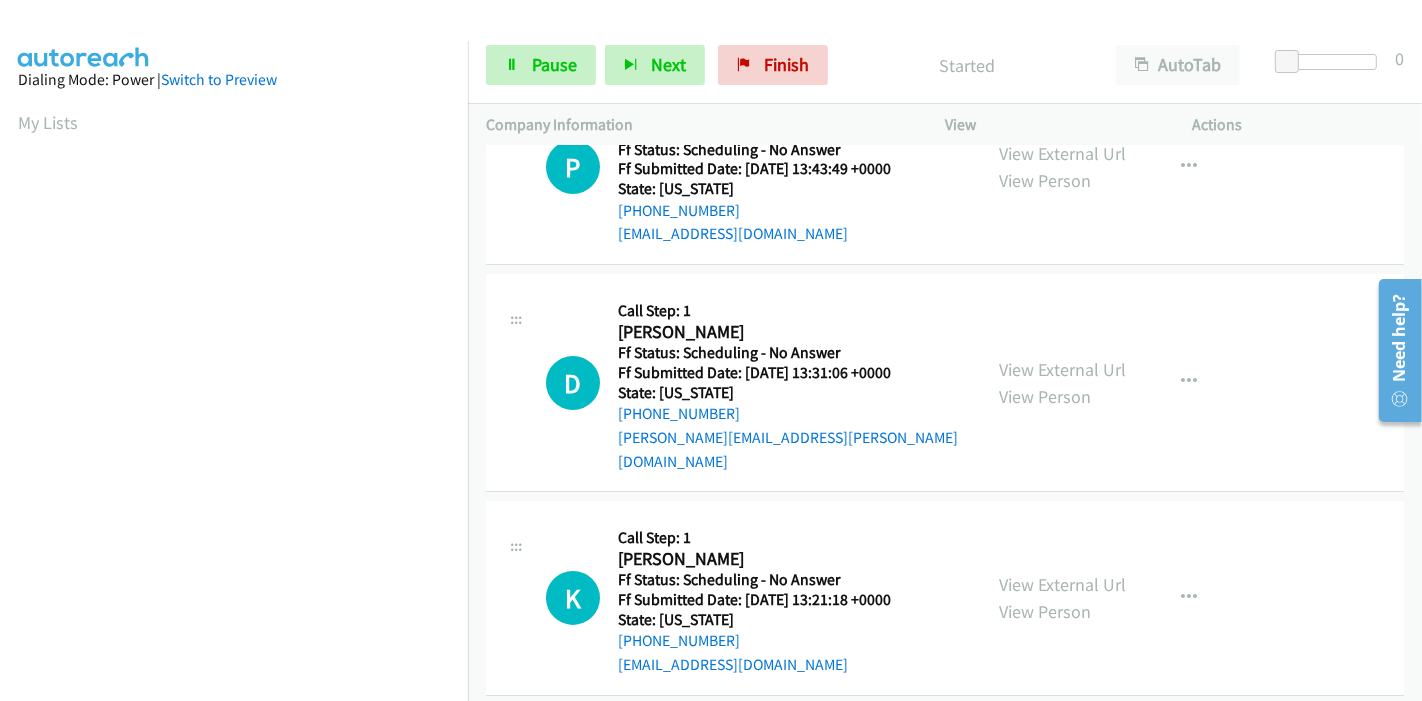 scroll, scrollTop: 0, scrollLeft: 0, axis: both 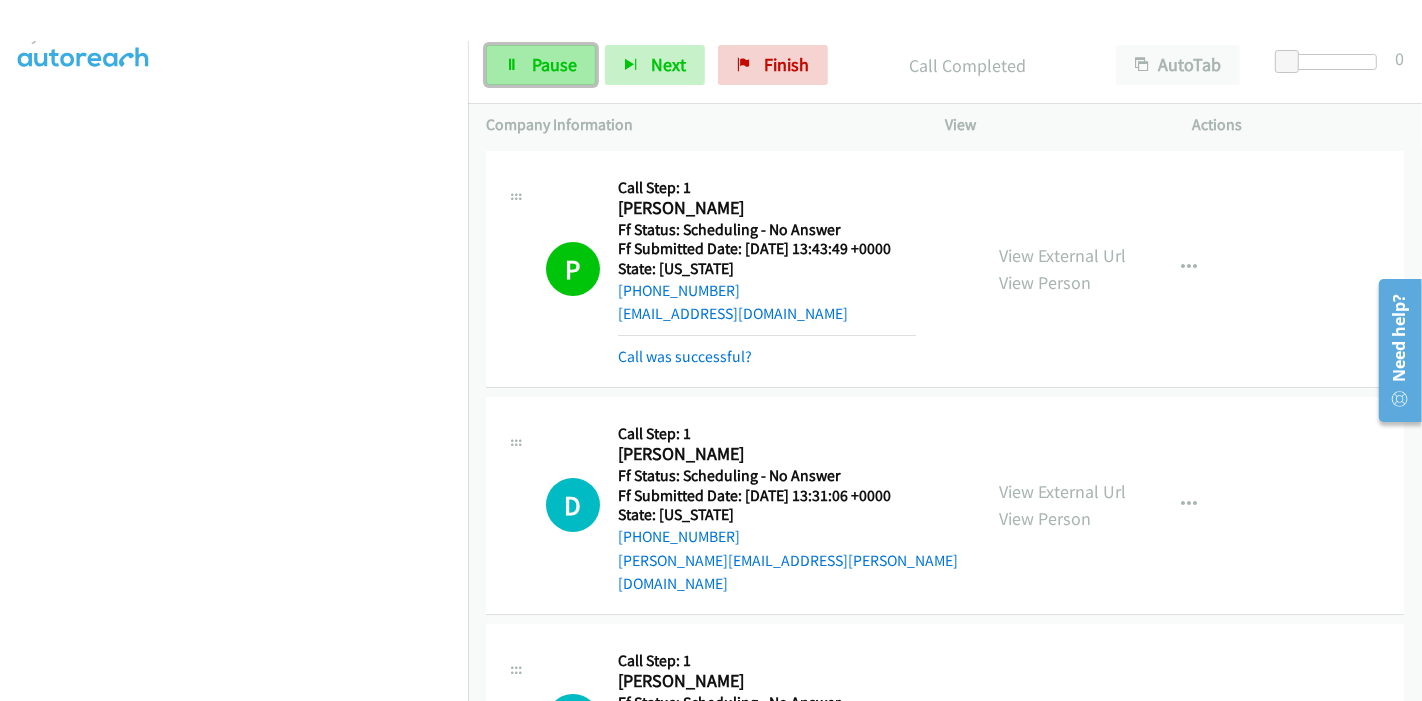 click on "Pause" at bounding box center (554, 64) 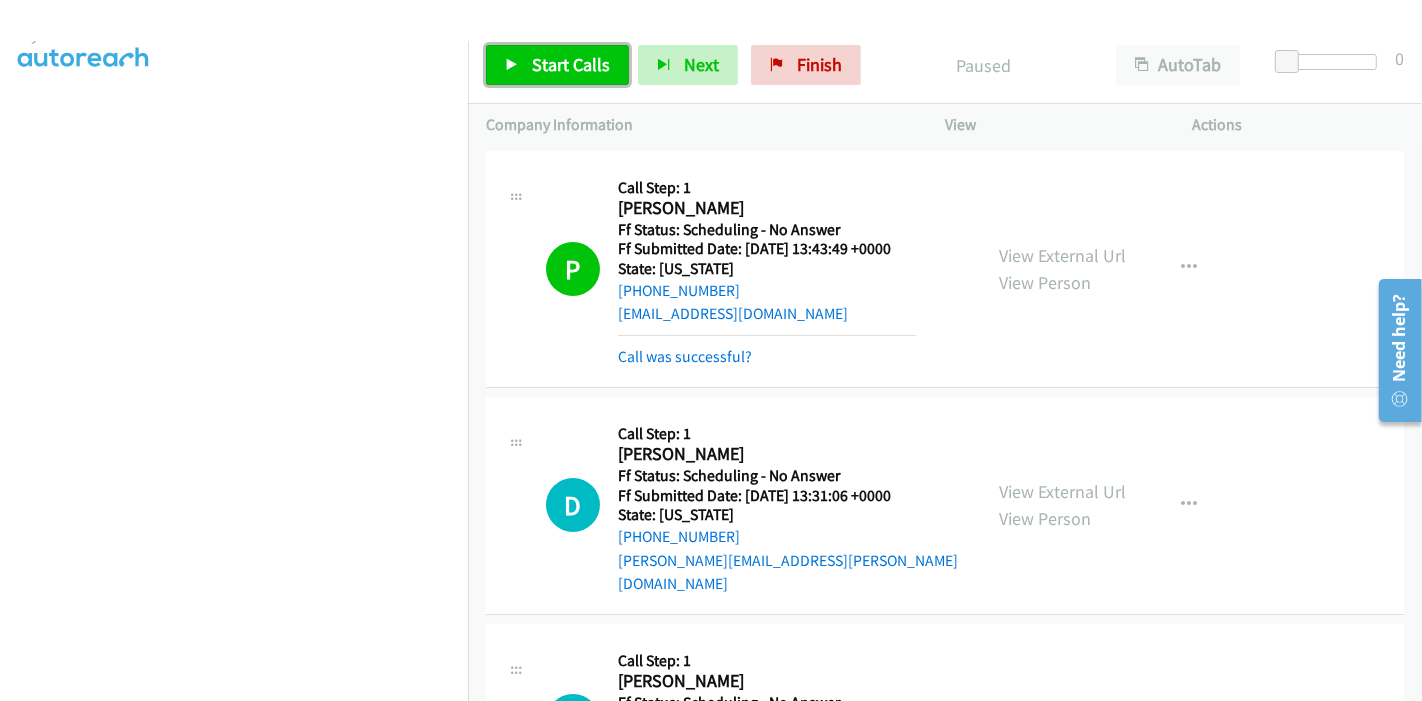 click on "Start Calls" at bounding box center (571, 64) 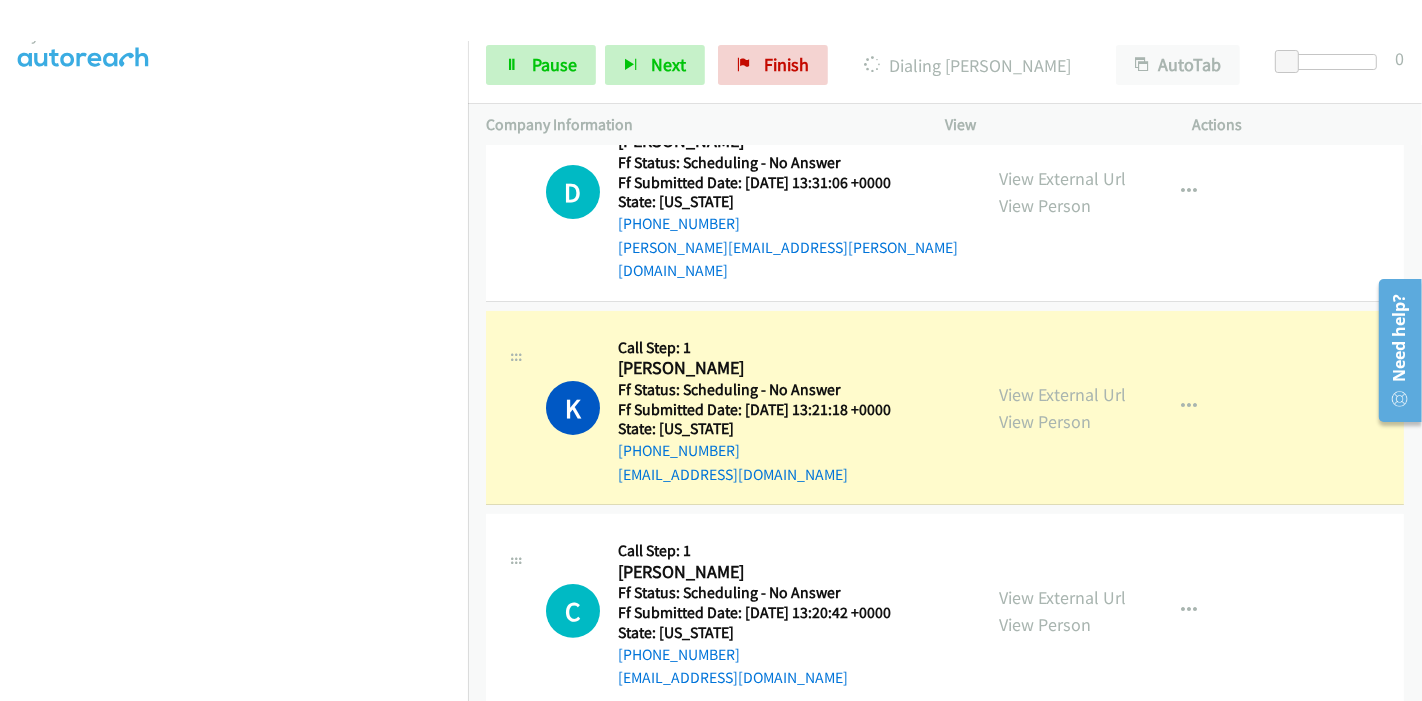 scroll, scrollTop: 333, scrollLeft: 0, axis: vertical 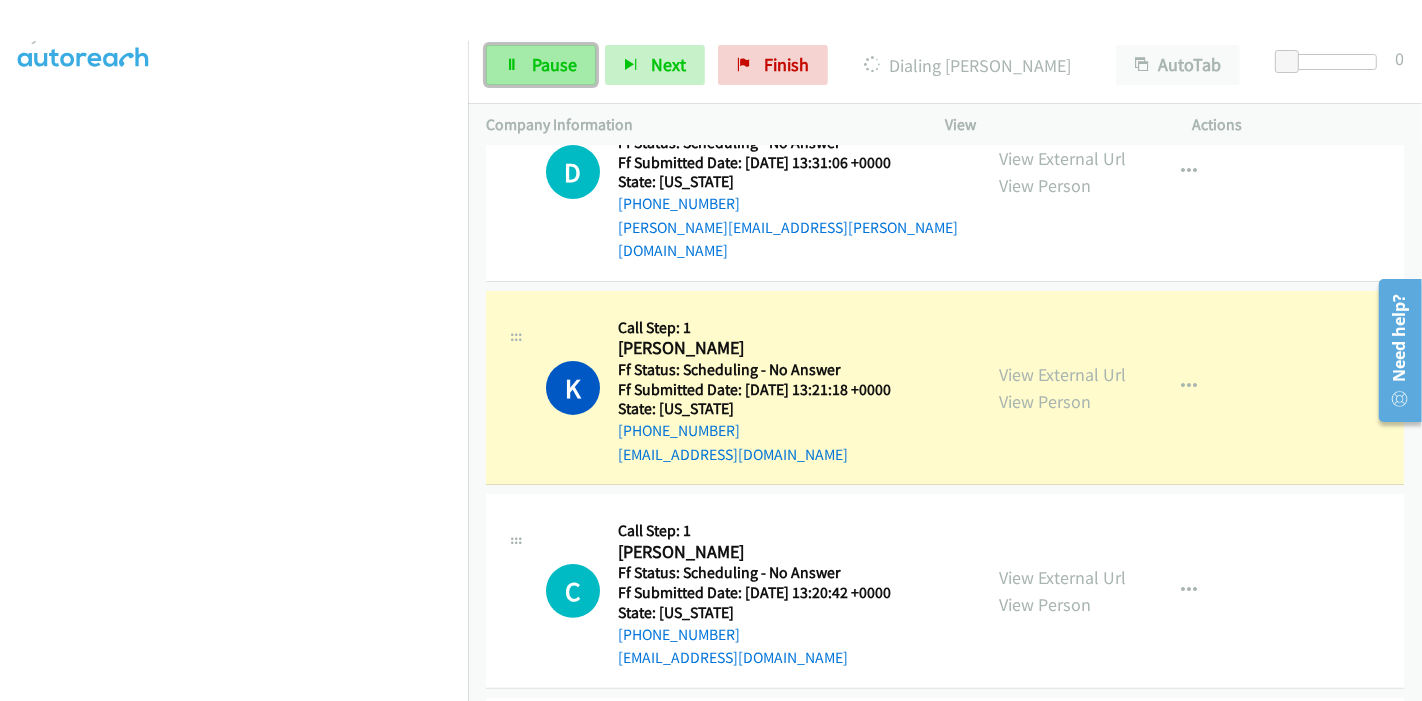 click on "Pause" at bounding box center [554, 64] 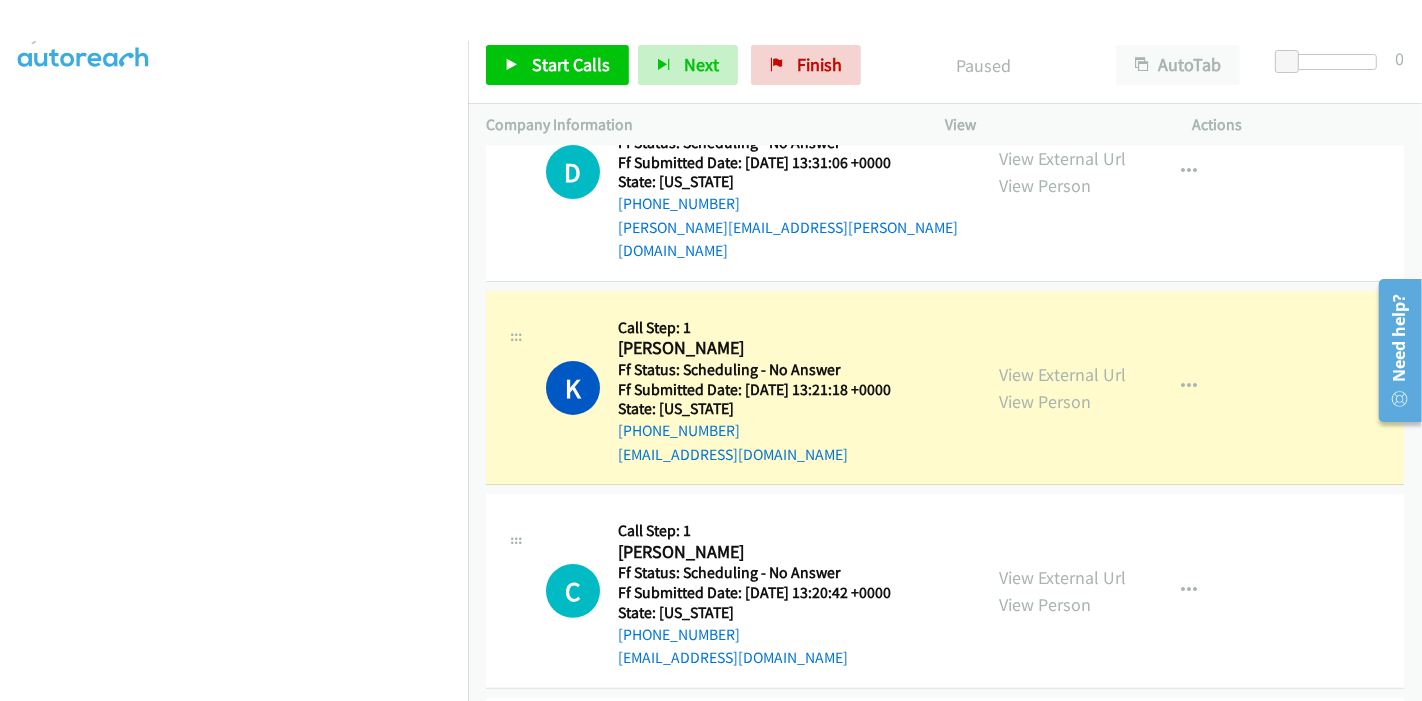scroll, scrollTop: 422, scrollLeft: 0, axis: vertical 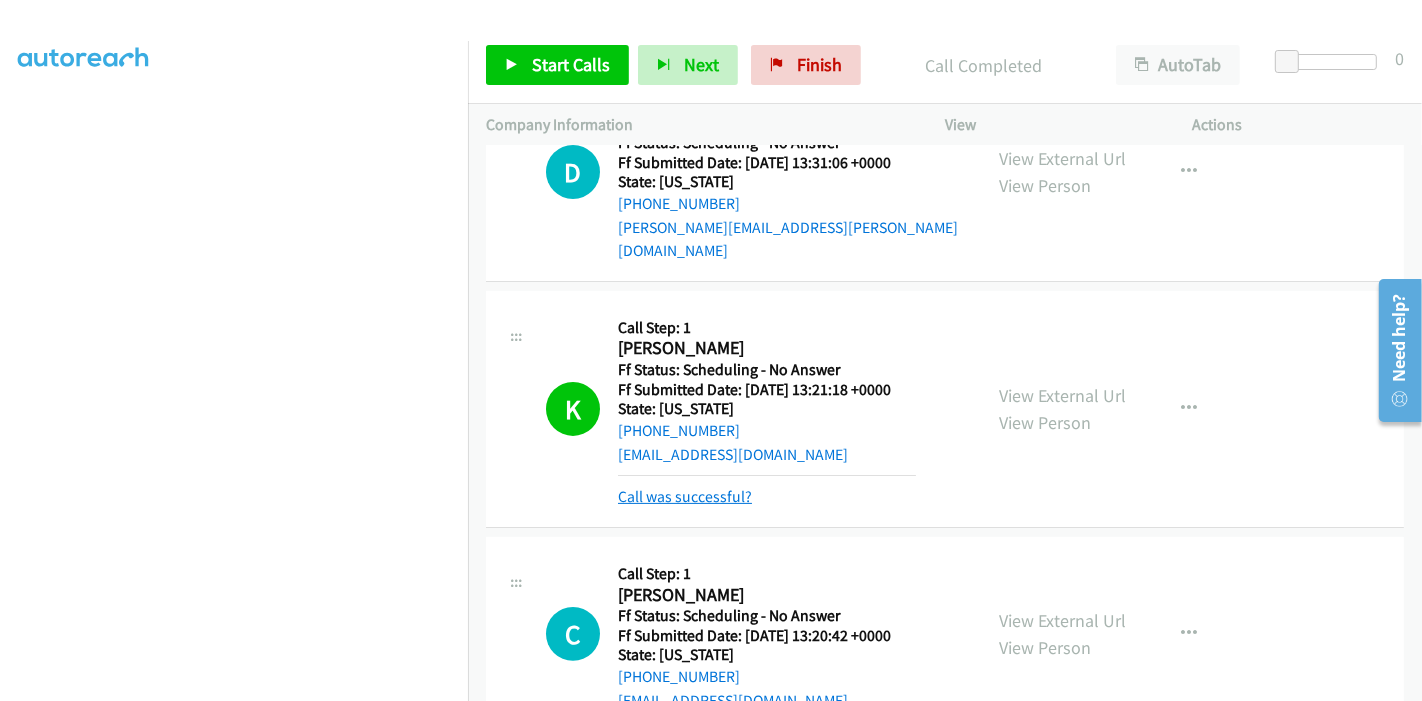 click on "Call was successful?" at bounding box center (685, 496) 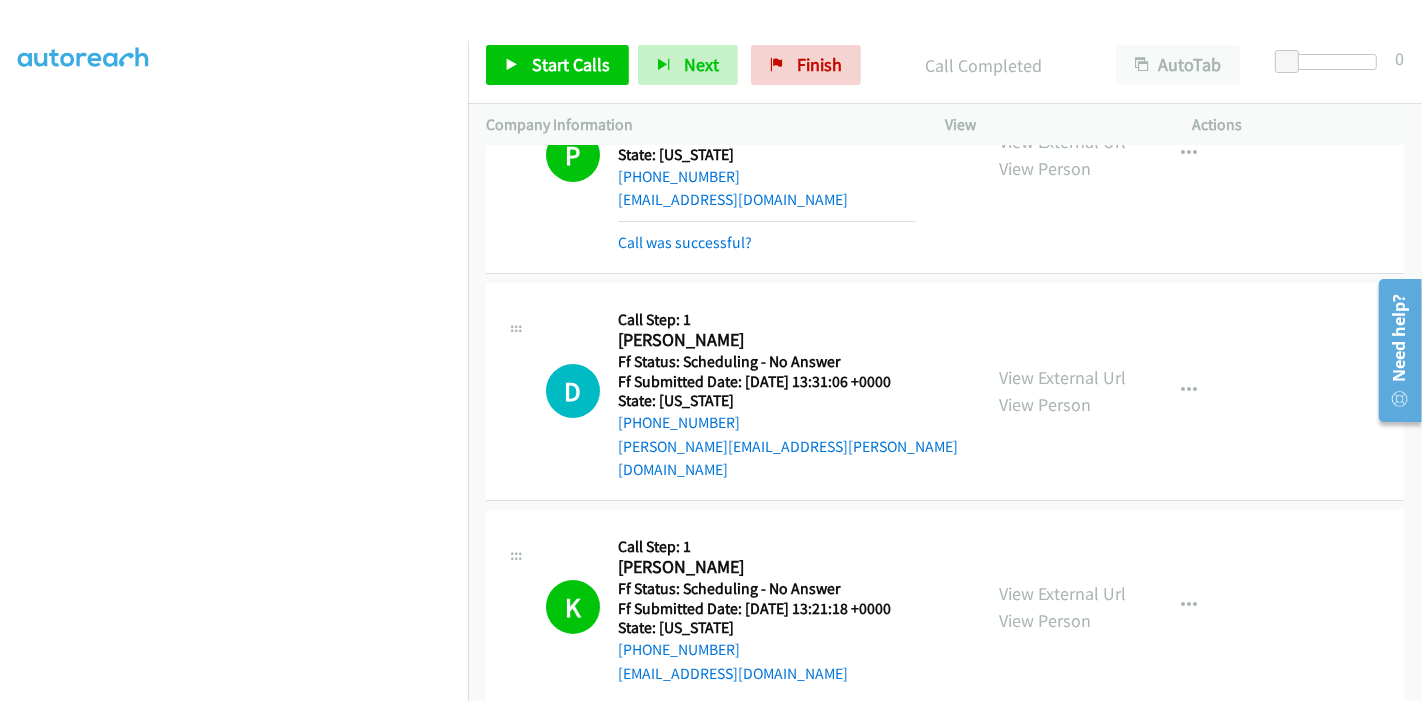 scroll, scrollTop: 111, scrollLeft: 0, axis: vertical 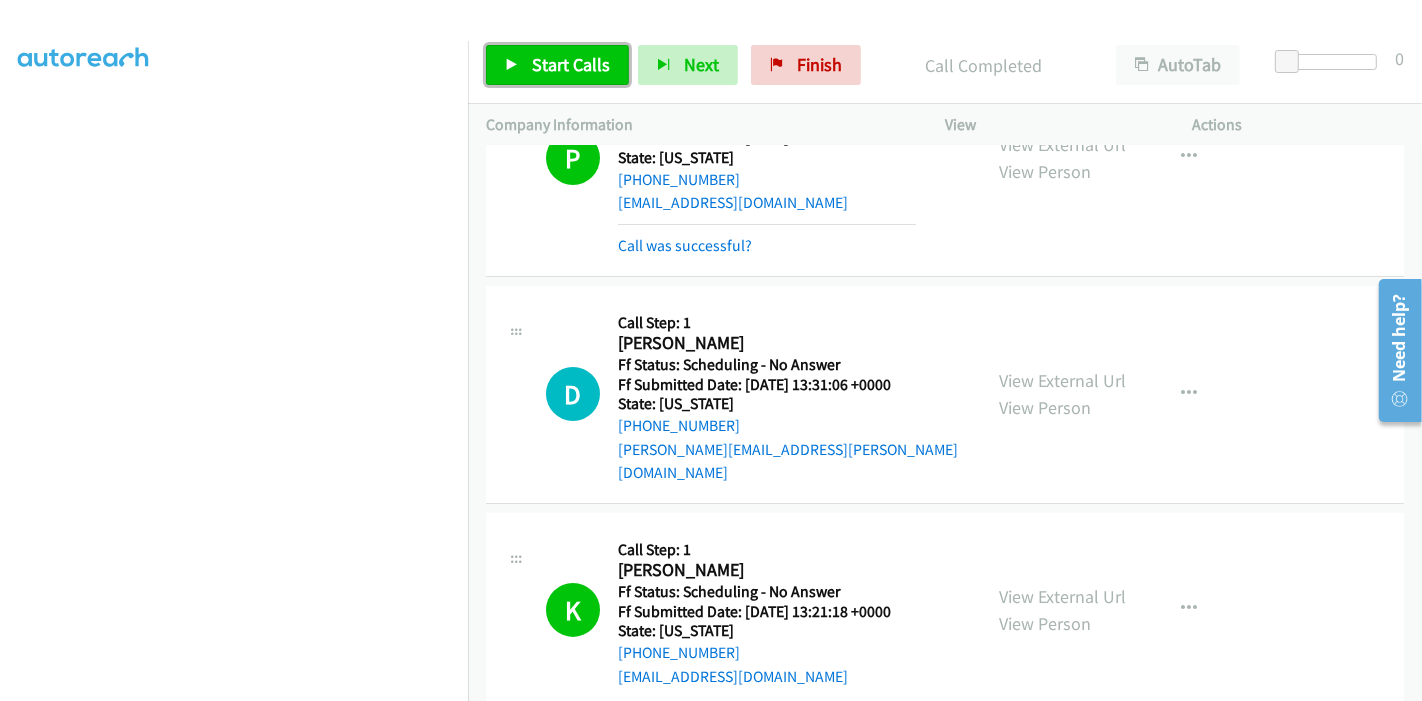 click on "Start Calls" at bounding box center [571, 64] 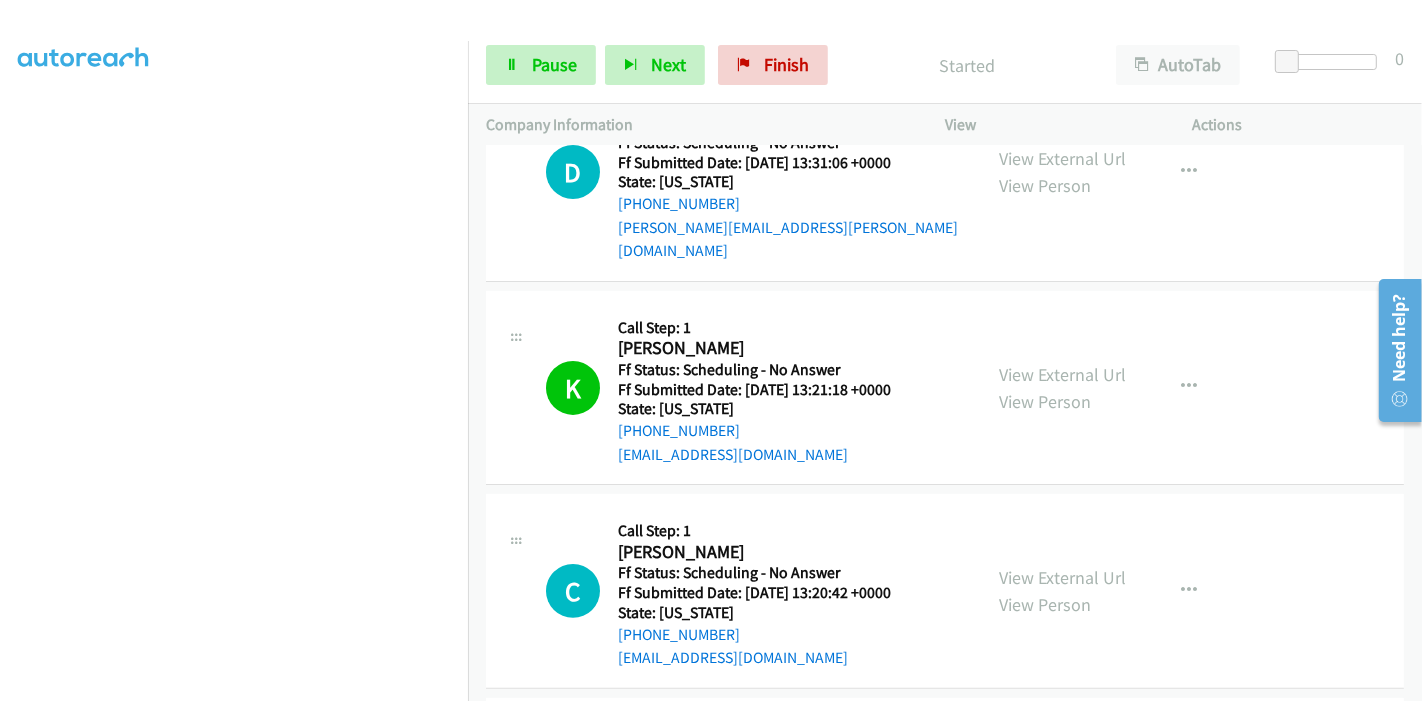 scroll, scrollTop: 555, scrollLeft: 0, axis: vertical 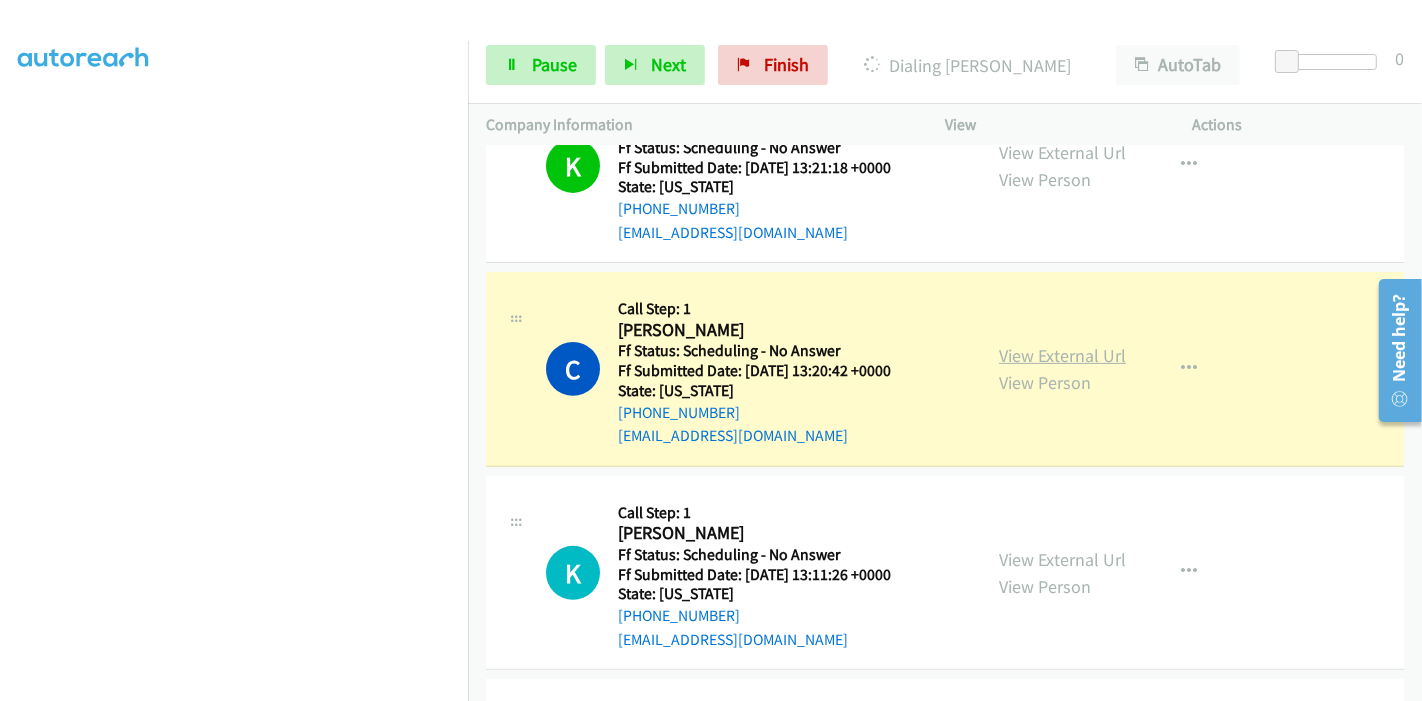 click on "View External Url" at bounding box center [1062, 355] 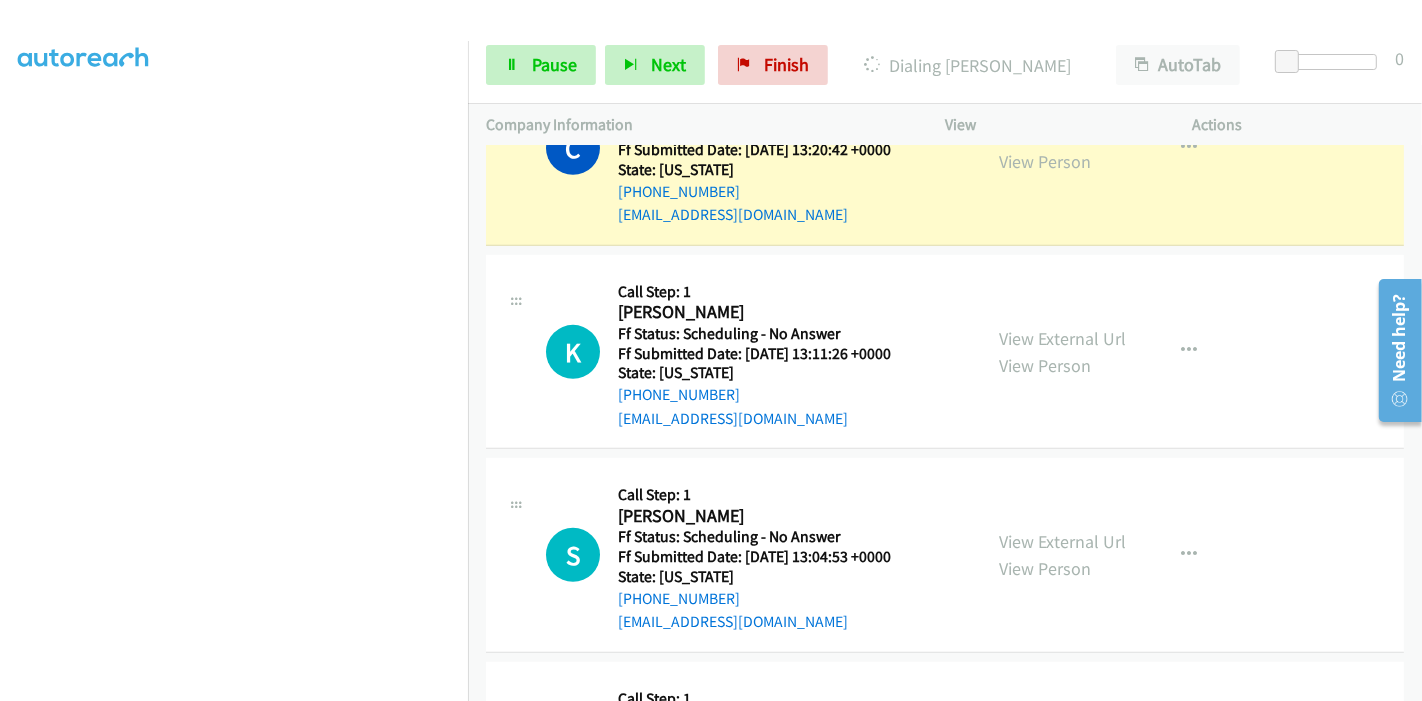 scroll, scrollTop: 777, scrollLeft: 0, axis: vertical 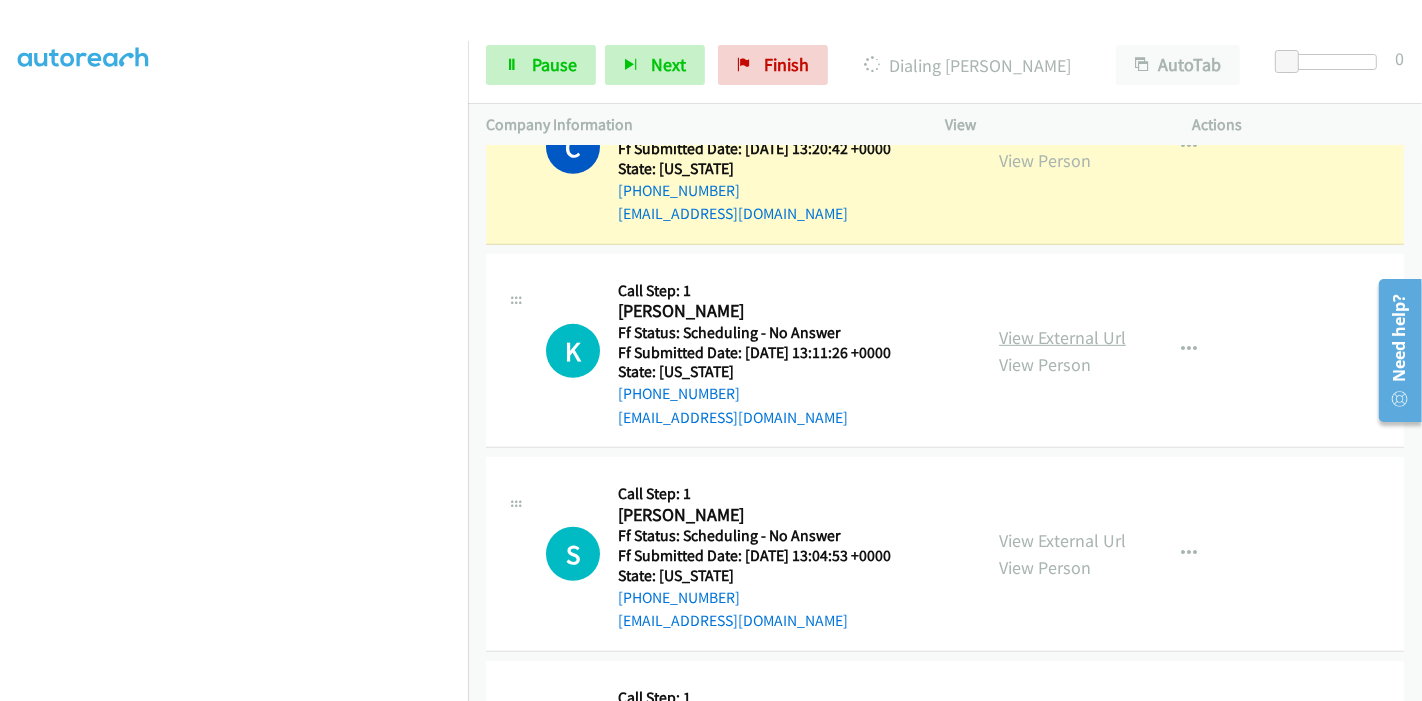 click on "View External Url" at bounding box center (1062, 337) 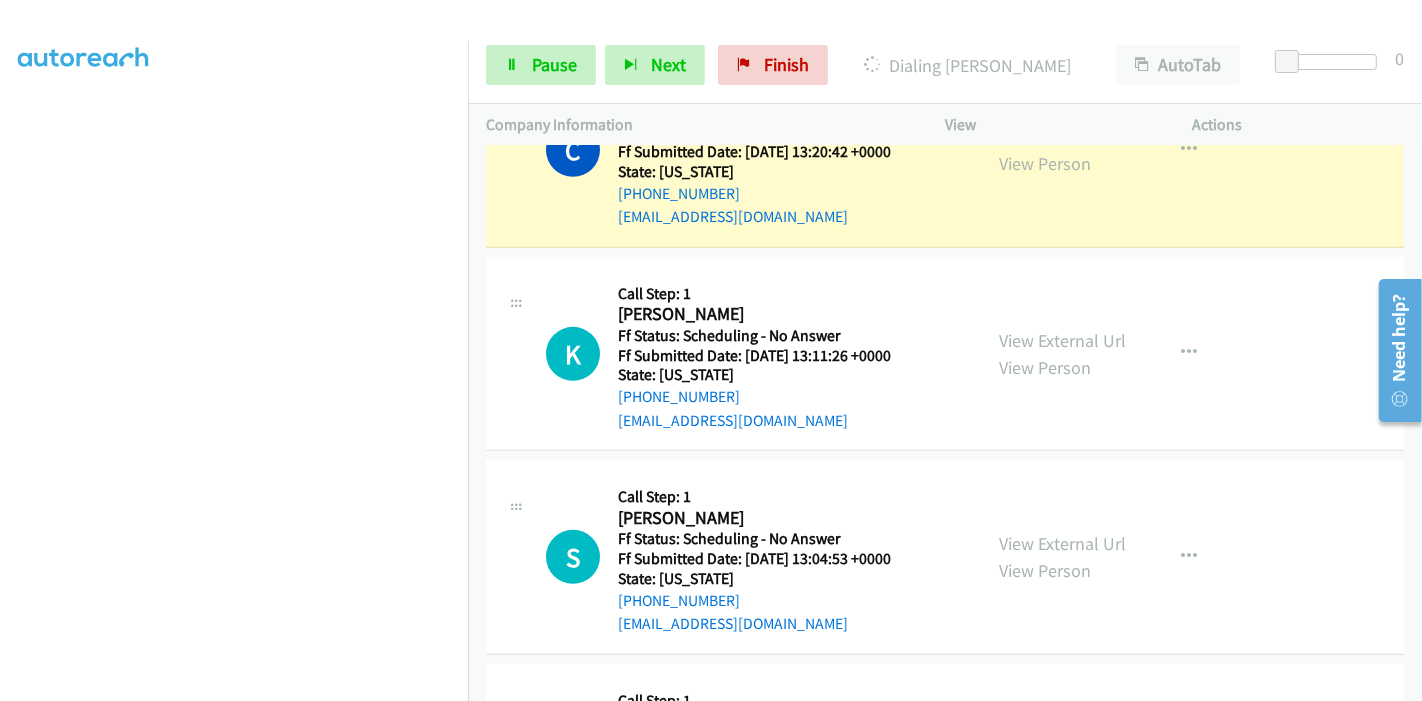 scroll, scrollTop: 777, scrollLeft: 0, axis: vertical 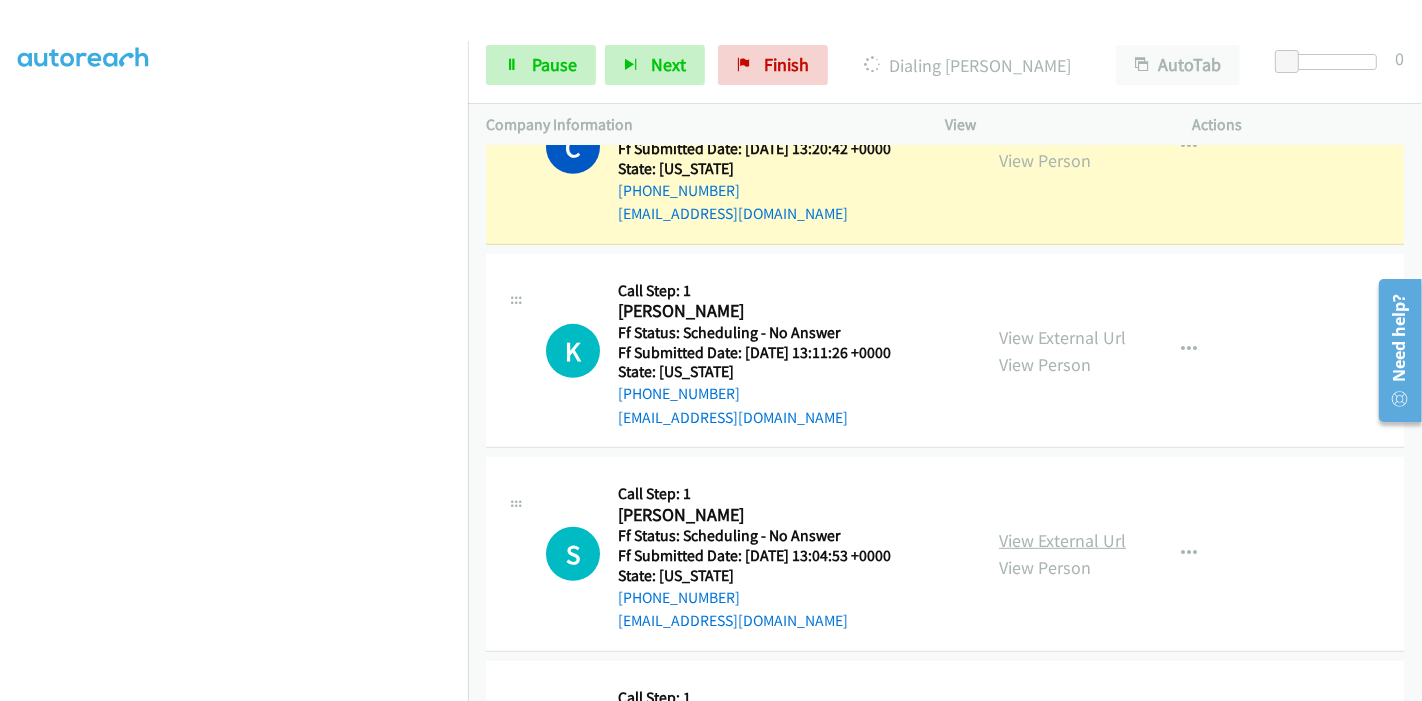 click on "View External Url" at bounding box center (1062, 540) 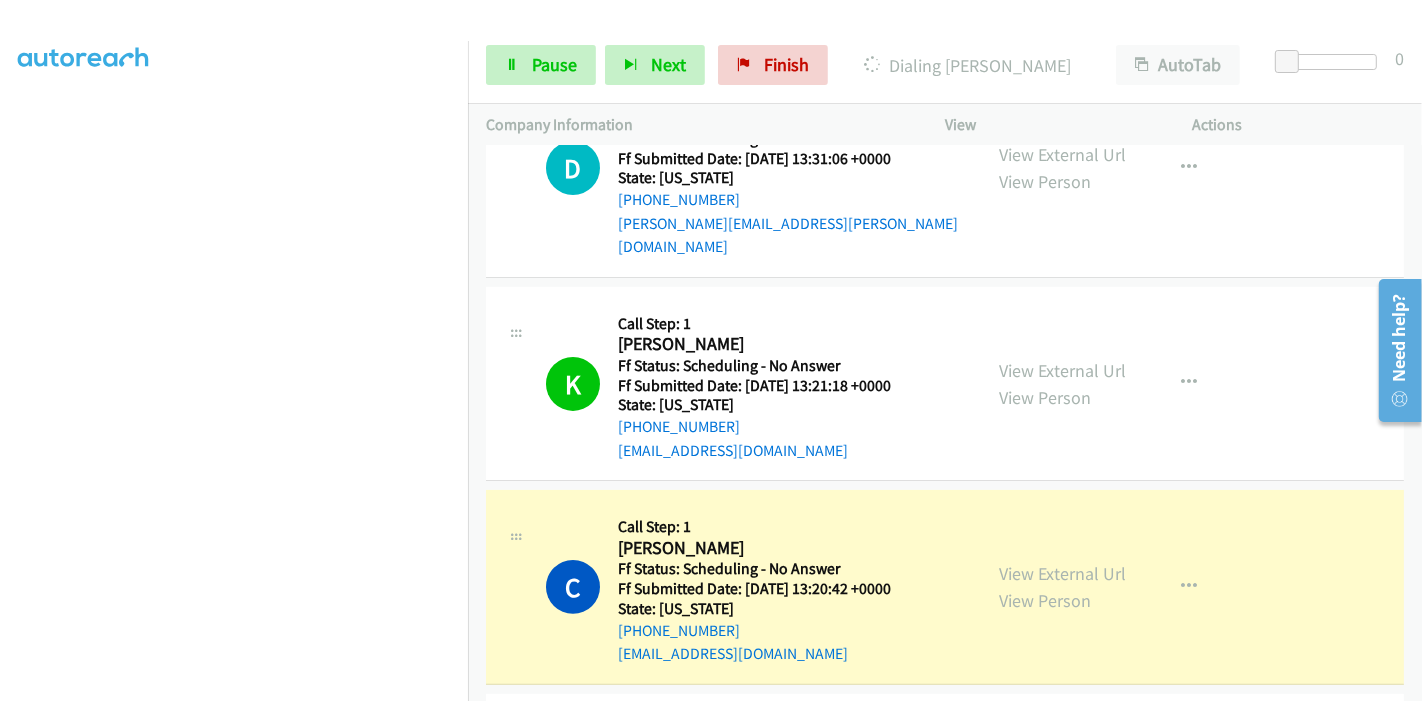 scroll, scrollTop: 333, scrollLeft: 0, axis: vertical 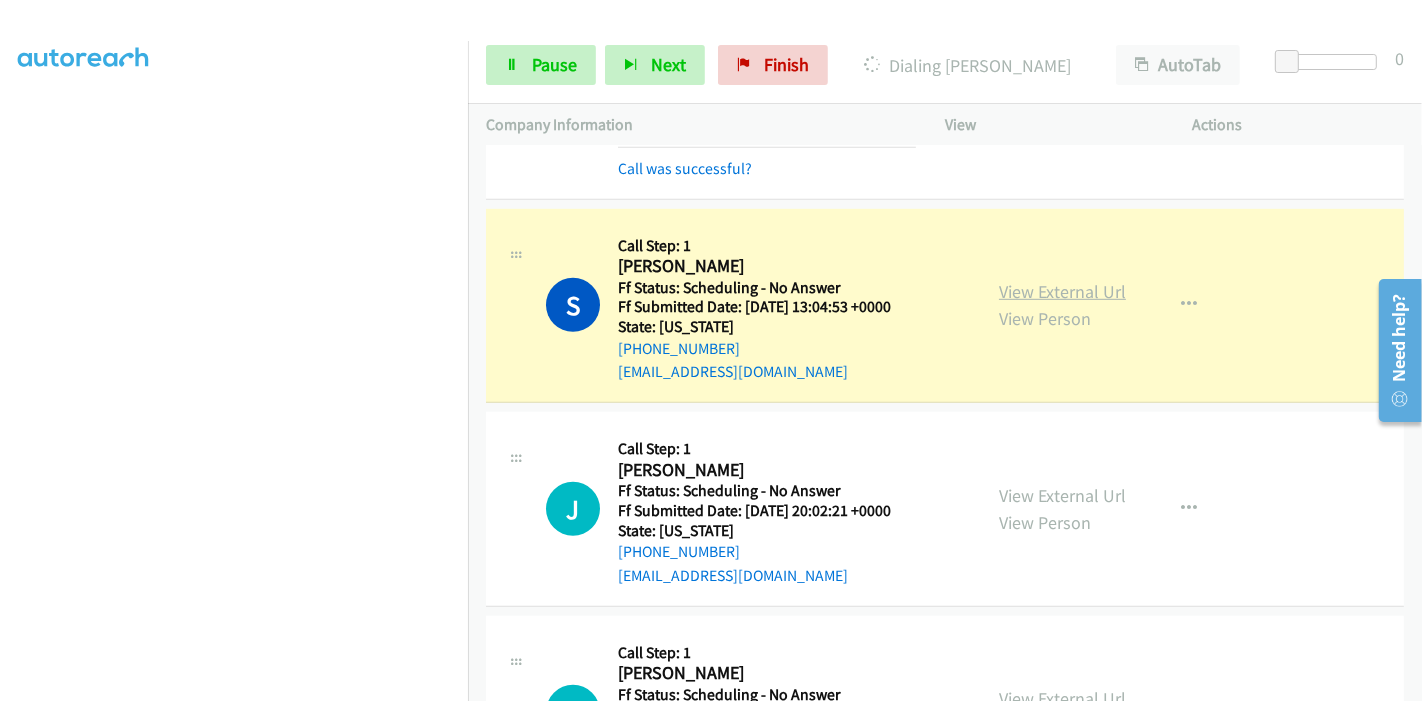 click on "View External Url" at bounding box center [1062, 291] 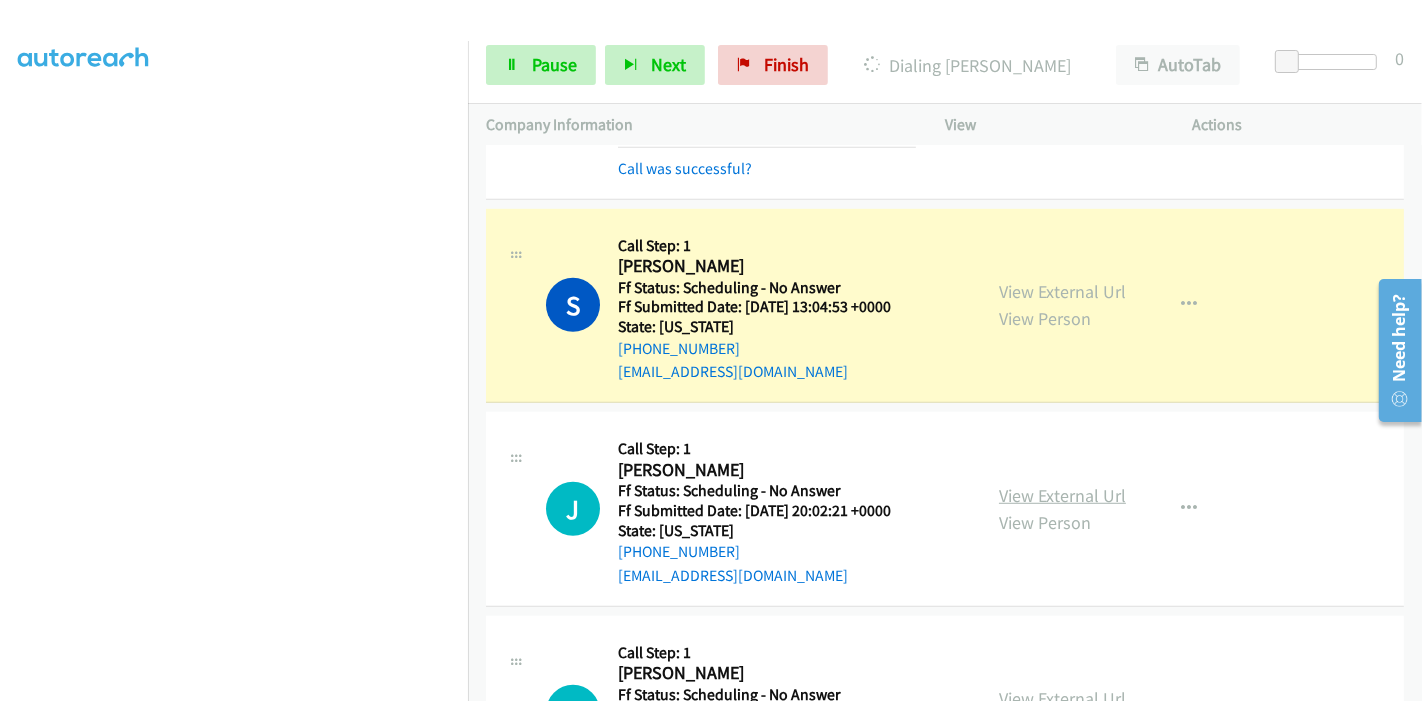 click on "View External Url" at bounding box center [1062, 495] 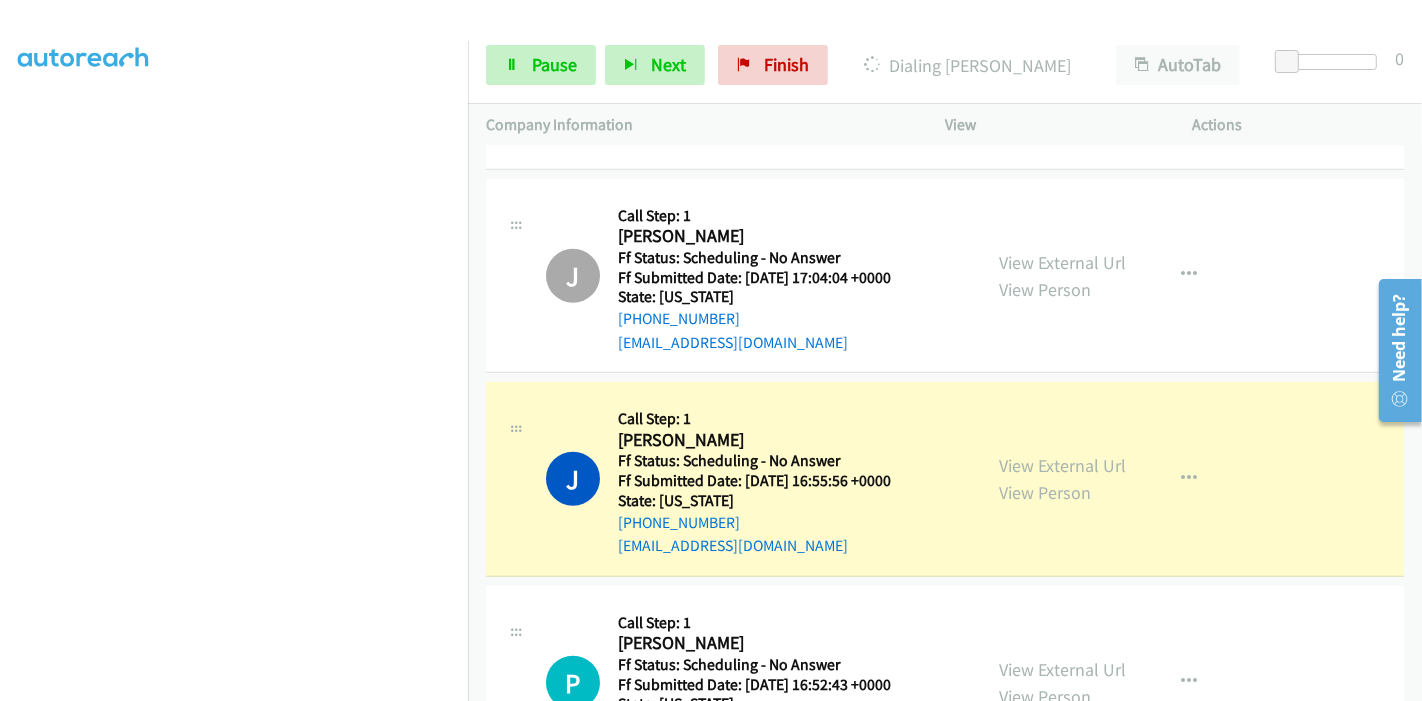 scroll, scrollTop: 1708, scrollLeft: 0, axis: vertical 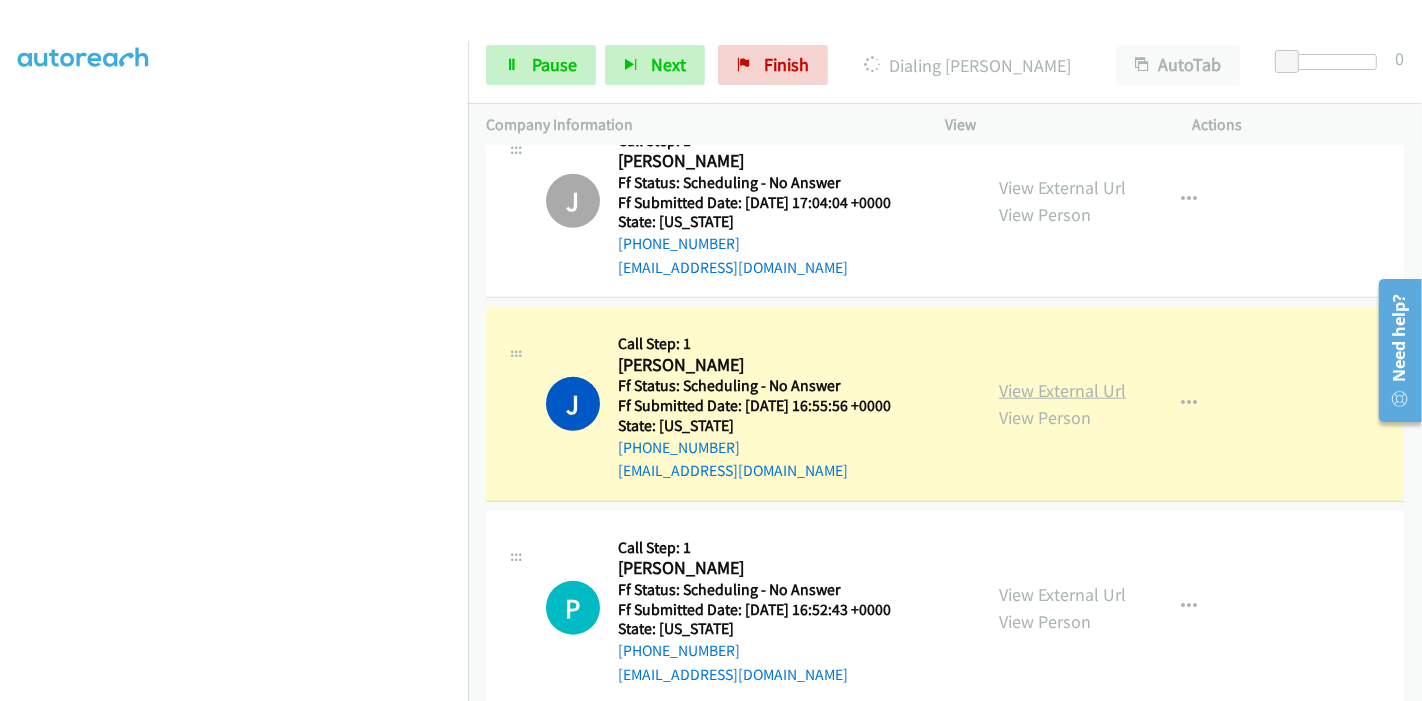 click on "View External Url" at bounding box center (1062, 390) 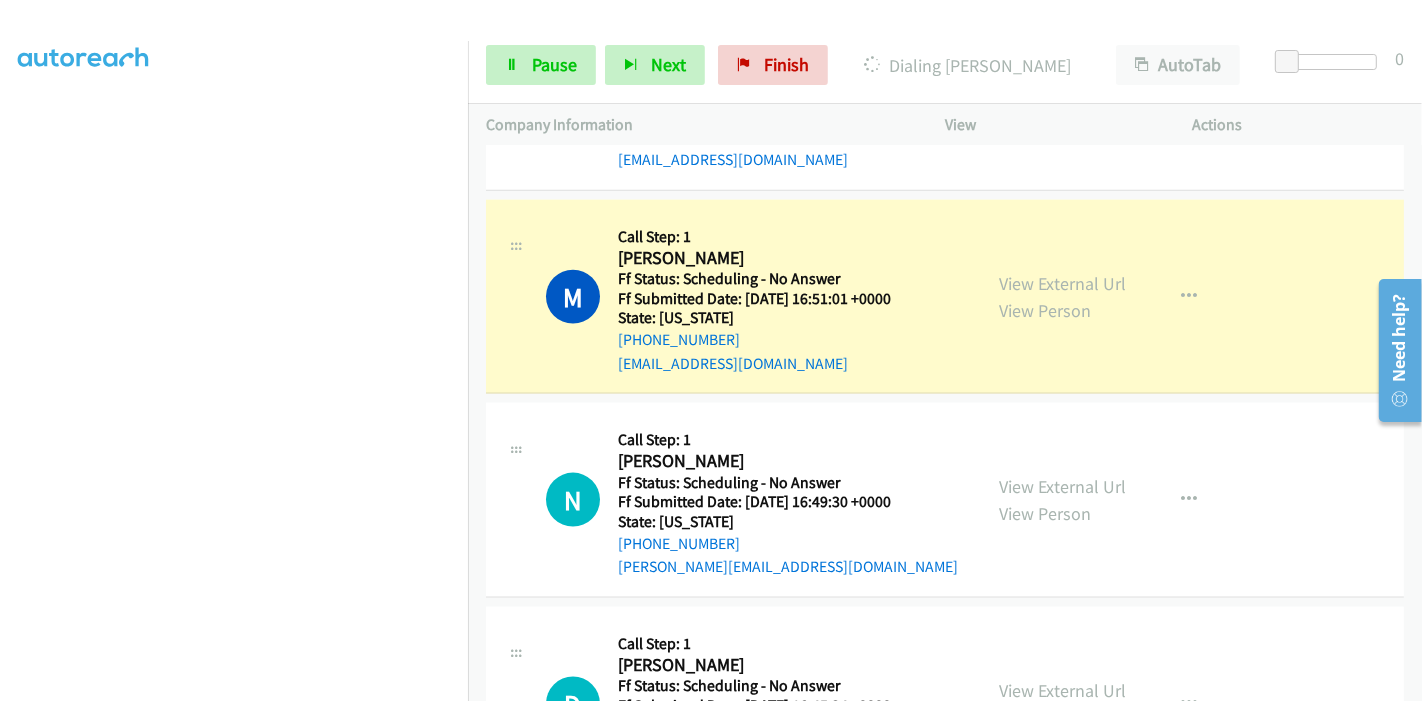 scroll, scrollTop: 2264, scrollLeft: 0, axis: vertical 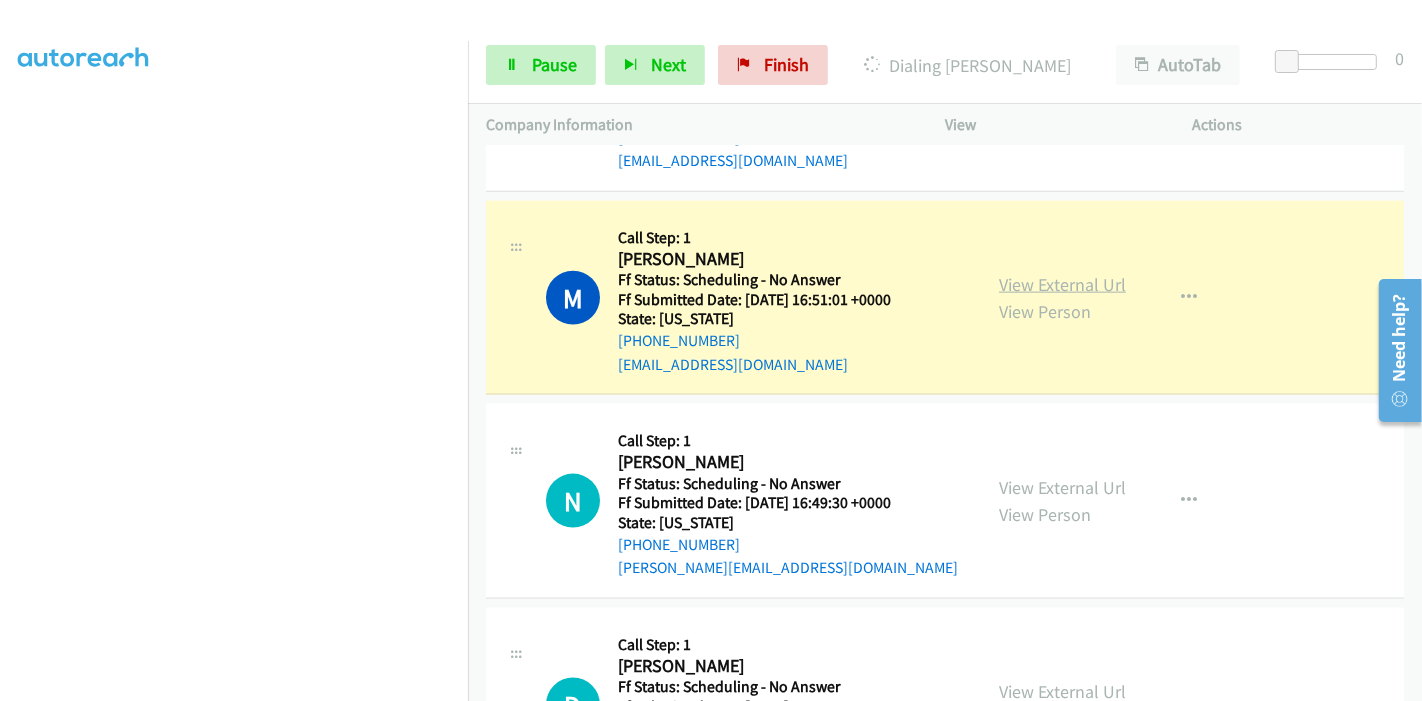 click on "View External Url" at bounding box center (1062, 284) 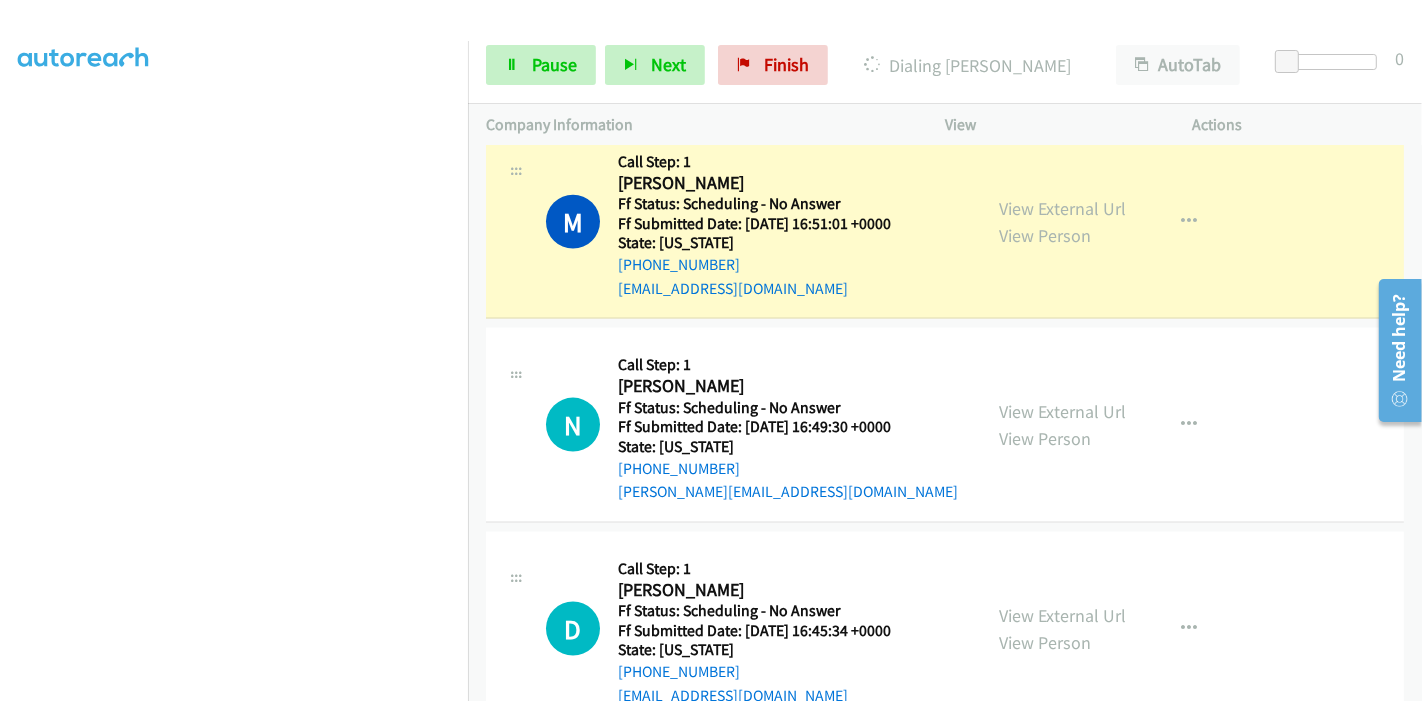 scroll, scrollTop: 2375, scrollLeft: 0, axis: vertical 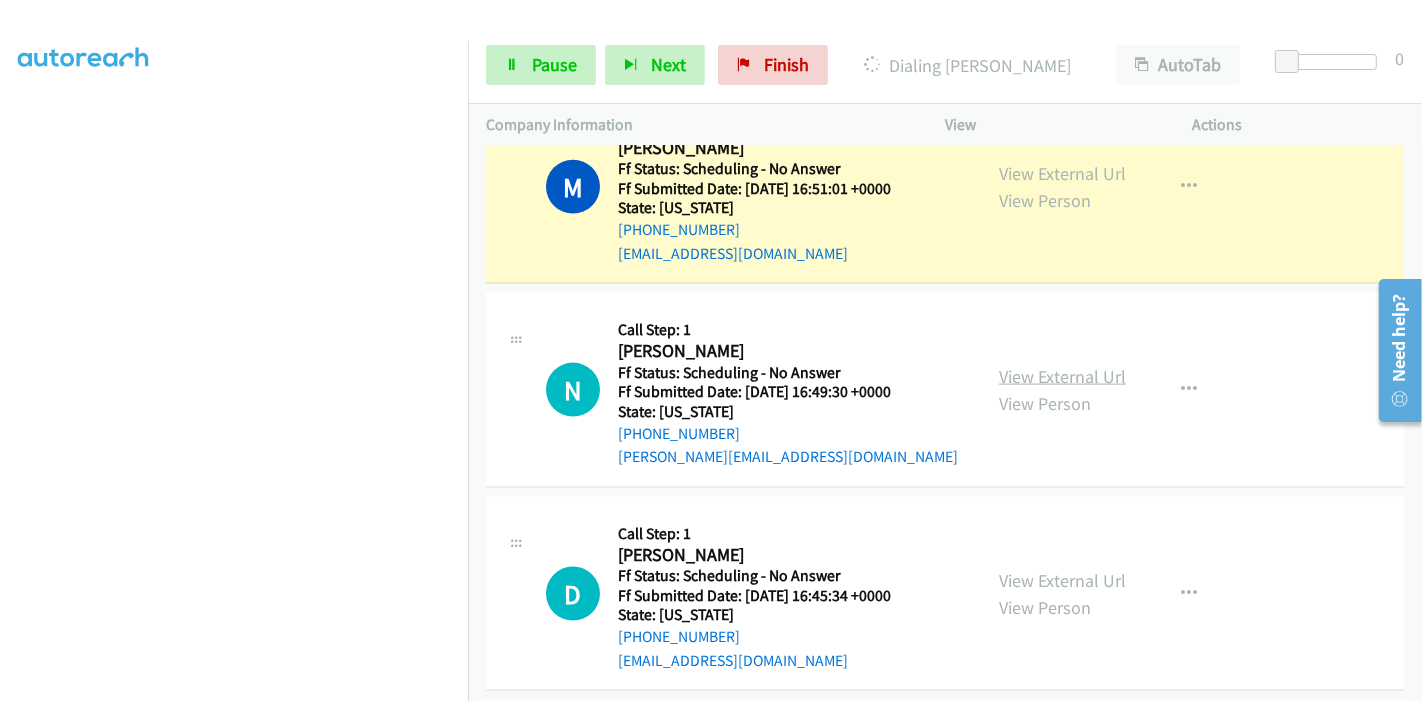 click on "View External Url" at bounding box center (1062, 376) 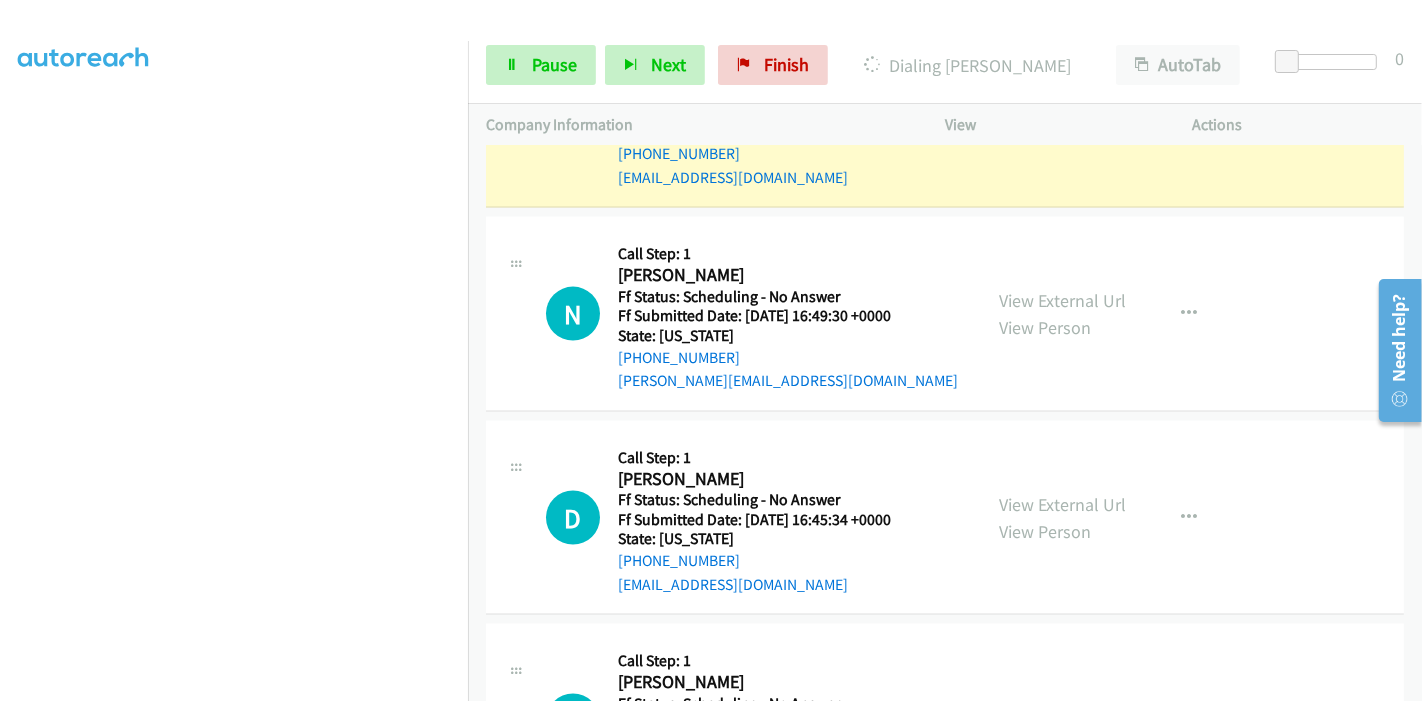scroll, scrollTop: 2486, scrollLeft: 0, axis: vertical 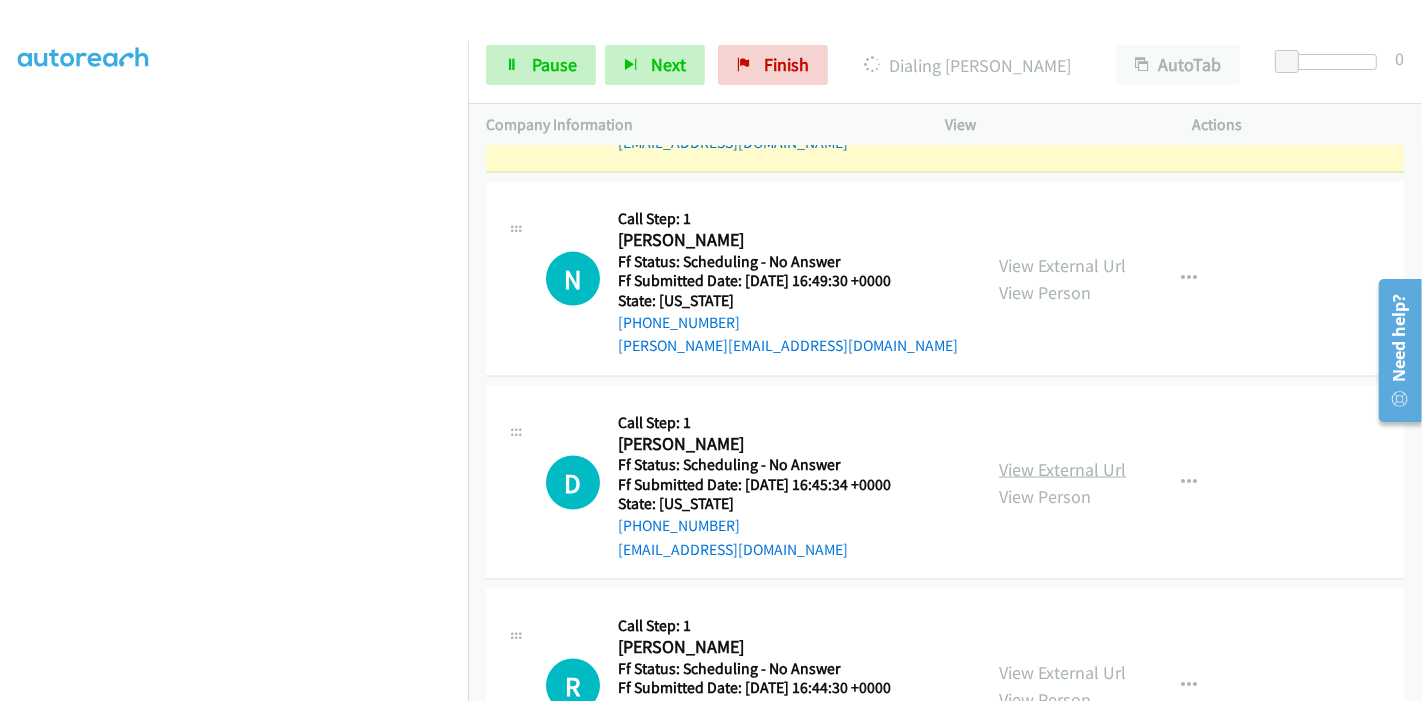 click on "View External Url" at bounding box center [1062, 469] 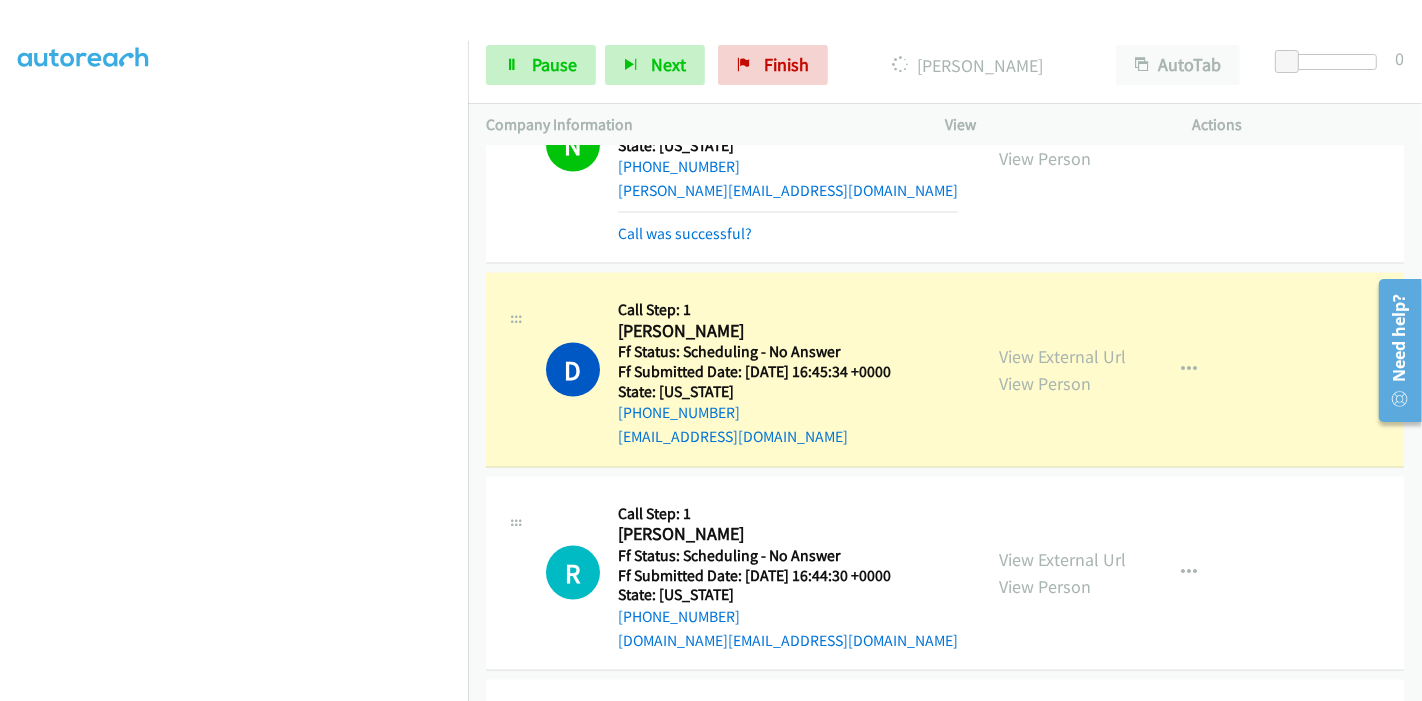 scroll, scrollTop: 2820, scrollLeft: 0, axis: vertical 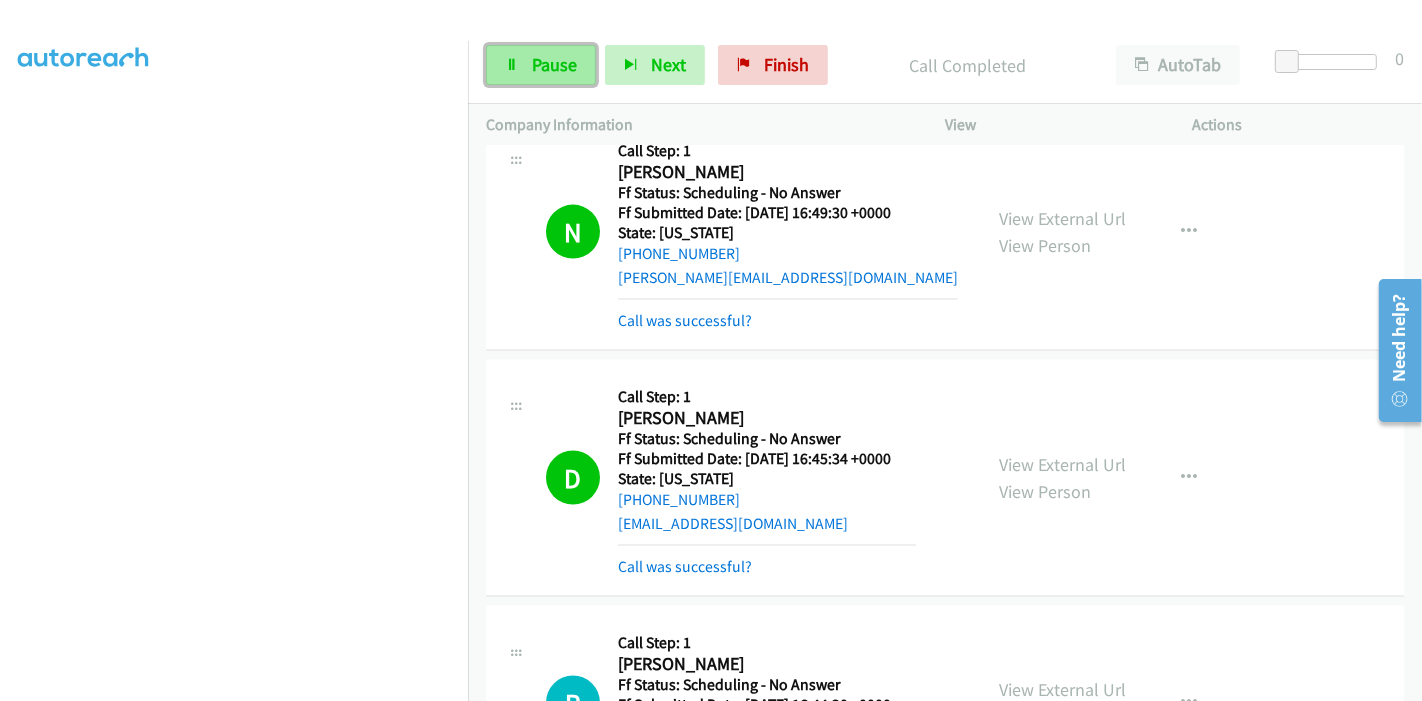 click on "Pause" at bounding box center [554, 64] 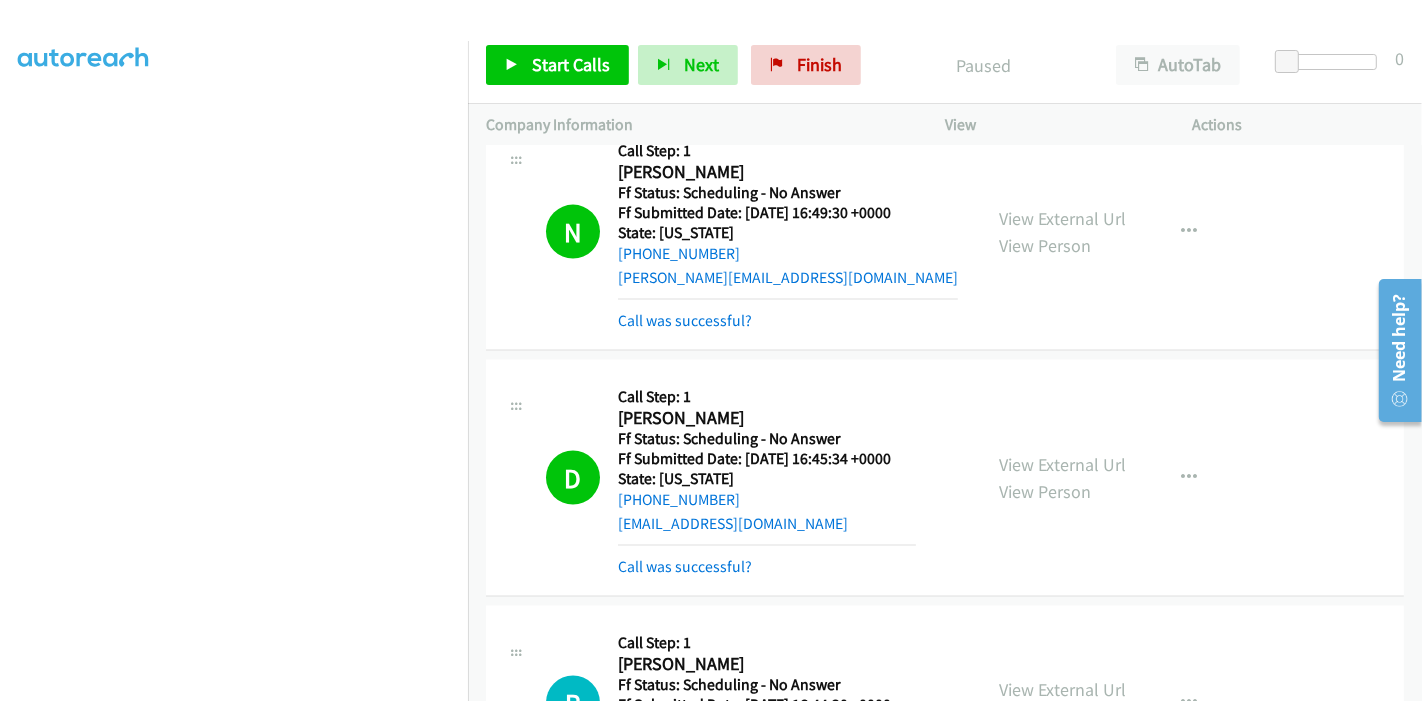 scroll, scrollTop: 422, scrollLeft: 0, axis: vertical 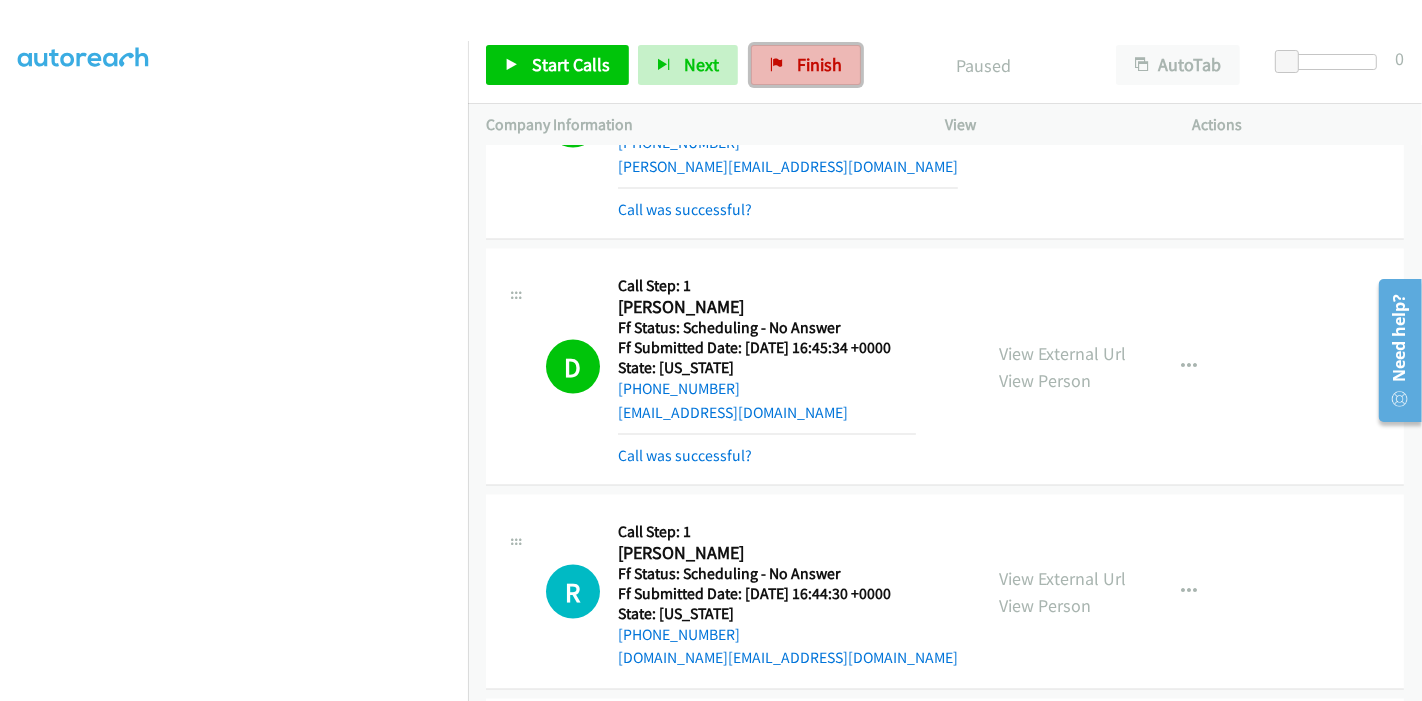 click on "Finish" at bounding box center [819, 64] 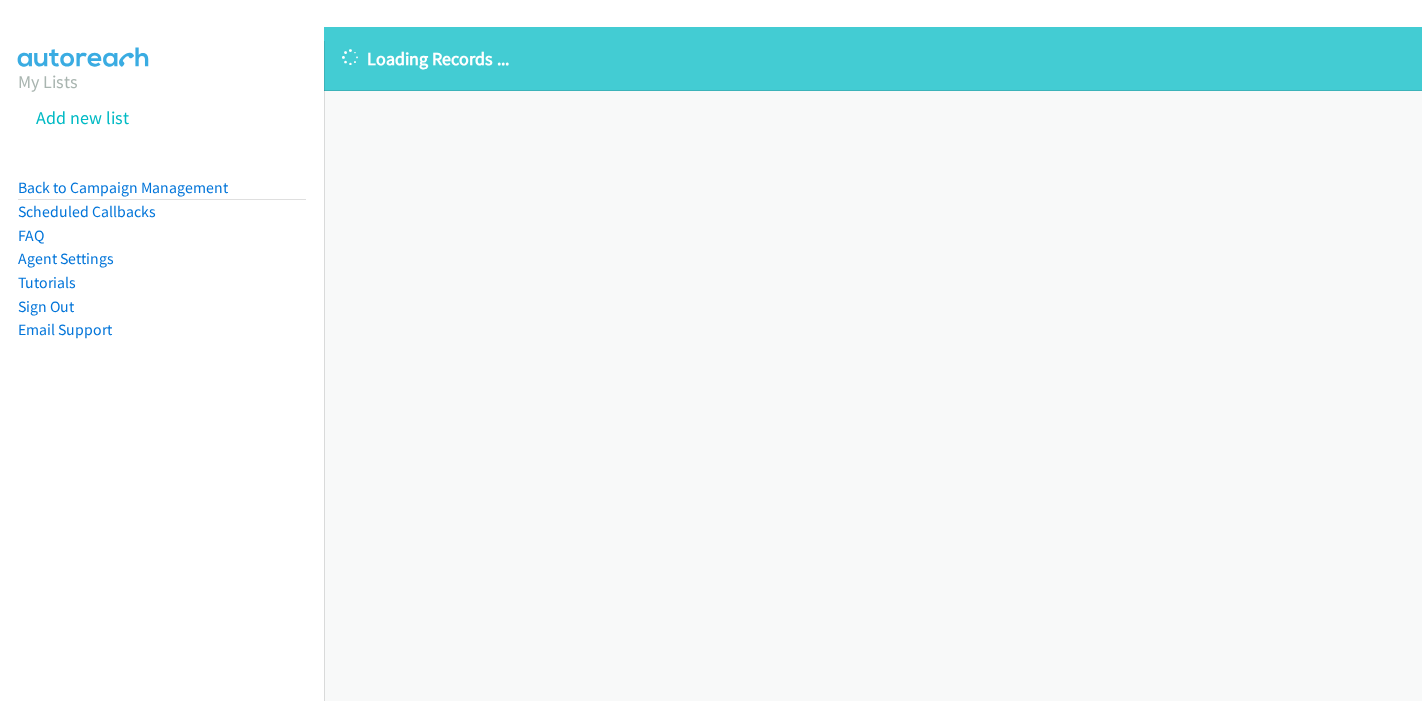 scroll, scrollTop: 0, scrollLeft: 0, axis: both 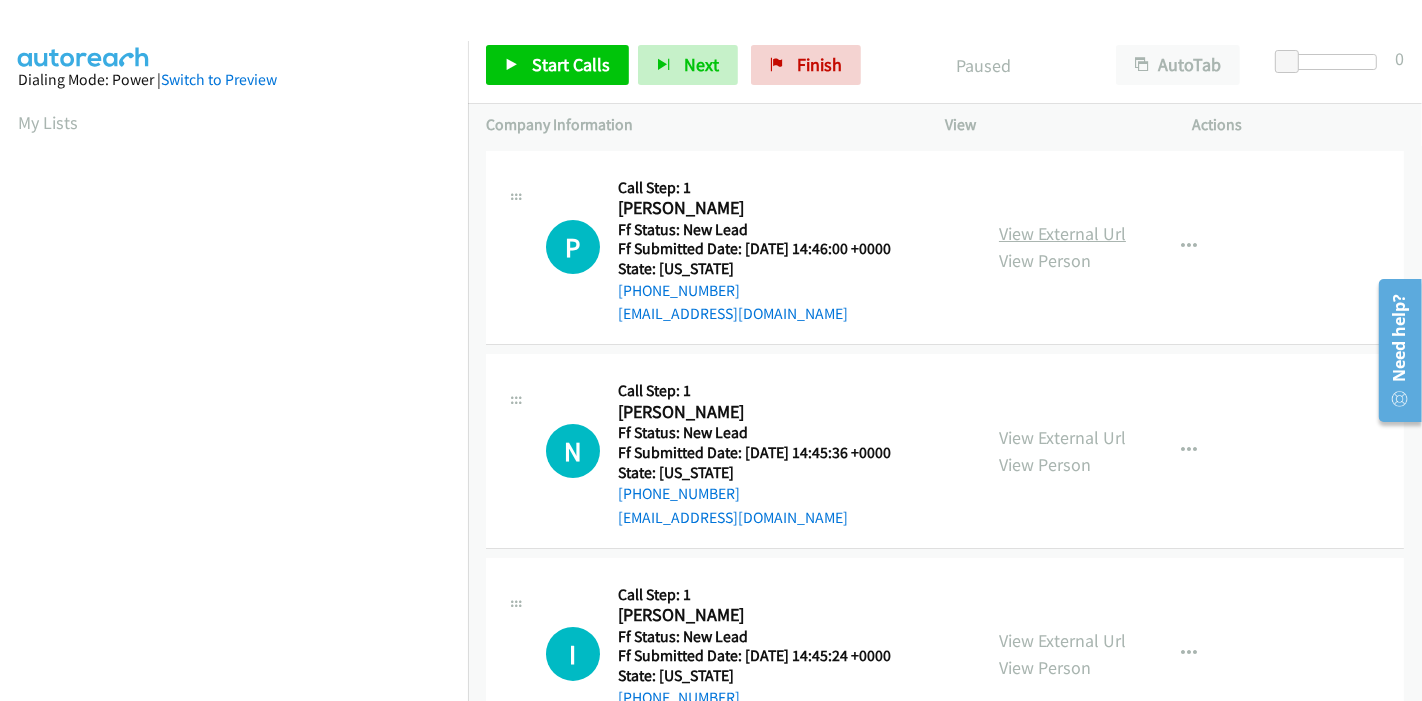 click on "View External Url" at bounding box center [1062, 233] 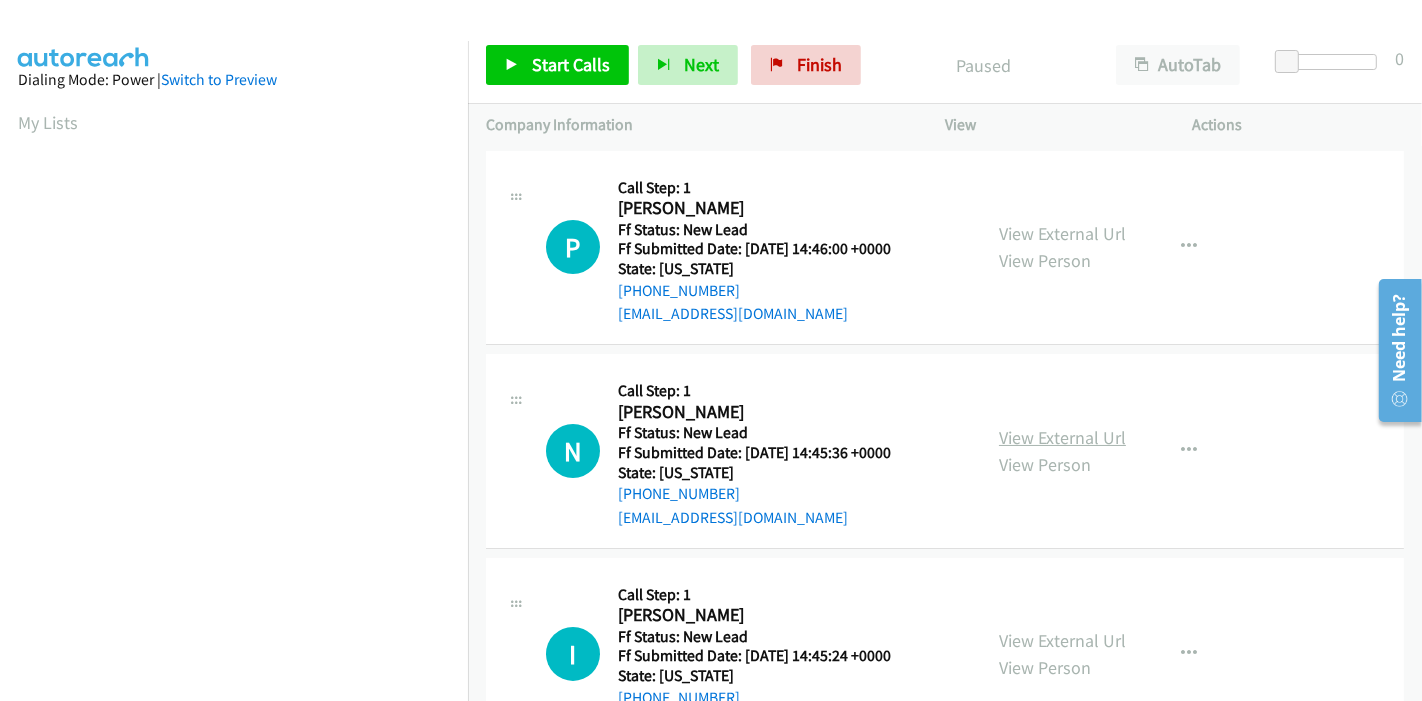 click on "View External Url" at bounding box center [1062, 437] 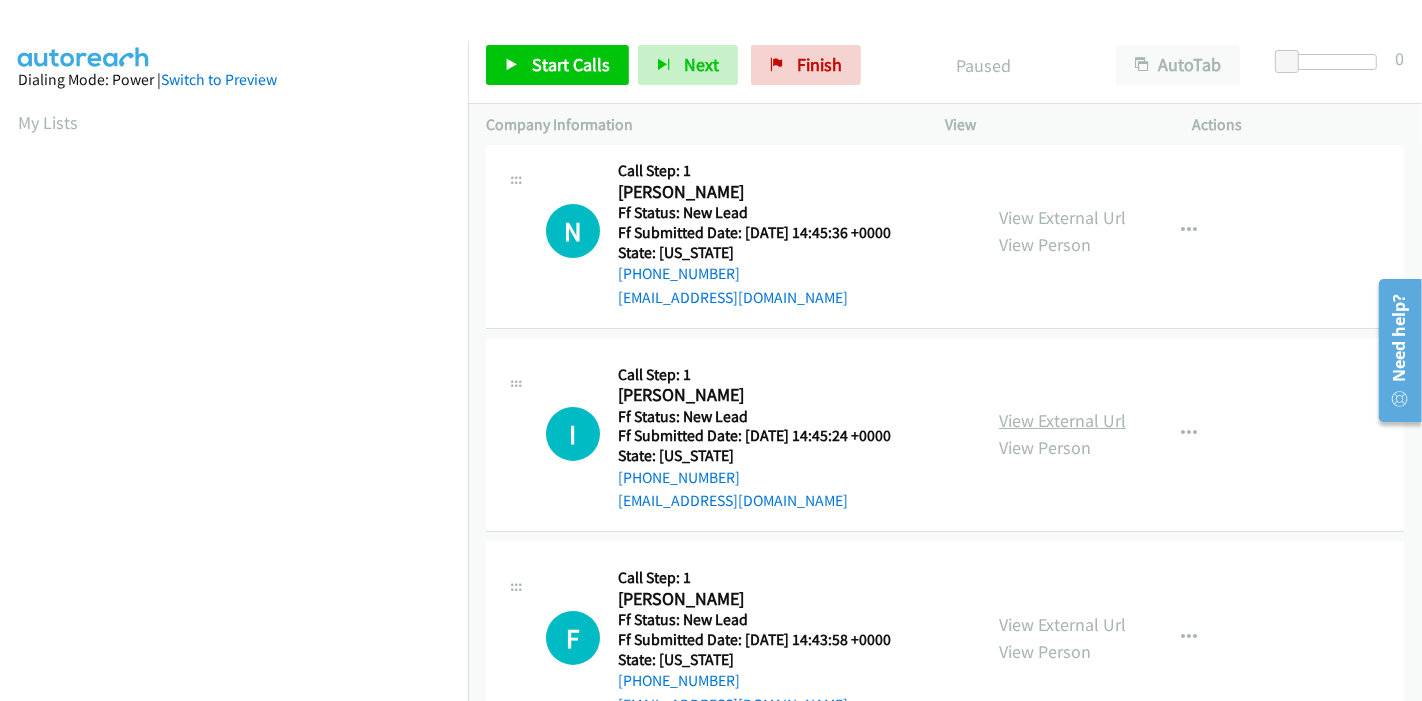 scroll, scrollTop: 222, scrollLeft: 0, axis: vertical 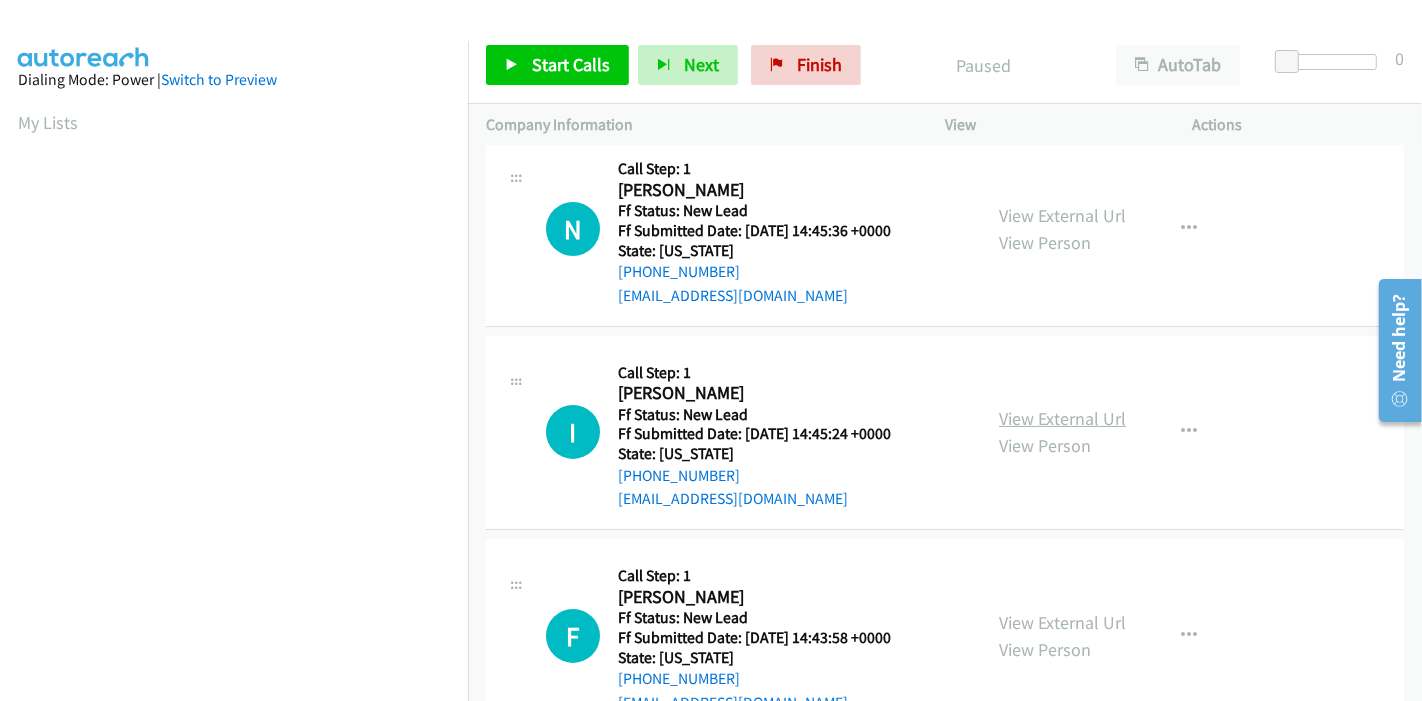 click on "View External Url" at bounding box center (1062, 418) 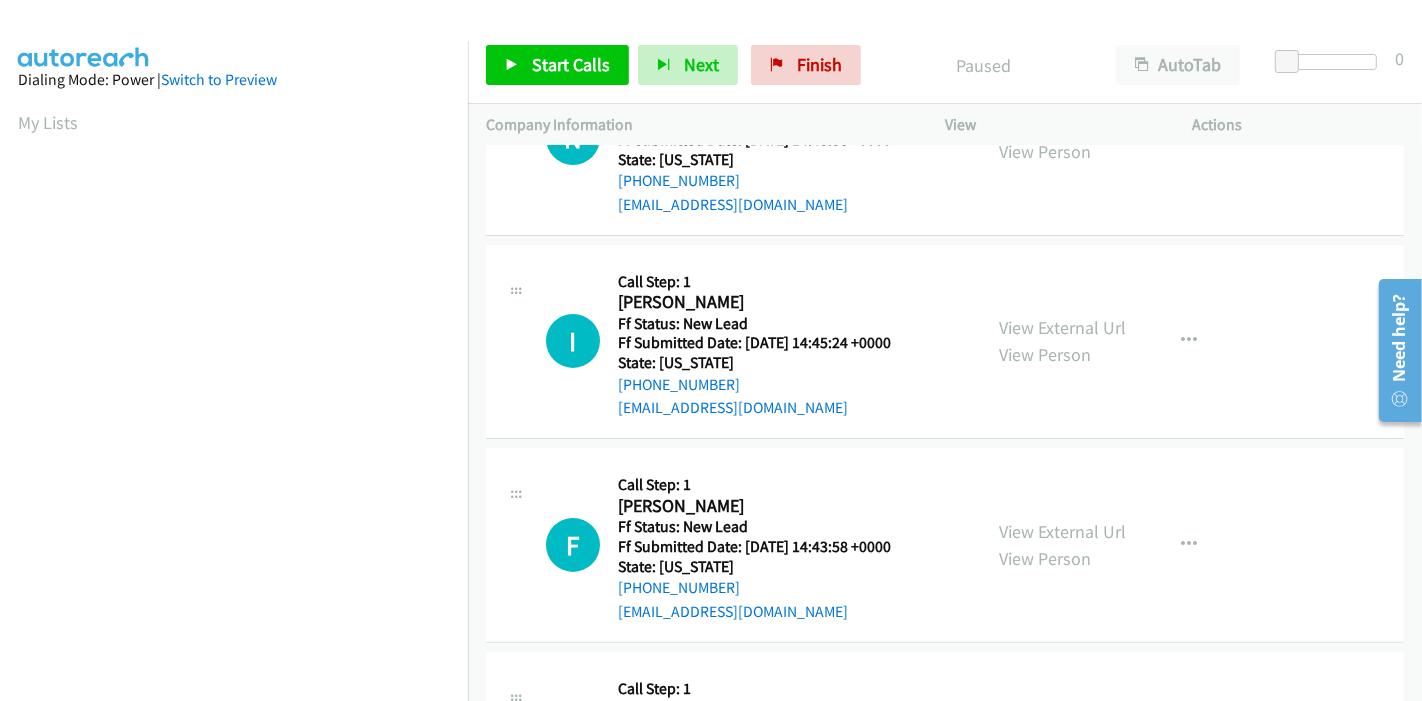 scroll, scrollTop: 333, scrollLeft: 0, axis: vertical 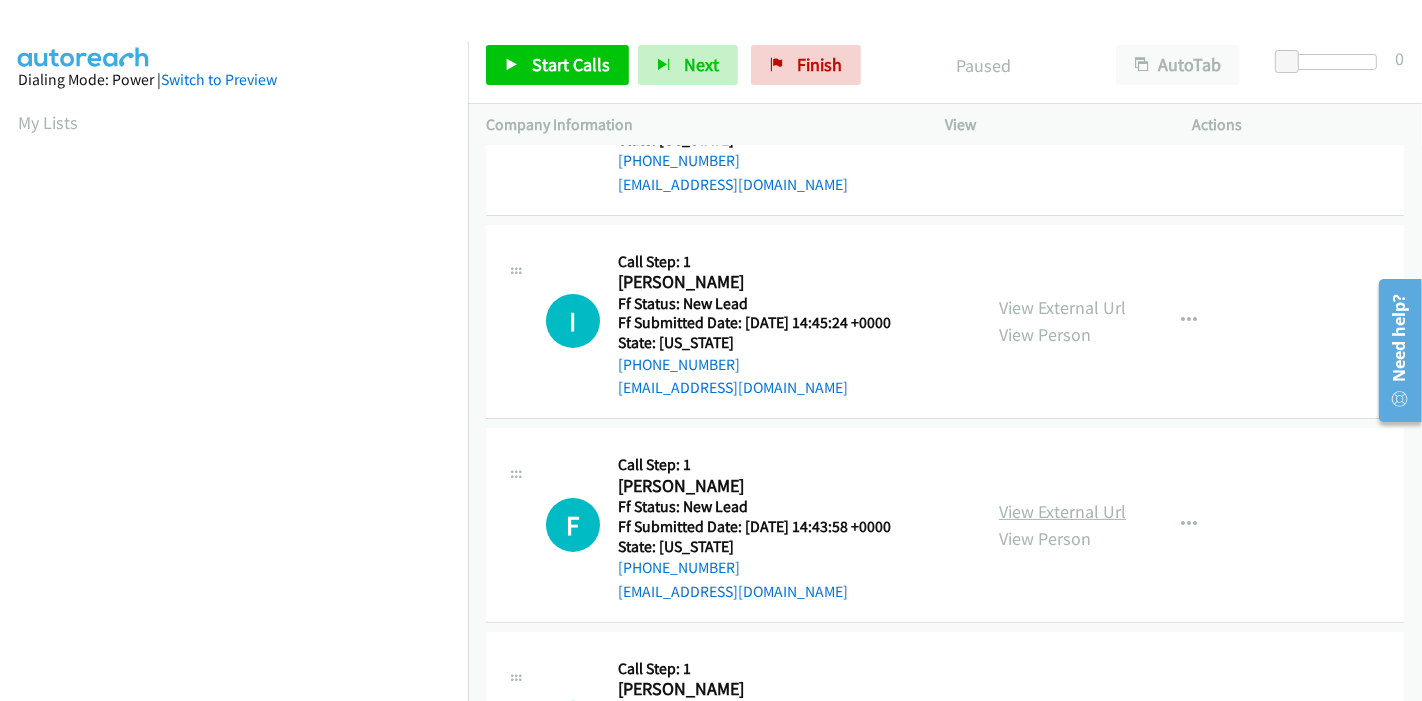 click on "View External Url" at bounding box center [1062, 511] 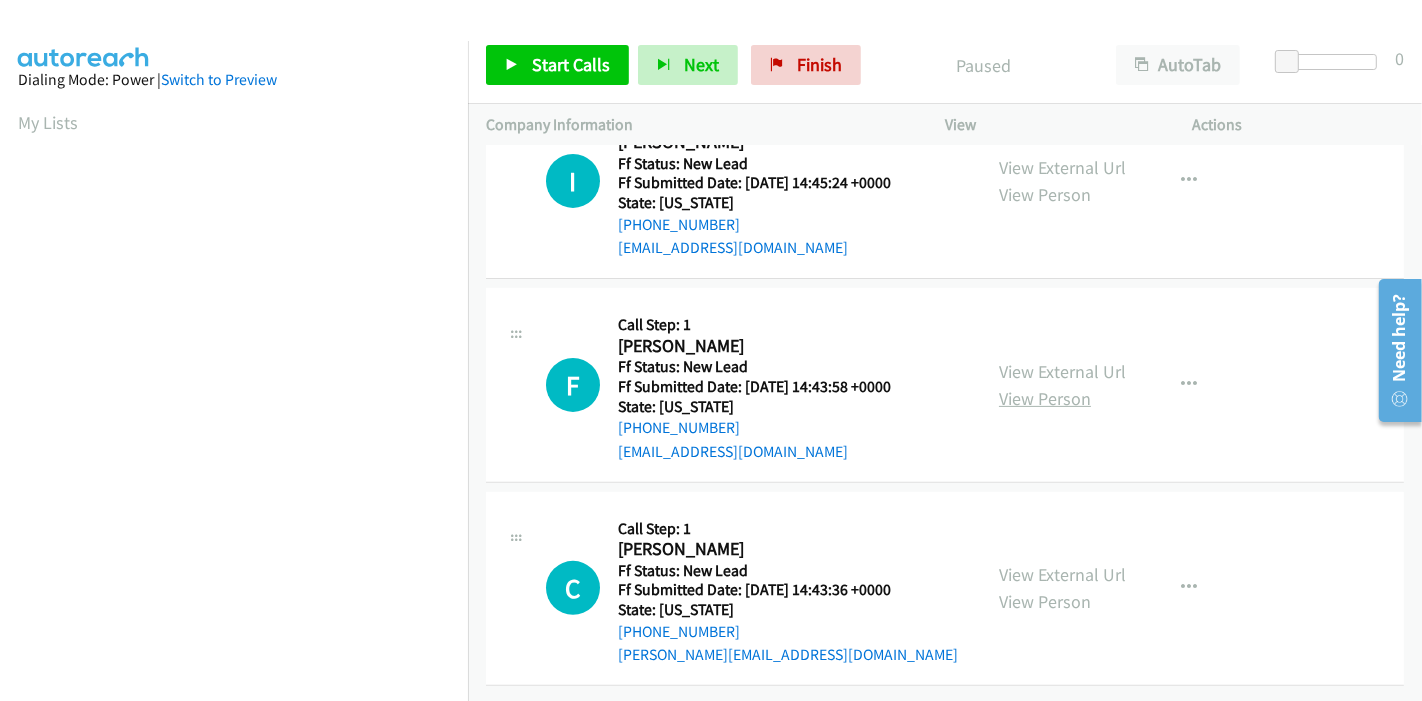 scroll, scrollTop: 487, scrollLeft: 0, axis: vertical 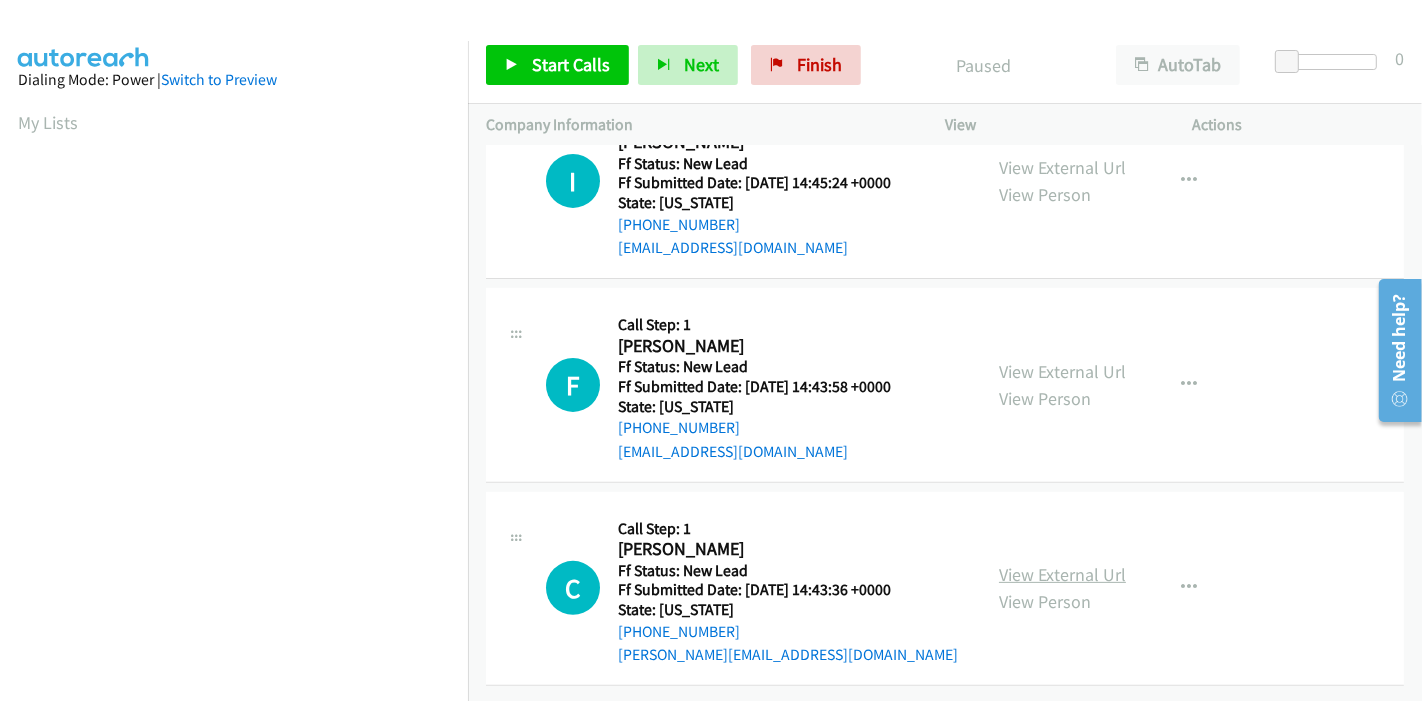 click on "View External Url" at bounding box center (1062, 574) 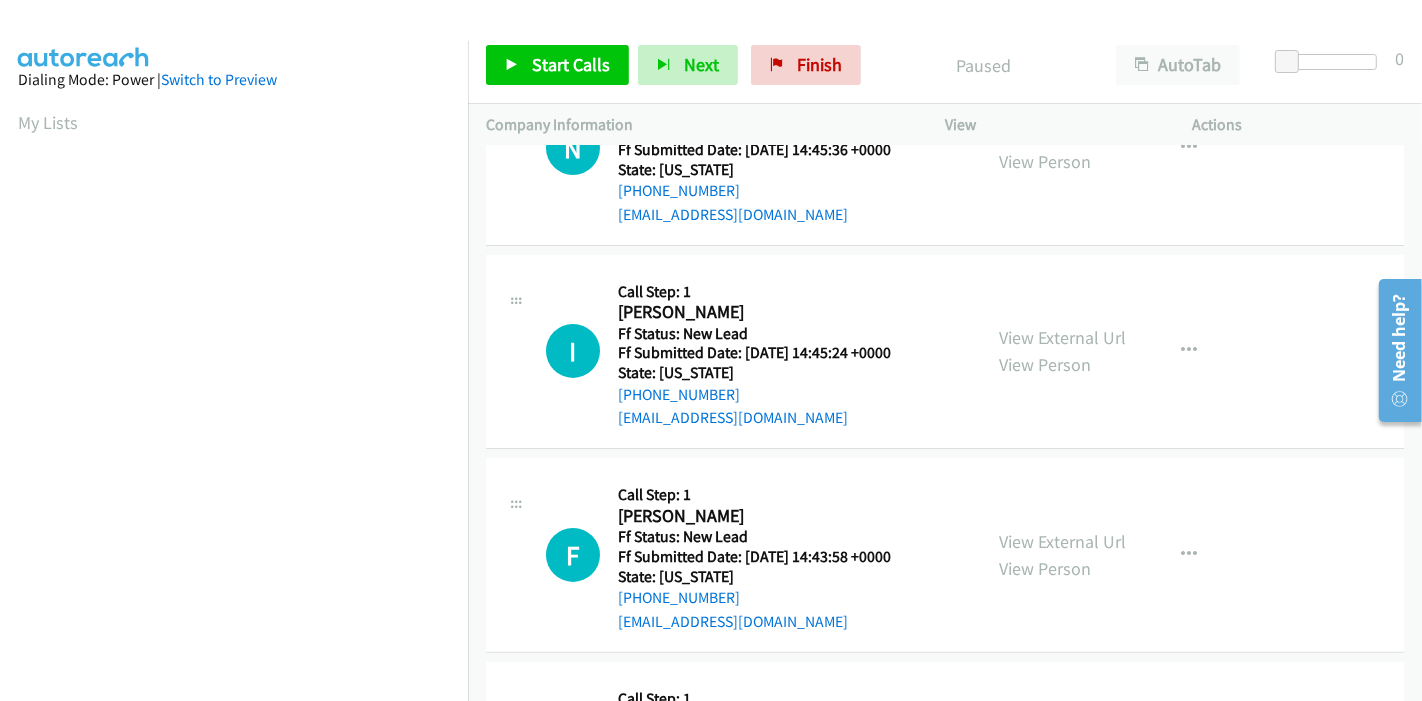 scroll, scrollTop: 487, scrollLeft: 0, axis: vertical 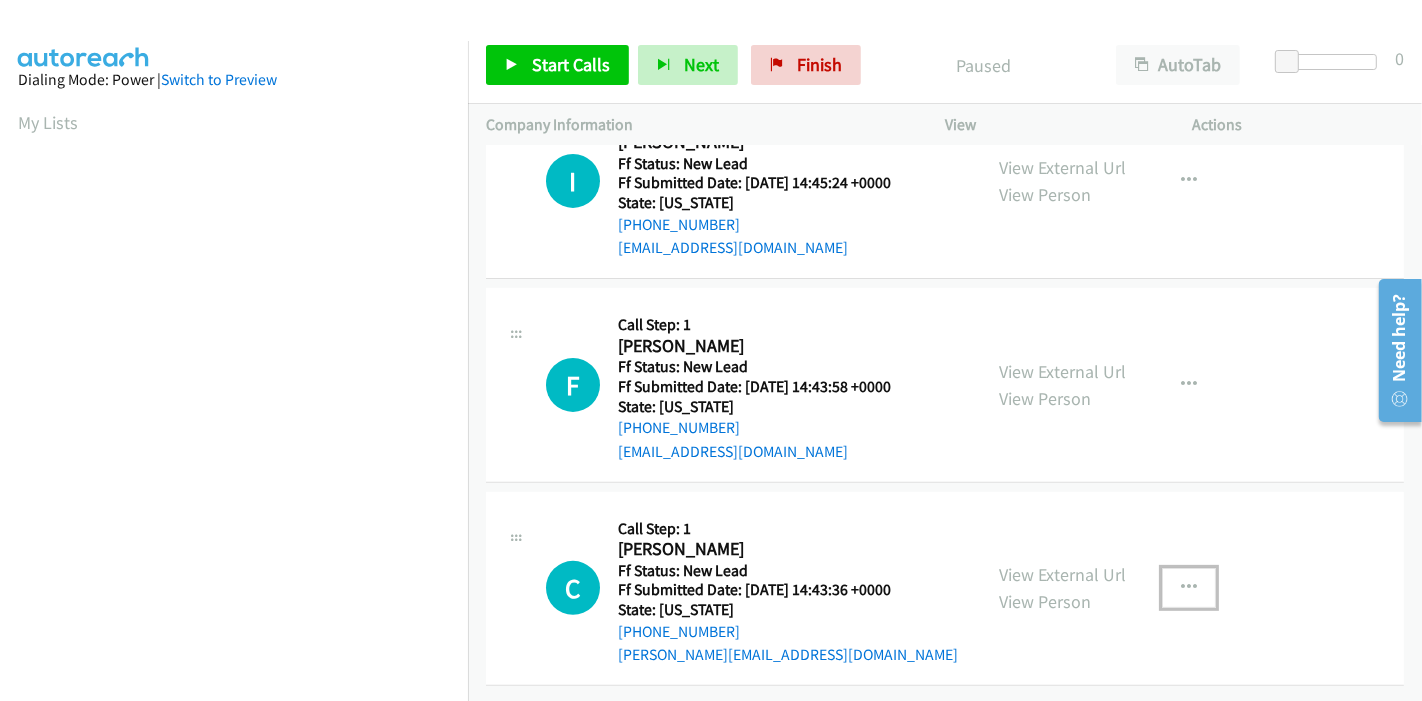 click at bounding box center [1189, 588] 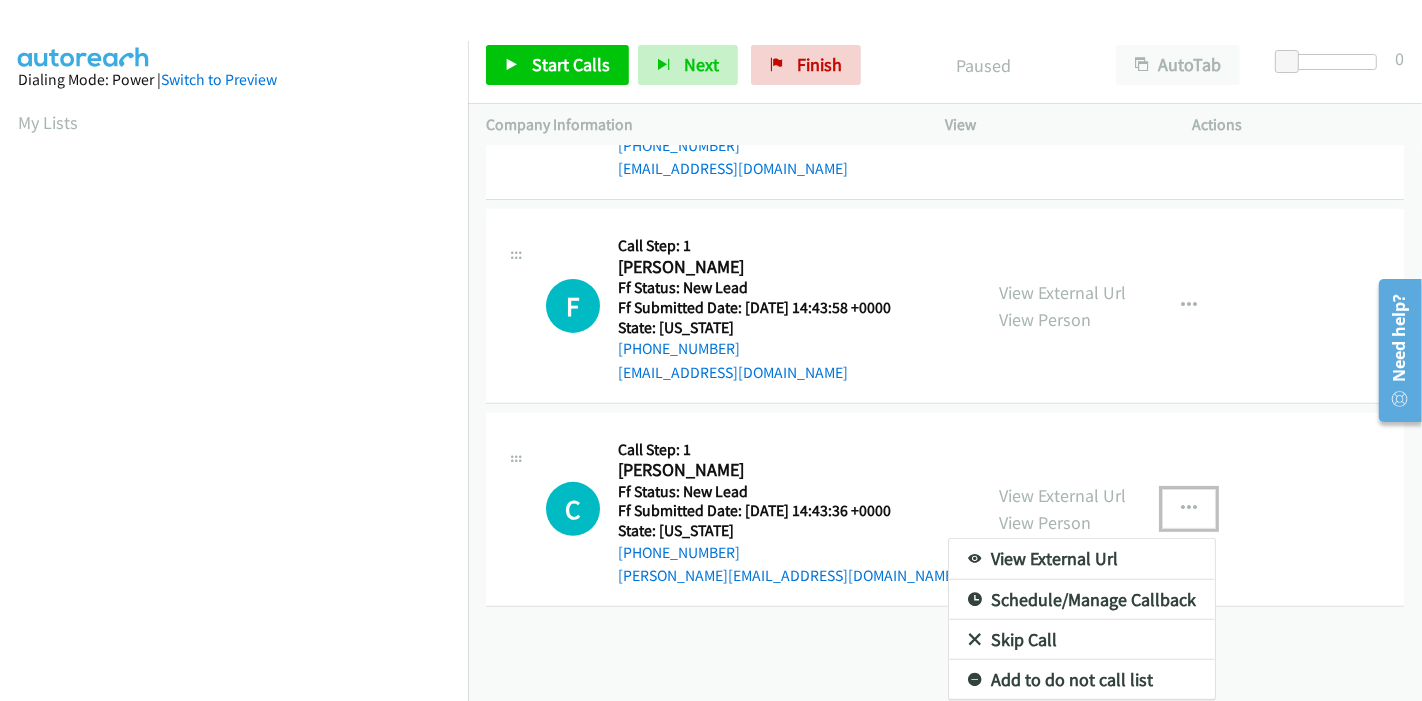 click on "Skip Call" at bounding box center [1082, 640] 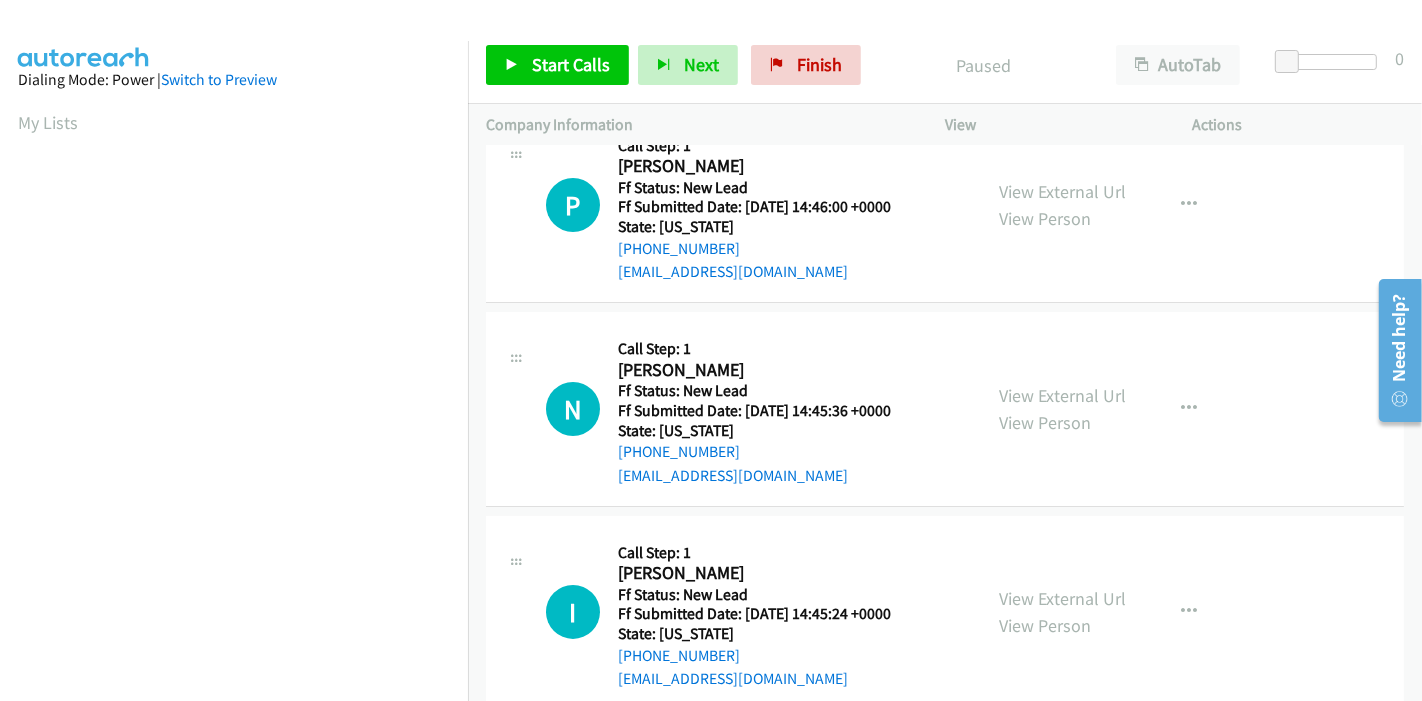 scroll, scrollTop: 0, scrollLeft: 0, axis: both 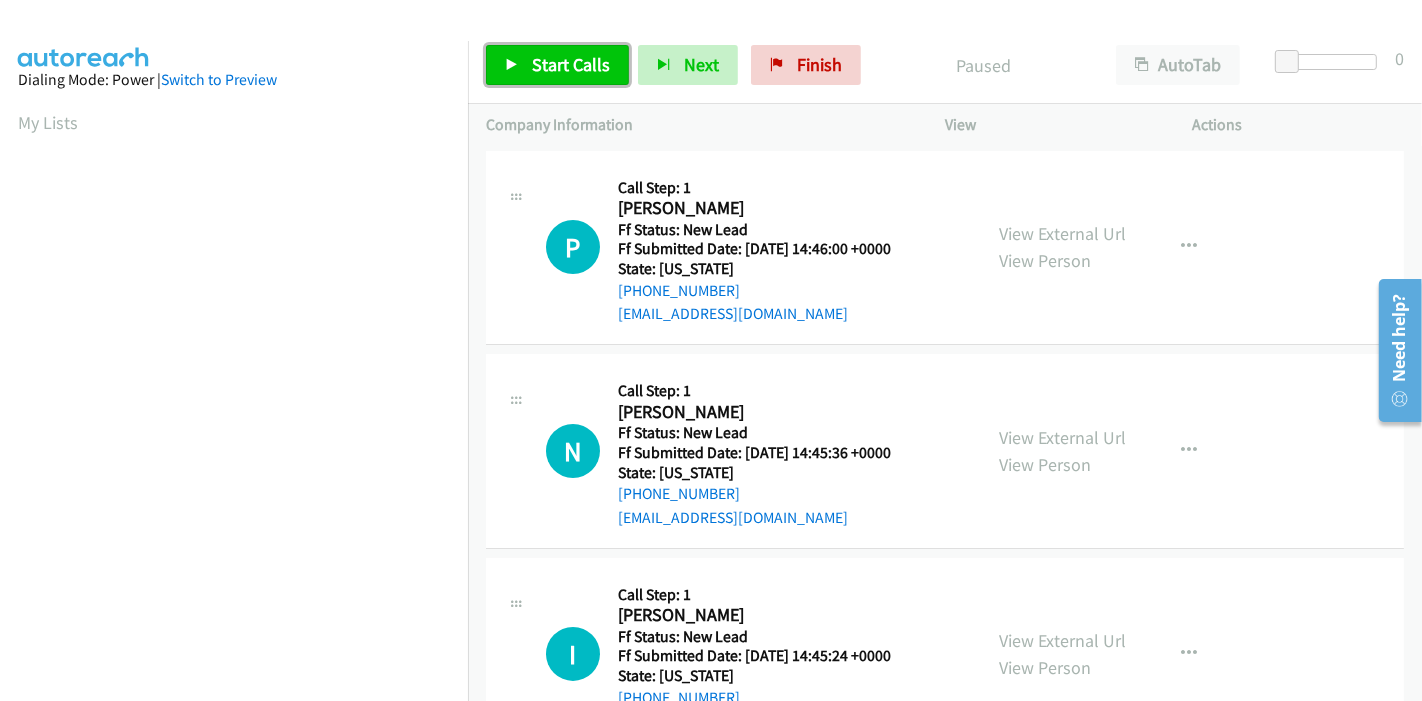 click on "Start Calls" at bounding box center (571, 64) 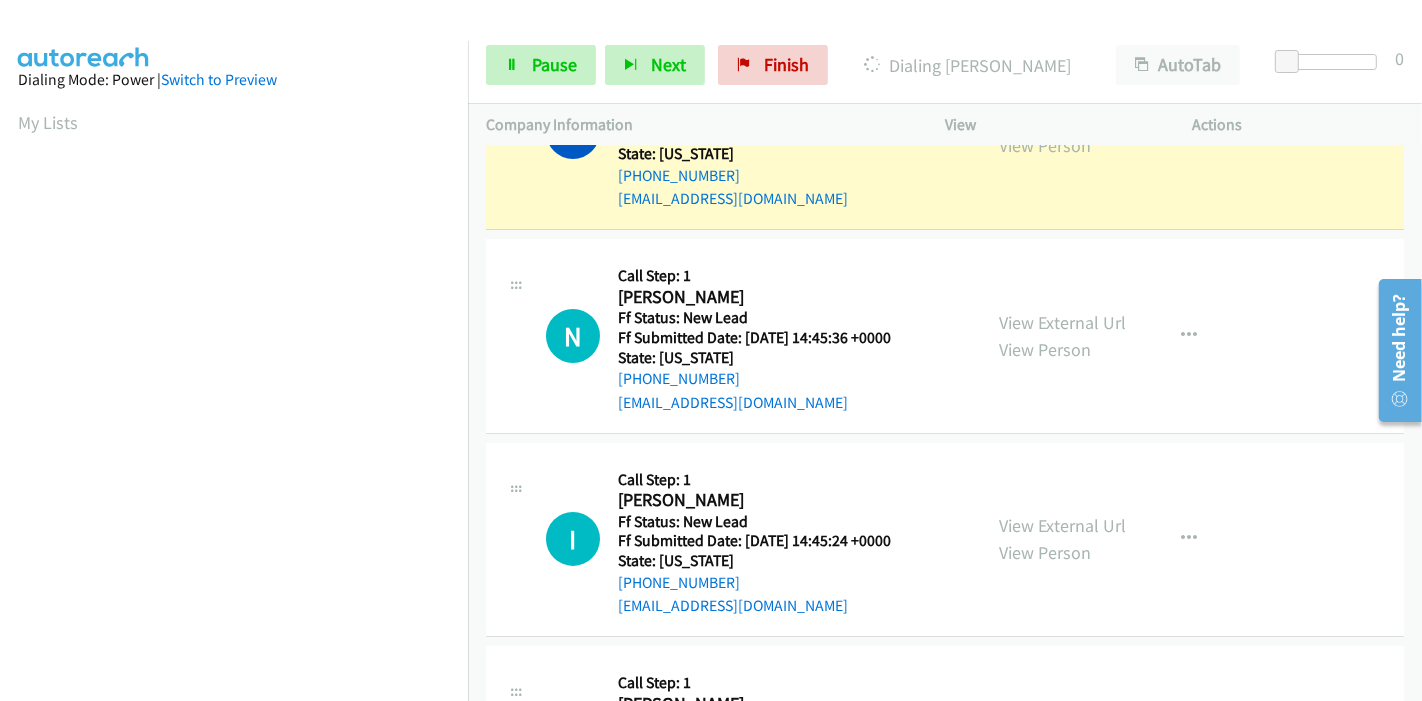 scroll, scrollTop: 0, scrollLeft: 0, axis: both 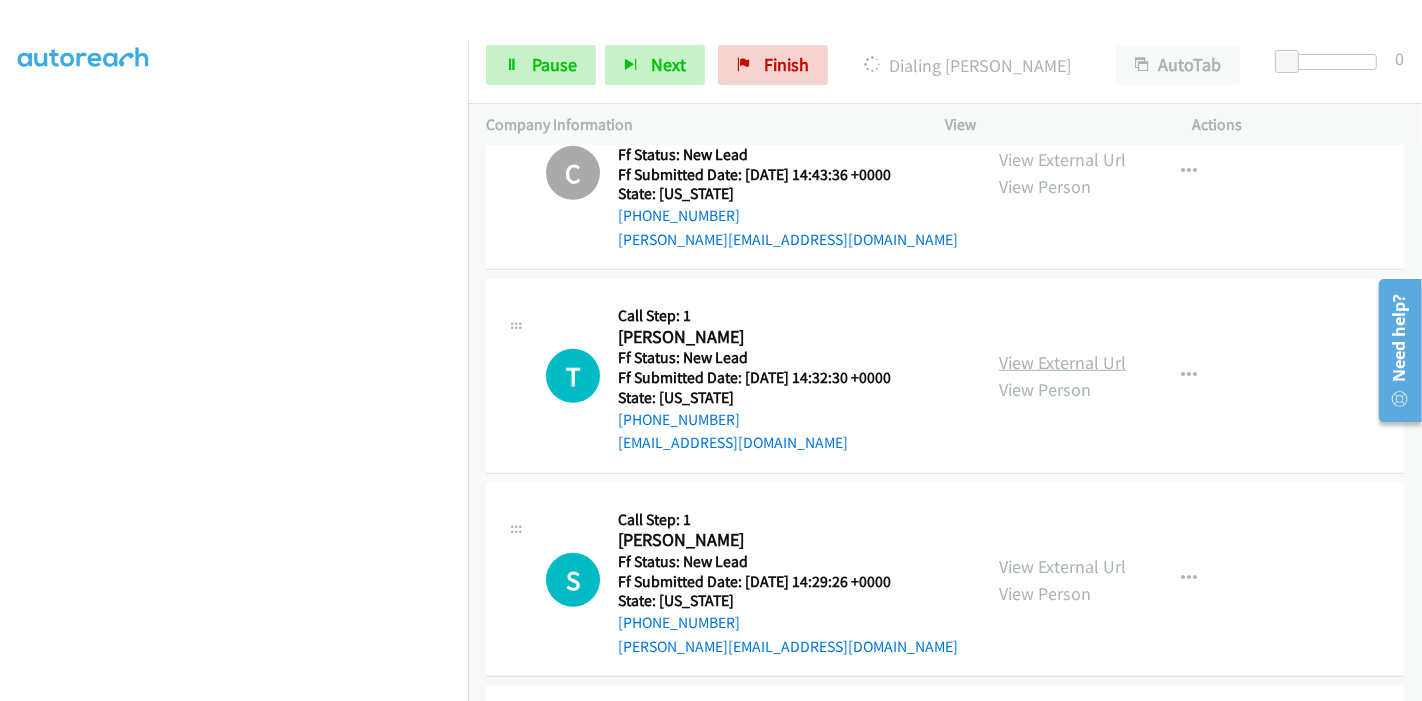 click on "View External Url" at bounding box center [1062, 362] 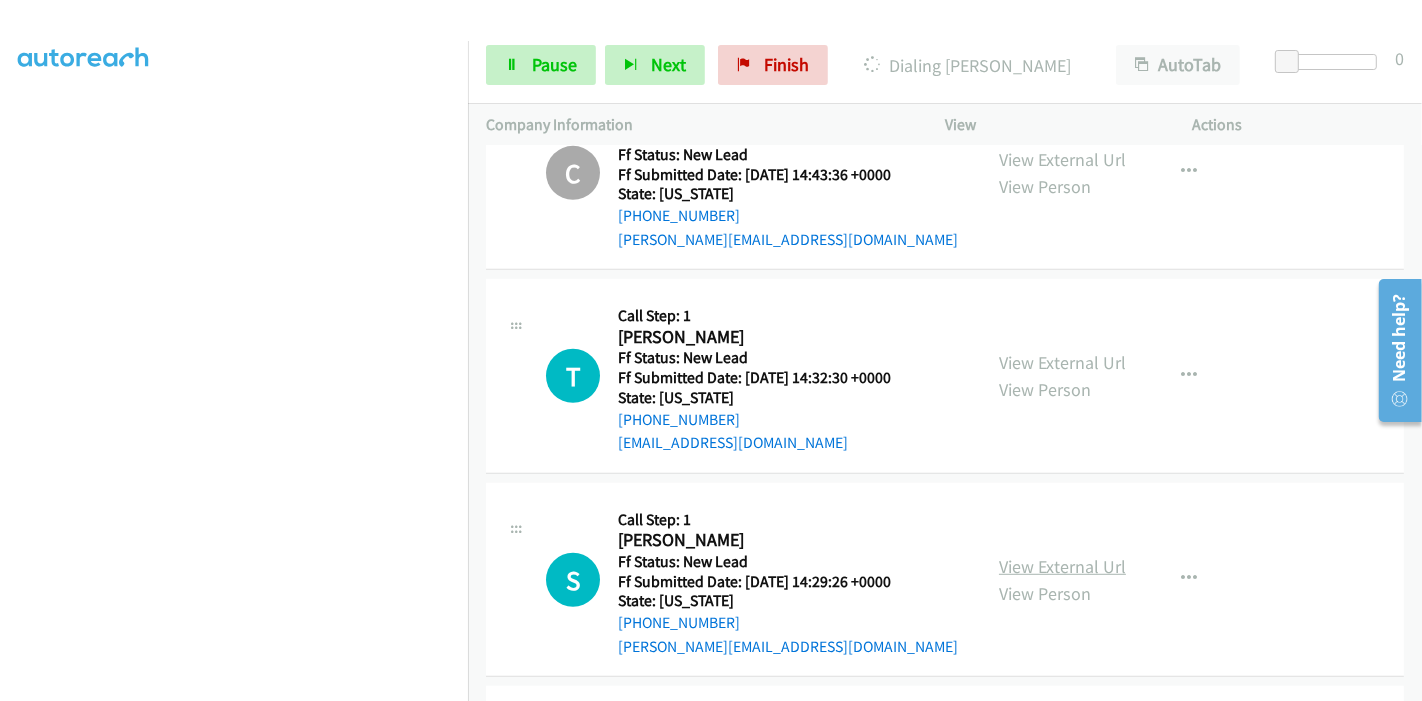 click on "View External Url" at bounding box center (1062, 566) 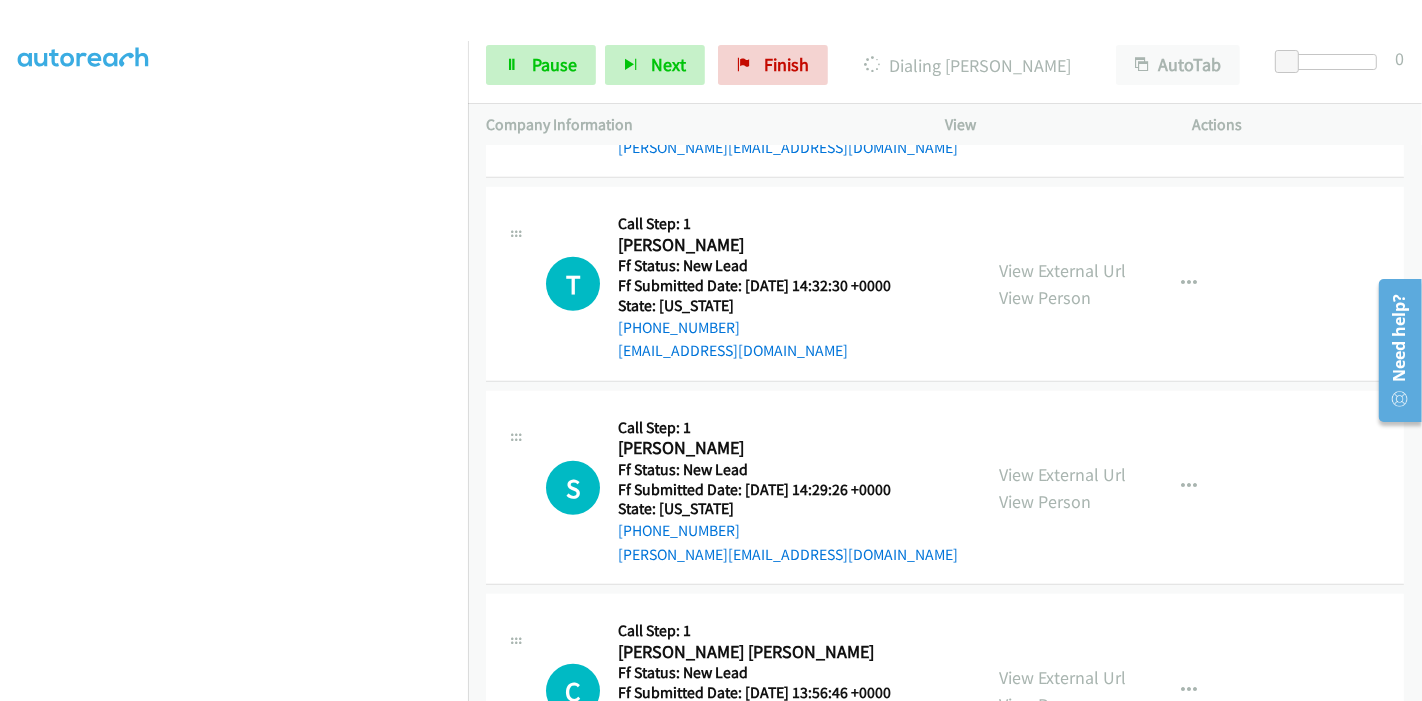 scroll, scrollTop: 1181, scrollLeft: 0, axis: vertical 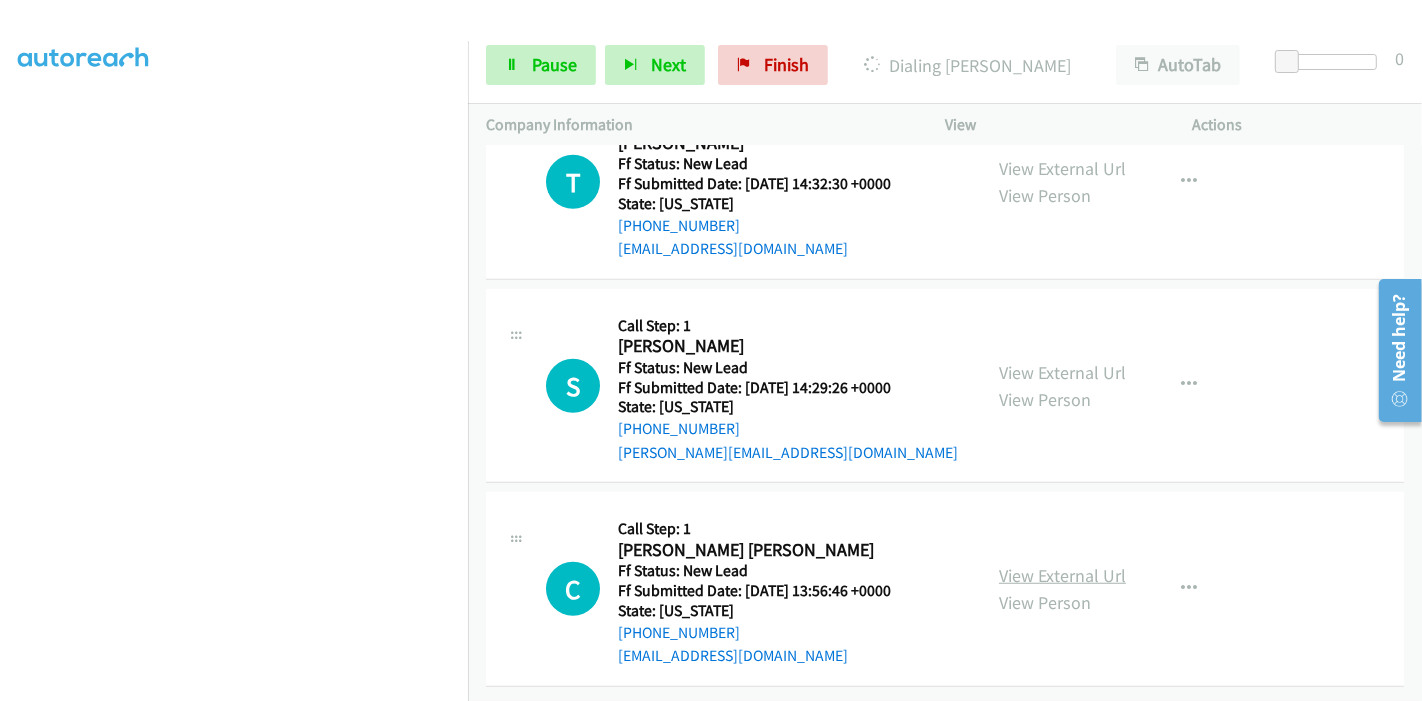 click on "View External Url" at bounding box center [1062, 575] 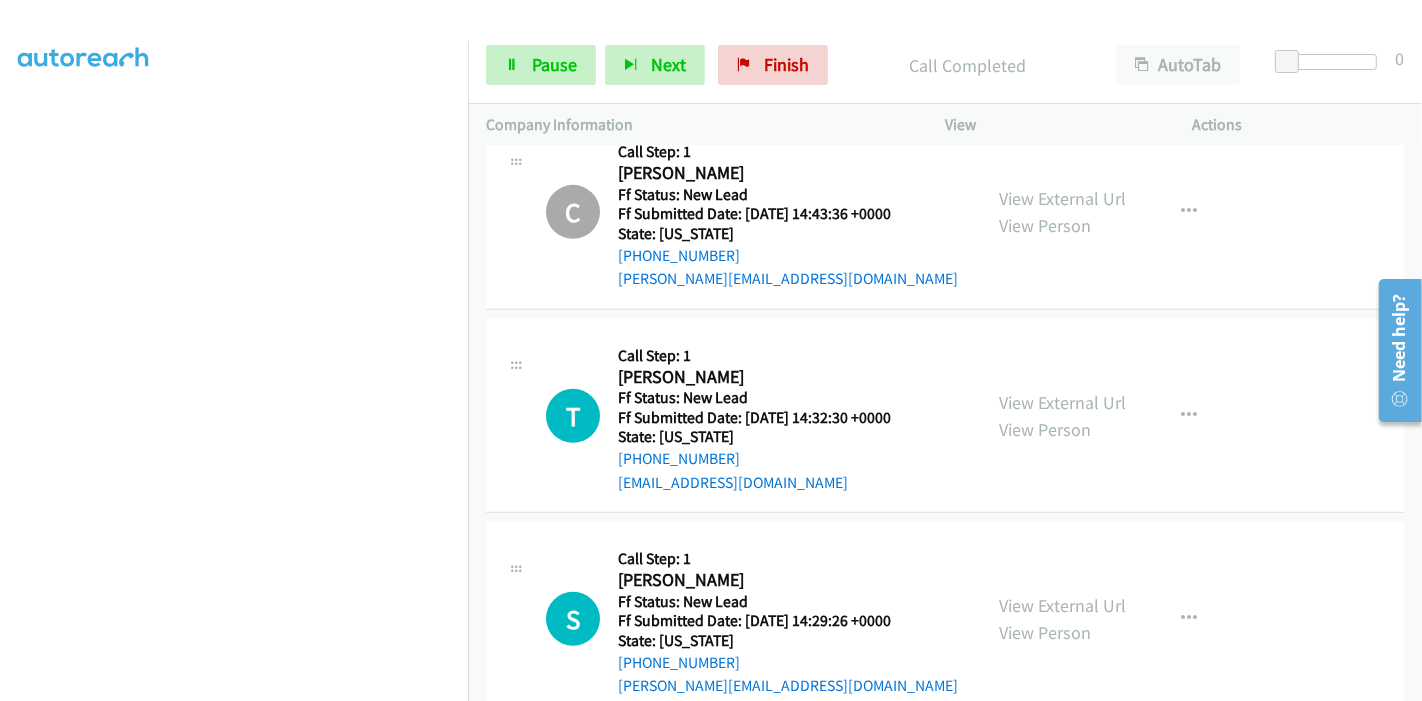 scroll, scrollTop: 780, scrollLeft: 0, axis: vertical 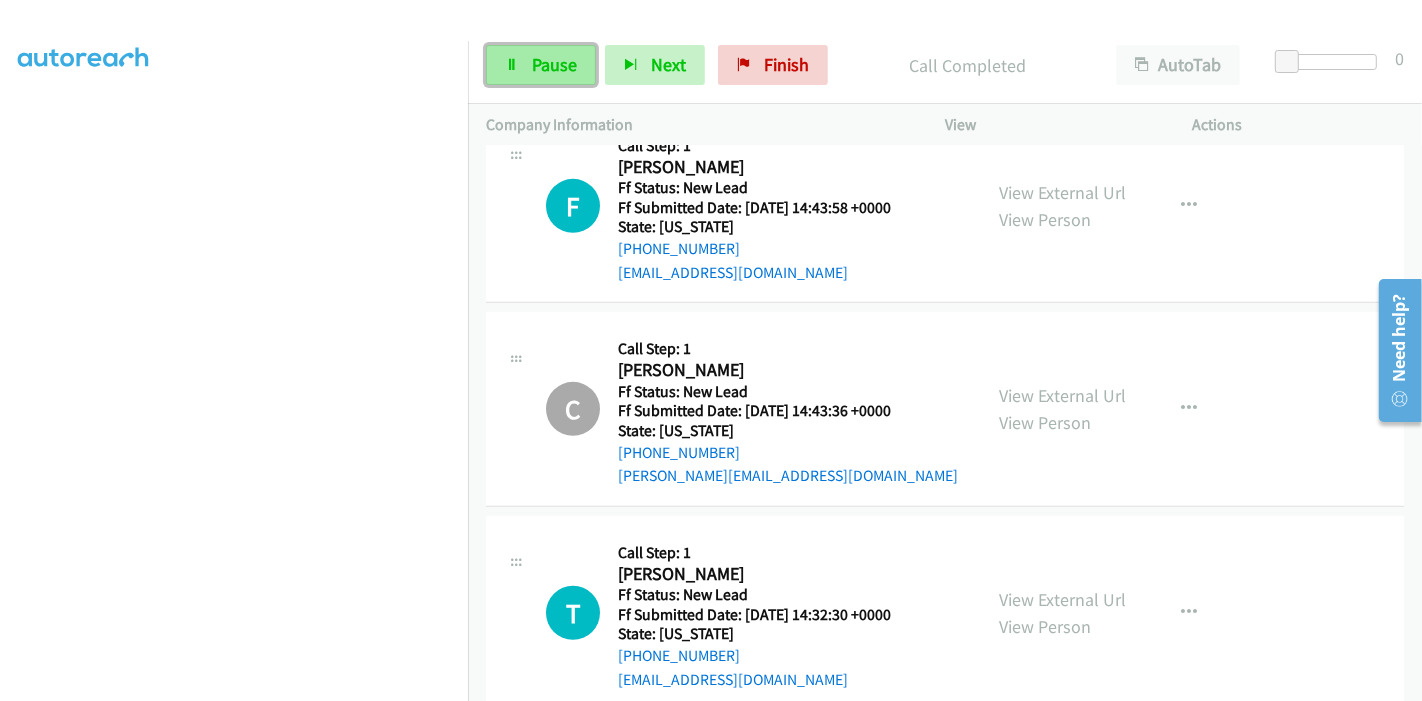 click on "Pause" at bounding box center (554, 64) 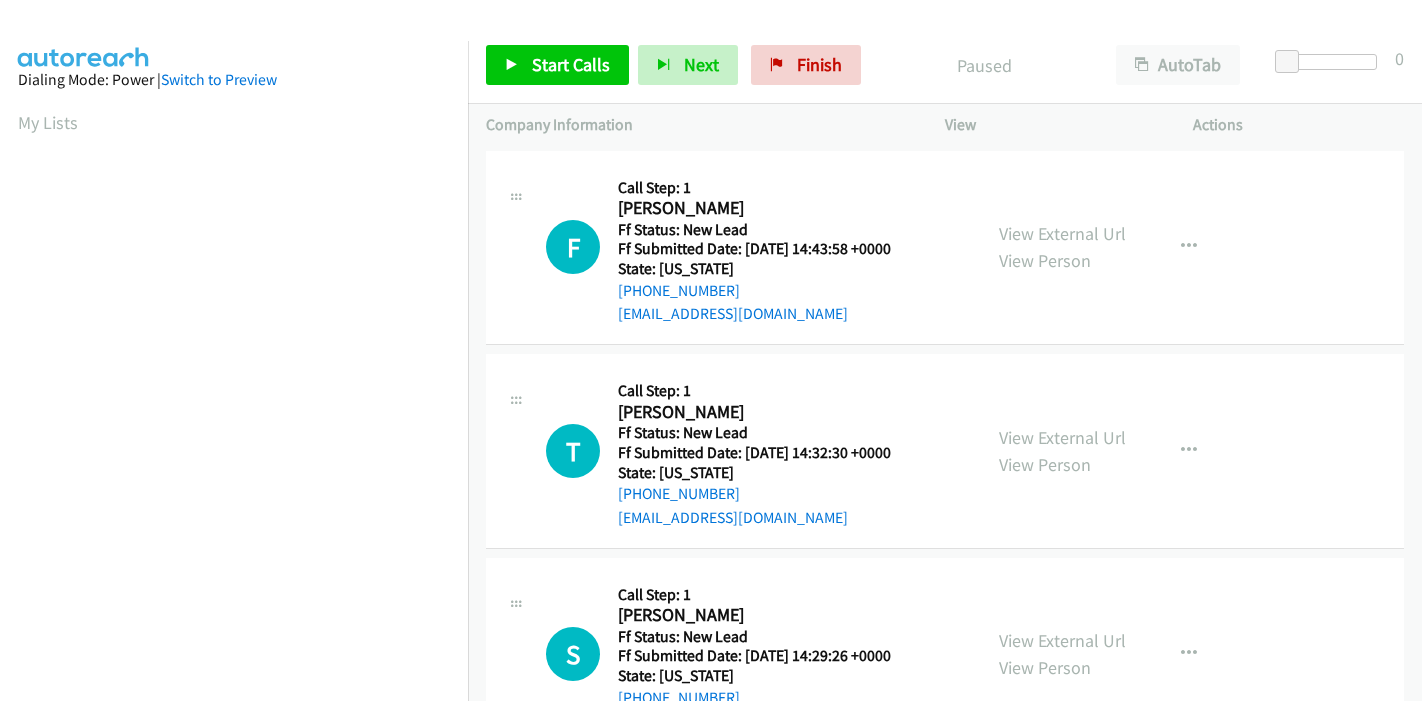 scroll, scrollTop: 0, scrollLeft: 0, axis: both 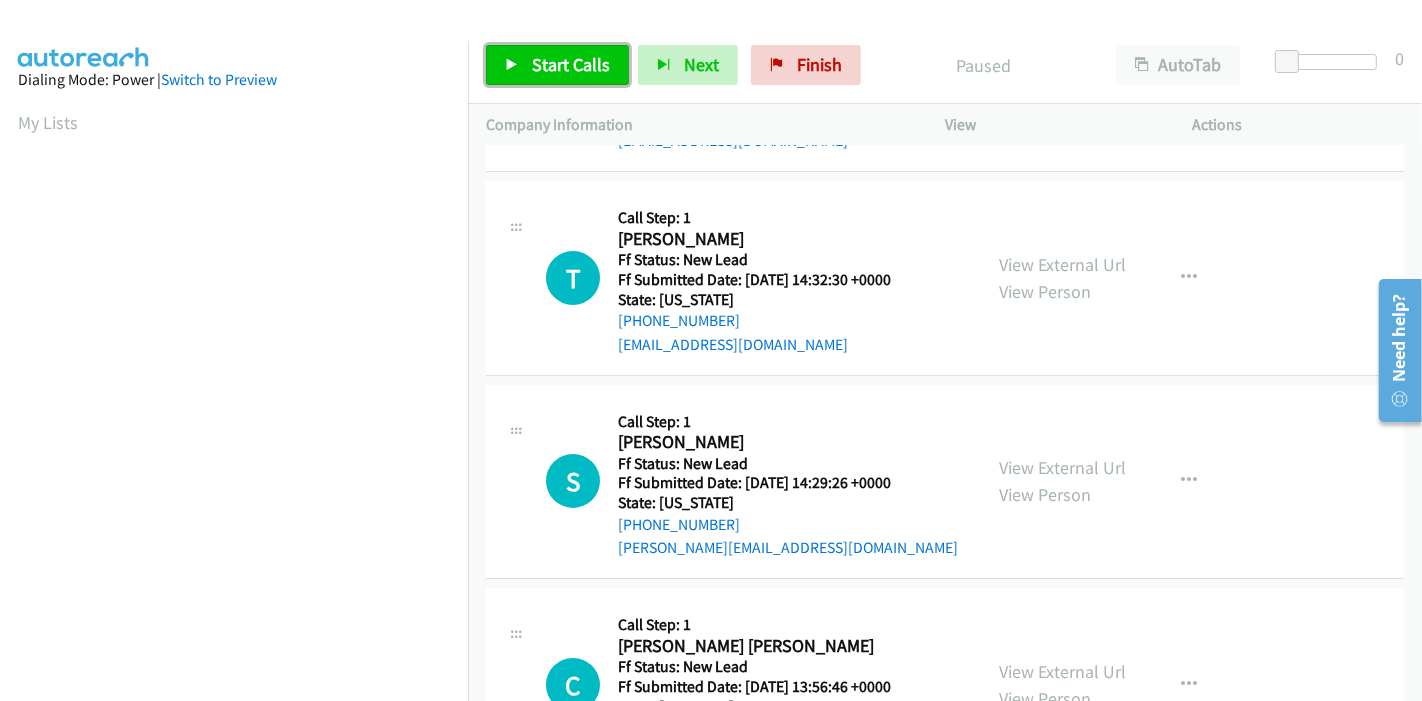 click on "Start Calls" at bounding box center [571, 64] 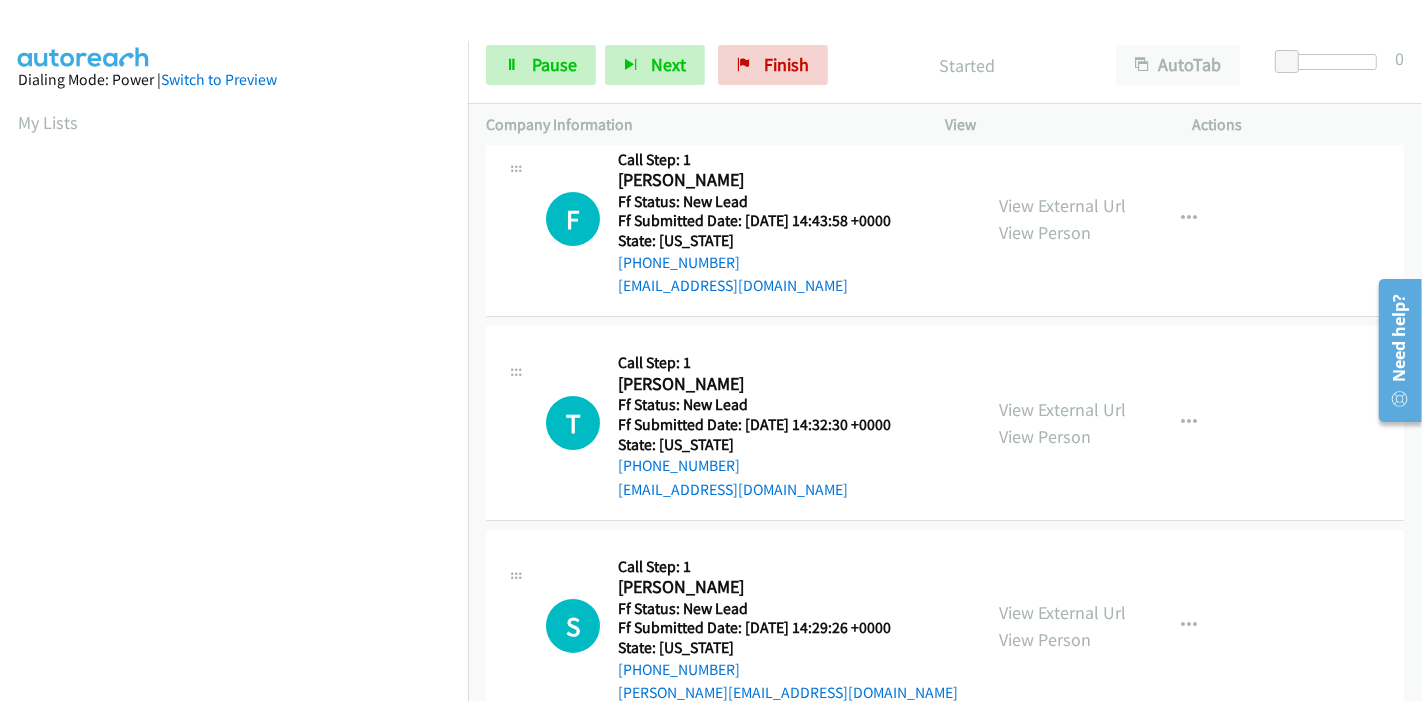 scroll, scrollTop: 0, scrollLeft: 0, axis: both 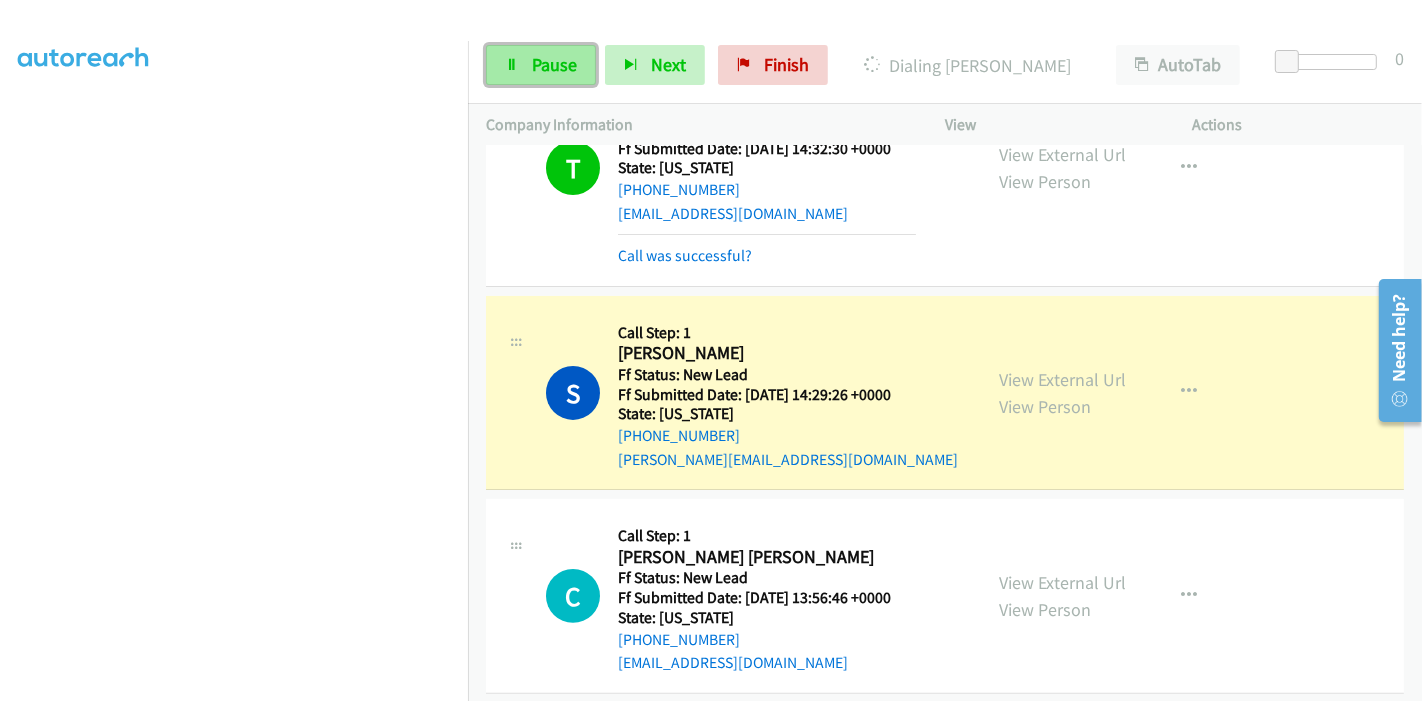 click on "Pause" at bounding box center (541, 65) 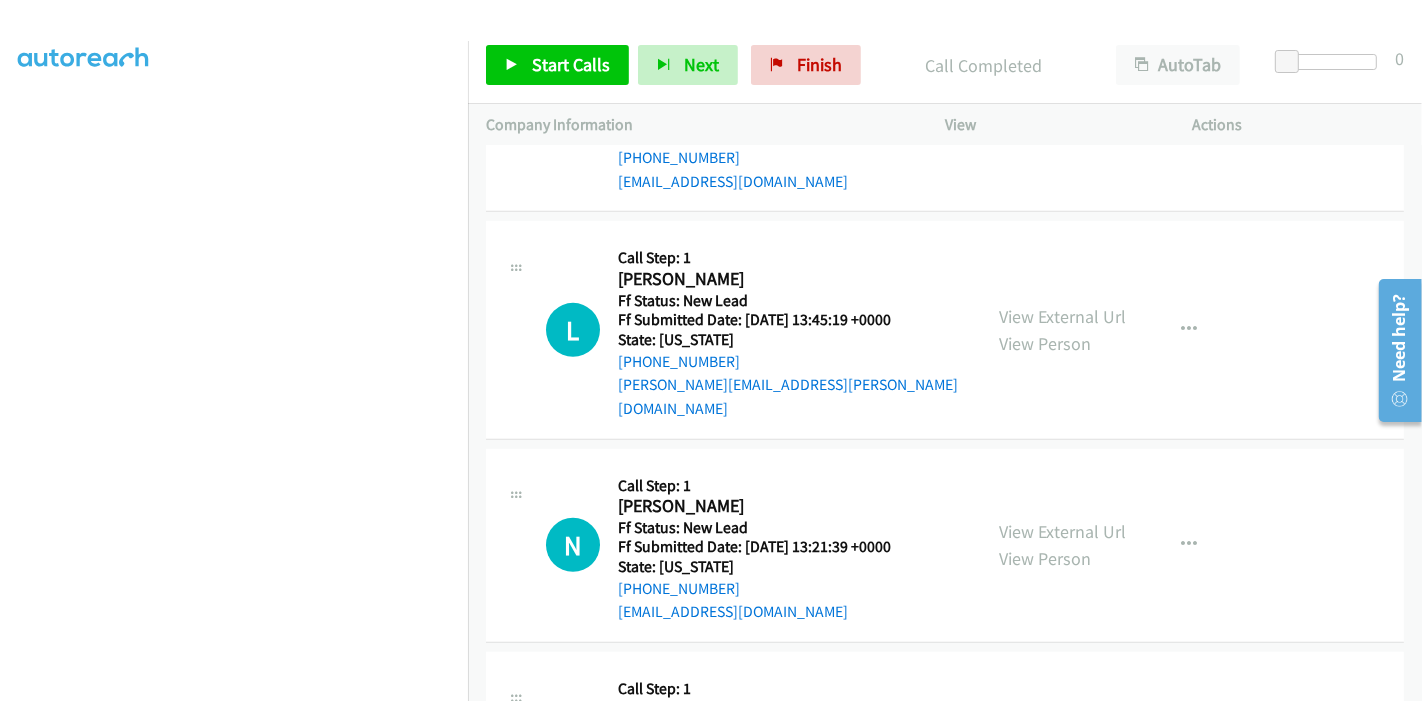 scroll, scrollTop: 902, scrollLeft: 0, axis: vertical 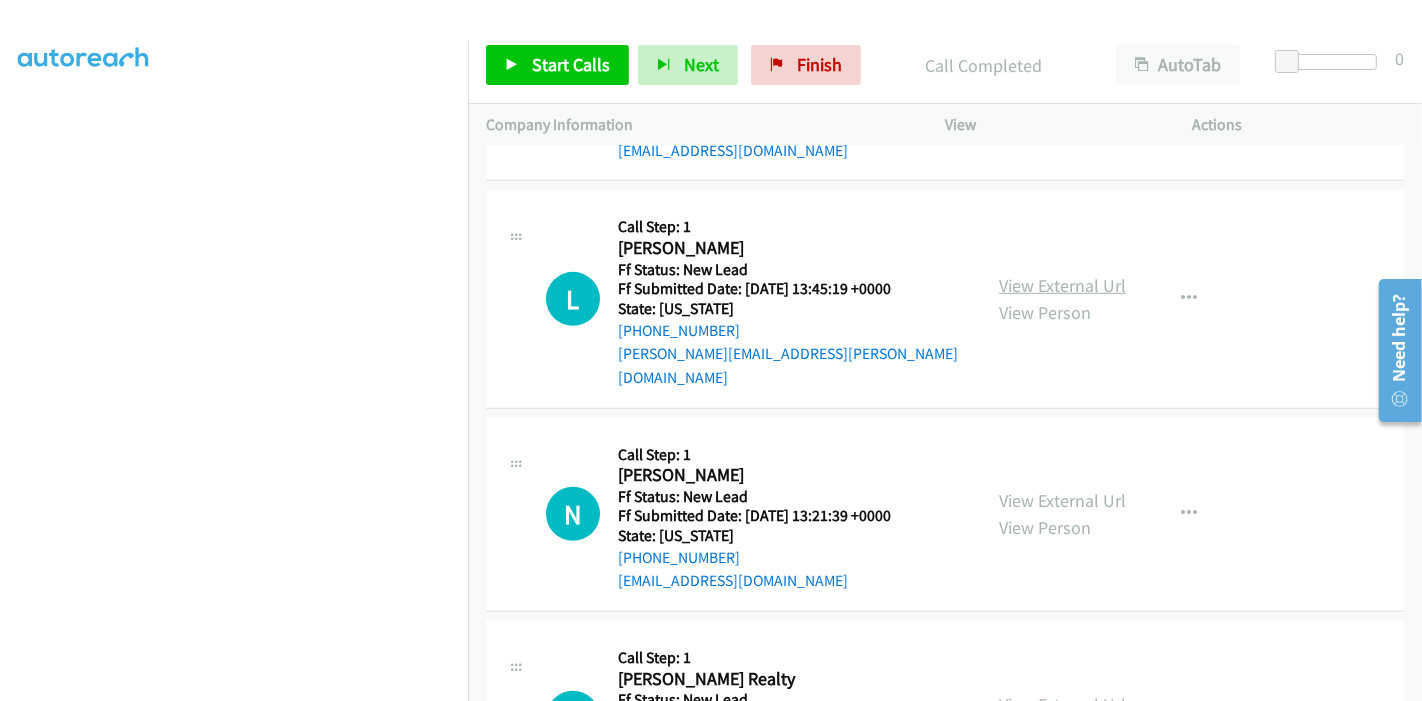 click on "View External Url" at bounding box center [1062, 285] 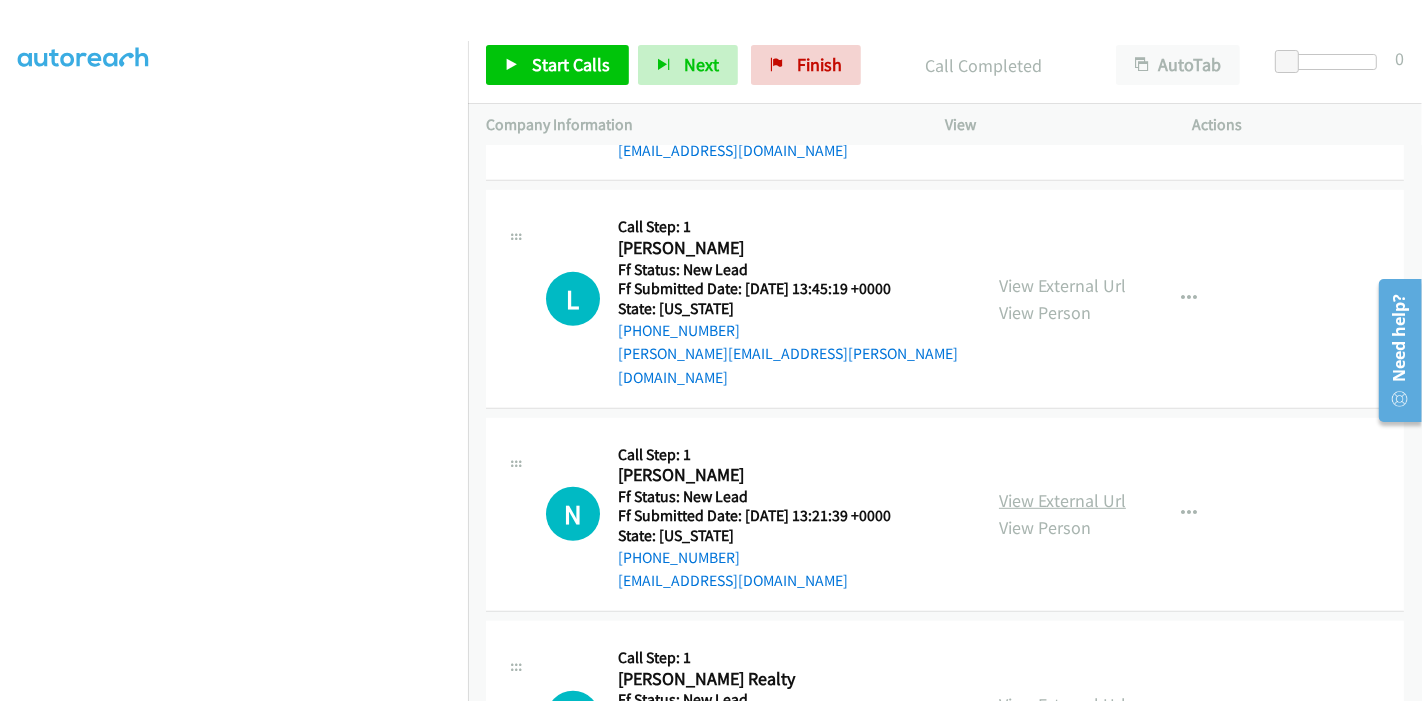 click on "View External Url" at bounding box center [1062, 500] 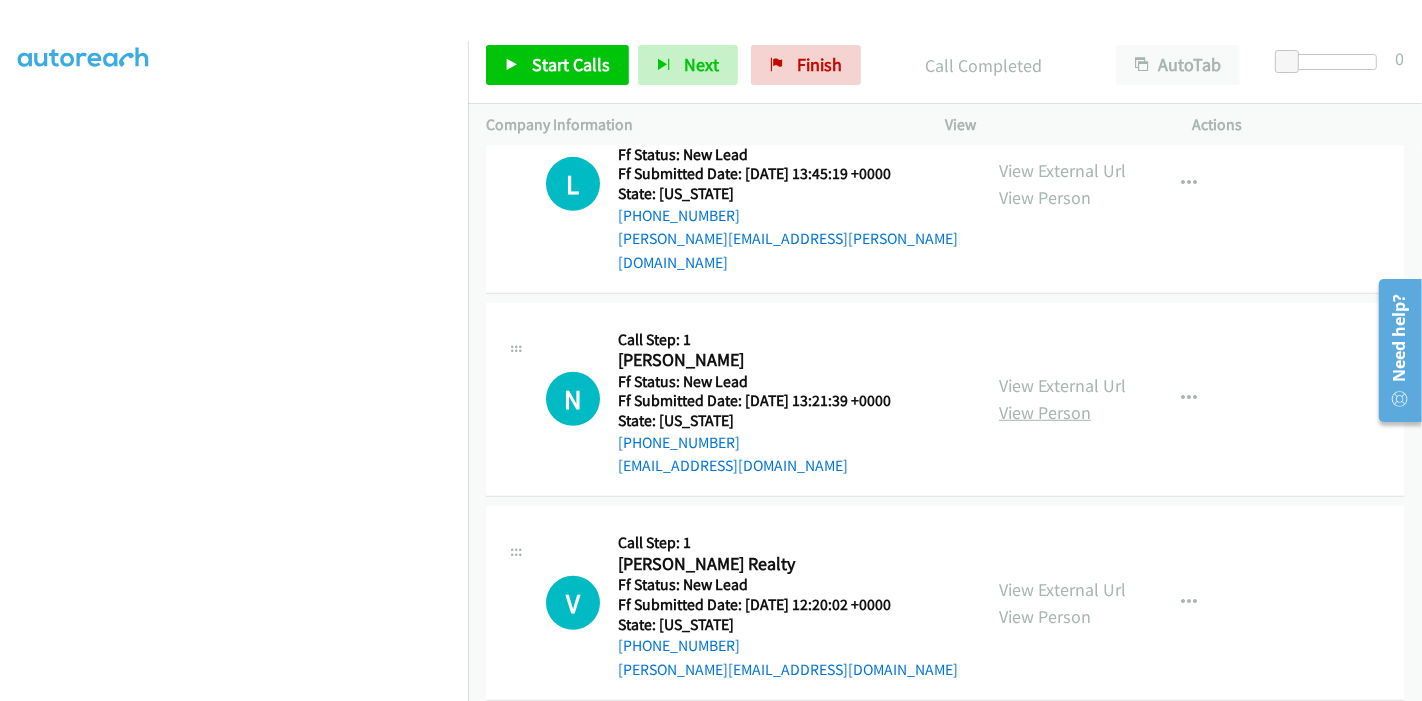 scroll, scrollTop: 1020, scrollLeft: 0, axis: vertical 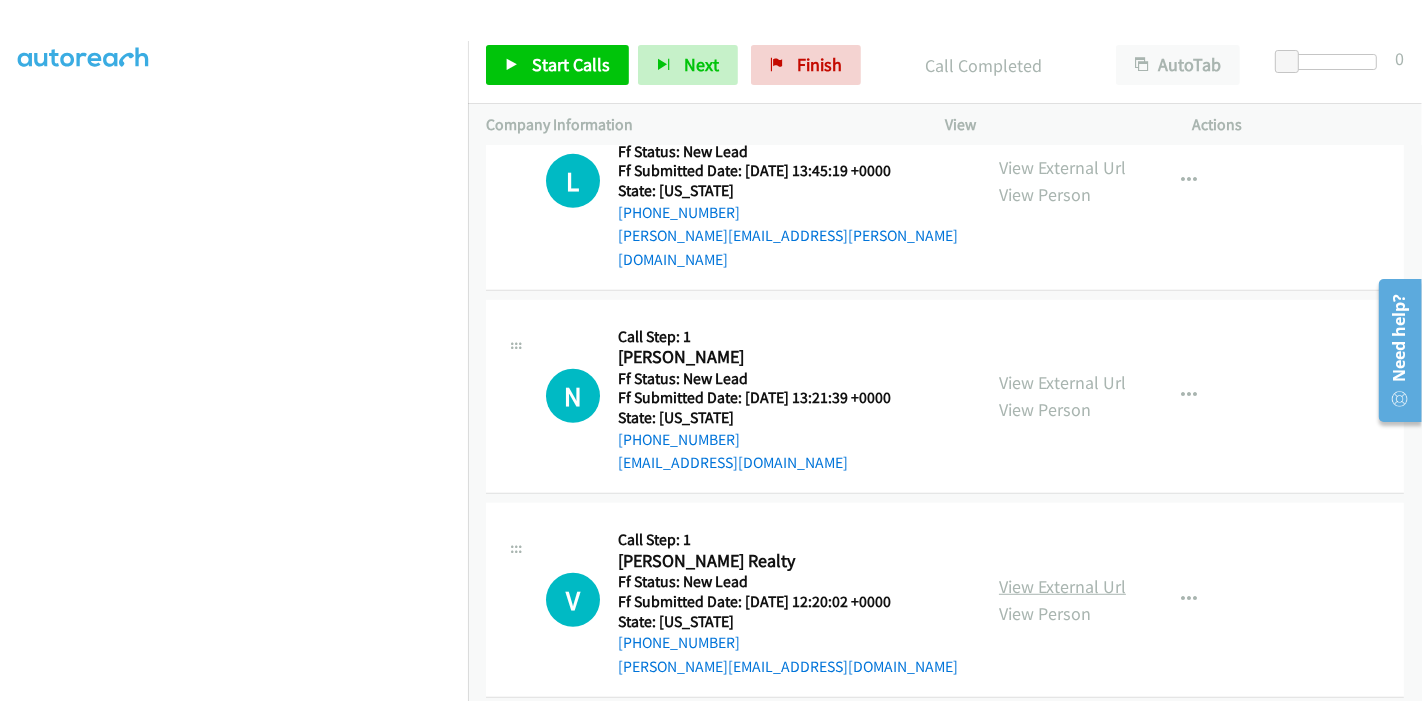 click on "View External Url" at bounding box center [1062, 586] 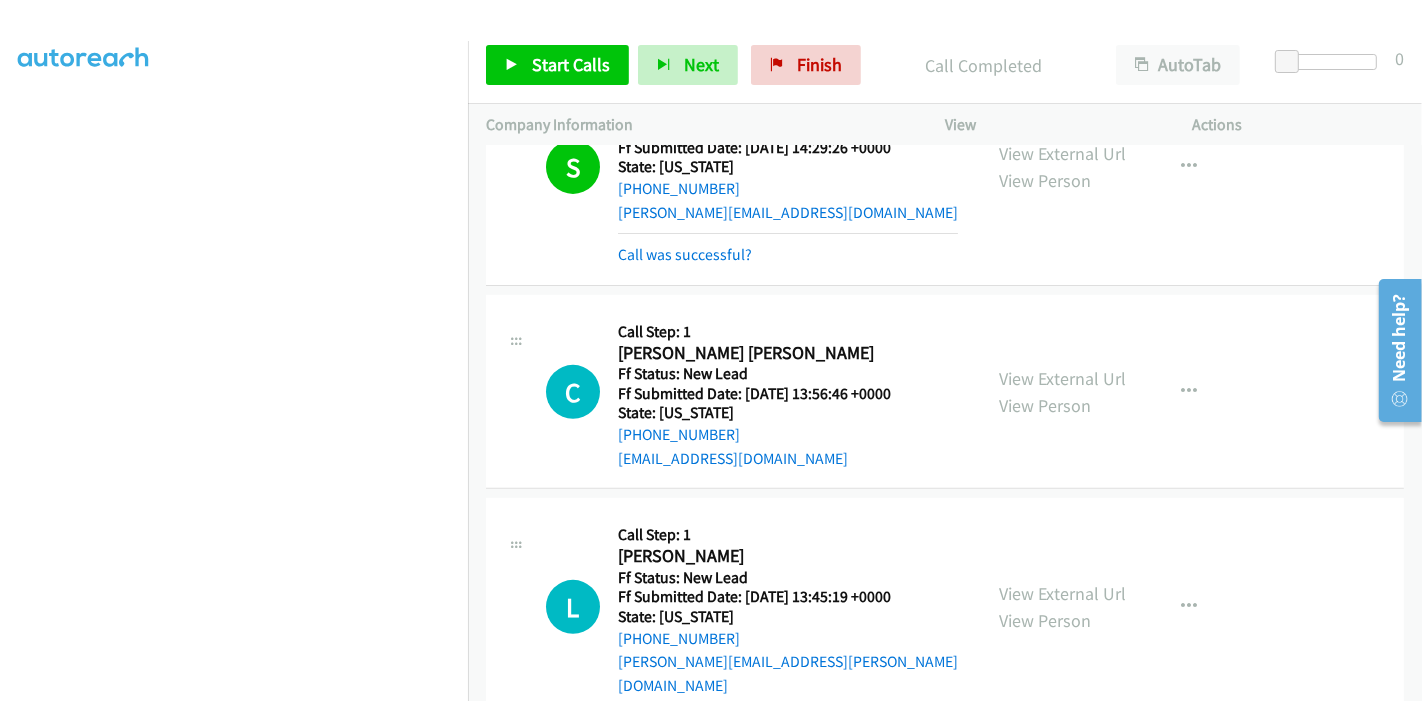 scroll, scrollTop: 576, scrollLeft: 0, axis: vertical 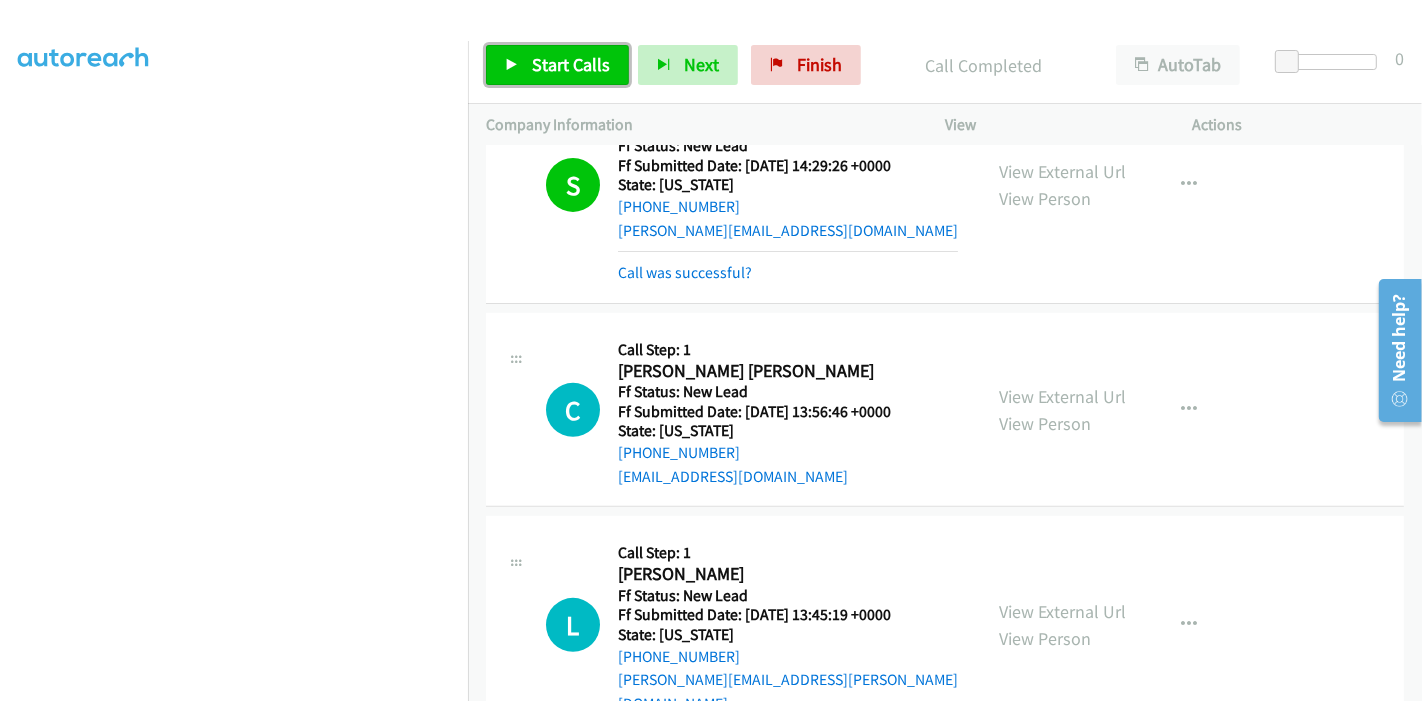 click on "Start Calls" at bounding box center (571, 64) 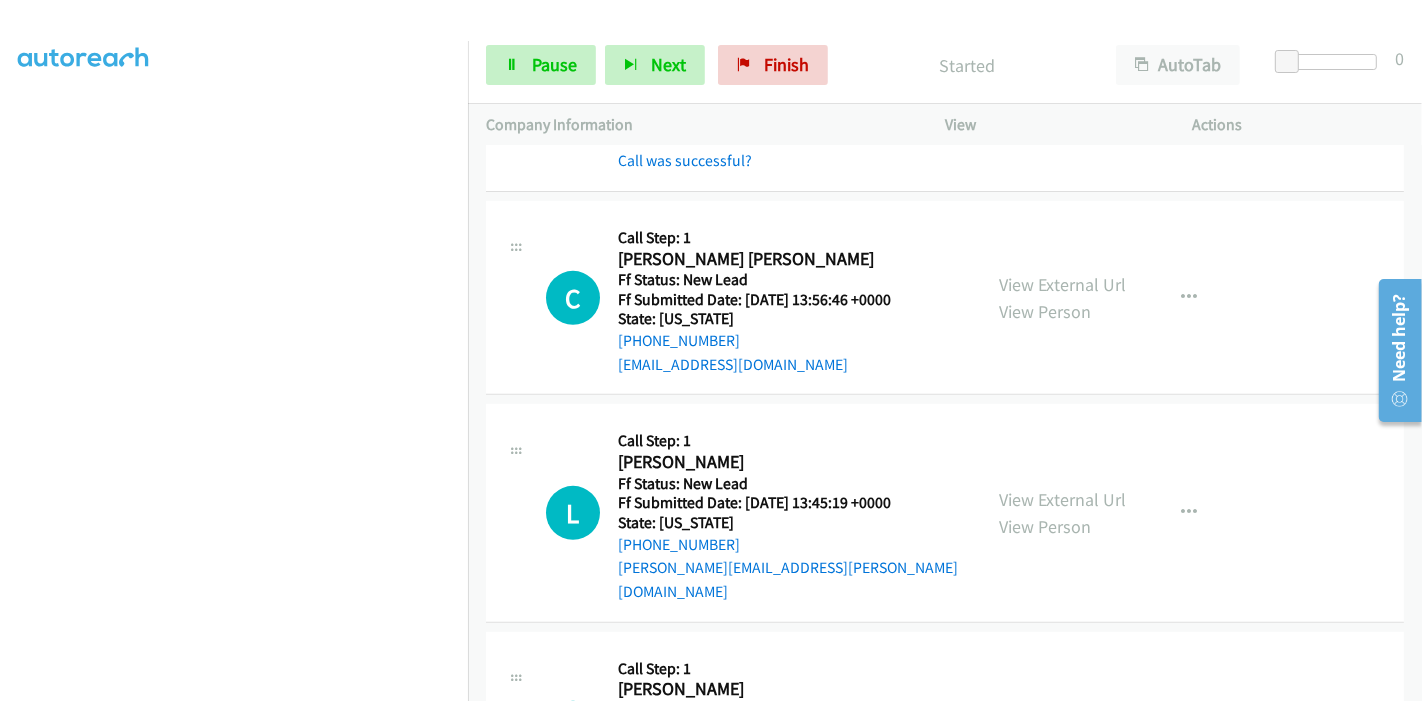scroll, scrollTop: 687, scrollLeft: 0, axis: vertical 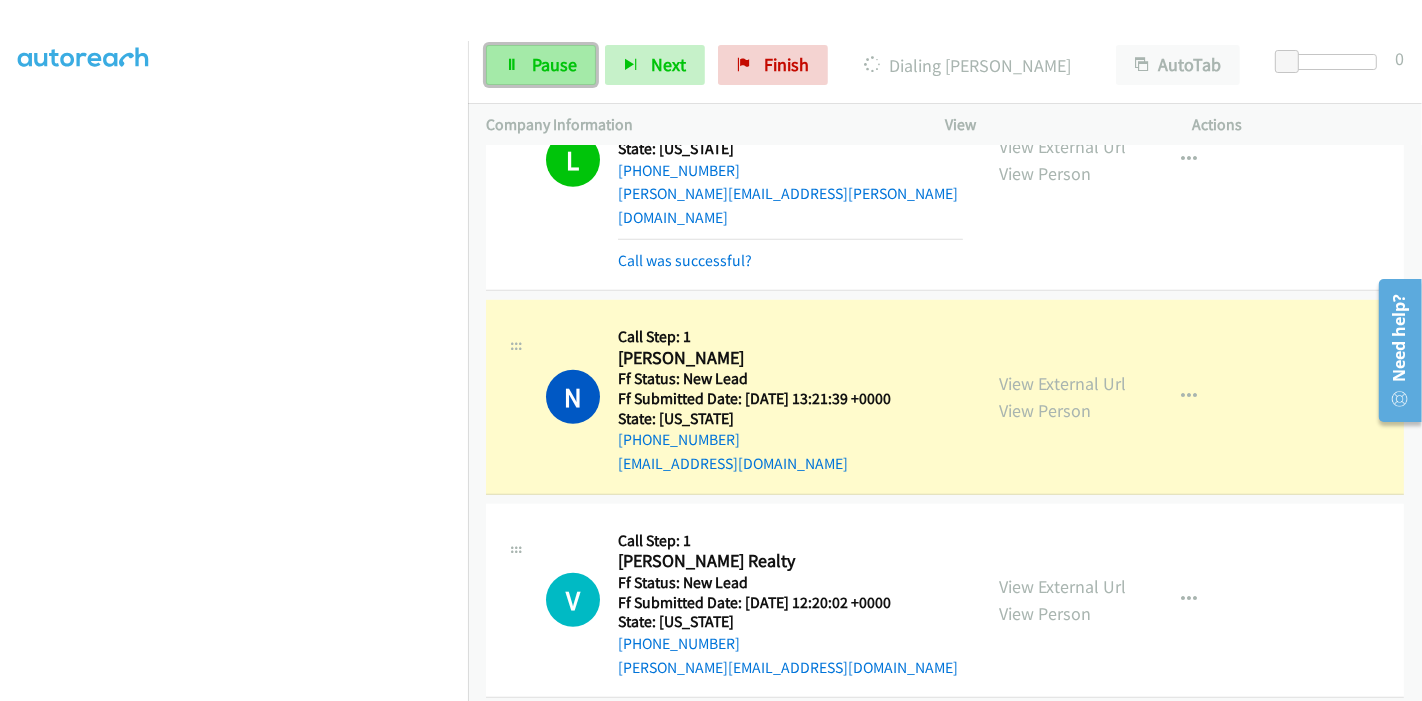 click on "Pause" at bounding box center (541, 65) 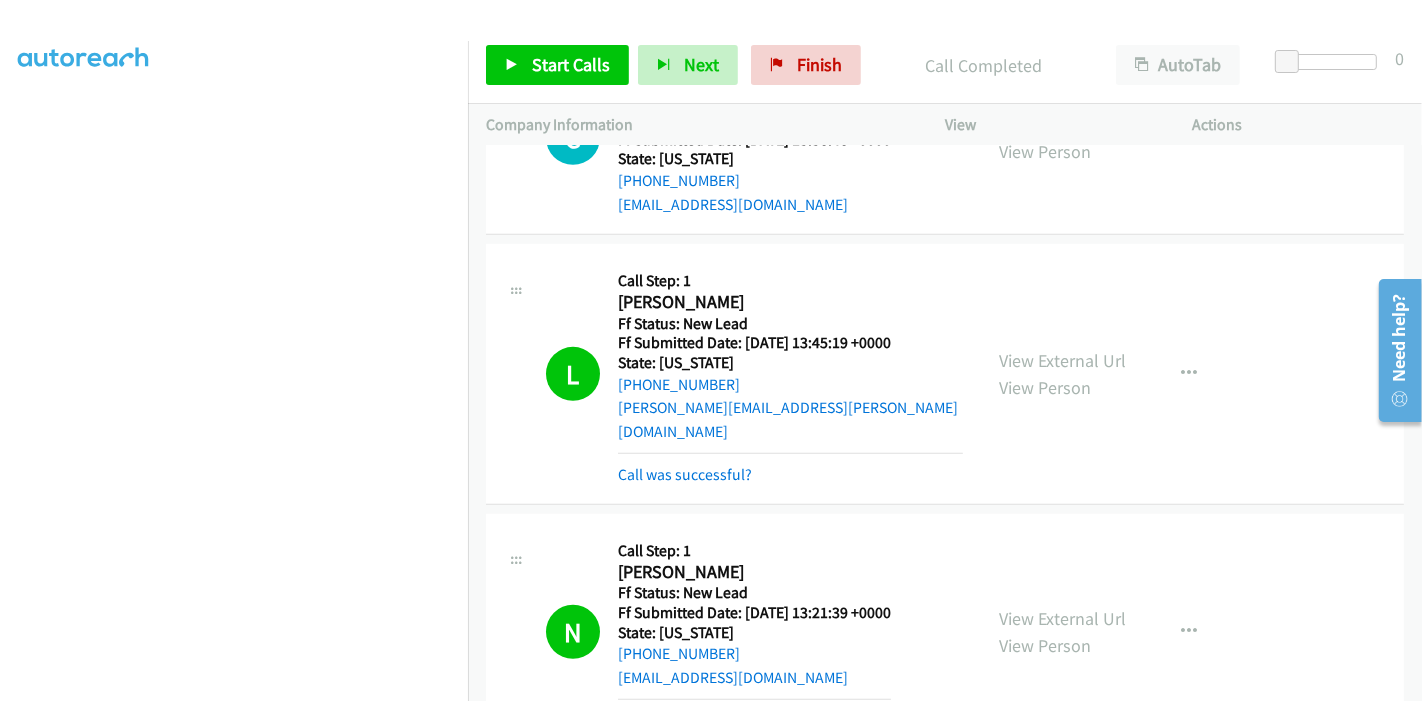 scroll, scrollTop: 840, scrollLeft: 0, axis: vertical 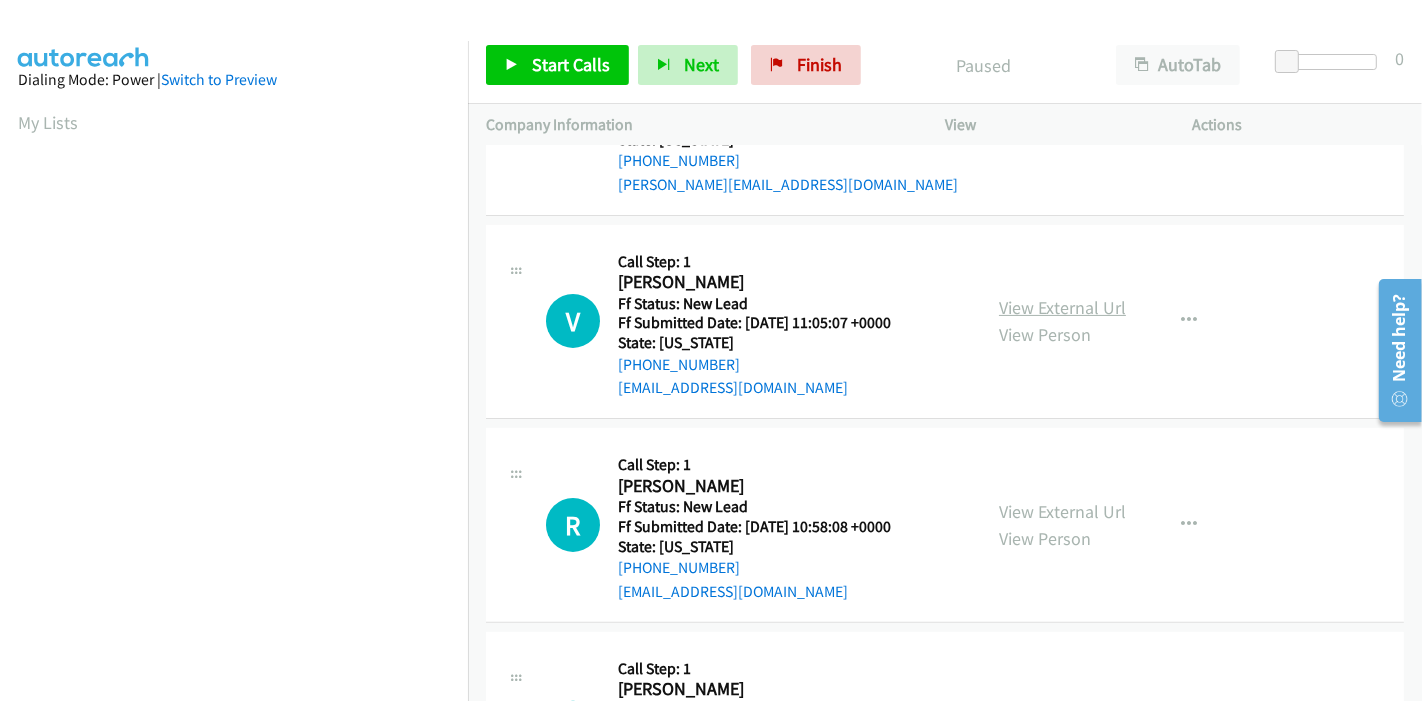 click on "View External Url" at bounding box center [1062, 307] 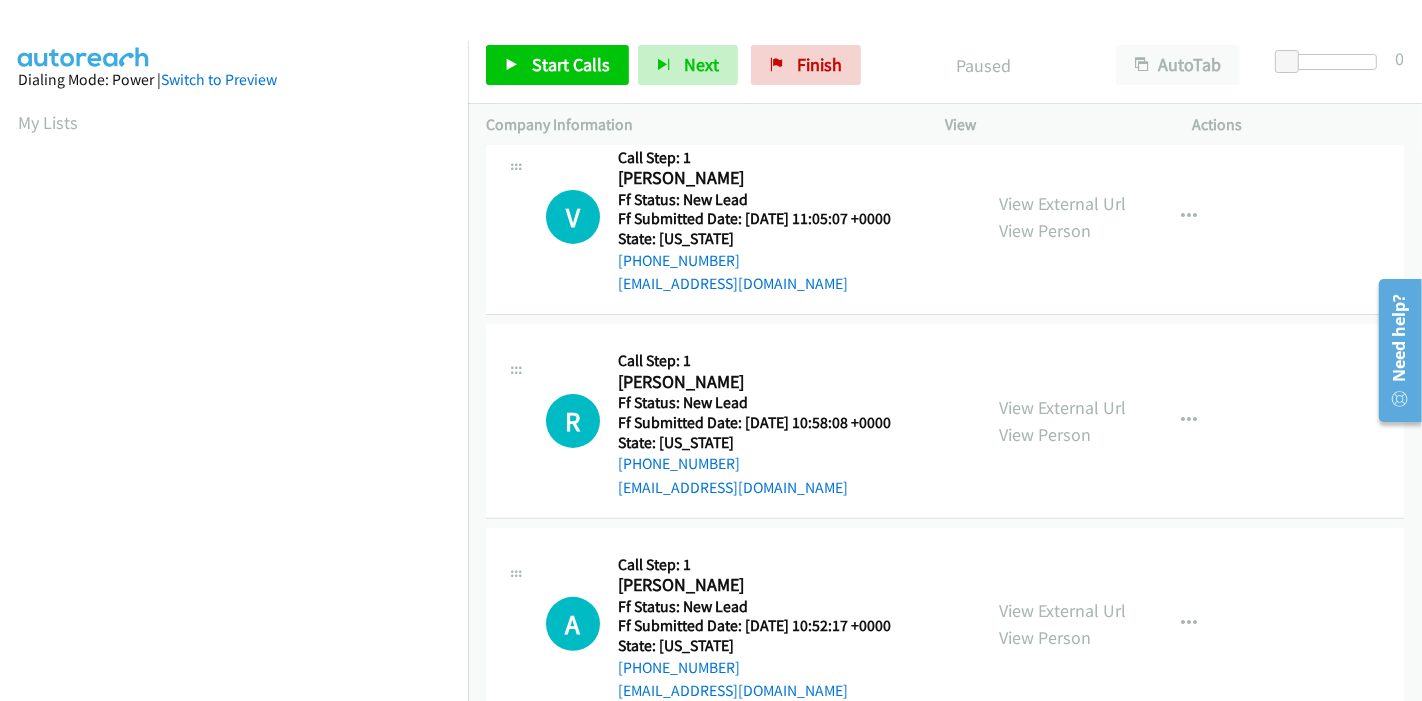 scroll, scrollTop: 444, scrollLeft: 0, axis: vertical 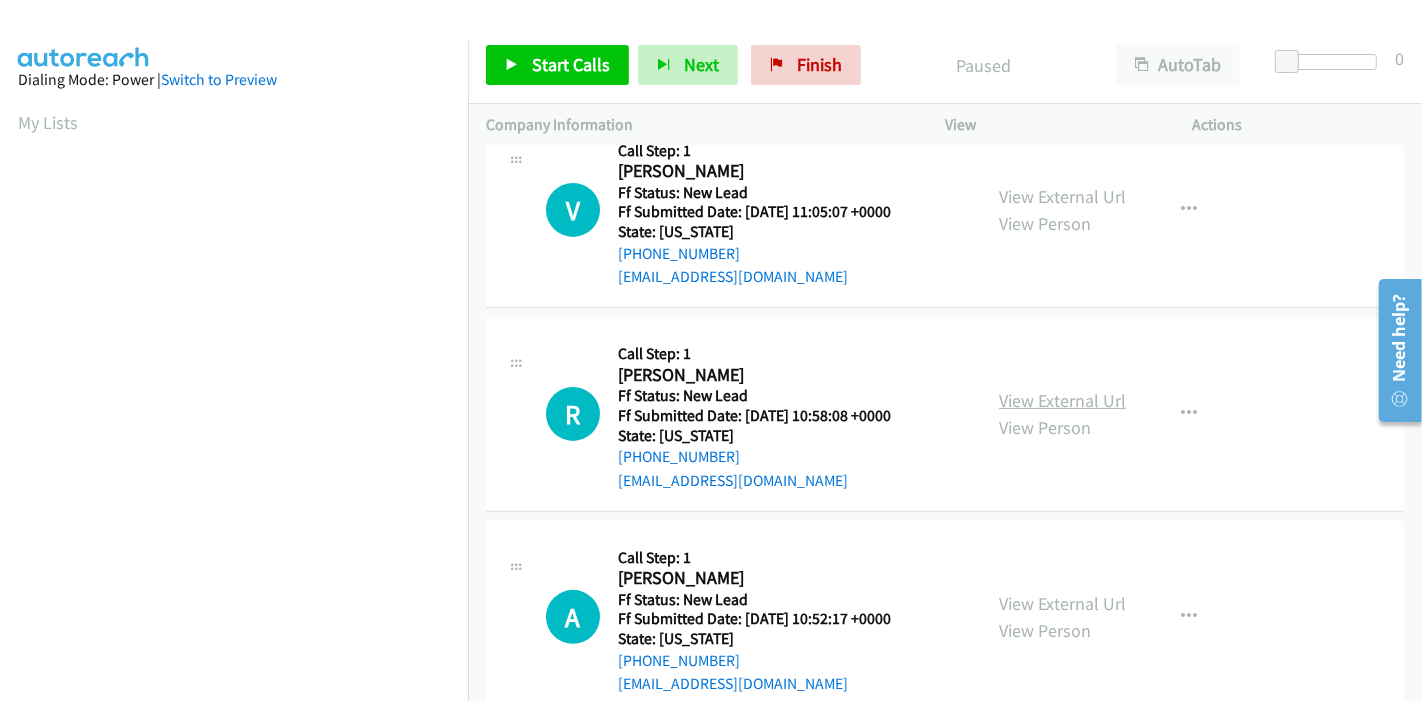 click on "View External Url" at bounding box center [1062, 400] 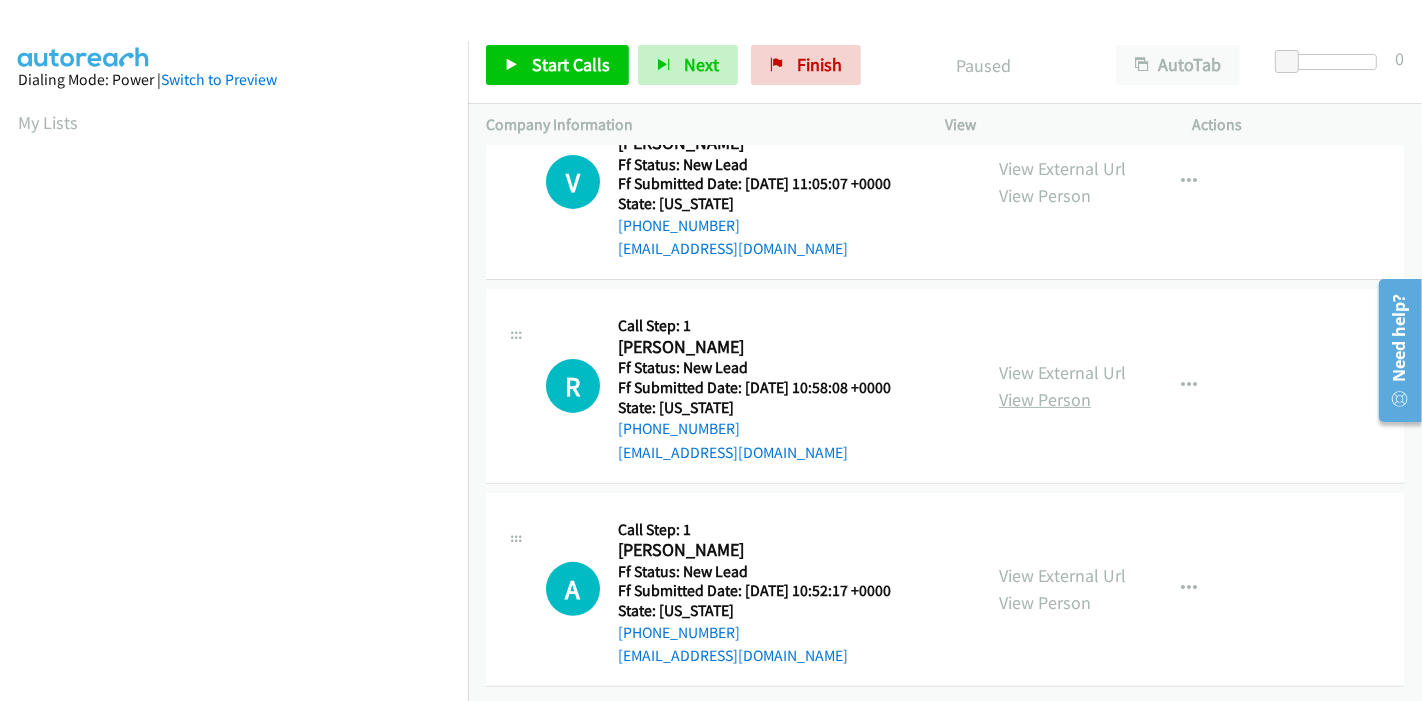 scroll, scrollTop: 487, scrollLeft: 0, axis: vertical 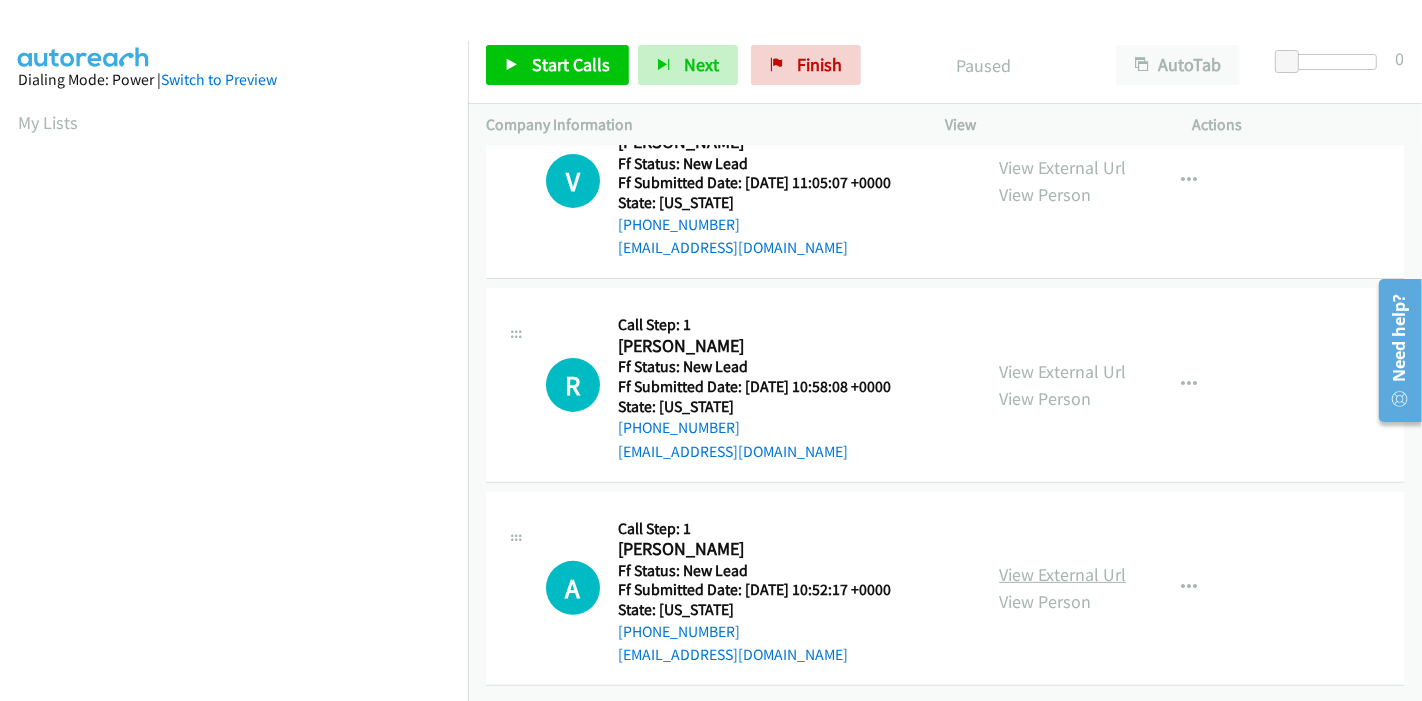 click on "View External Url" at bounding box center [1062, 574] 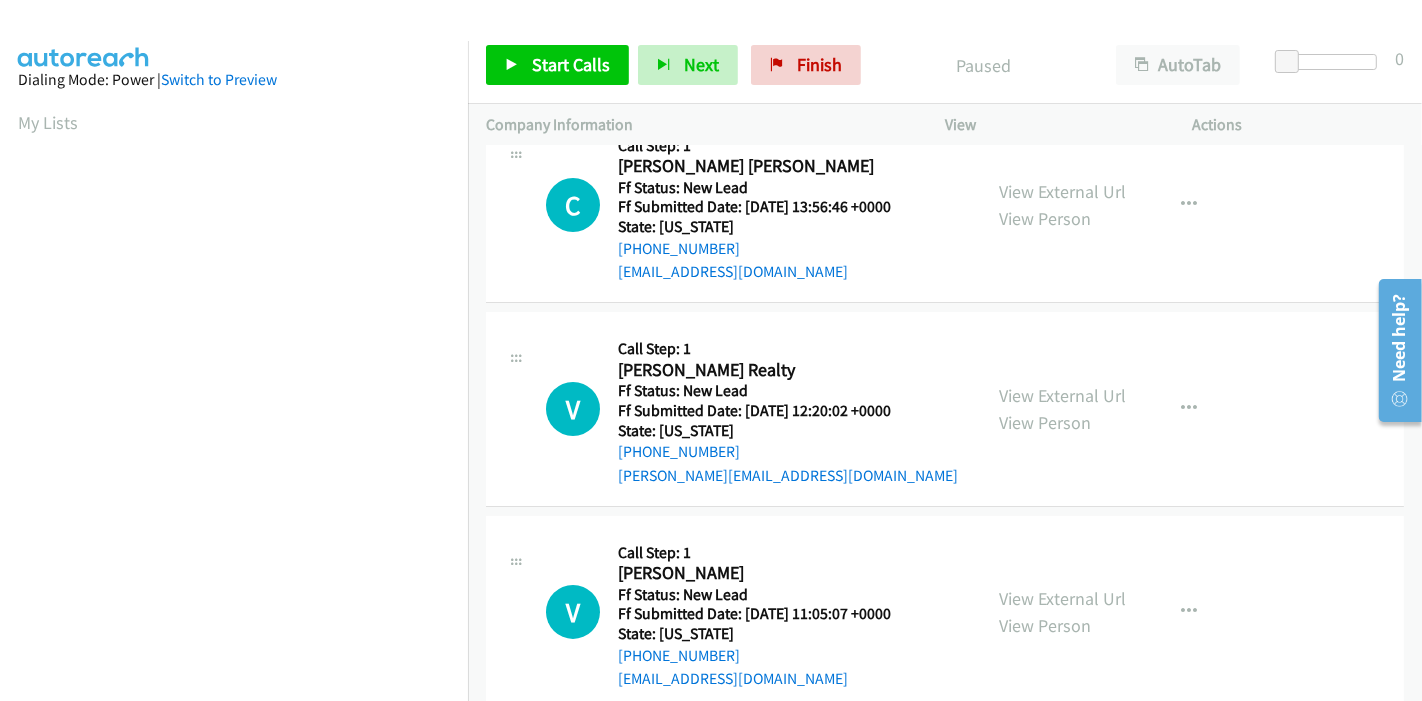 scroll, scrollTop: 0, scrollLeft: 0, axis: both 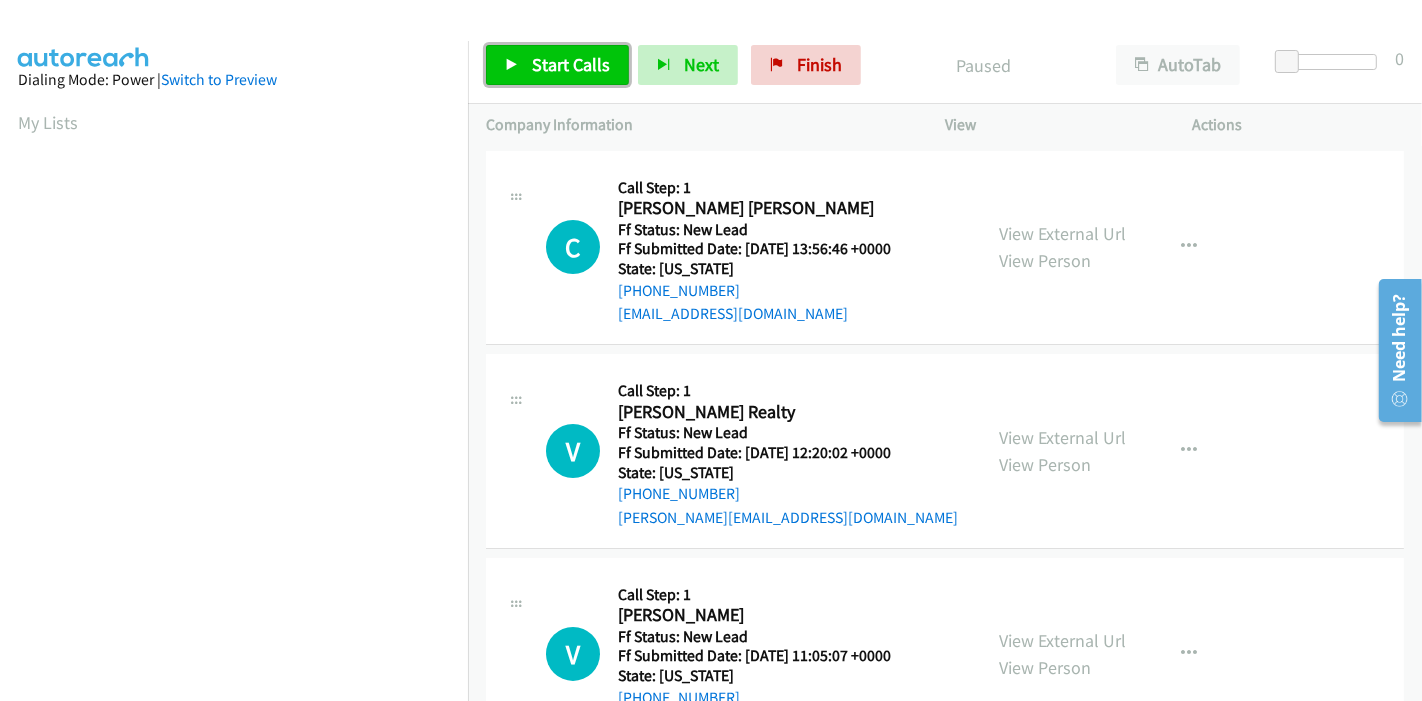 click on "Start Calls" at bounding box center [557, 65] 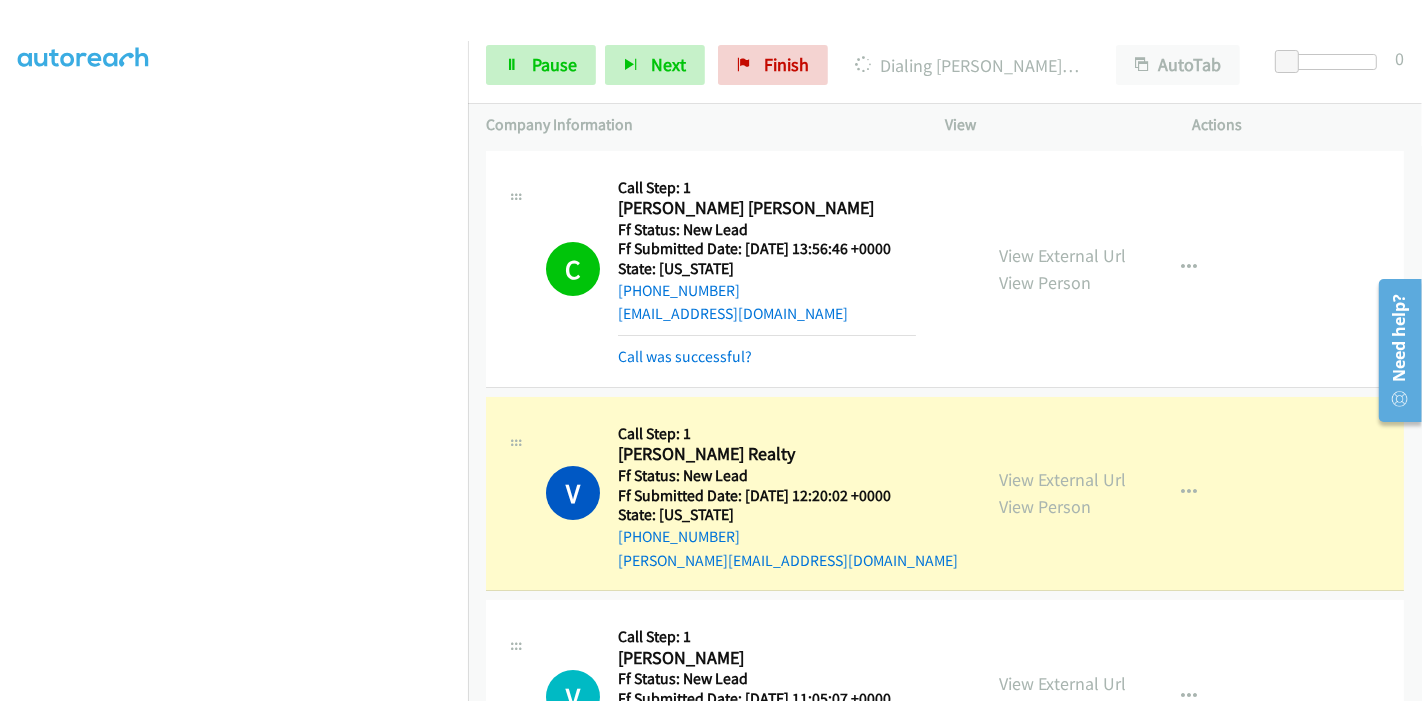 scroll, scrollTop: 422, scrollLeft: 0, axis: vertical 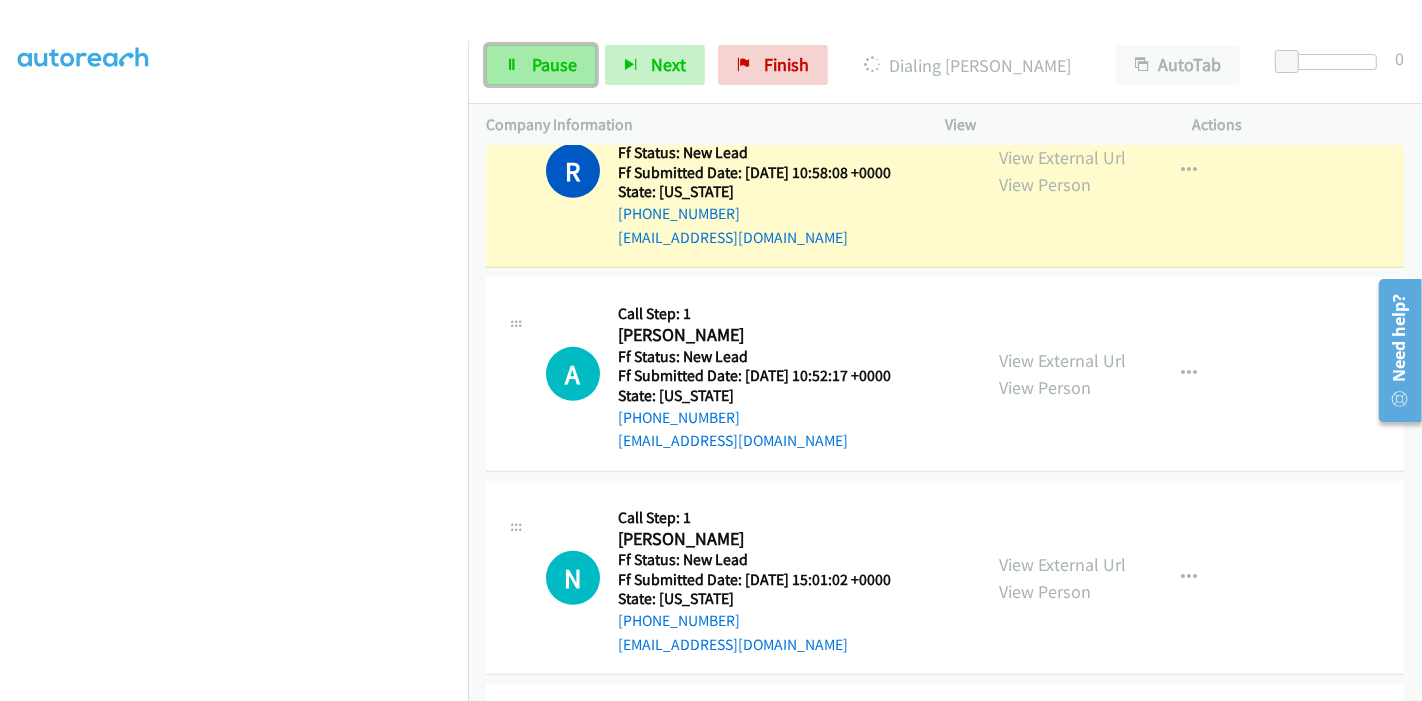 click on "Pause" at bounding box center [554, 64] 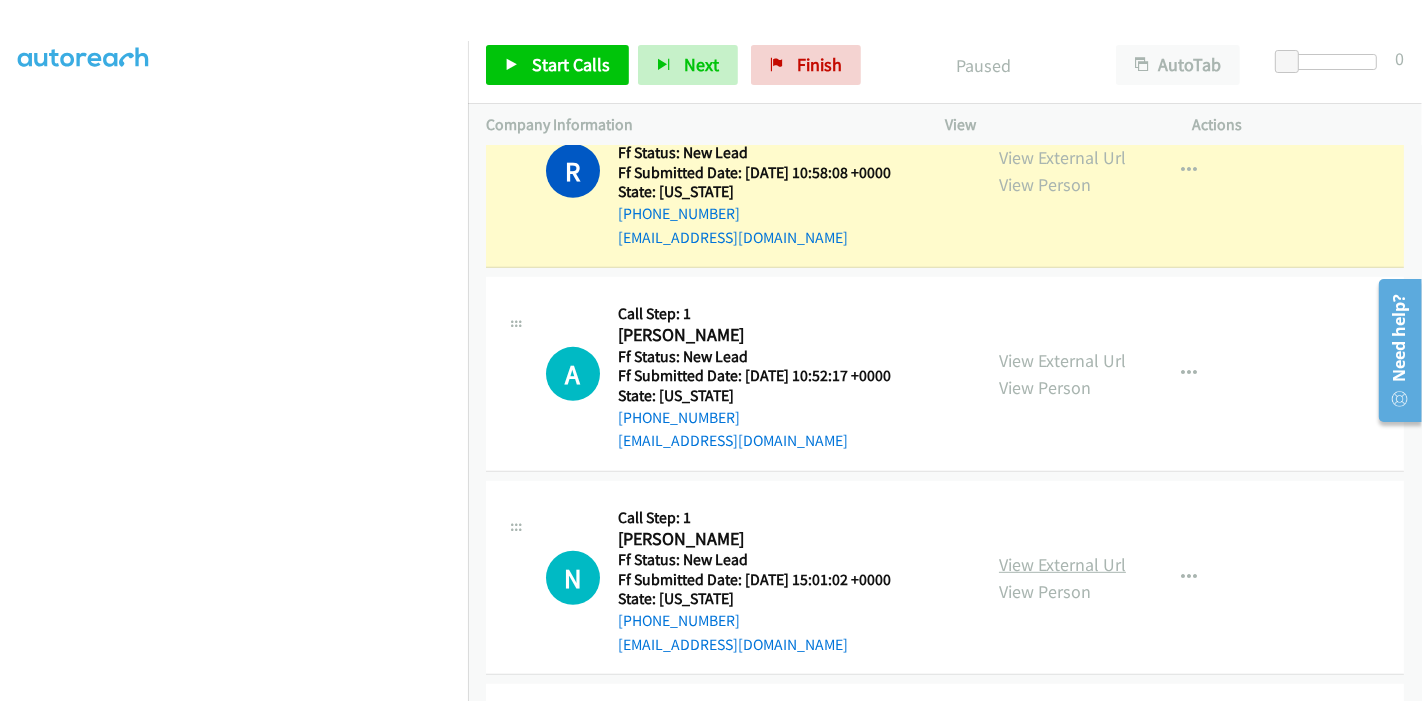 scroll, scrollTop: 926, scrollLeft: 0, axis: vertical 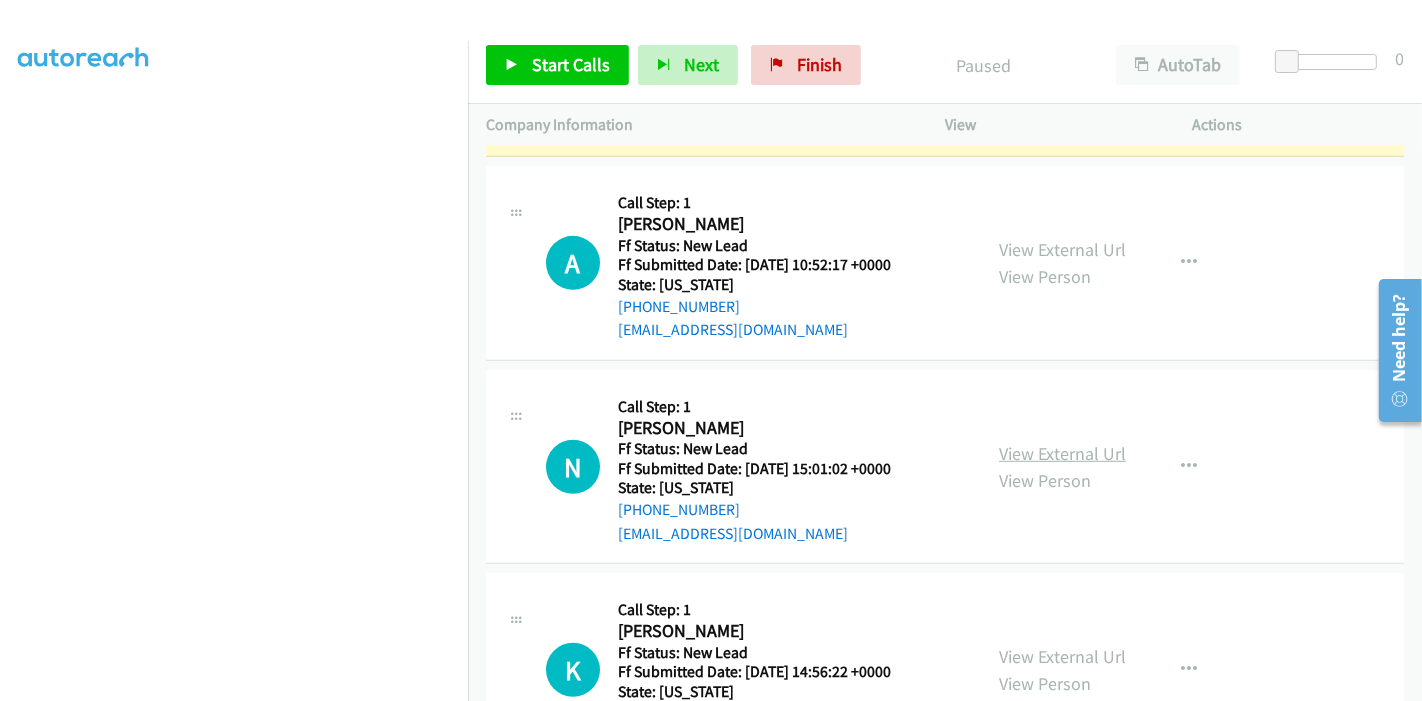 click on "View External Url" at bounding box center (1062, 453) 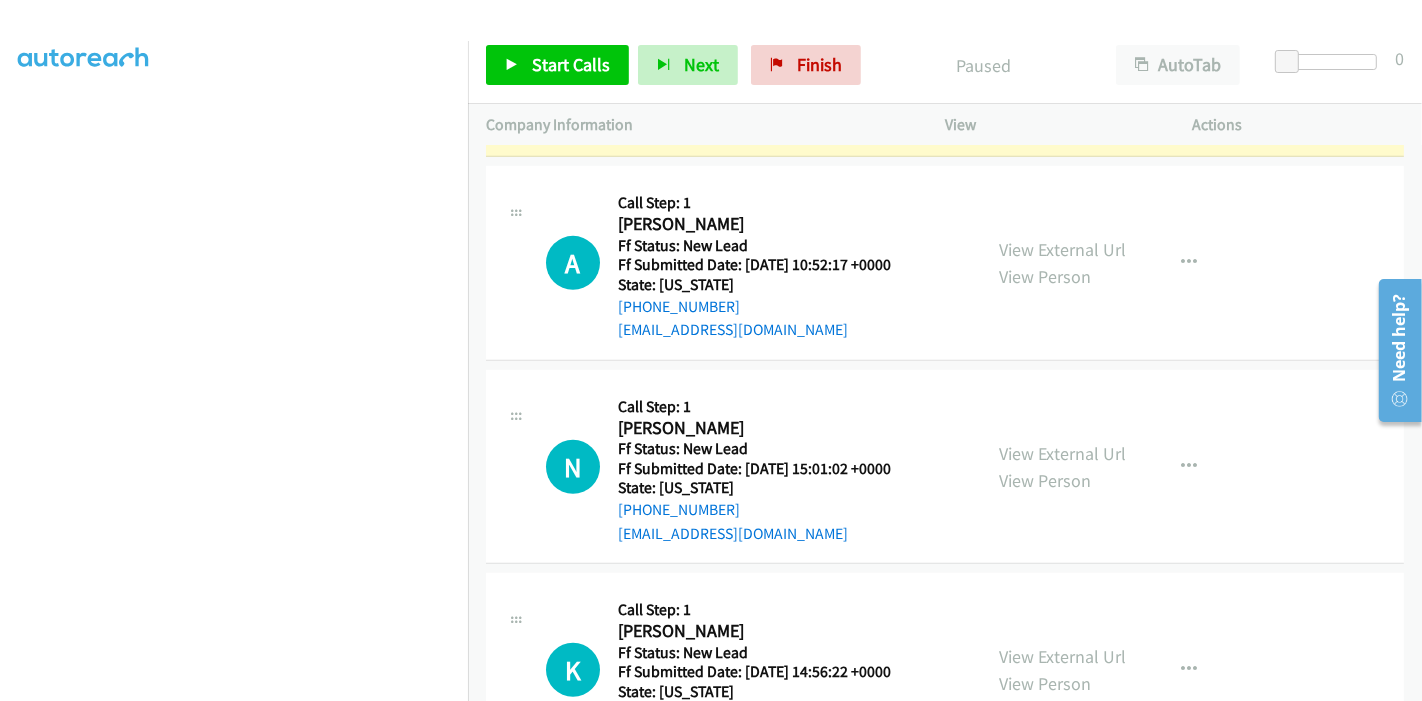 scroll, scrollTop: 1148, scrollLeft: 0, axis: vertical 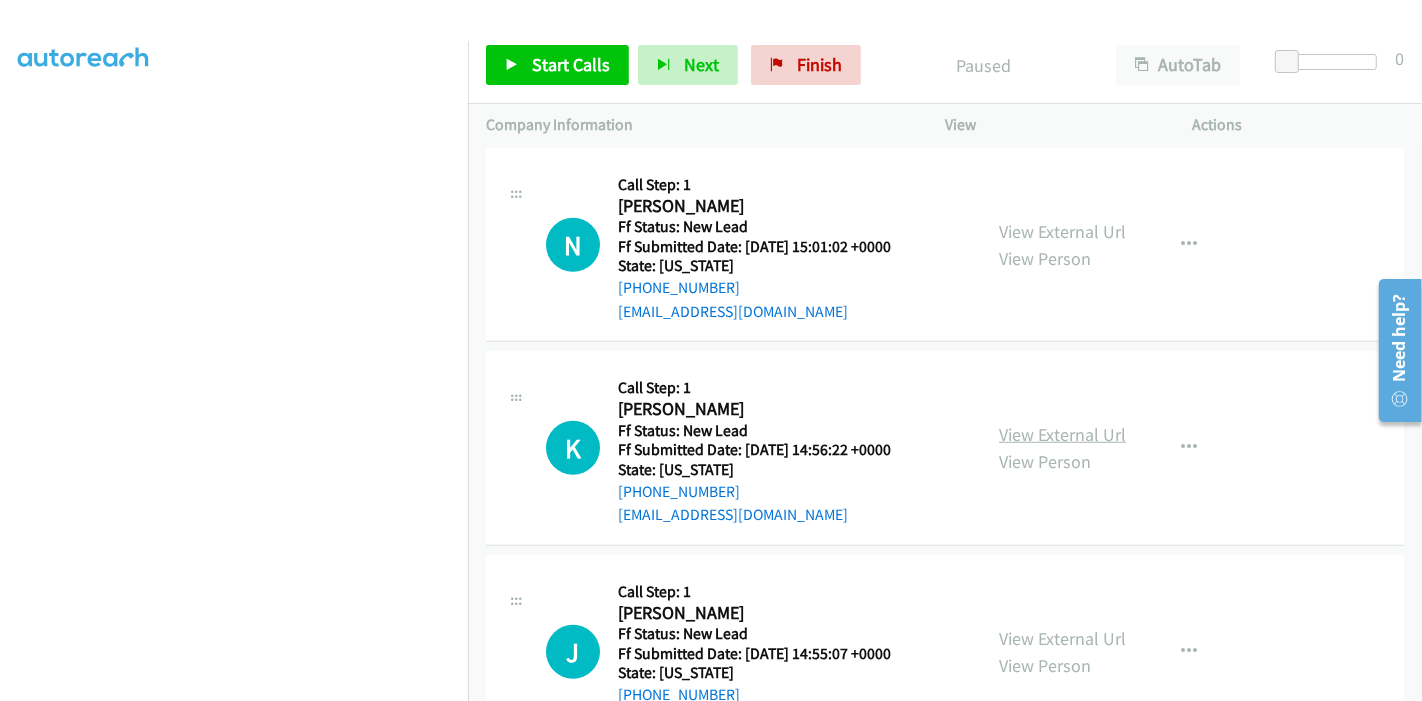 click on "View External Url" at bounding box center (1062, 434) 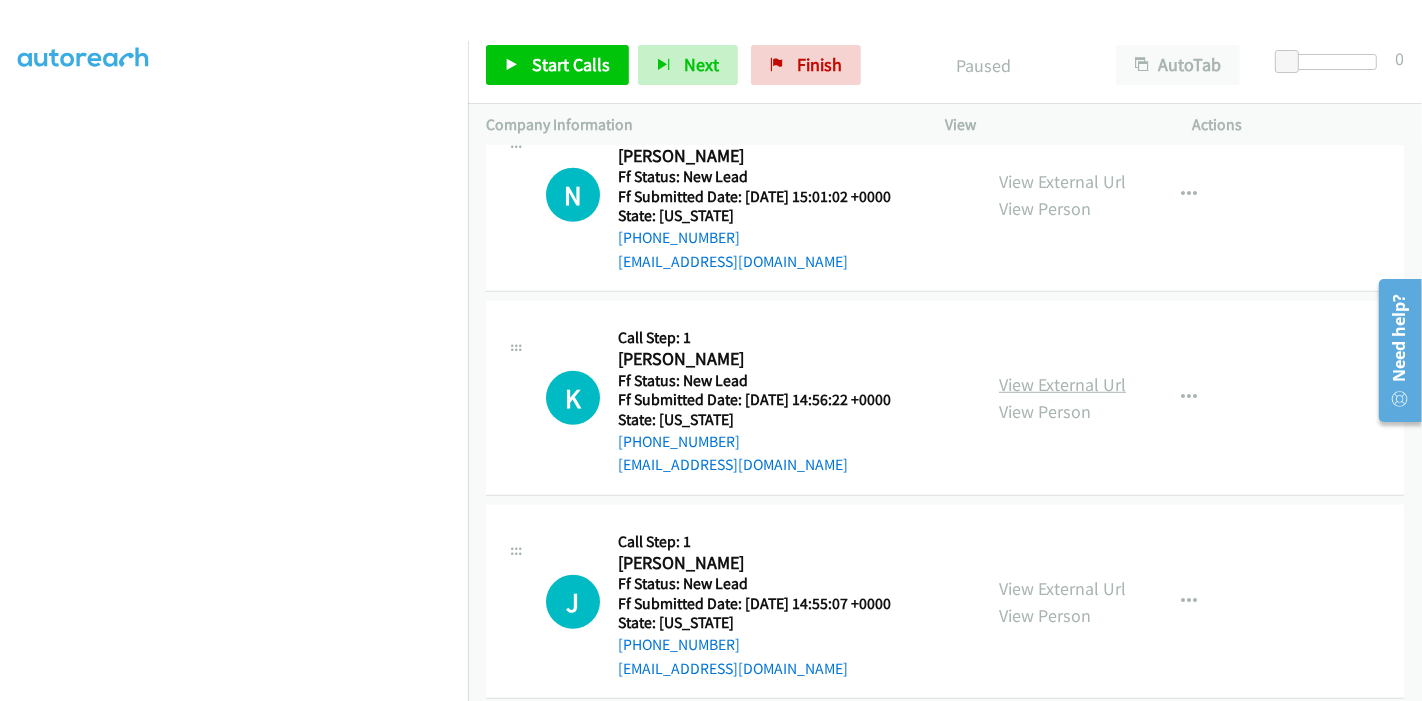 scroll, scrollTop: 1224, scrollLeft: 0, axis: vertical 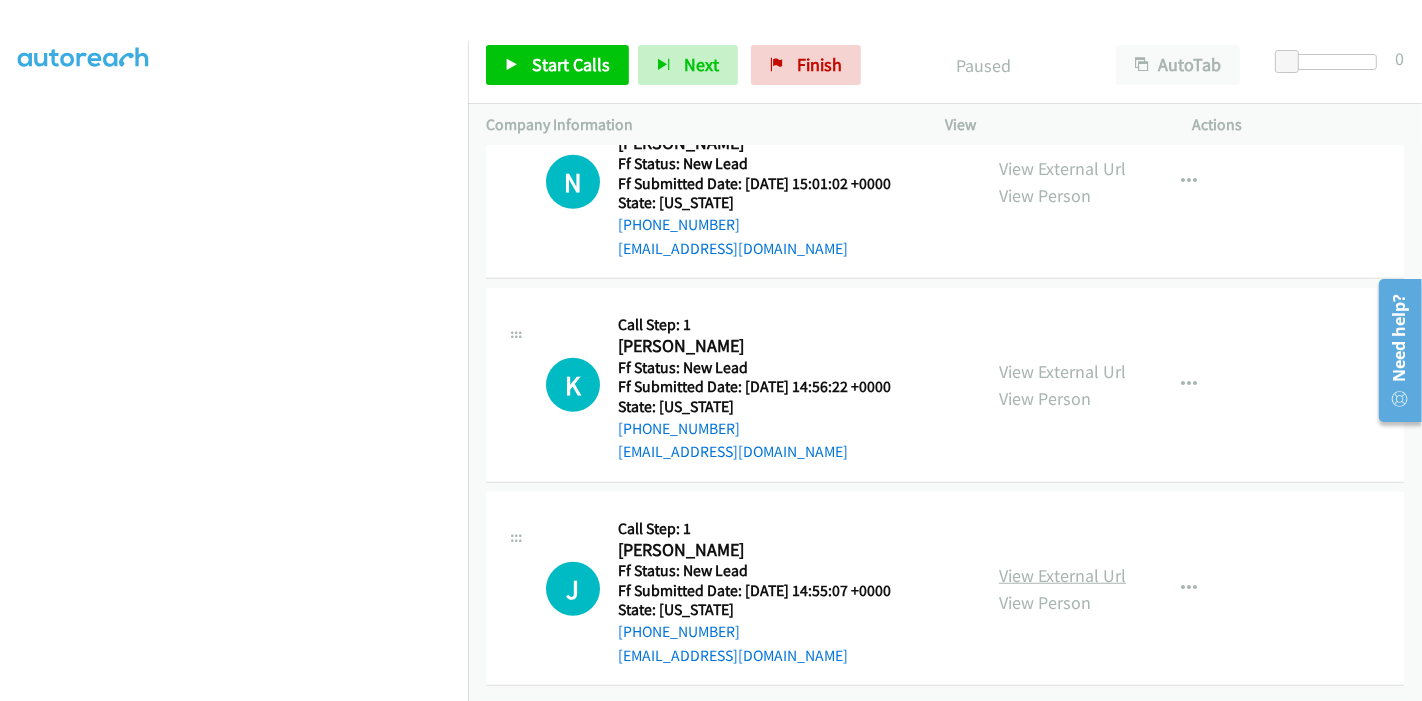 click on "View External Url" at bounding box center (1062, 575) 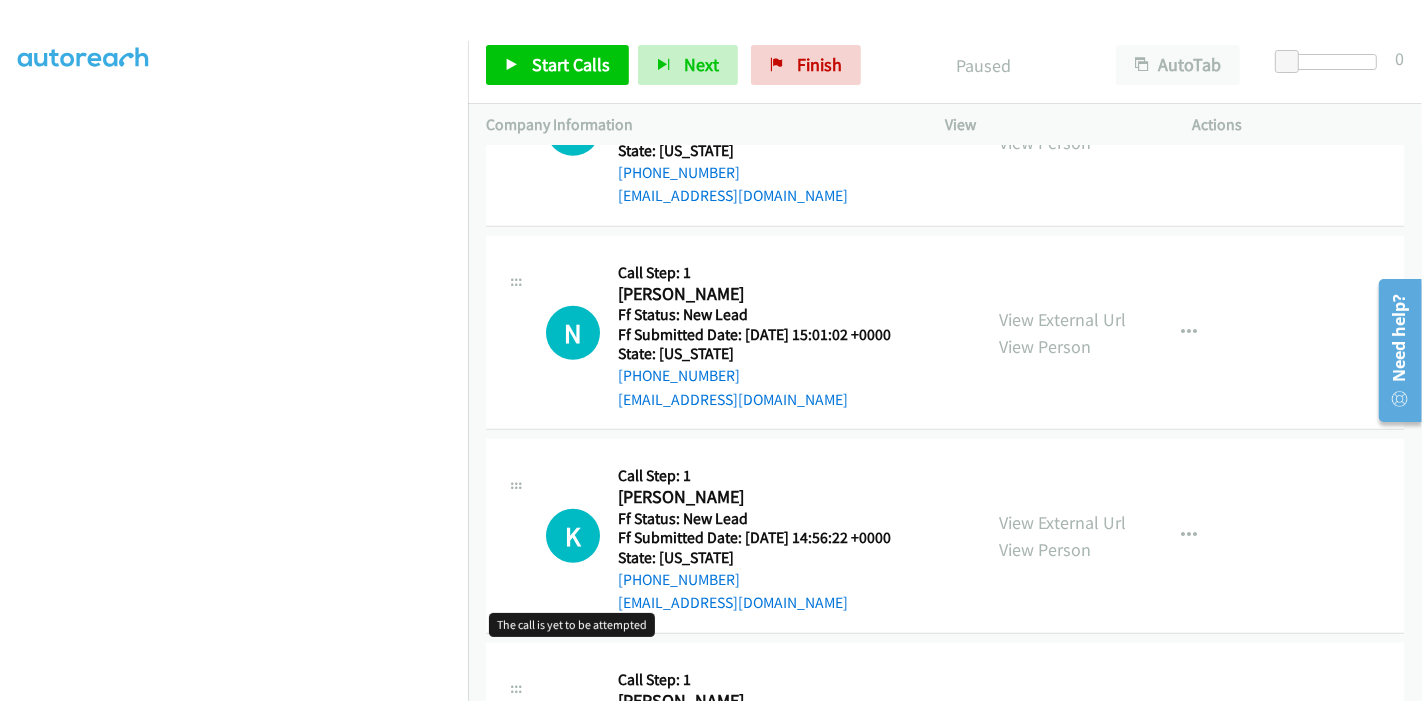 scroll, scrollTop: 780, scrollLeft: 0, axis: vertical 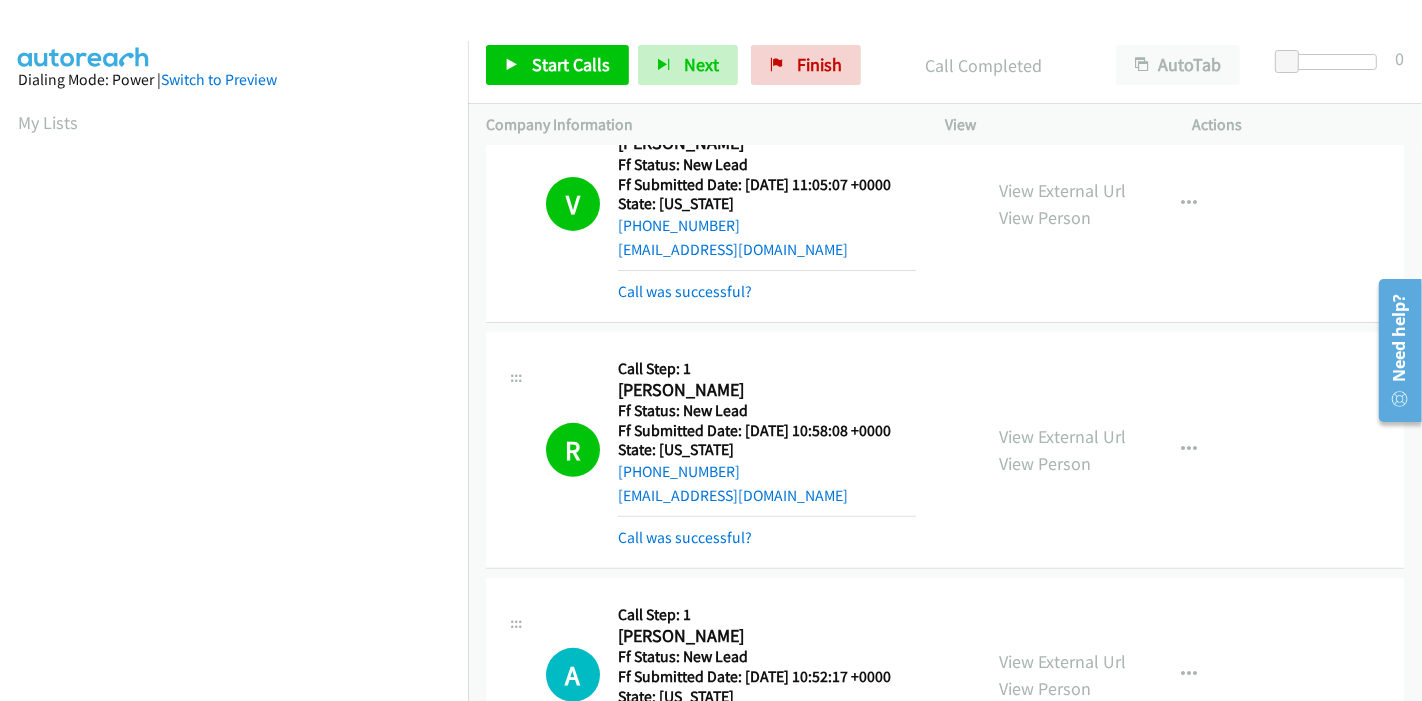 click on "Call was successful?" at bounding box center (767, 538) 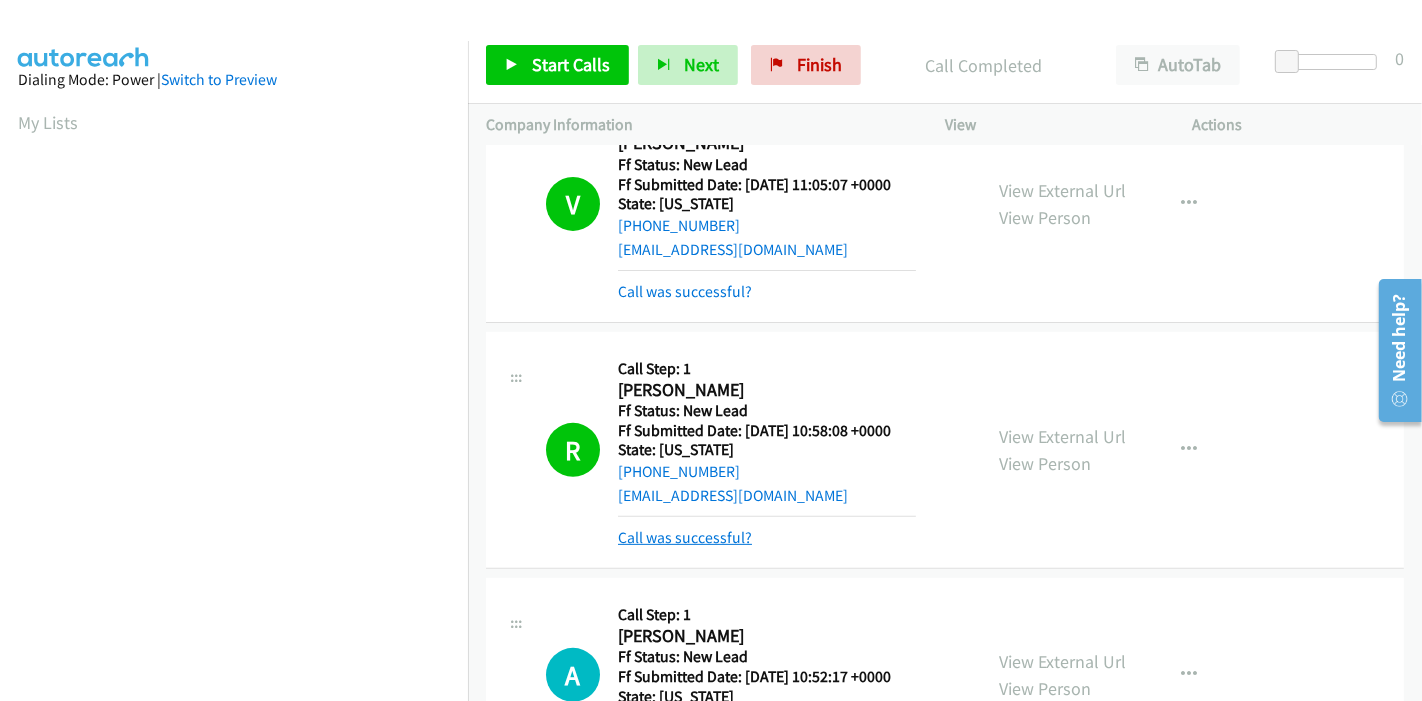 click on "Call was successful?" at bounding box center (685, 537) 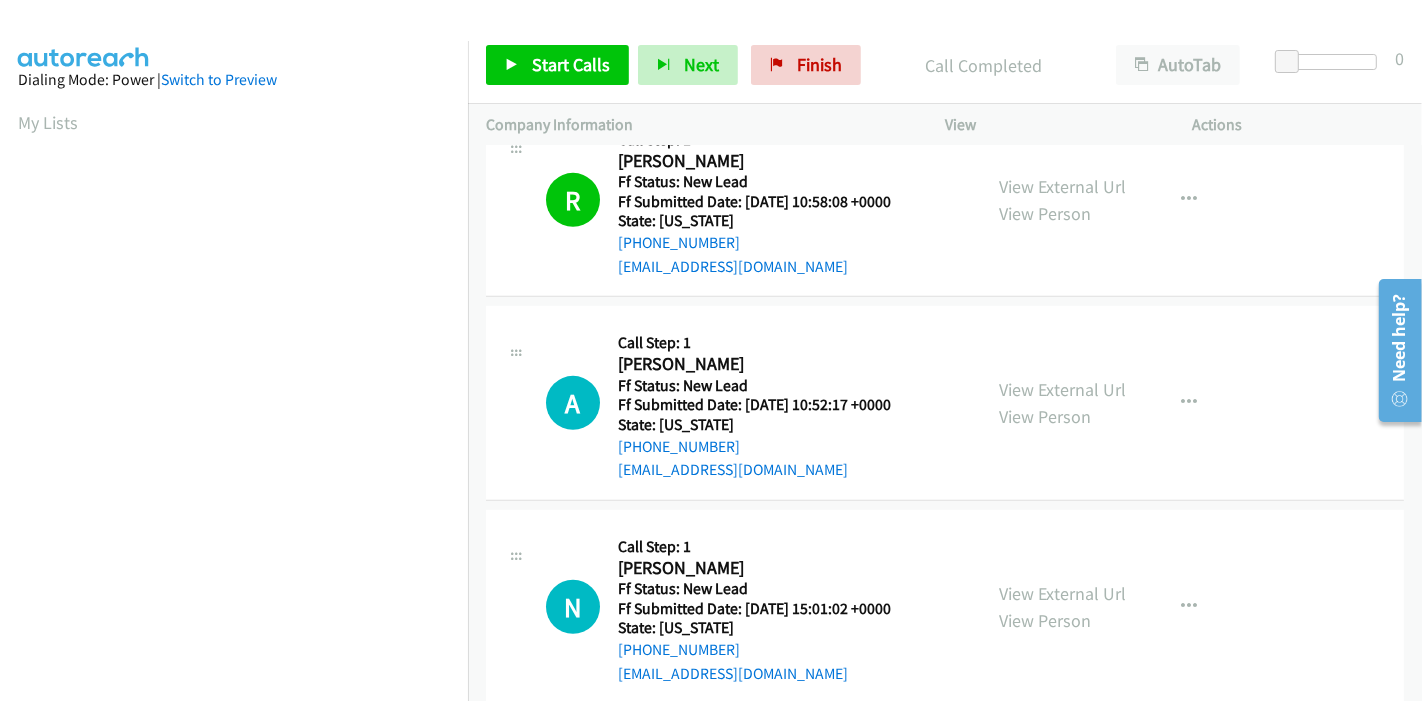 scroll, scrollTop: 780, scrollLeft: 0, axis: vertical 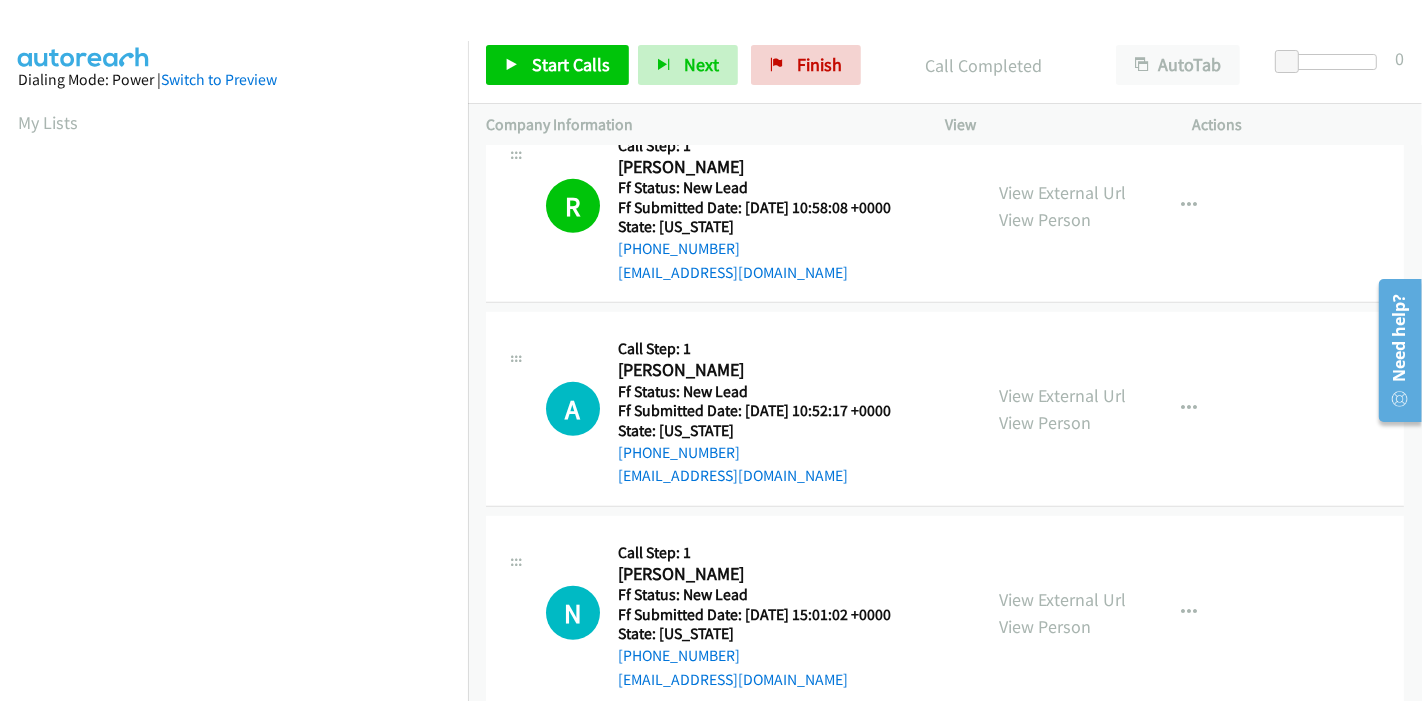 click on "Start Calls
Pause
Next
Finish
Call Completed
AutoTab
AutoTab
0" at bounding box center (945, 65) 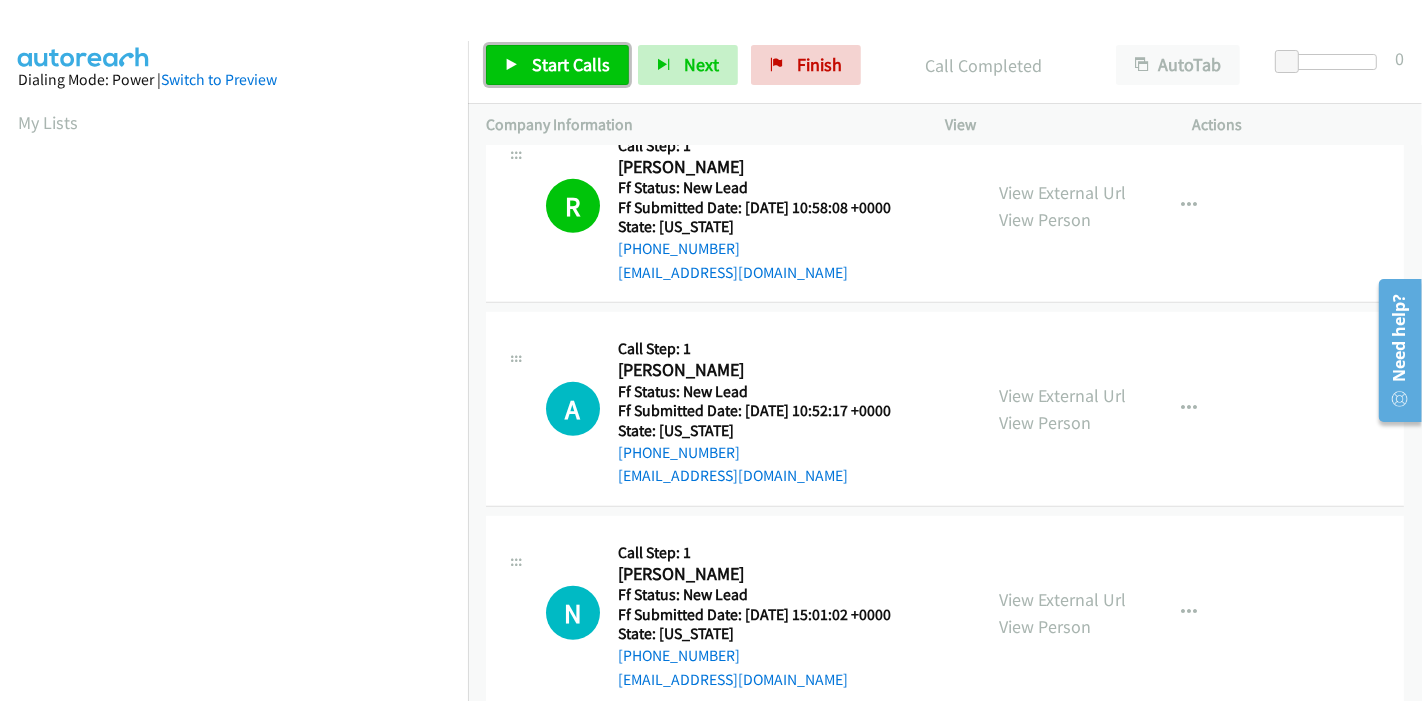 click on "Start Calls" at bounding box center (557, 65) 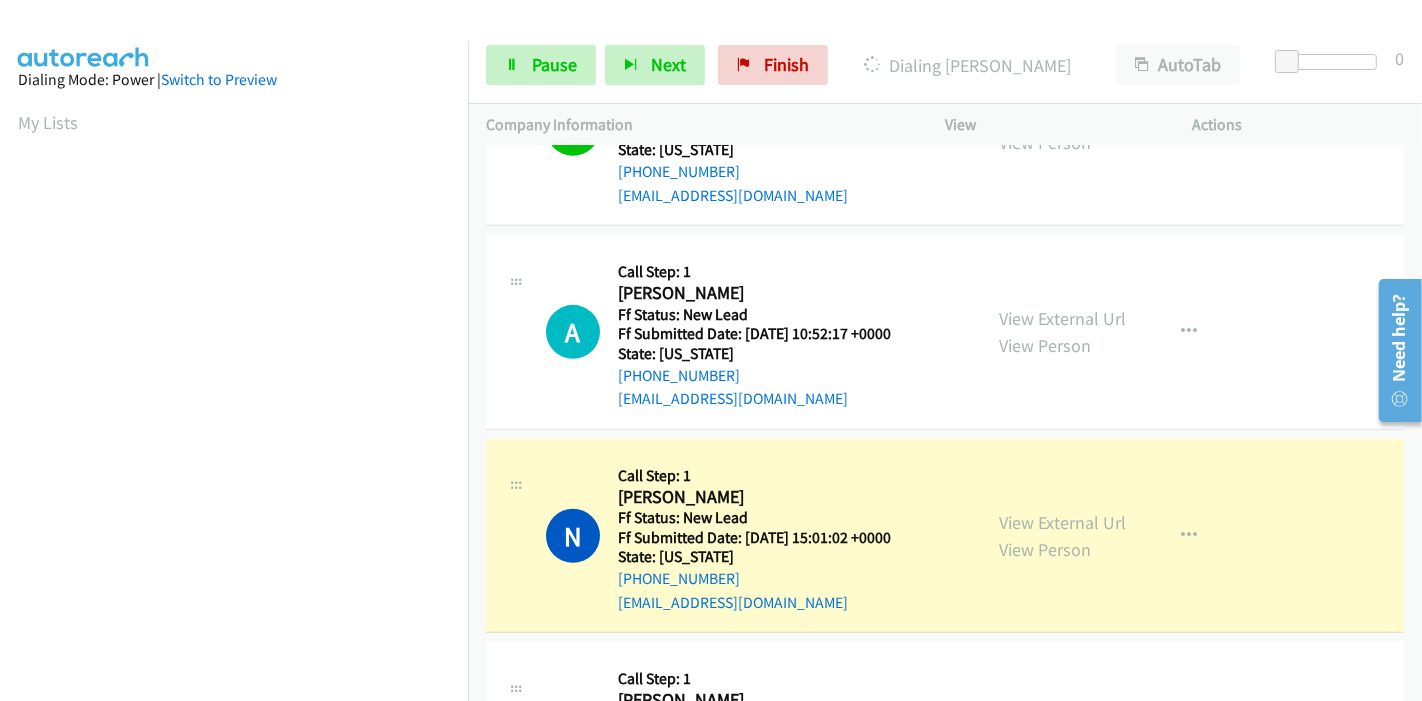 scroll, scrollTop: 891, scrollLeft: 0, axis: vertical 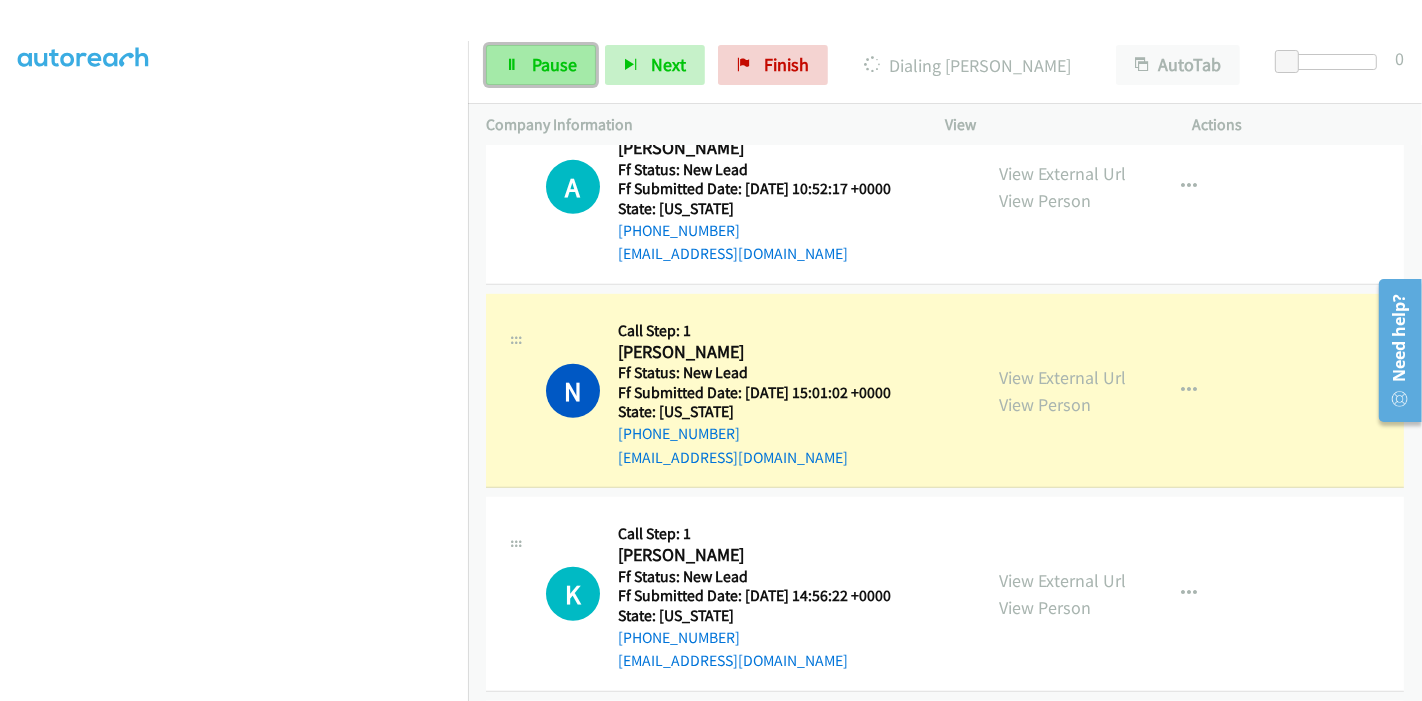 click on "Pause" at bounding box center (554, 64) 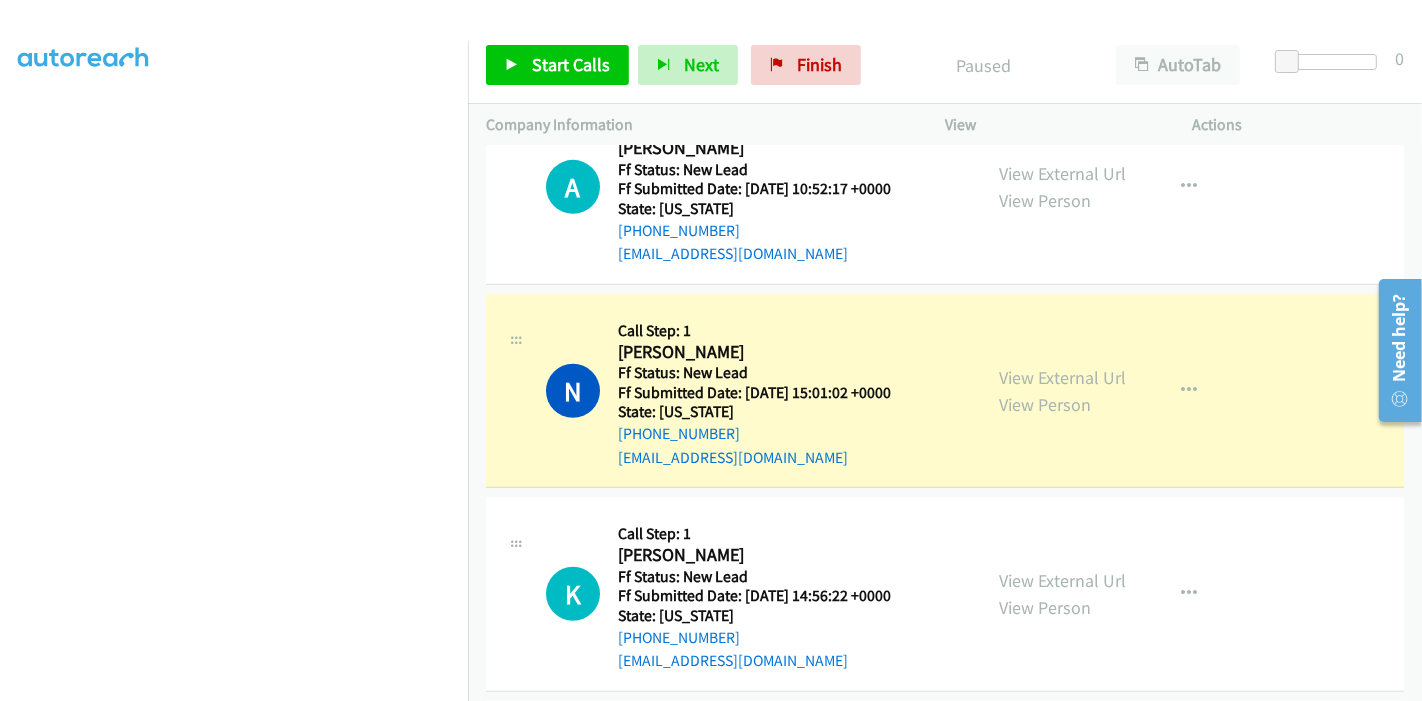 scroll, scrollTop: 422, scrollLeft: 0, axis: vertical 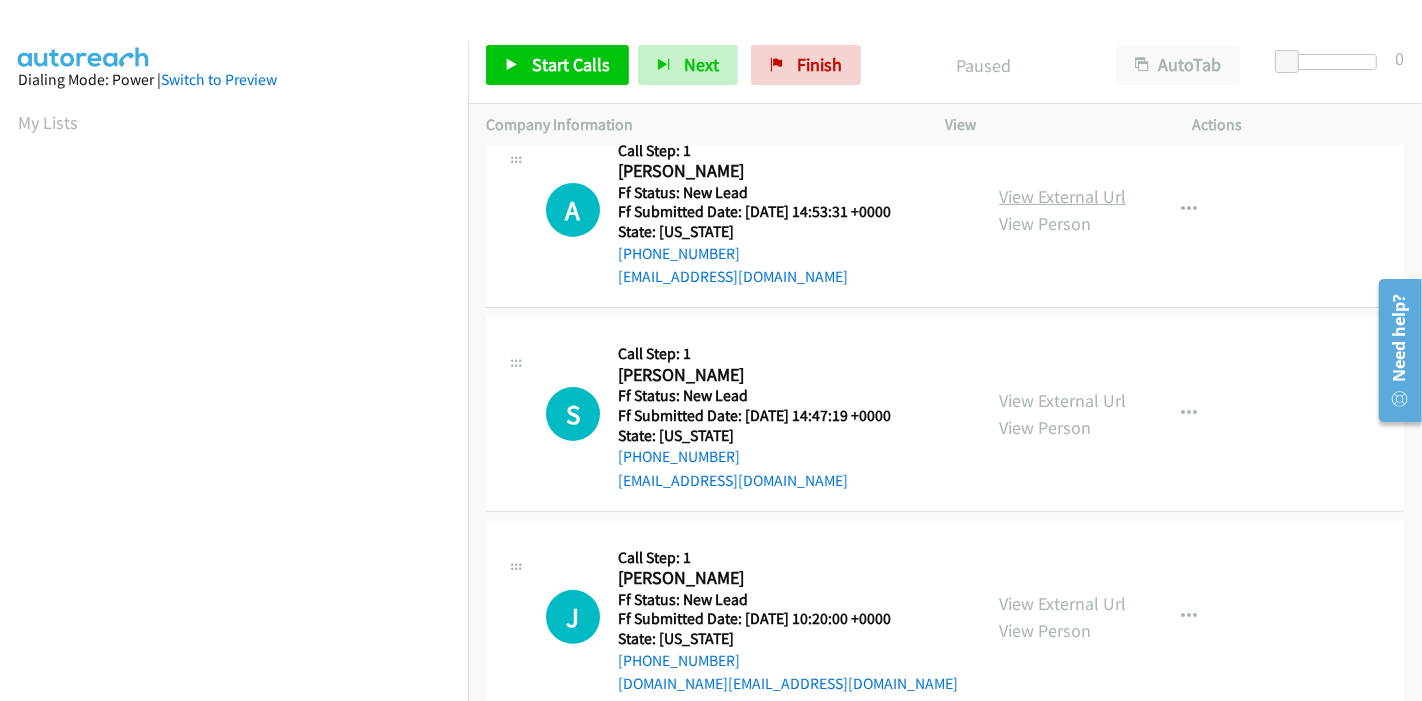click on "View External Url" at bounding box center (1062, 196) 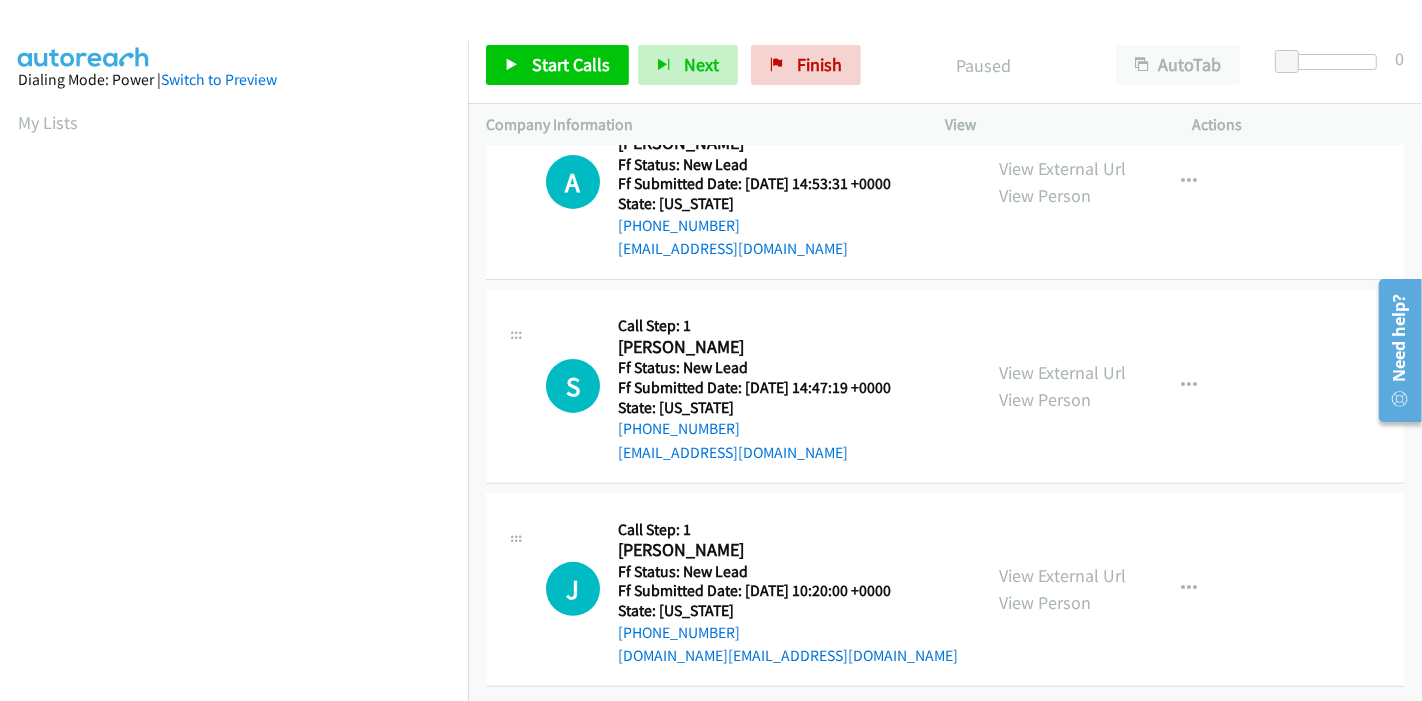 scroll, scrollTop: 487, scrollLeft: 0, axis: vertical 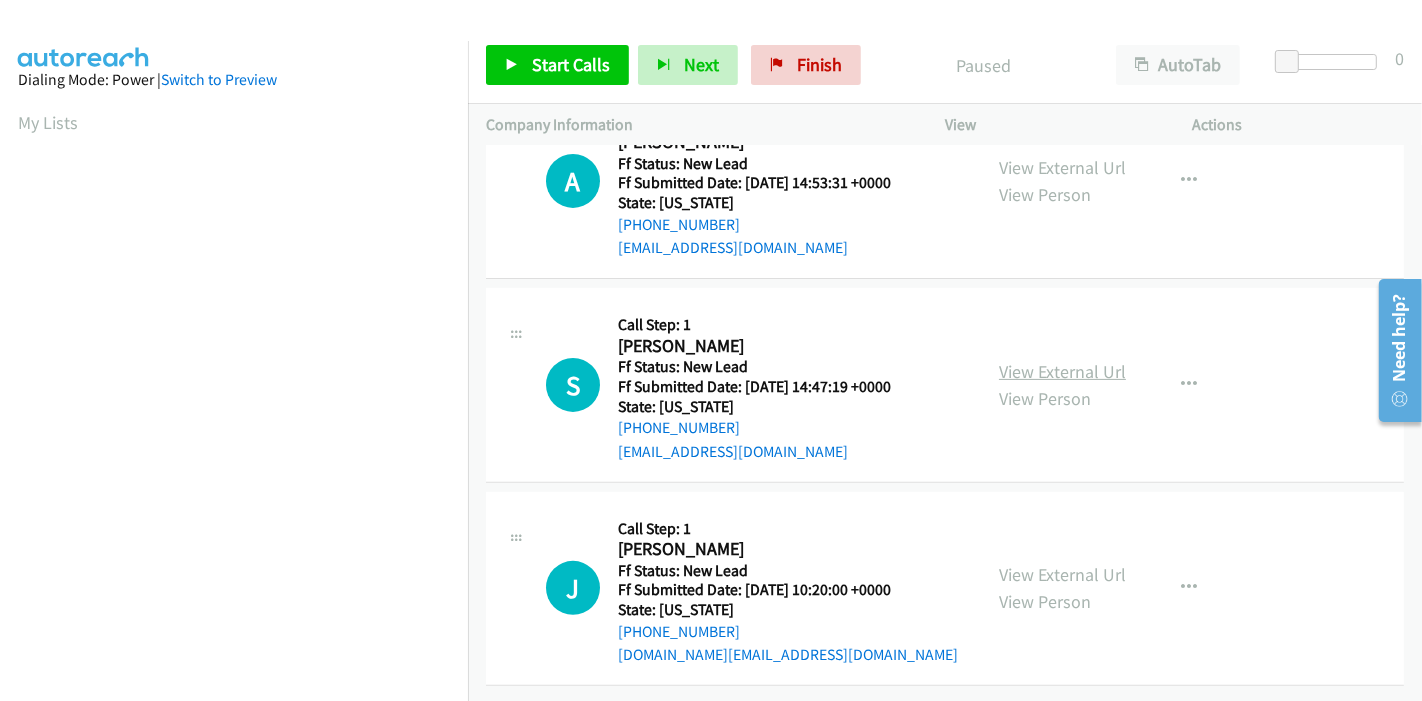 click on "View External Url" at bounding box center (1062, 371) 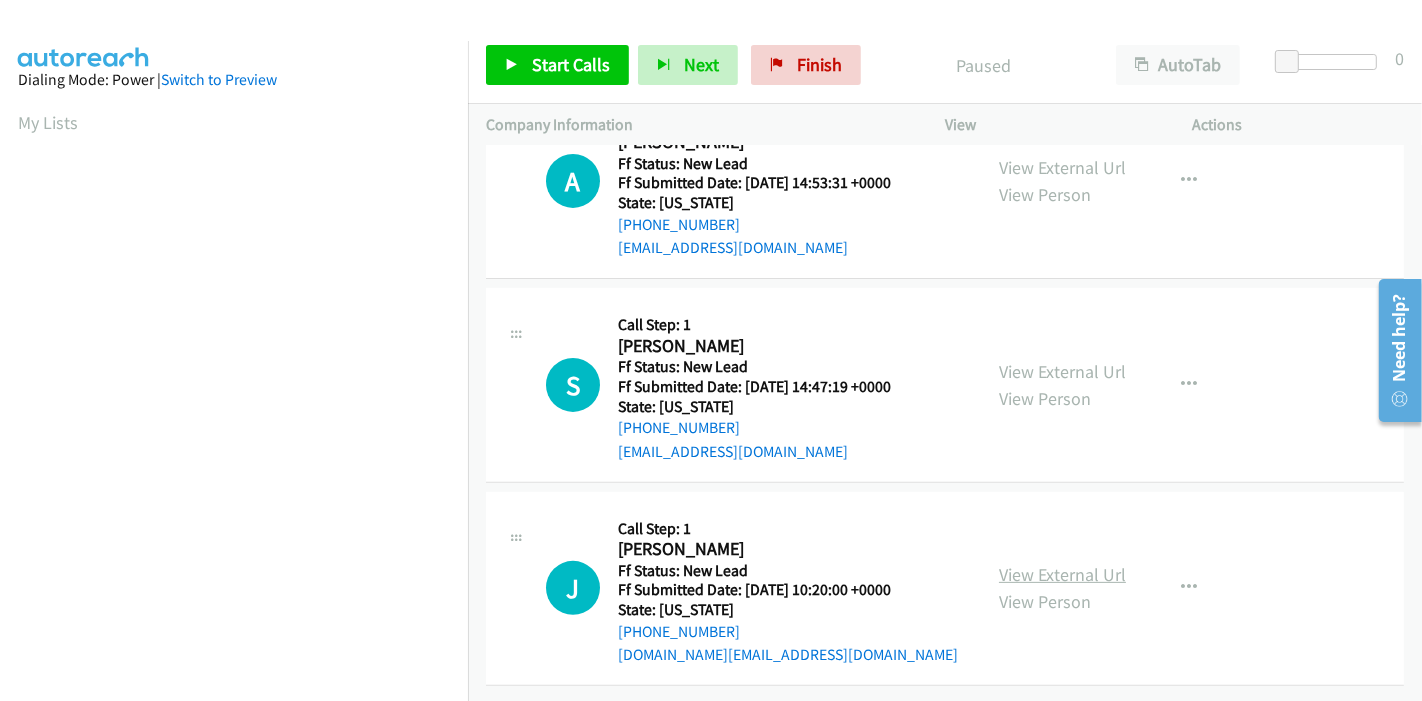 click on "View External Url" at bounding box center [1062, 574] 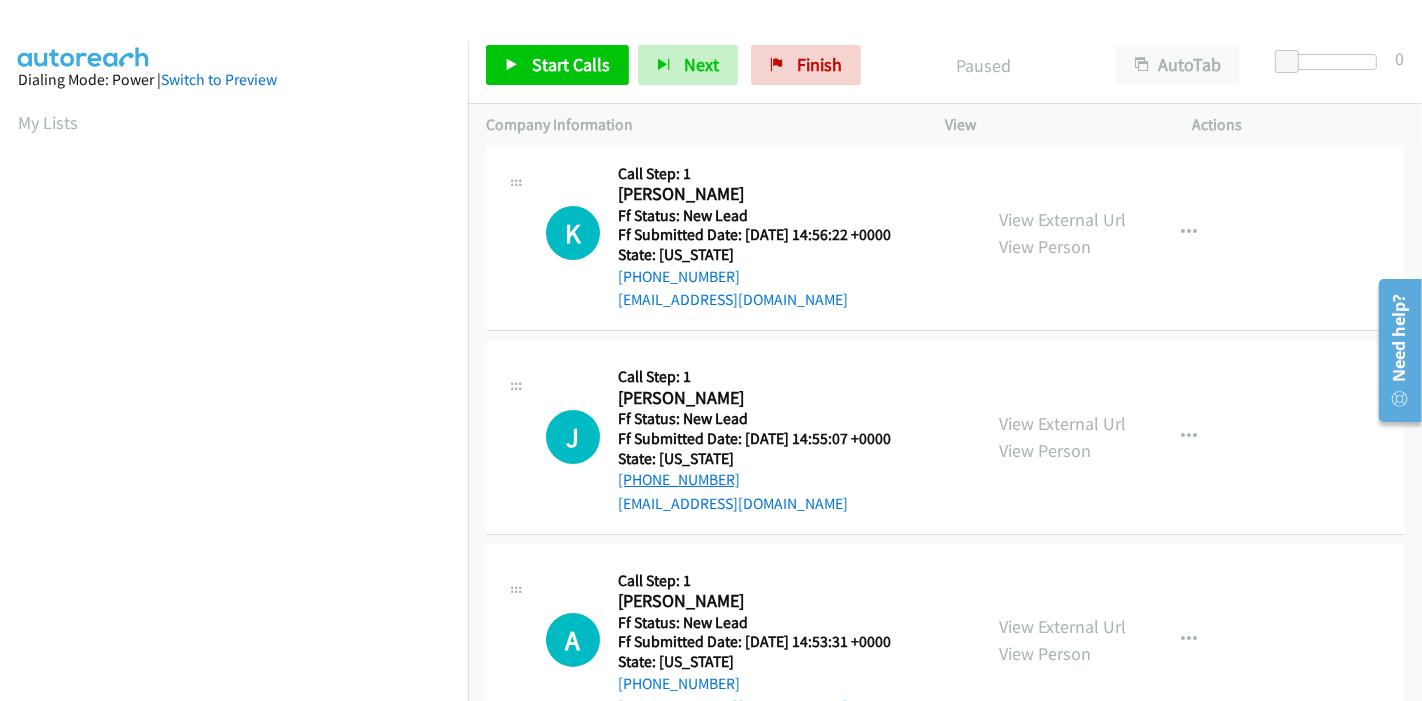 scroll, scrollTop: 0, scrollLeft: 0, axis: both 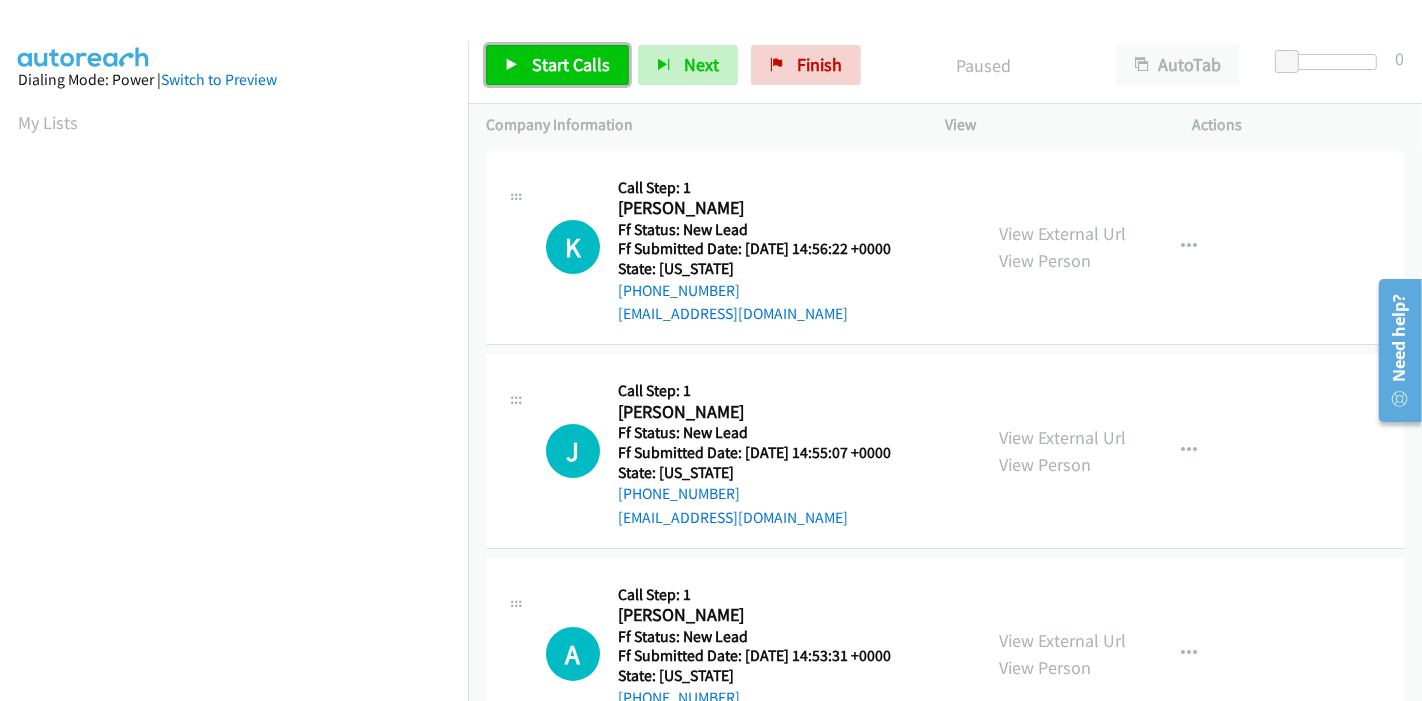 click on "Start Calls" at bounding box center [571, 64] 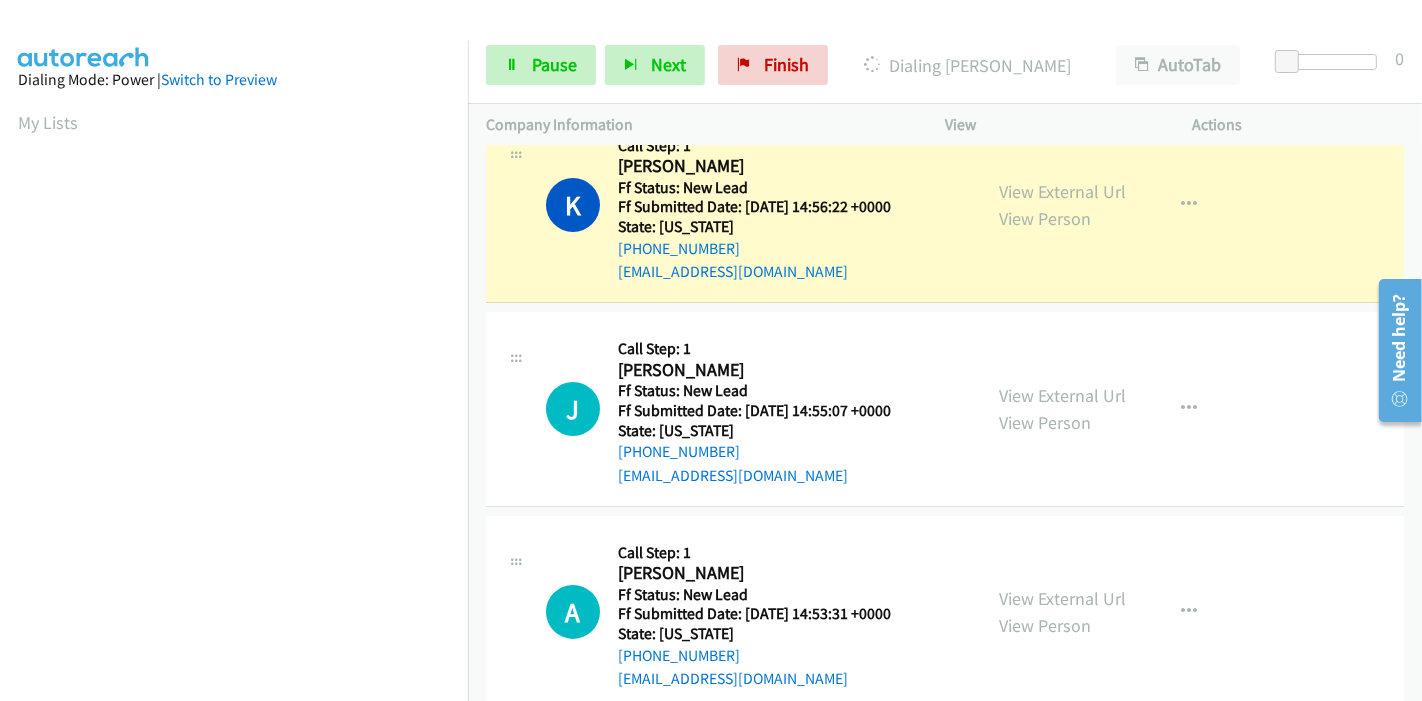 scroll, scrollTop: 265, scrollLeft: 0, axis: vertical 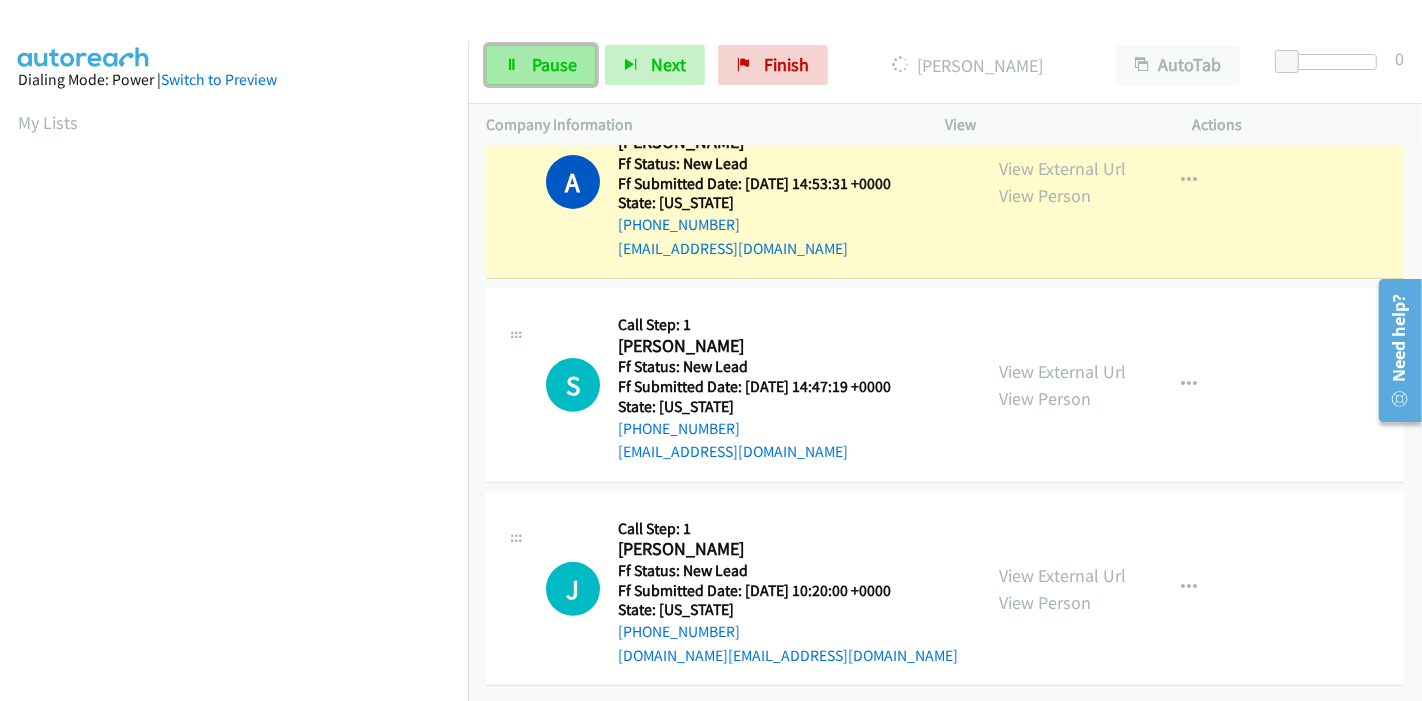 click on "Pause" at bounding box center [541, 65] 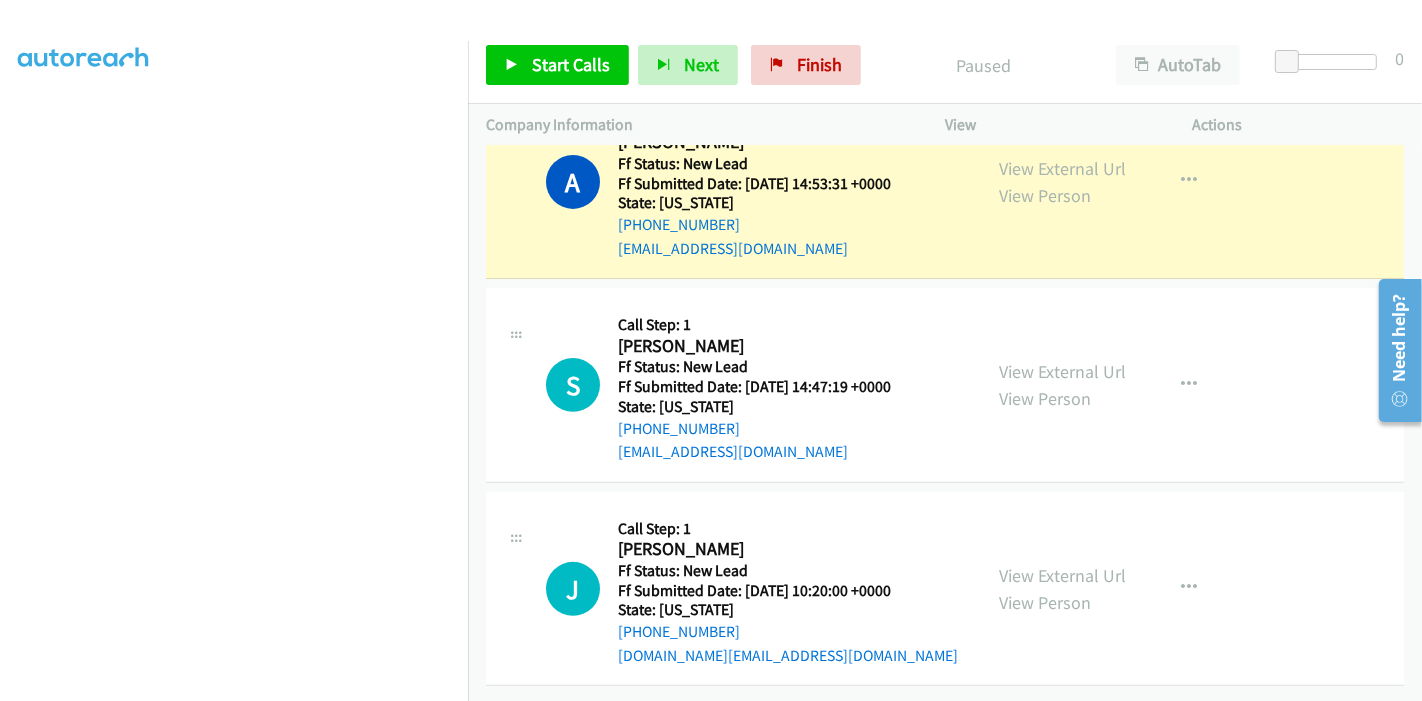 scroll, scrollTop: 422, scrollLeft: 0, axis: vertical 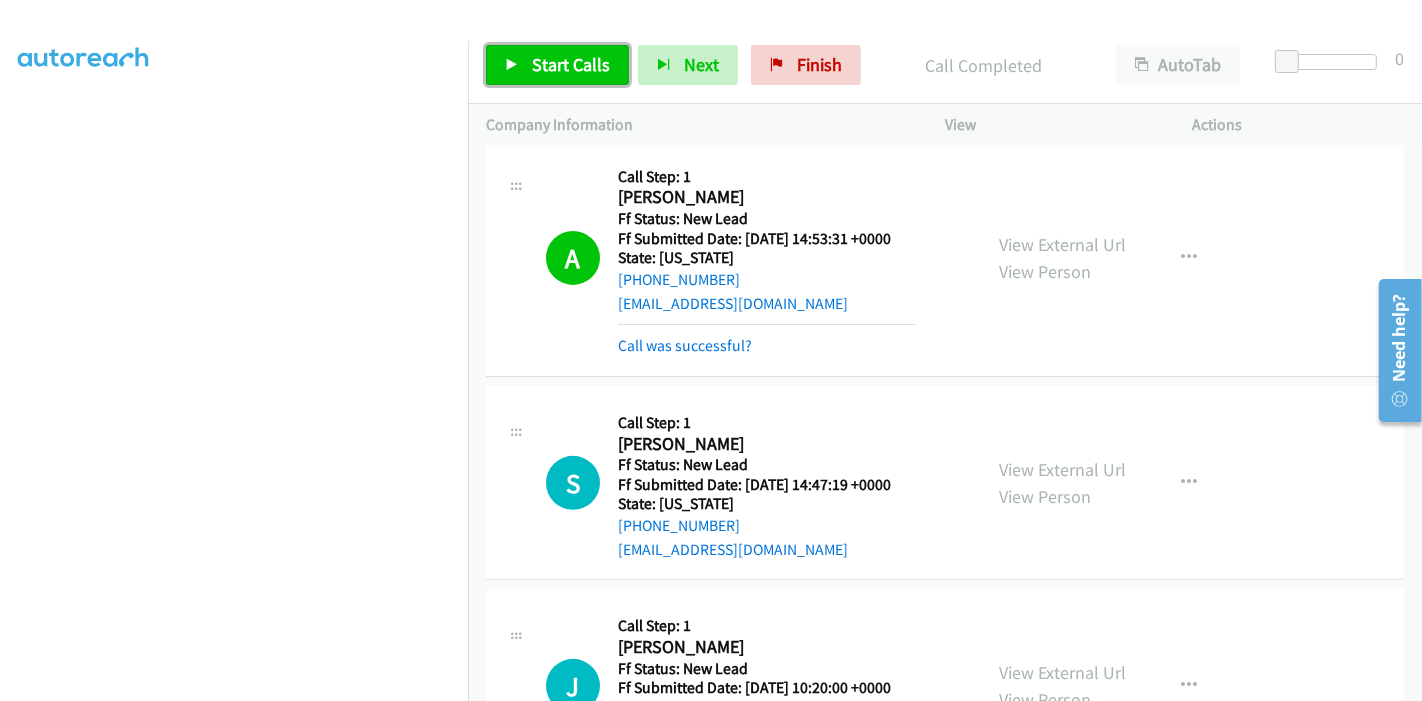 click on "Start Calls" at bounding box center [571, 64] 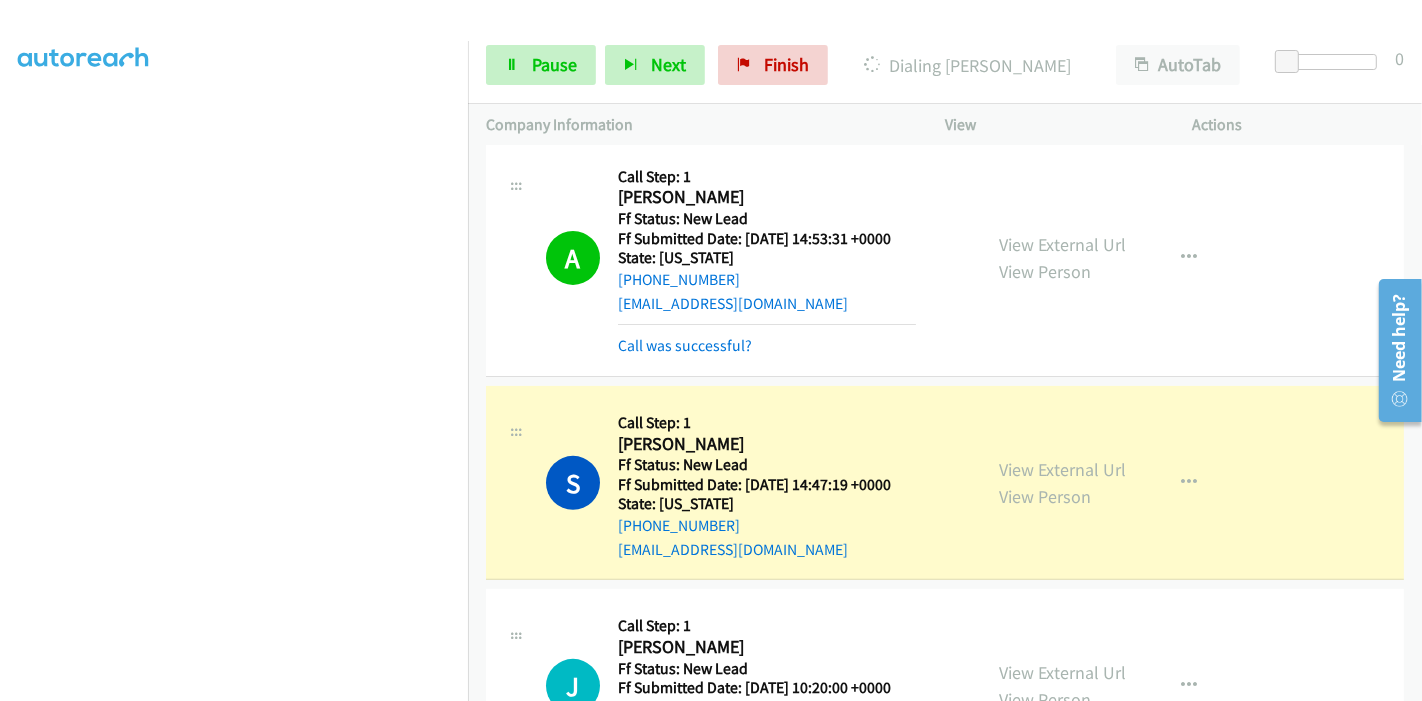 scroll, scrollTop: 422, scrollLeft: 0, axis: vertical 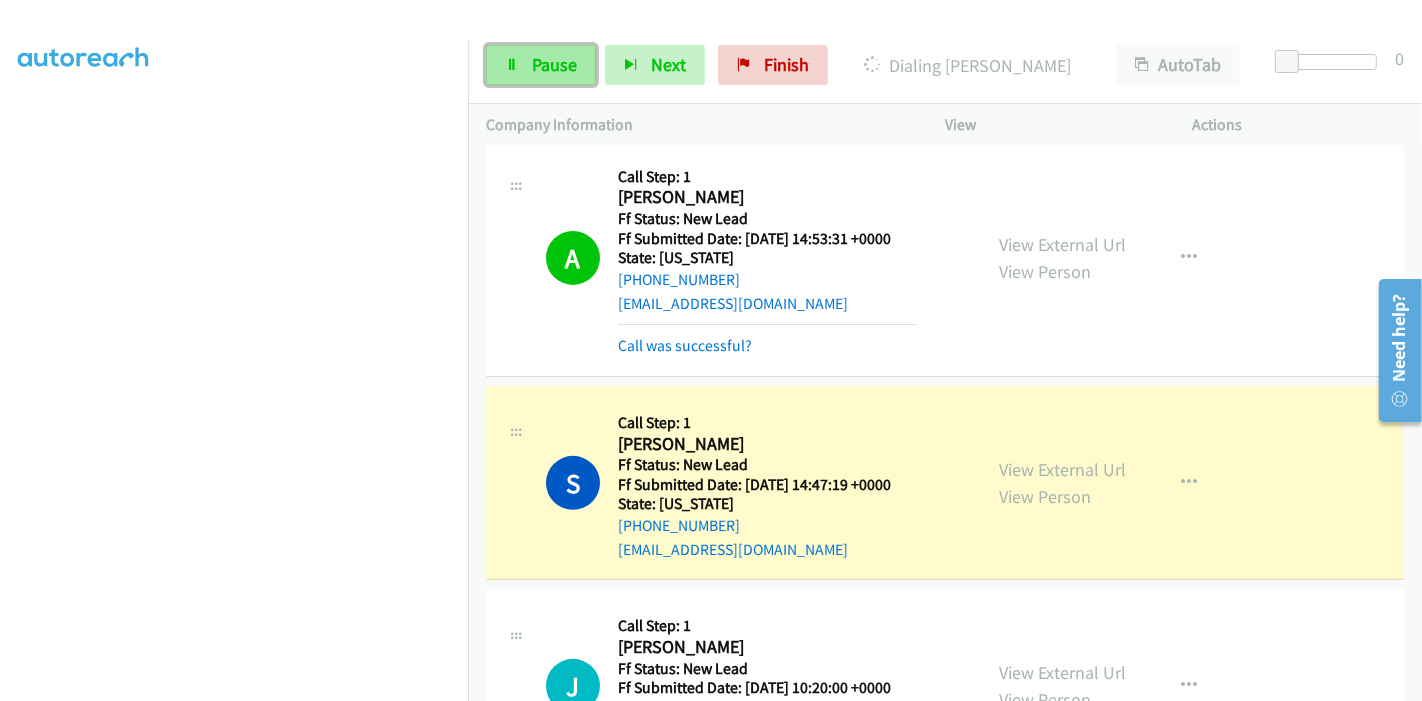 click on "Pause" at bounding box center (554, 64) 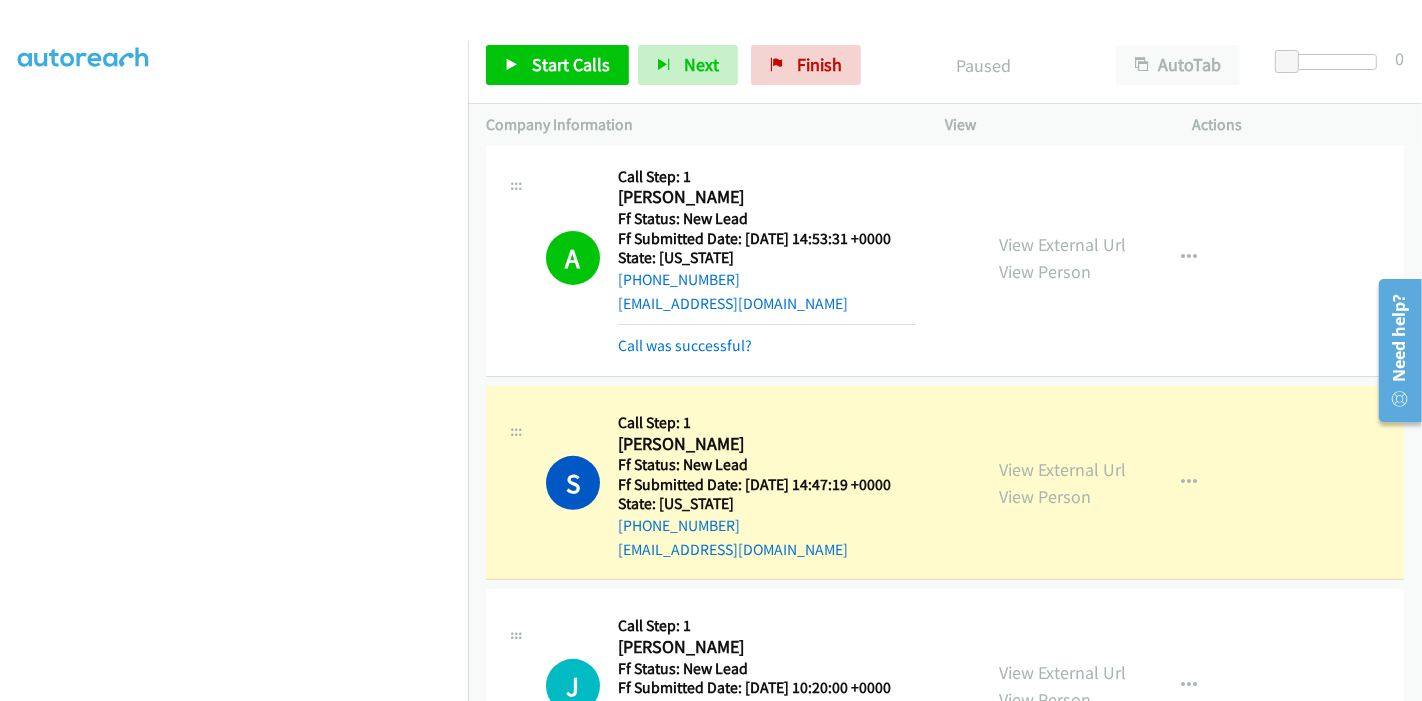 scroll, scrollTop: 422, scrollLeft: 0, axis: vertical 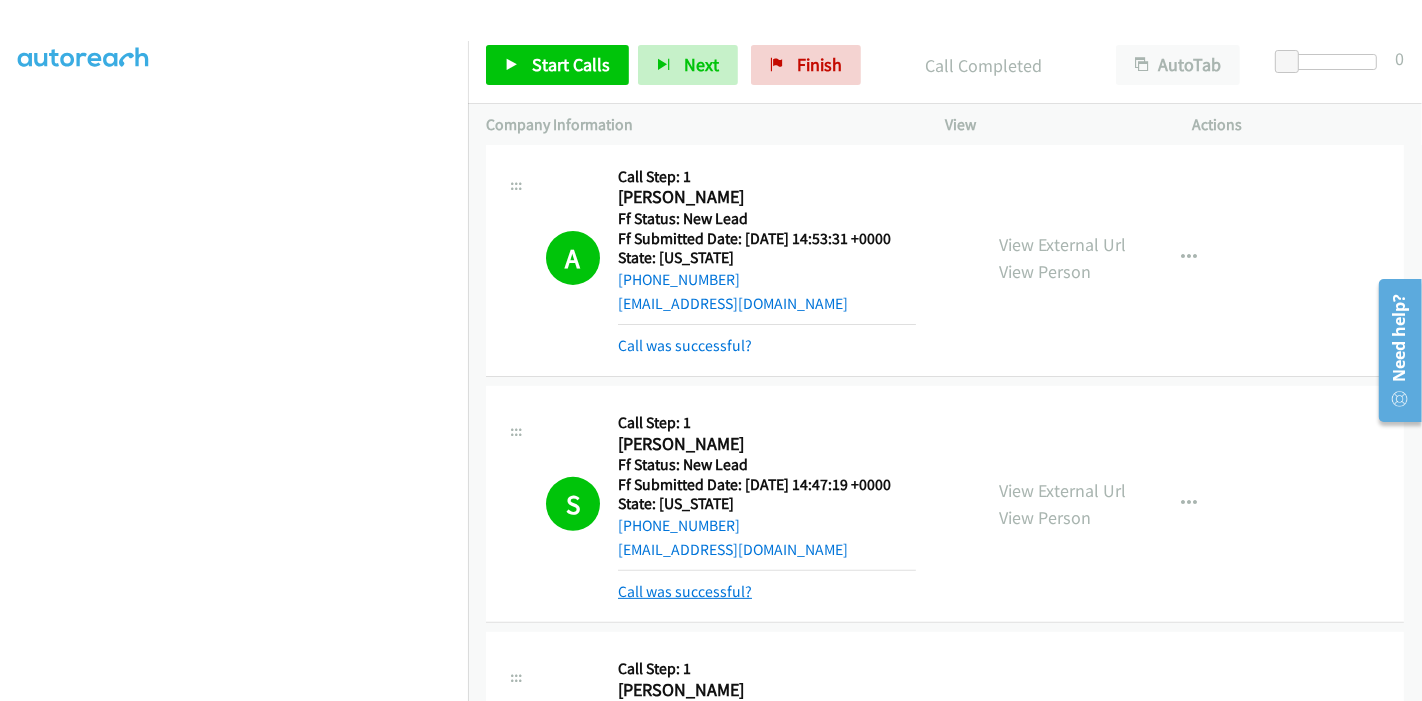 click on "Call was successful?" at bounding box center (685, 591) 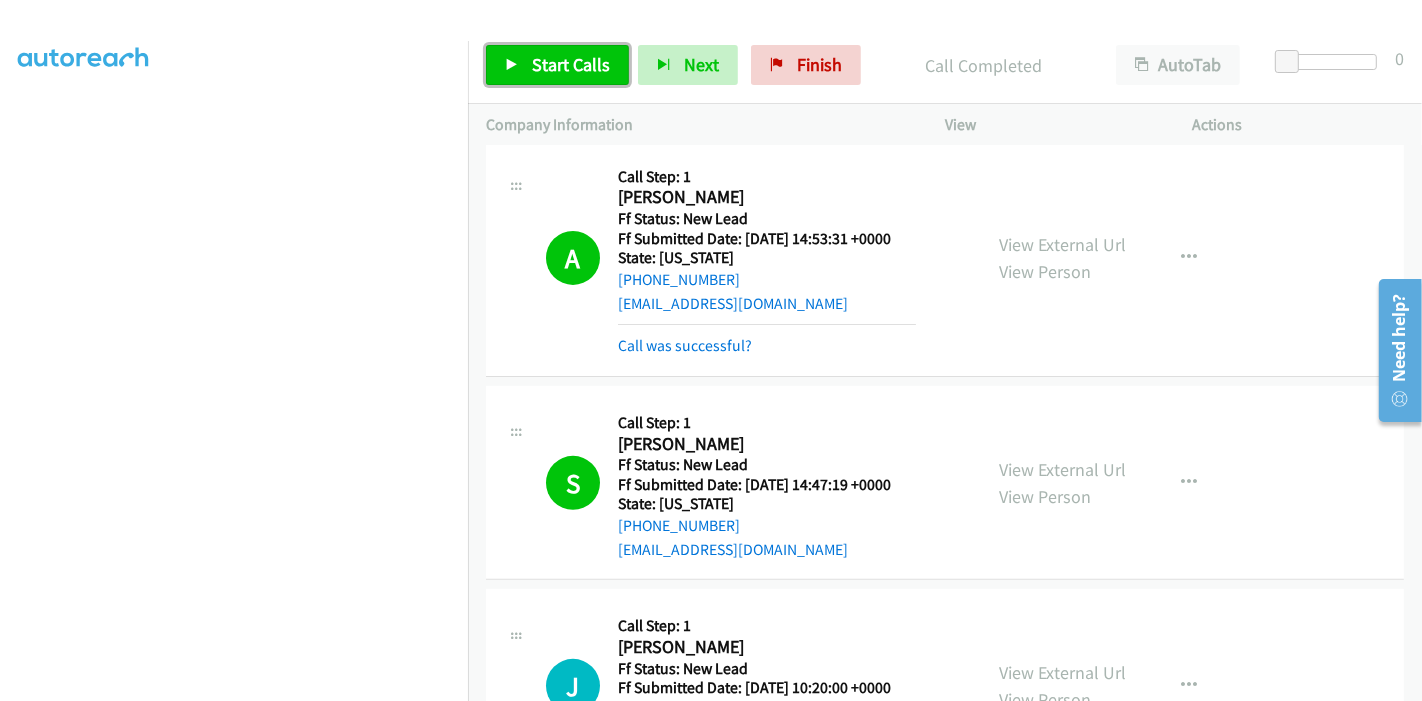 click on "Start Calls" at bounding box center (571, 64) 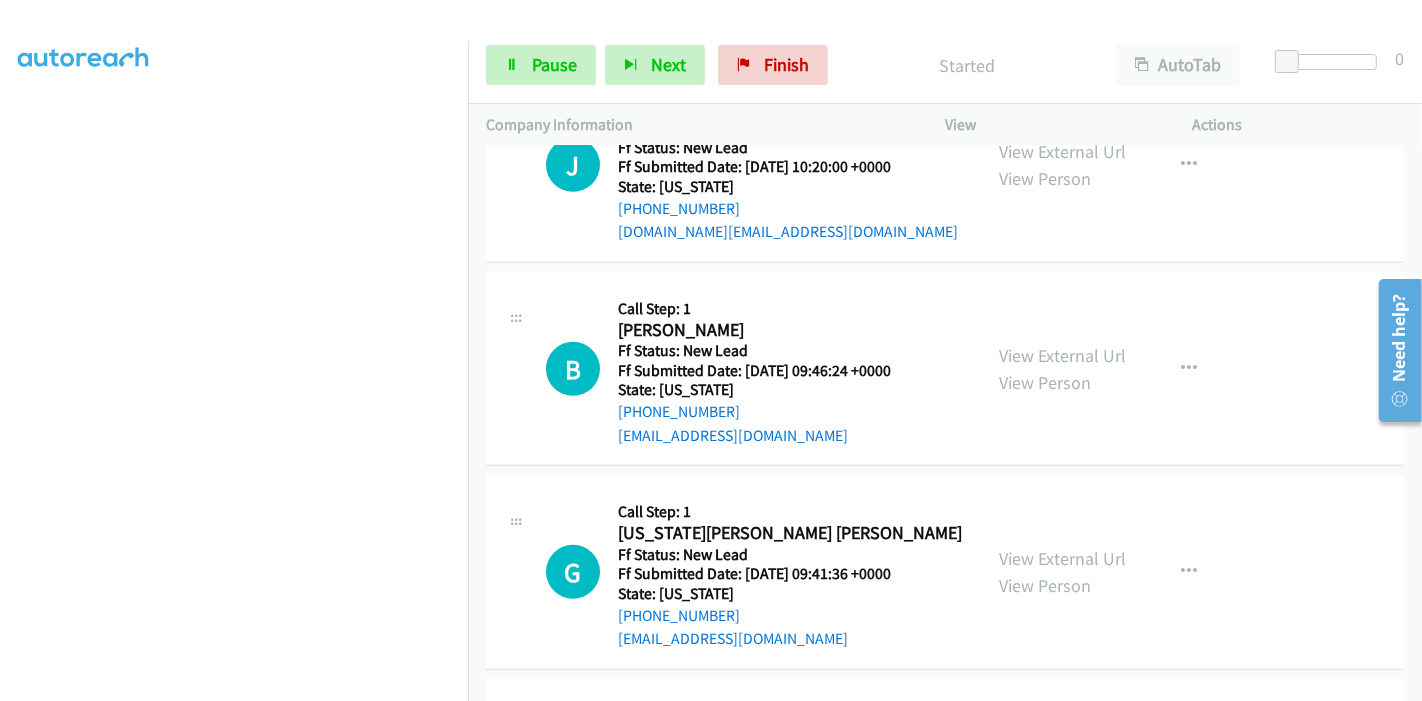 scroll, scrollTop: 1059, scrollLeft: 0, axis: vertical 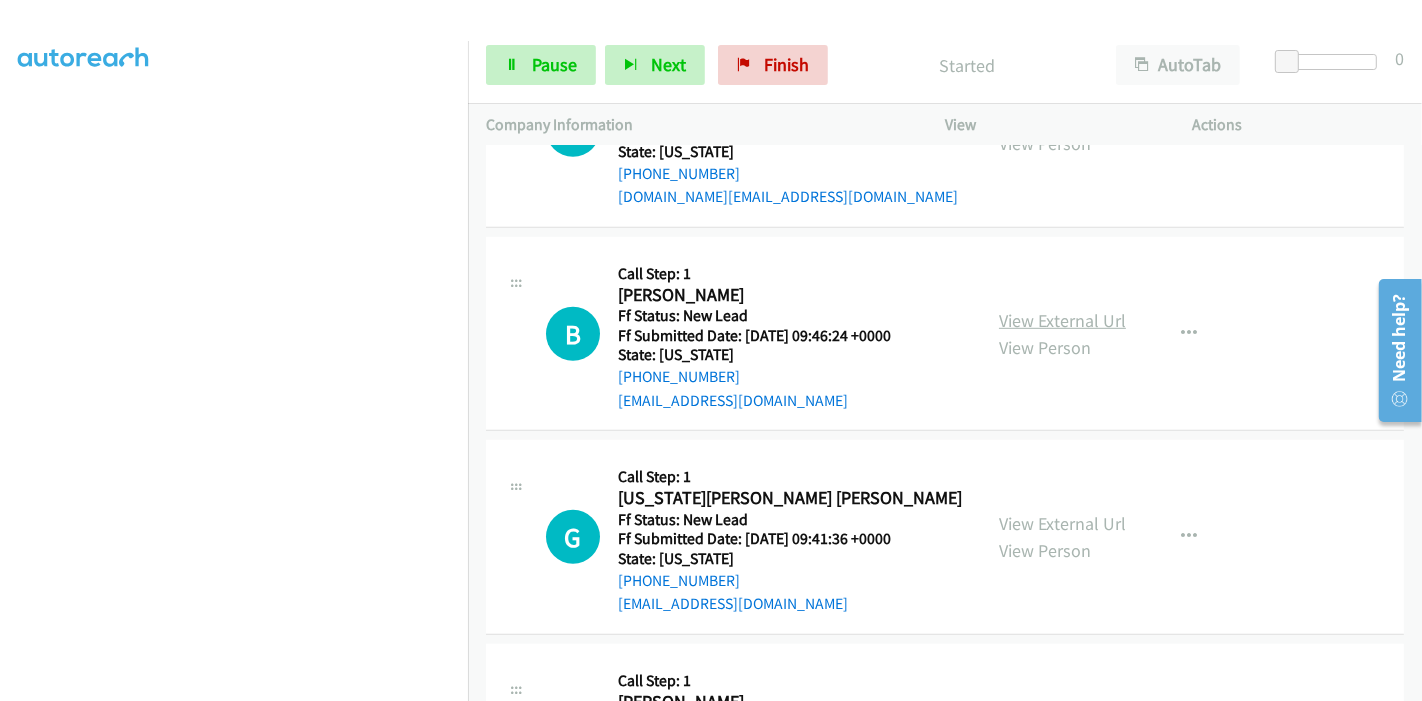 click on "View External Url" at bounding box center [1062, 320] 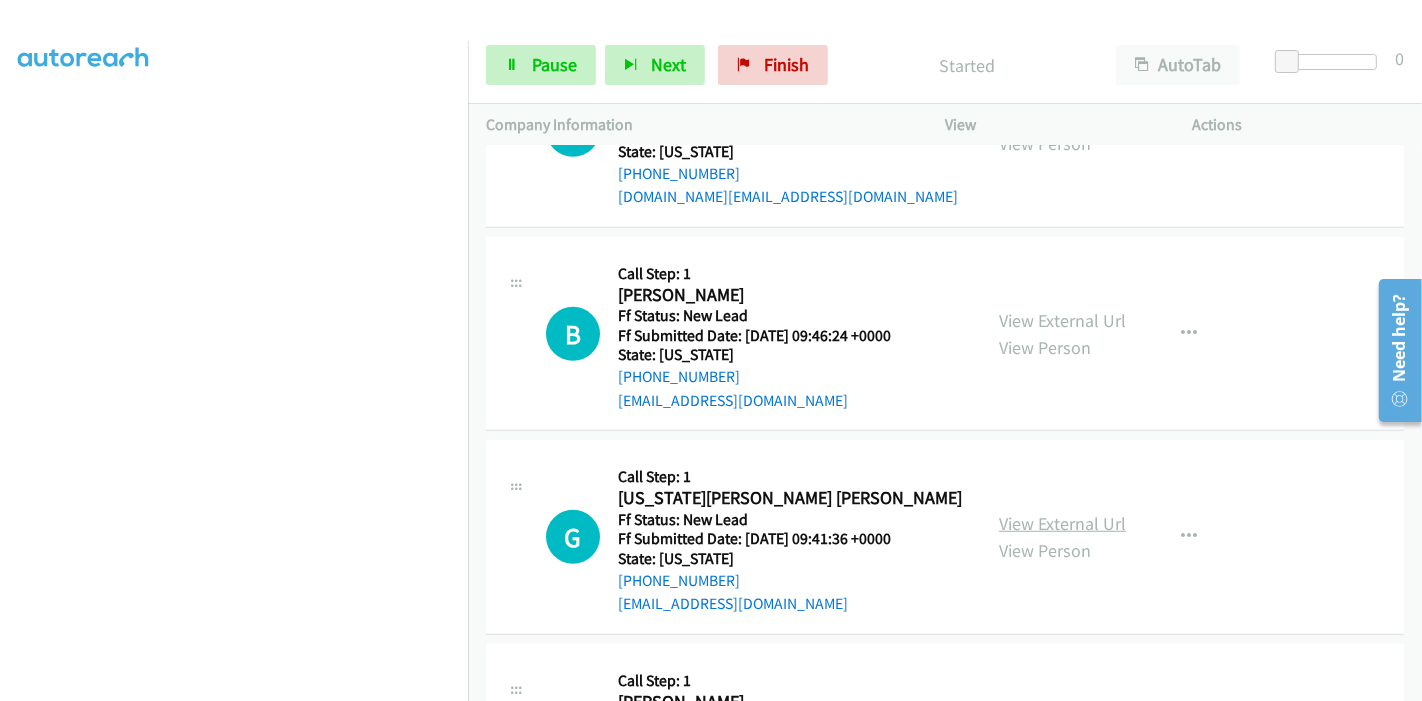click on "View External Url" at bounding box center [1062, 523] 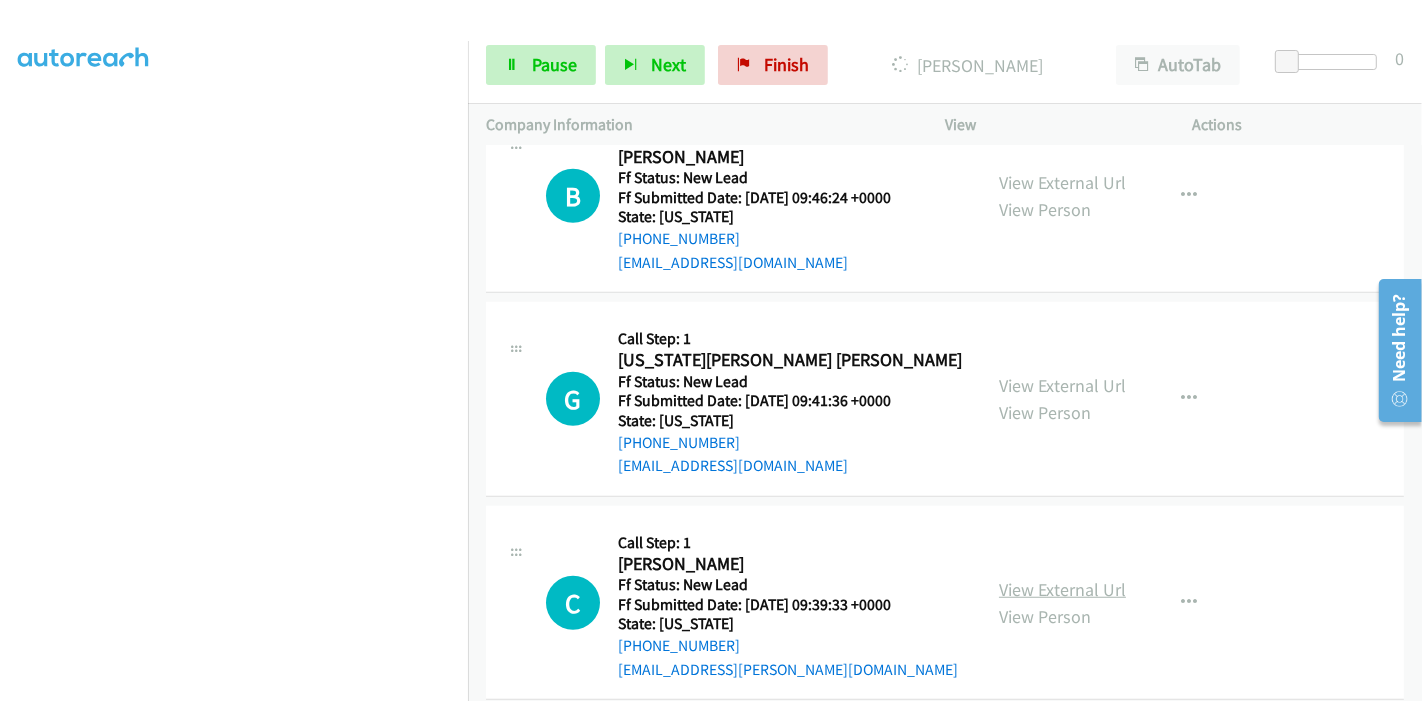 scroll, scrollTop: 1224, scrollLeft: 0, axis: vertical 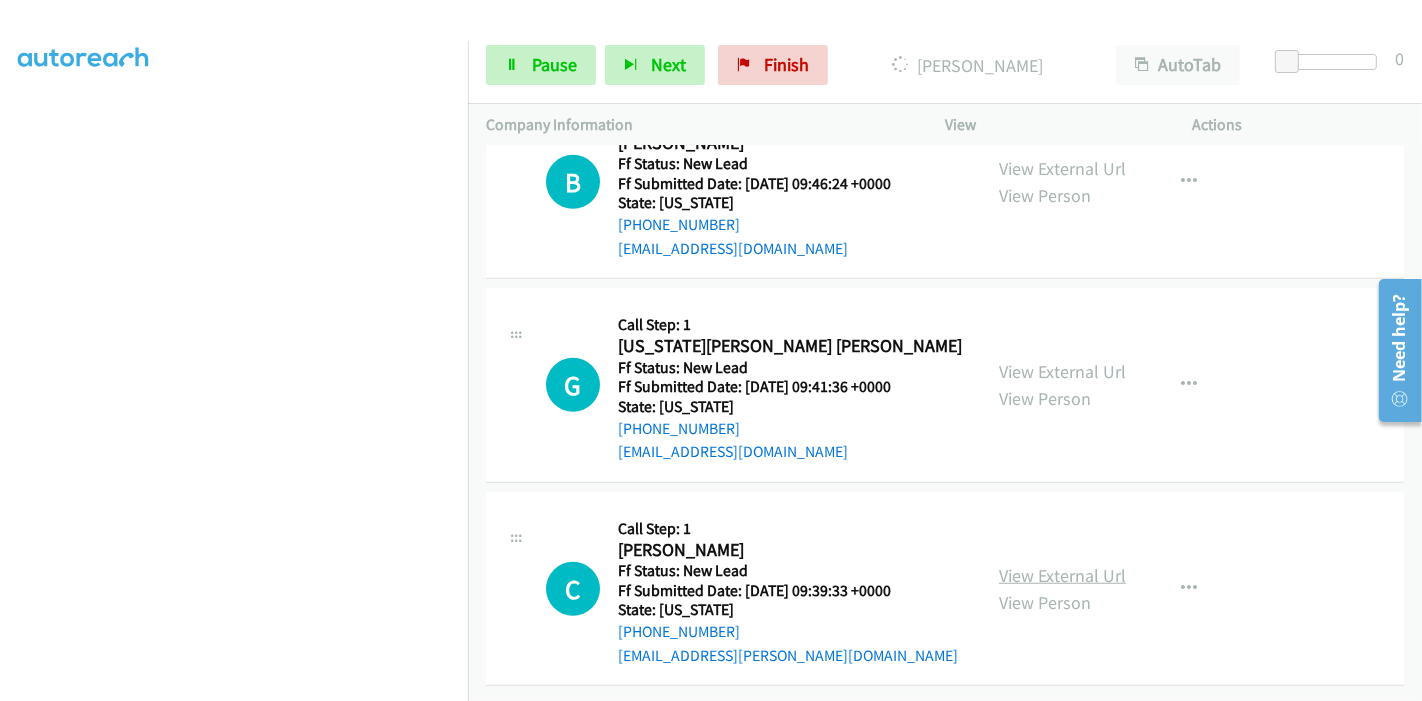 click on "View External Url" at bounding box center (1062, 575) 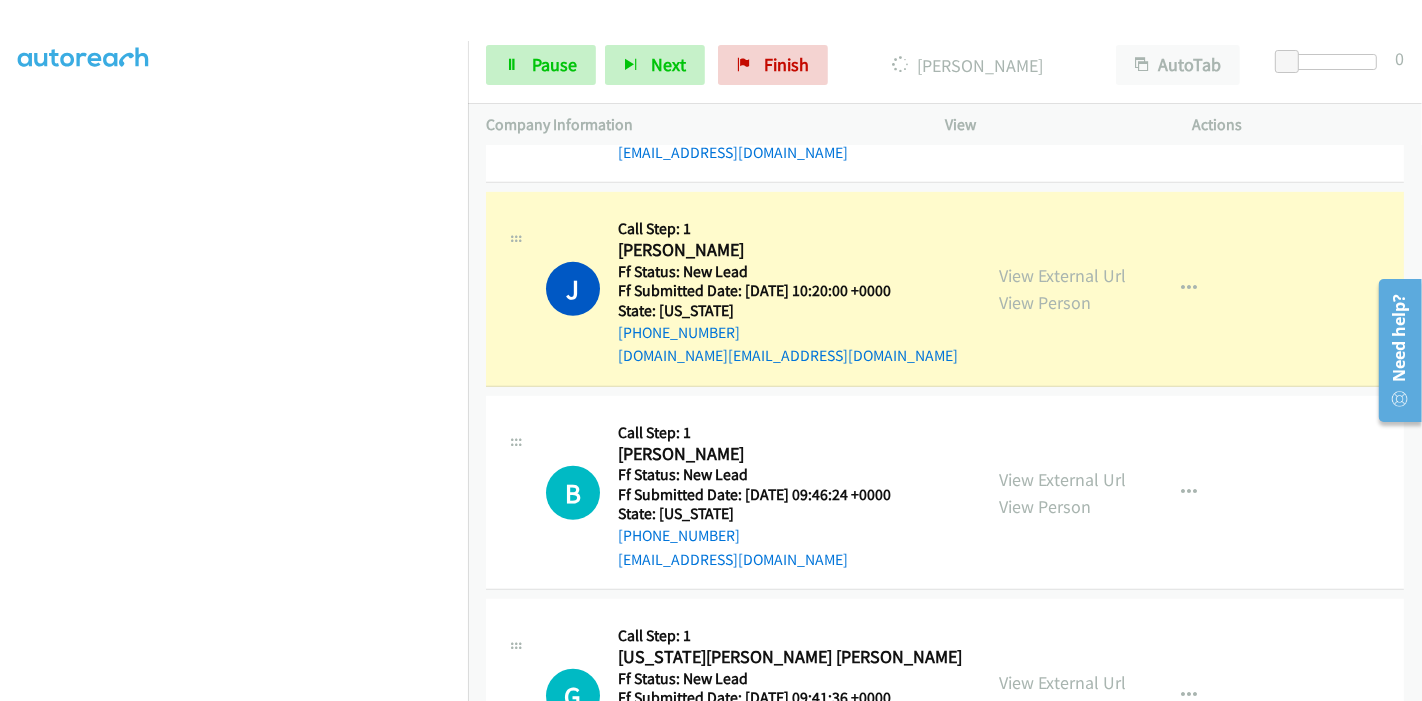scroll, scrollTop: 891, scrollLeft: 0, axis: vertical 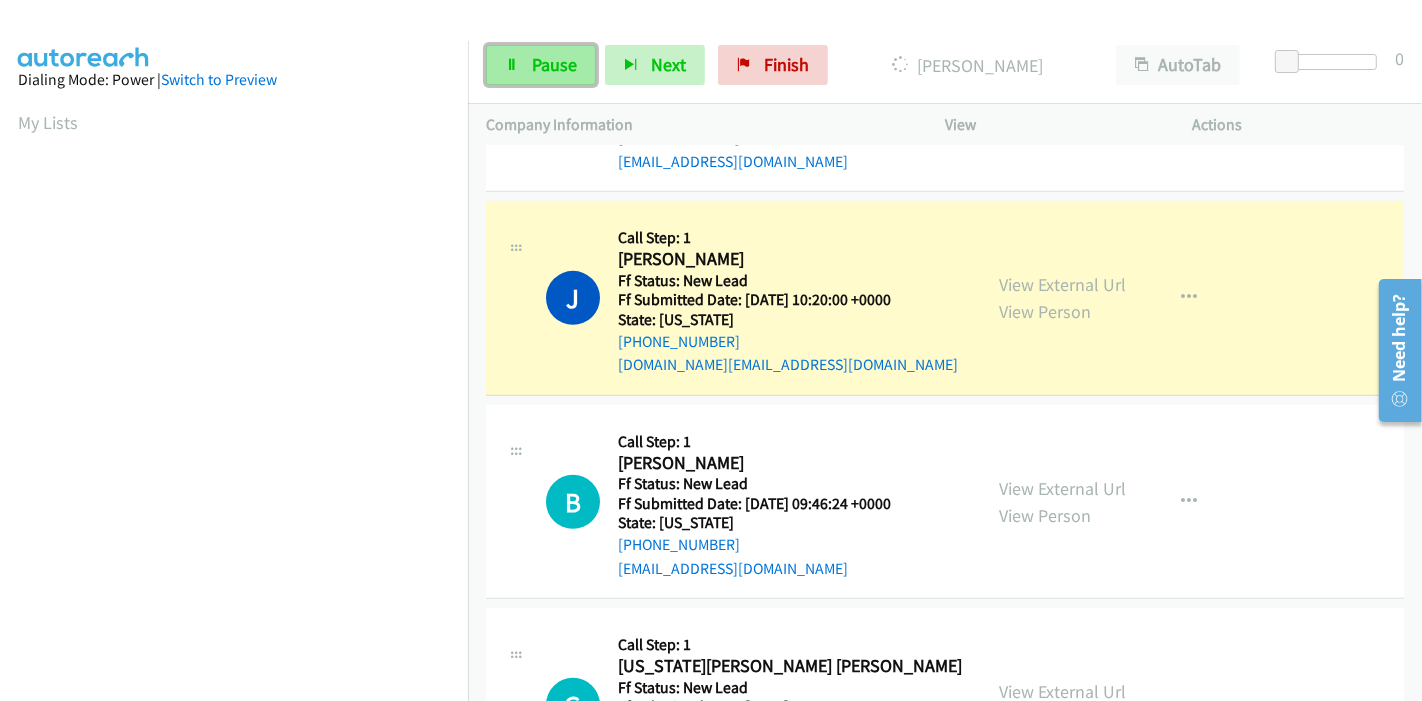 click on "Pause" at bounding box center [541, 65] 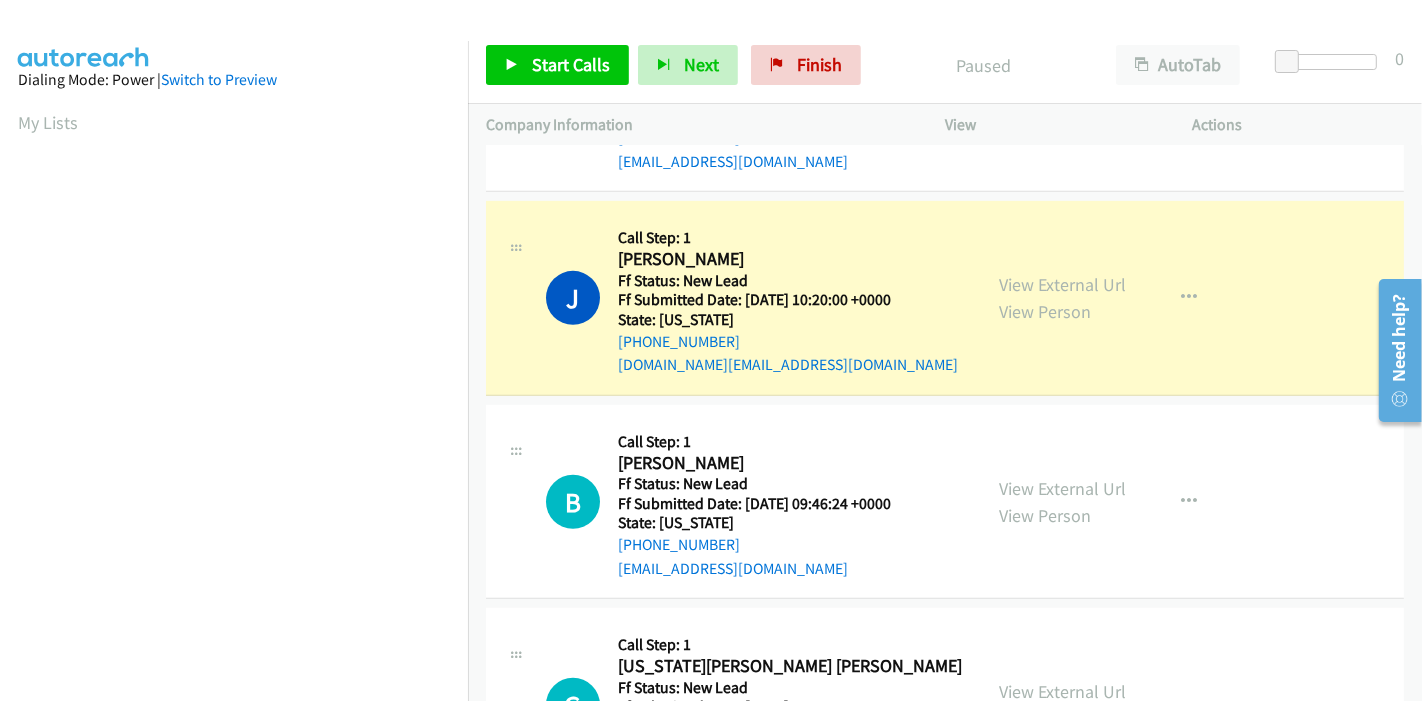 scroll, scrollTop: 422, scrollLeft: 0, axis: vertical 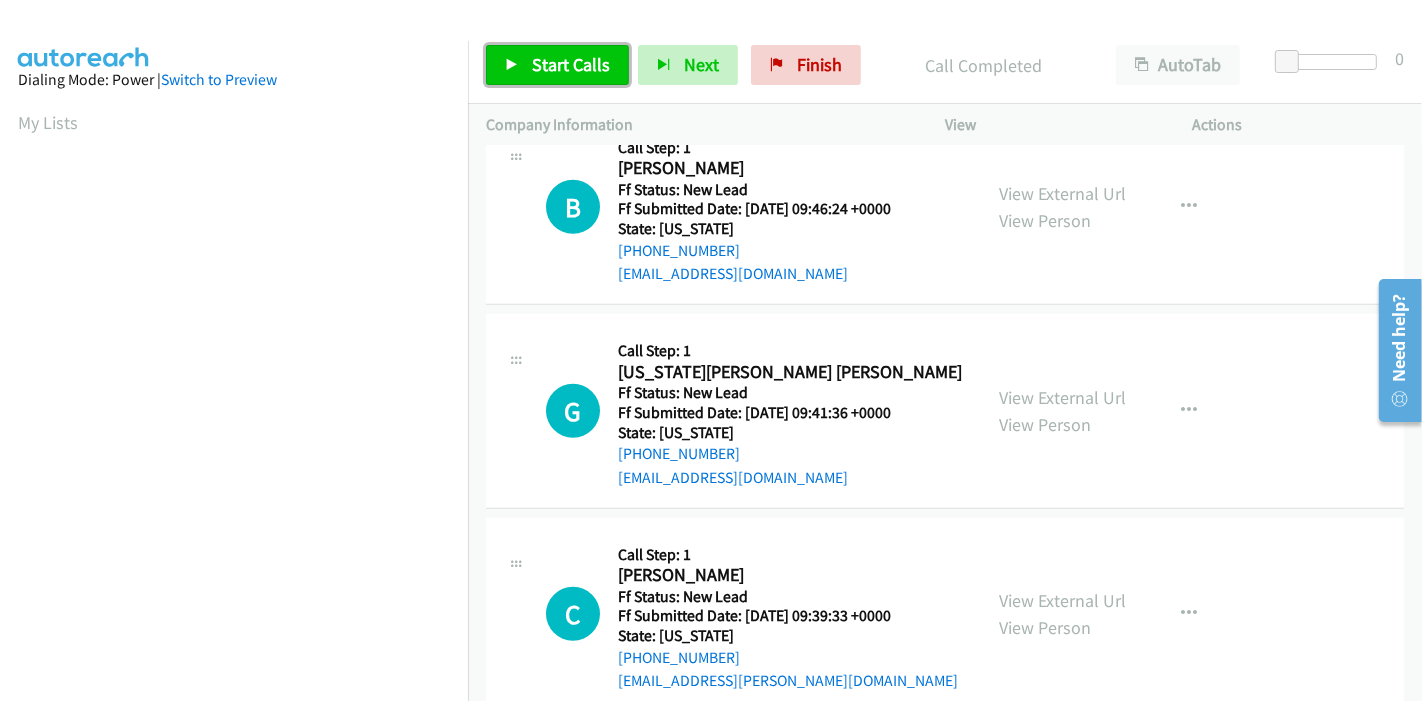 click on "Start Calls" at bounding box center [571, 64] 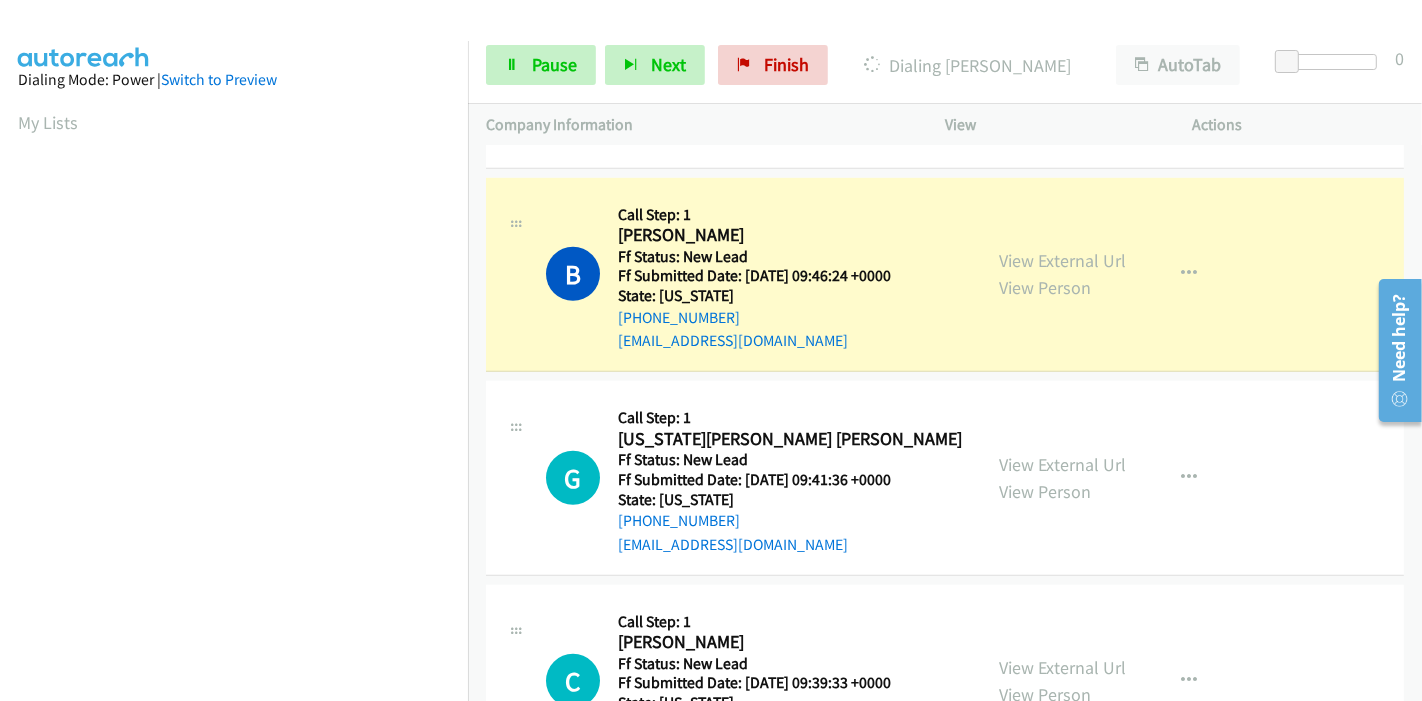scroll, scrollTop: 1228, scrollLeft: 0, axis: vertical 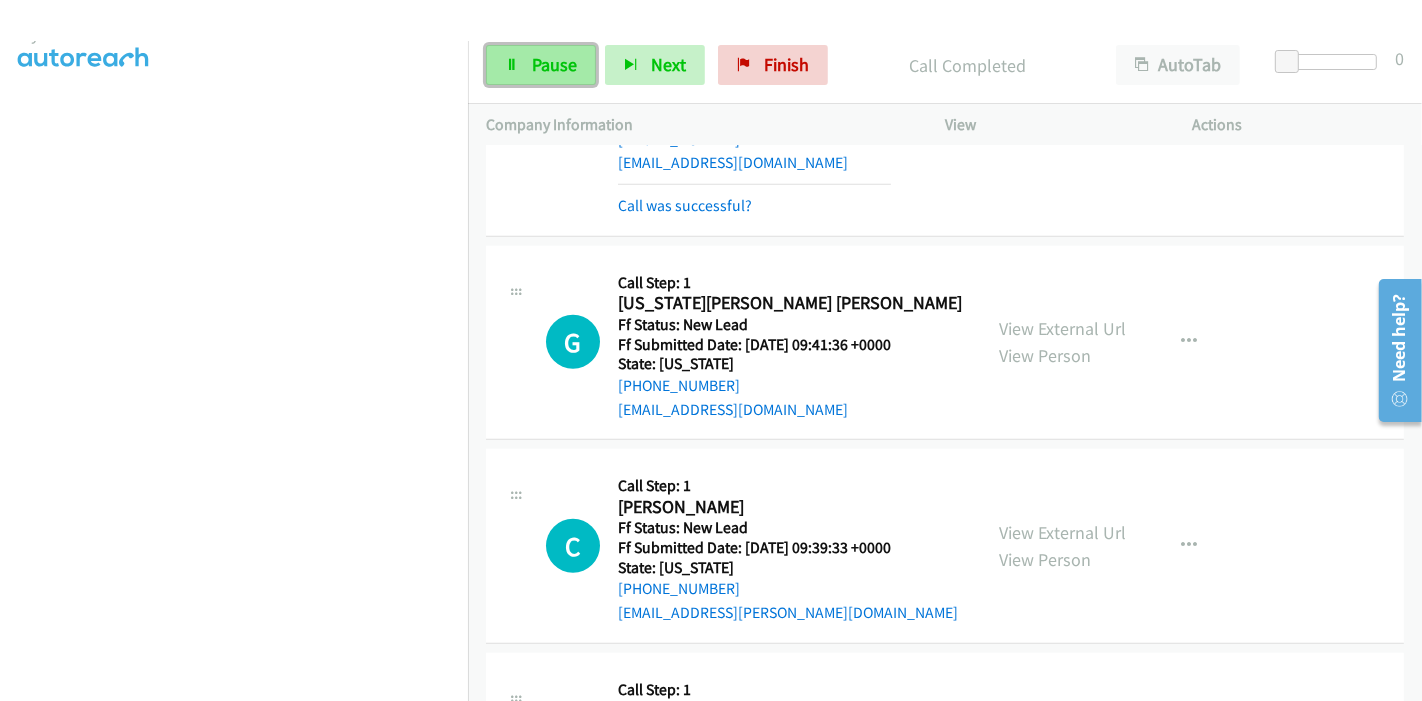 click on "Pause" at bounding box center (554, 64) 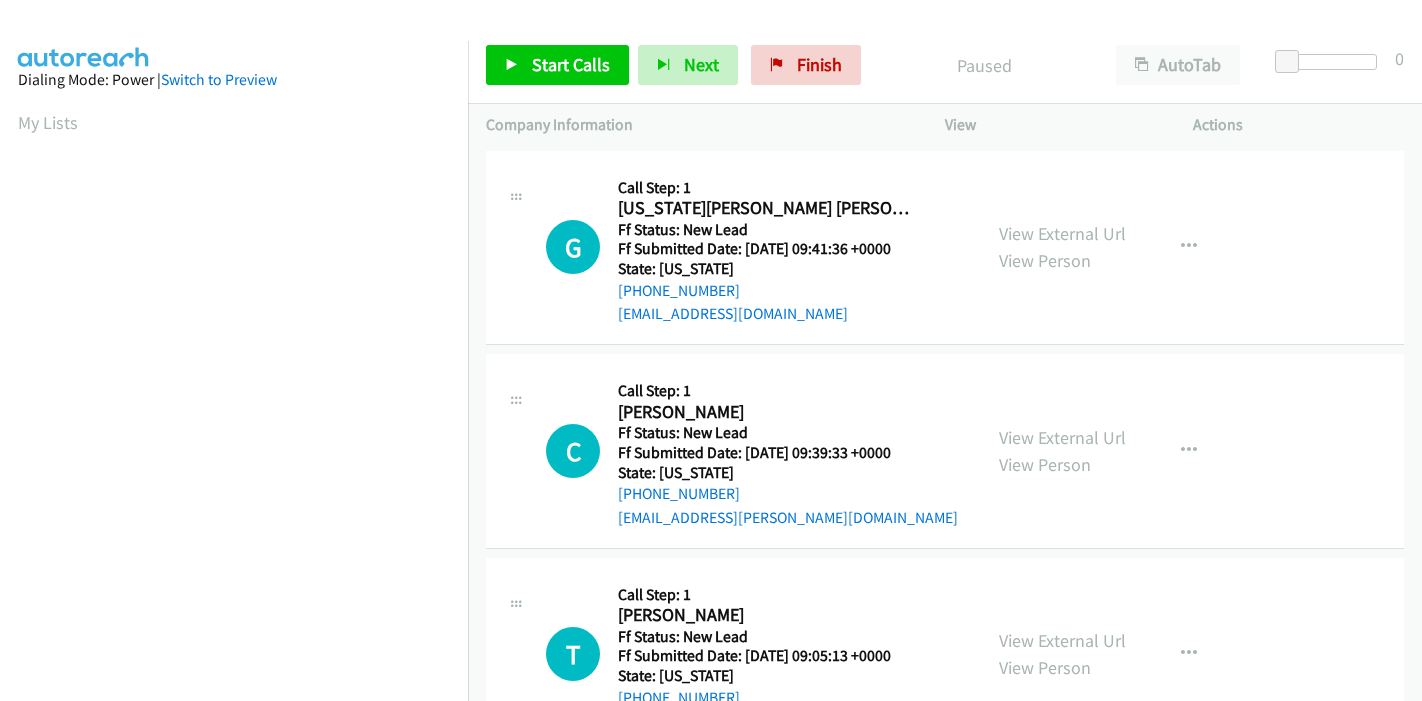 scroll, scrollTop: 0, scrollLeft: 0, axis: both 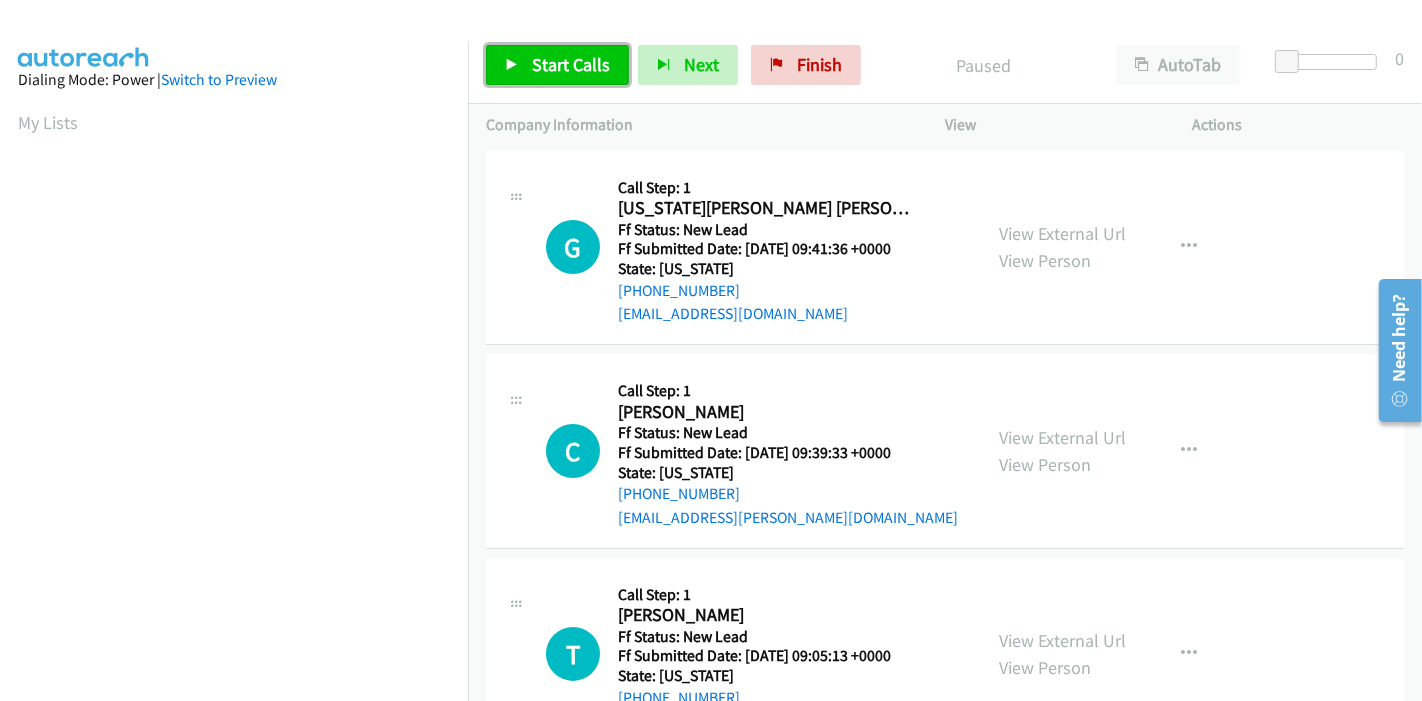 click on "Start Calls" at bounding box center [571, 64] 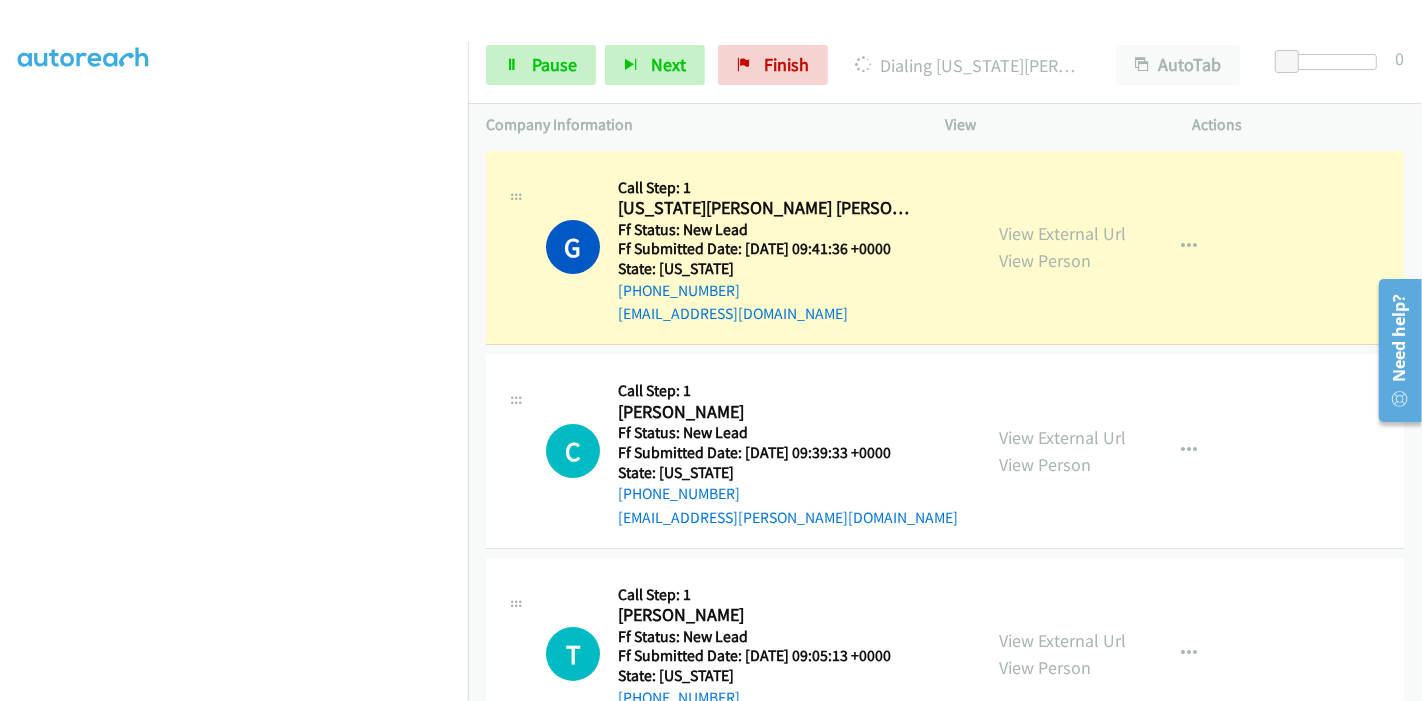 scroll, scrollTop: 422, scrollLeft: 0, axis: vertical 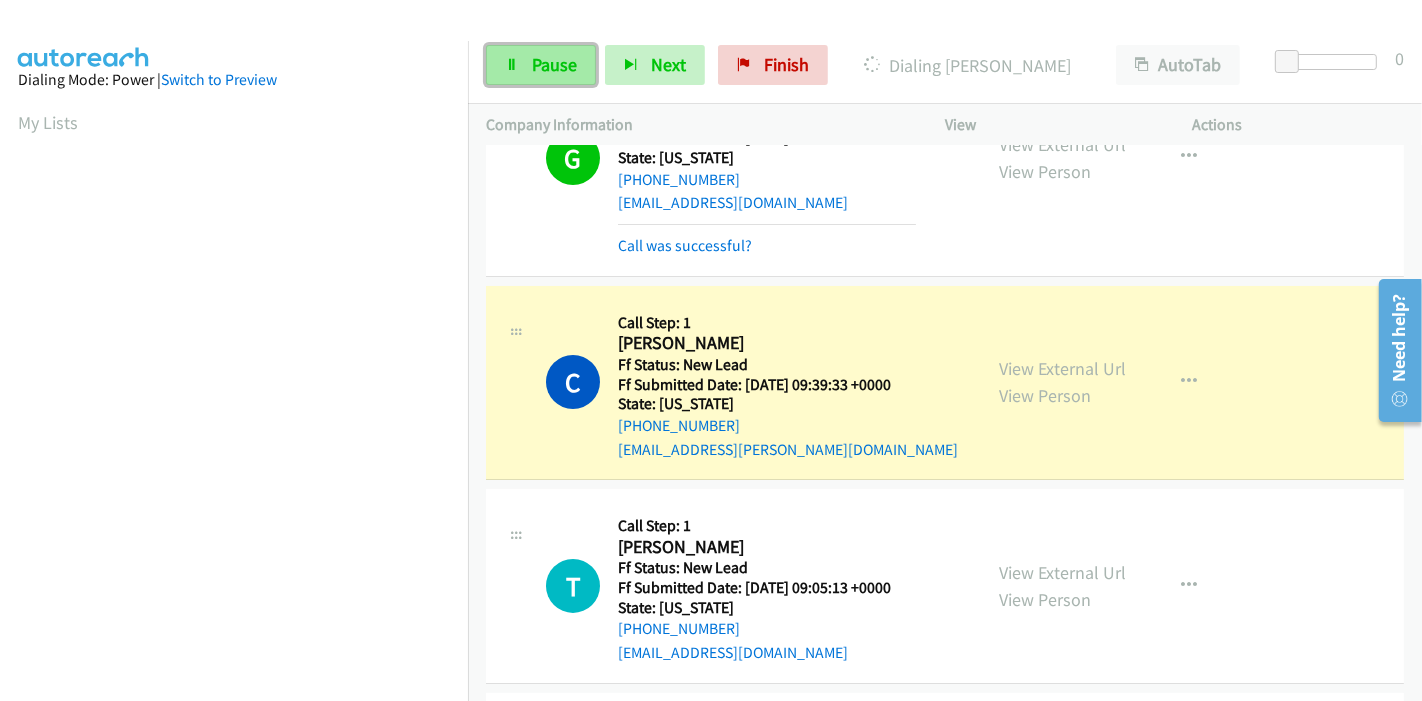 click on "Pause" at bounding box center (554, 64) 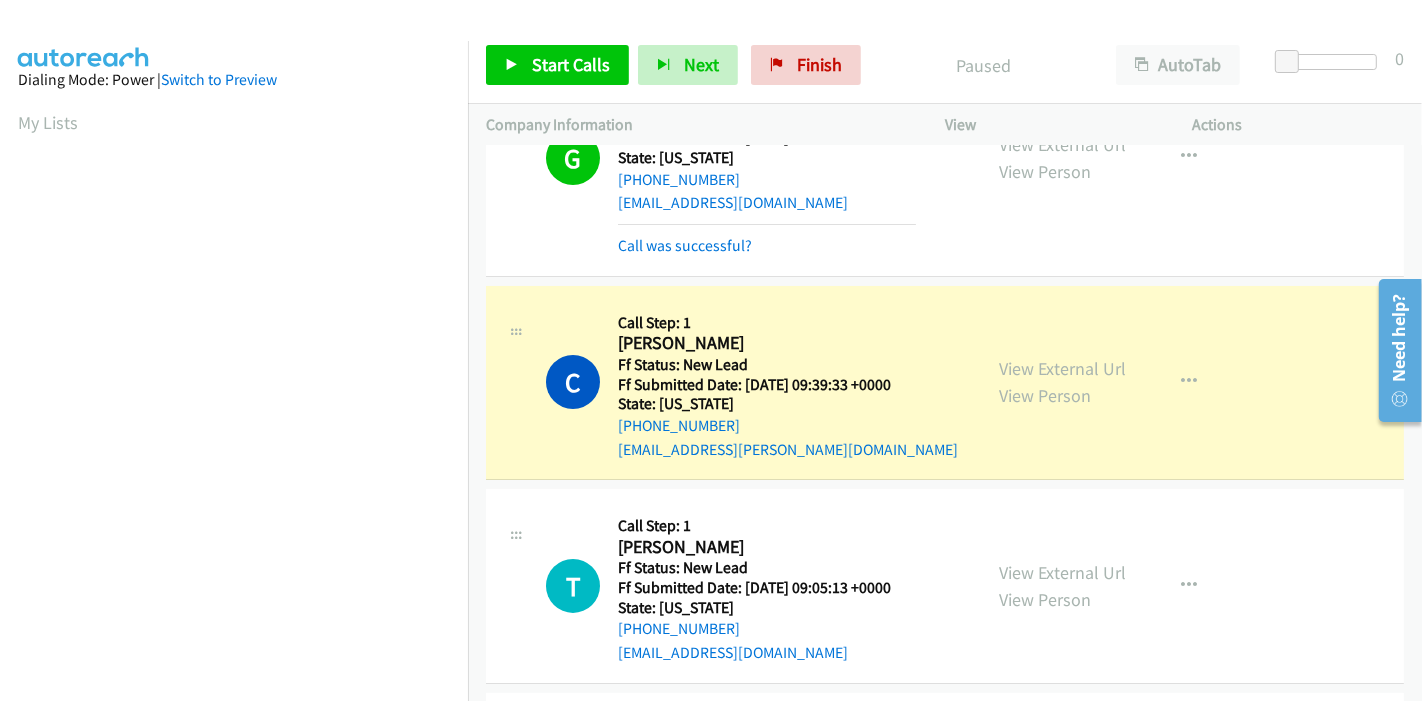 scroll, scrollTop: 422, scrollLeft: 0, axis: vertical 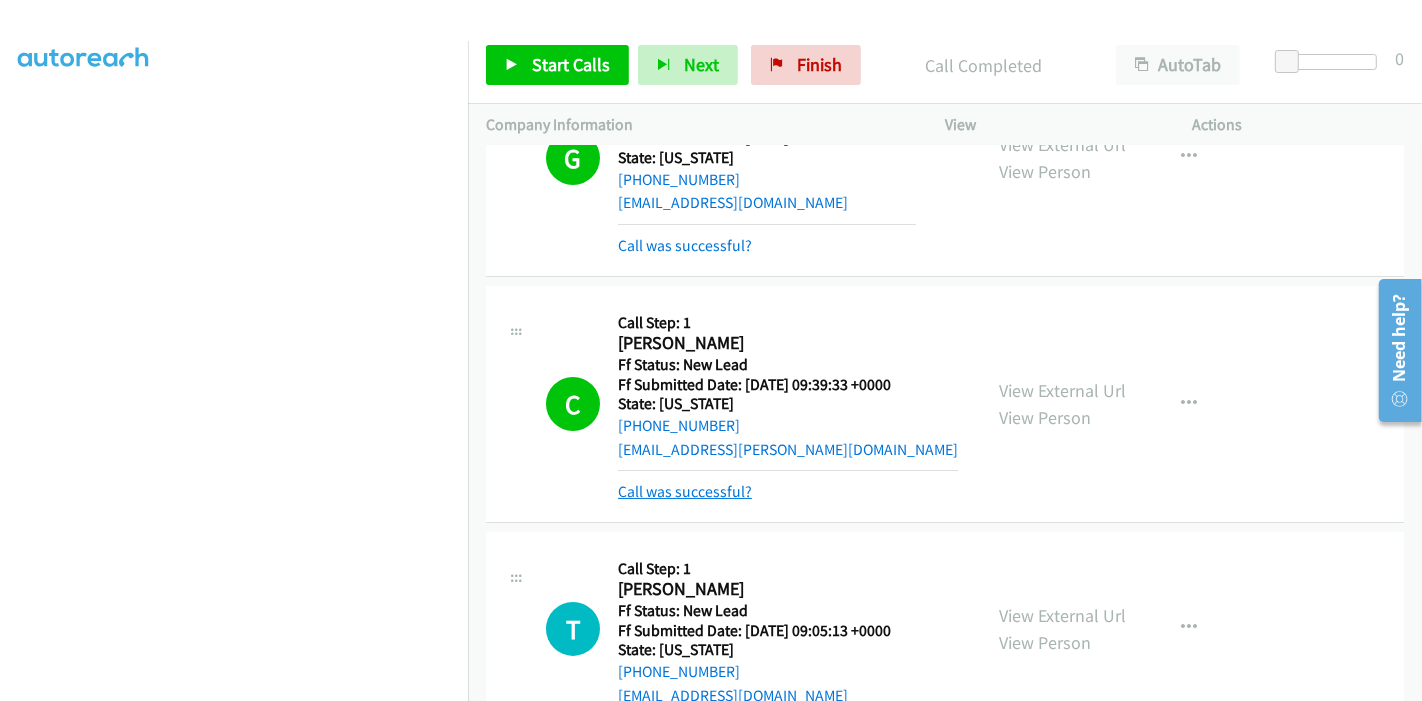 click on "Call was successful?" at bounding box center (685, 491) 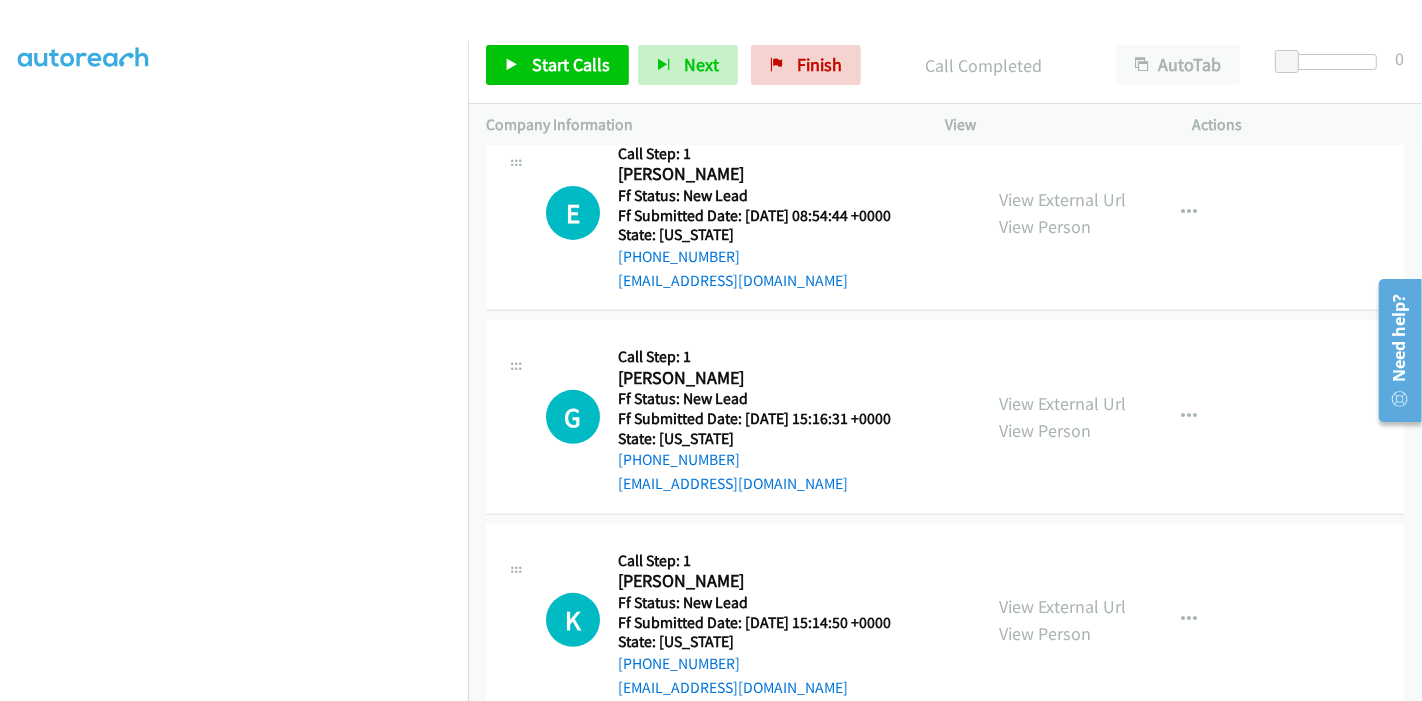 scroll, scrollTop: 602, scrollLeft: 0, axis: vertical 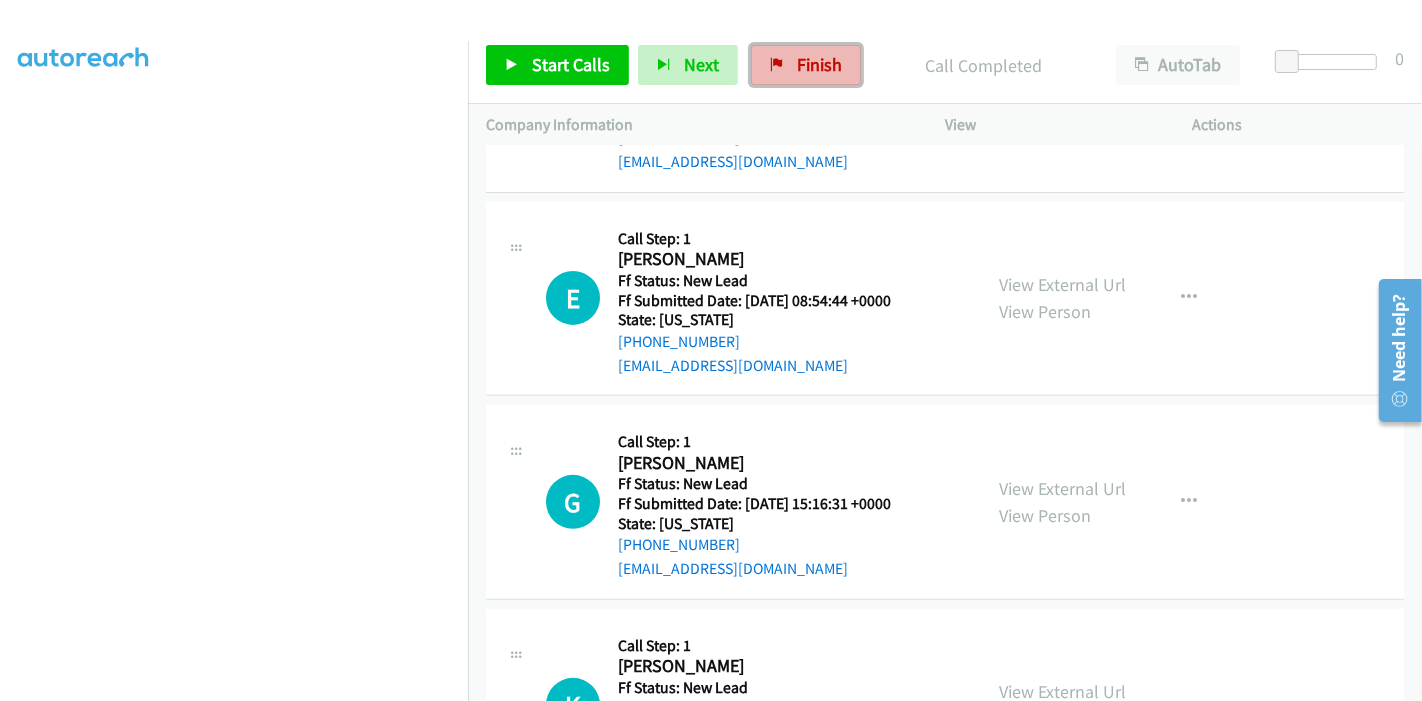 click on "Finish" at bounding box center [819, 64] 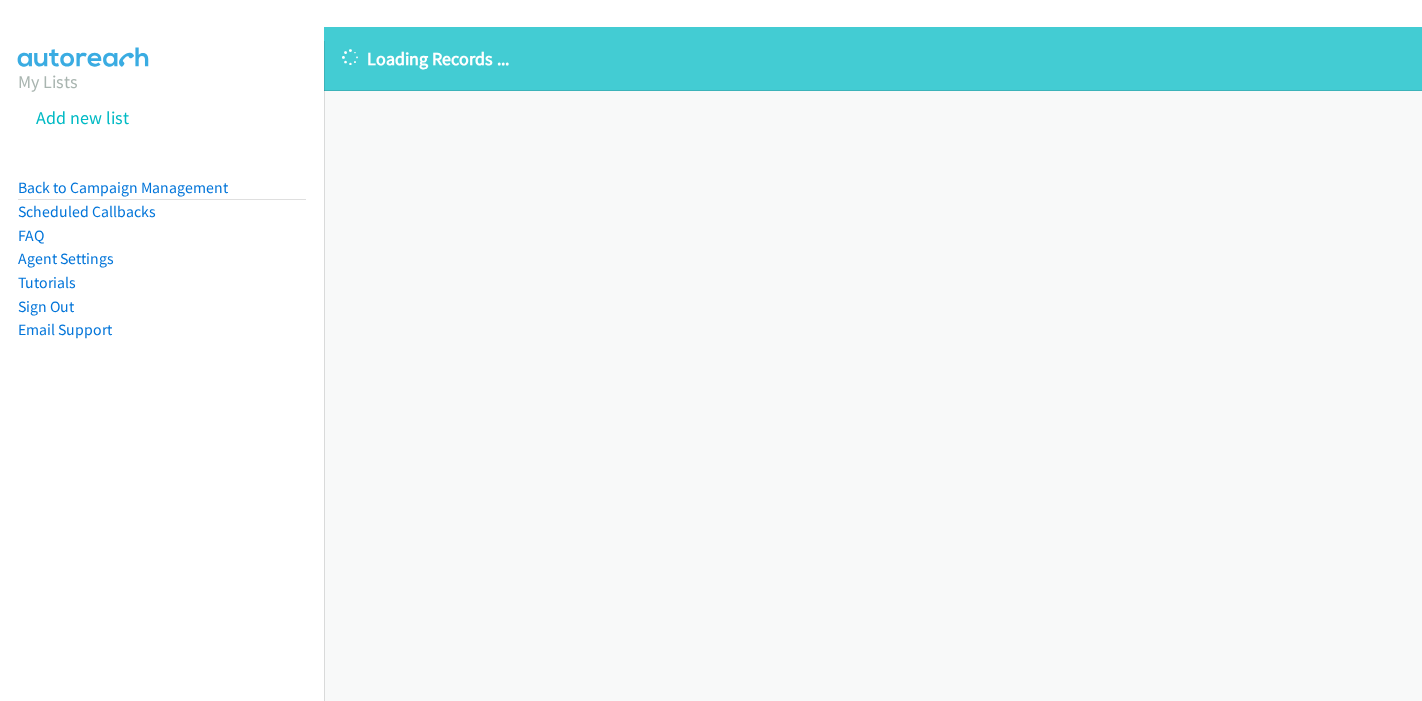 scroll, scrollTop: 0, scrollLeft: 0, axis: both 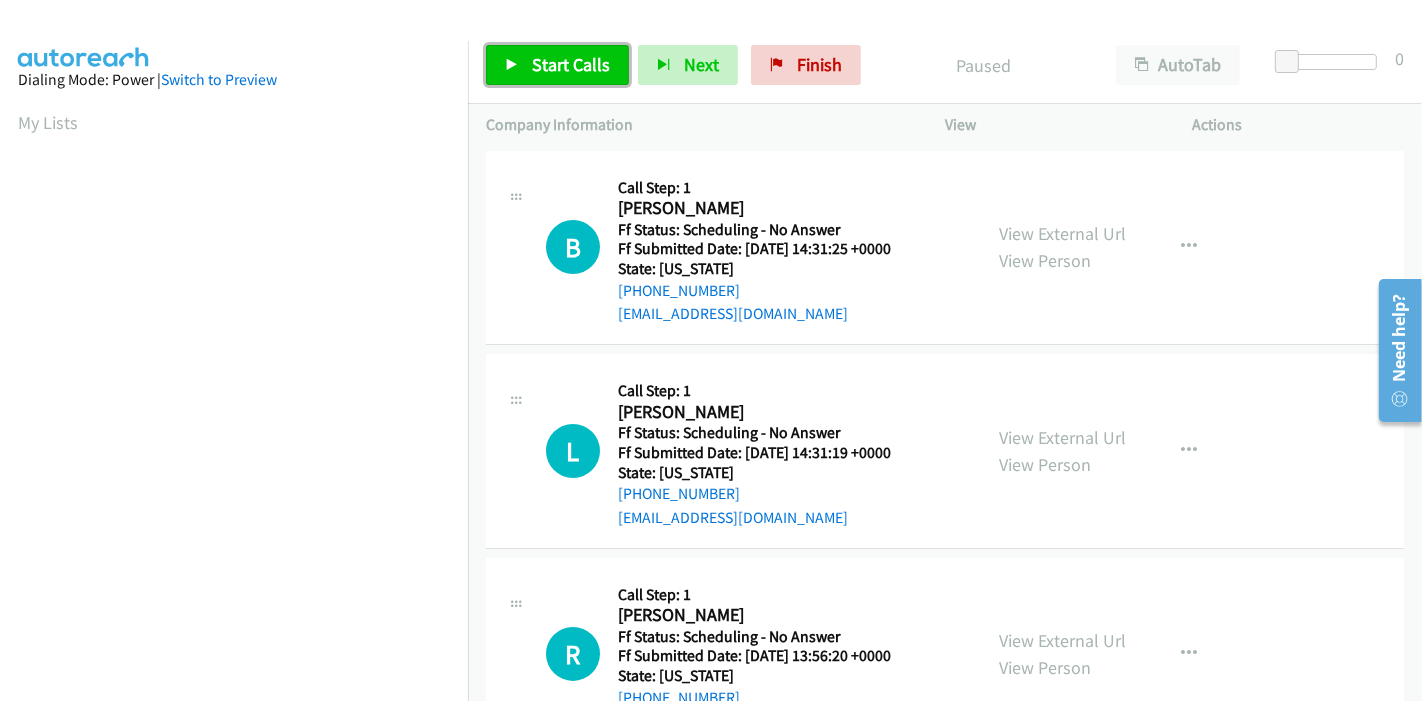 click on "Start Calls" at bounding box center (571, 64) 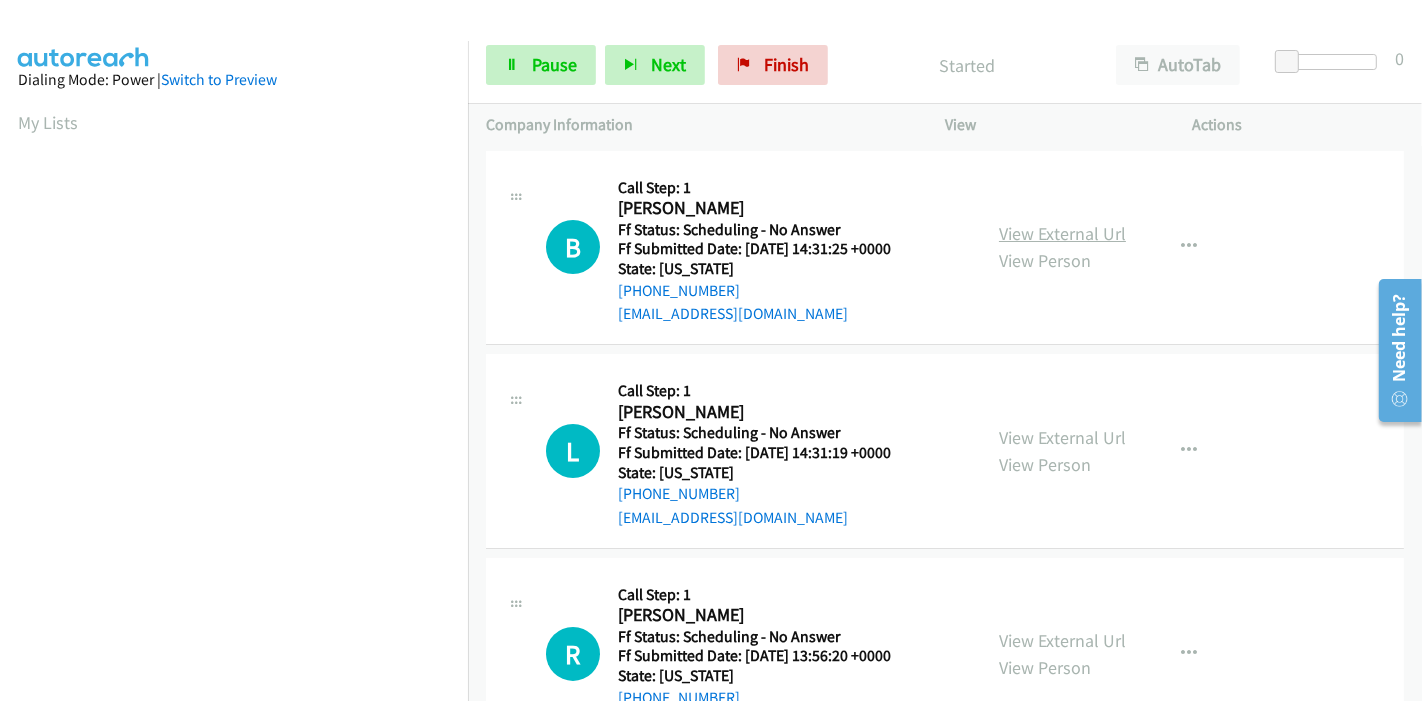 click on "View External Url" at bounding box center [1062, 233] 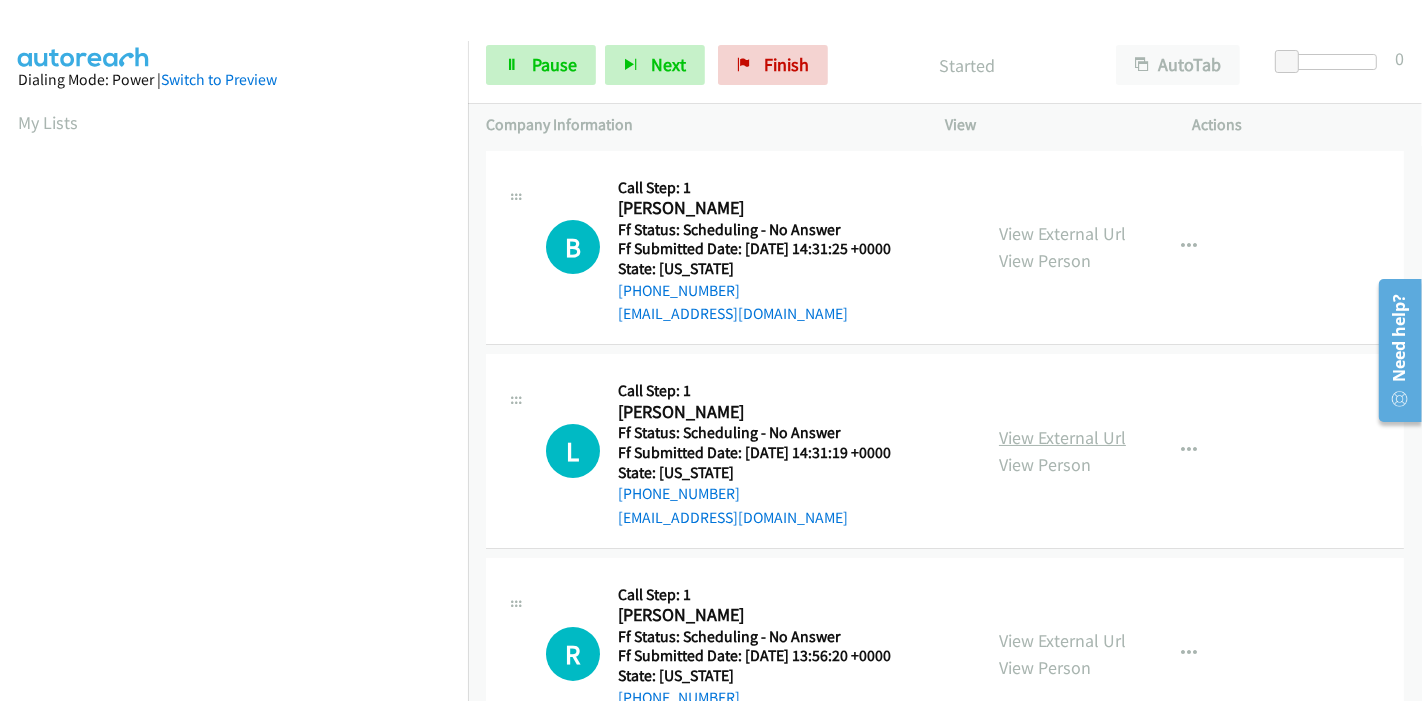 click on "View External Url" at bounding box center (1062, 437) 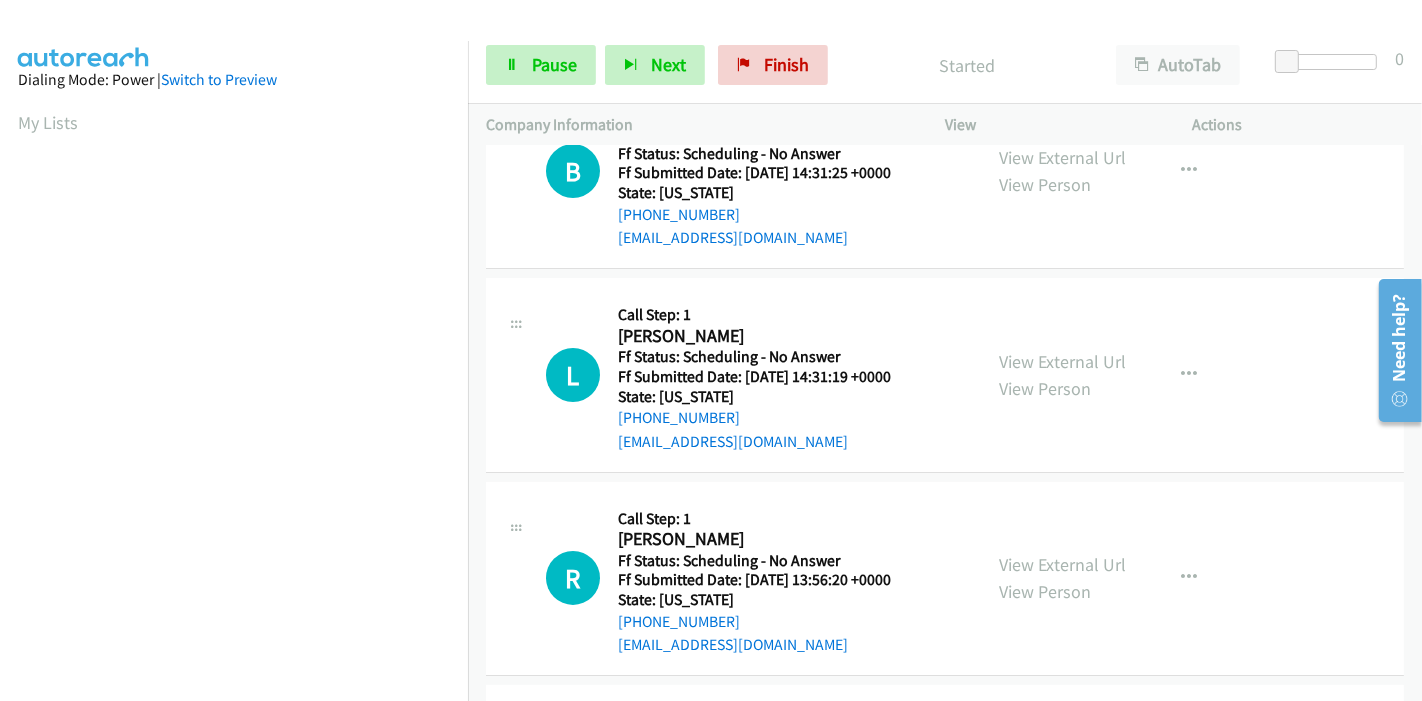 scroll, scrollTop: 111, scrollLeft: 0, axis: vertical 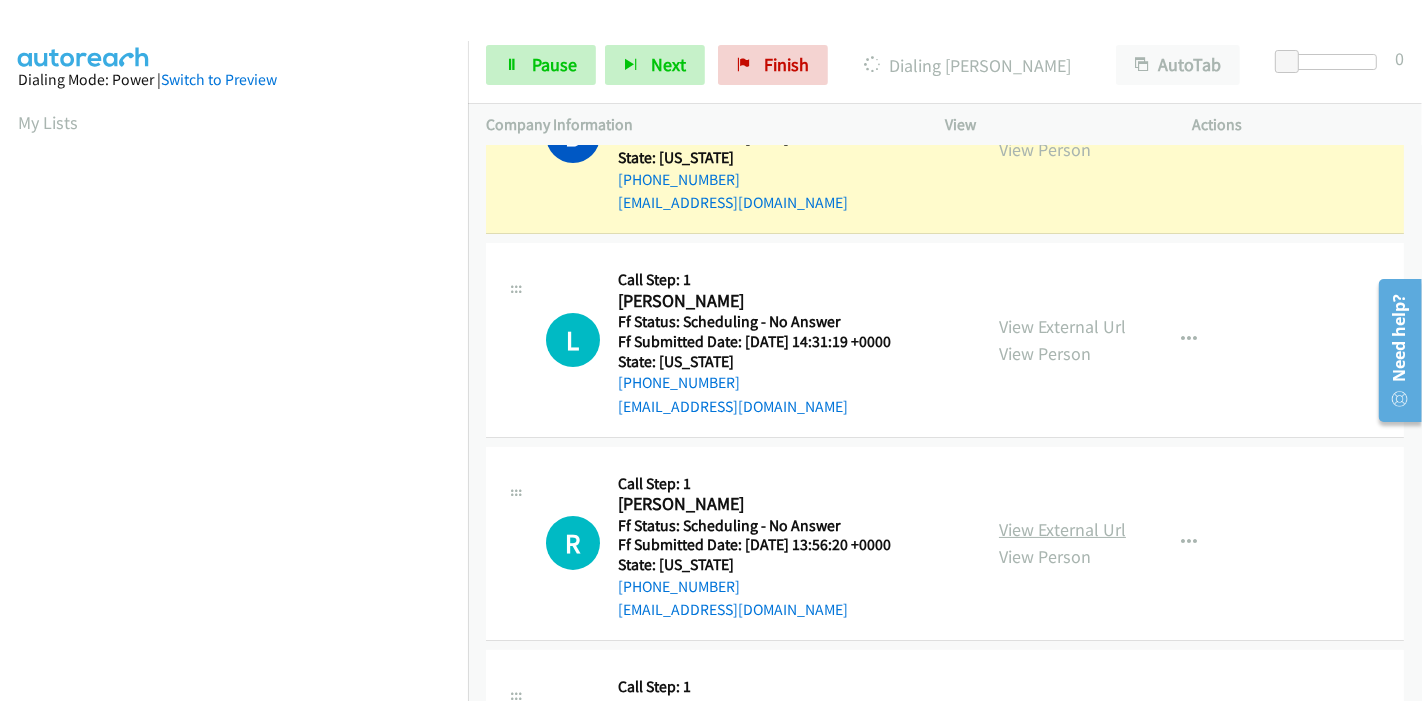 click on "View External Url" at bounding box center [1062, 529] 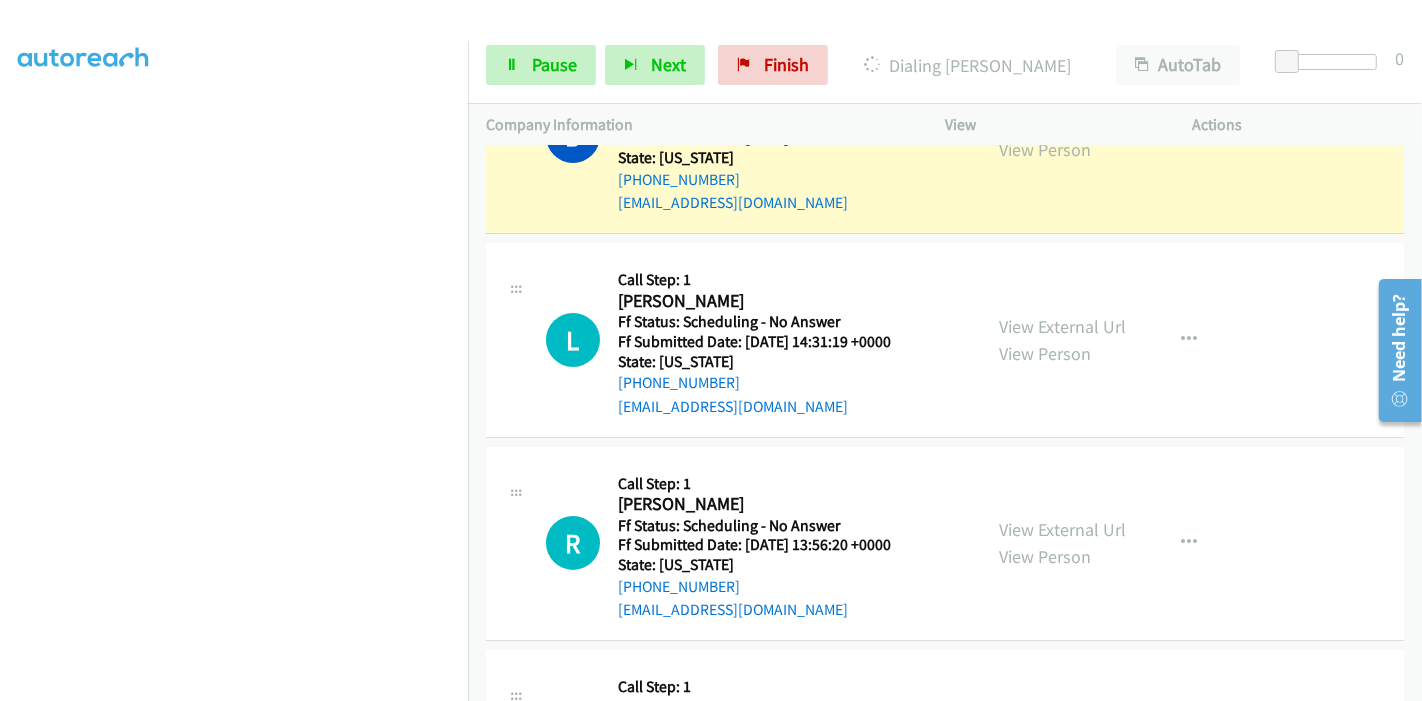 scroll, scrollTop: 422, scrollLeft: 0, axis: vertical 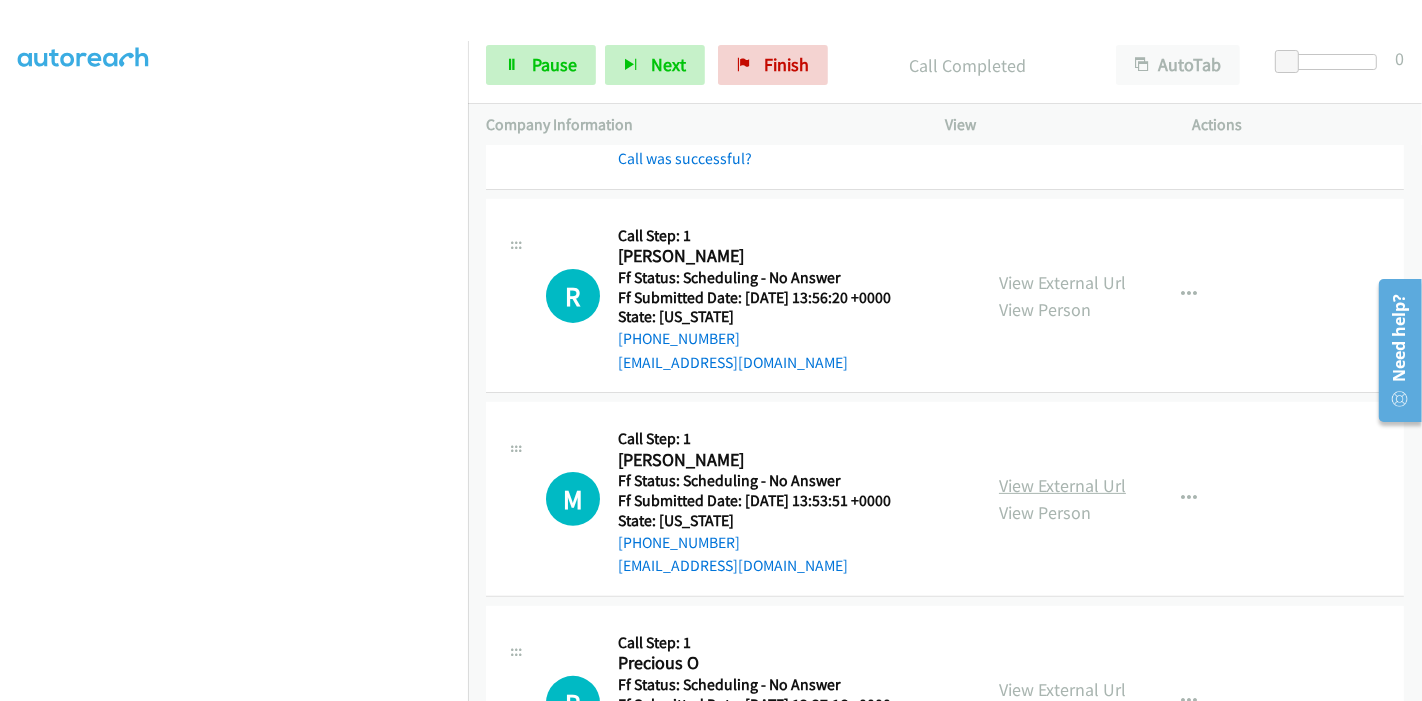 click on "View External Url" at bounding box center [1062, 485] 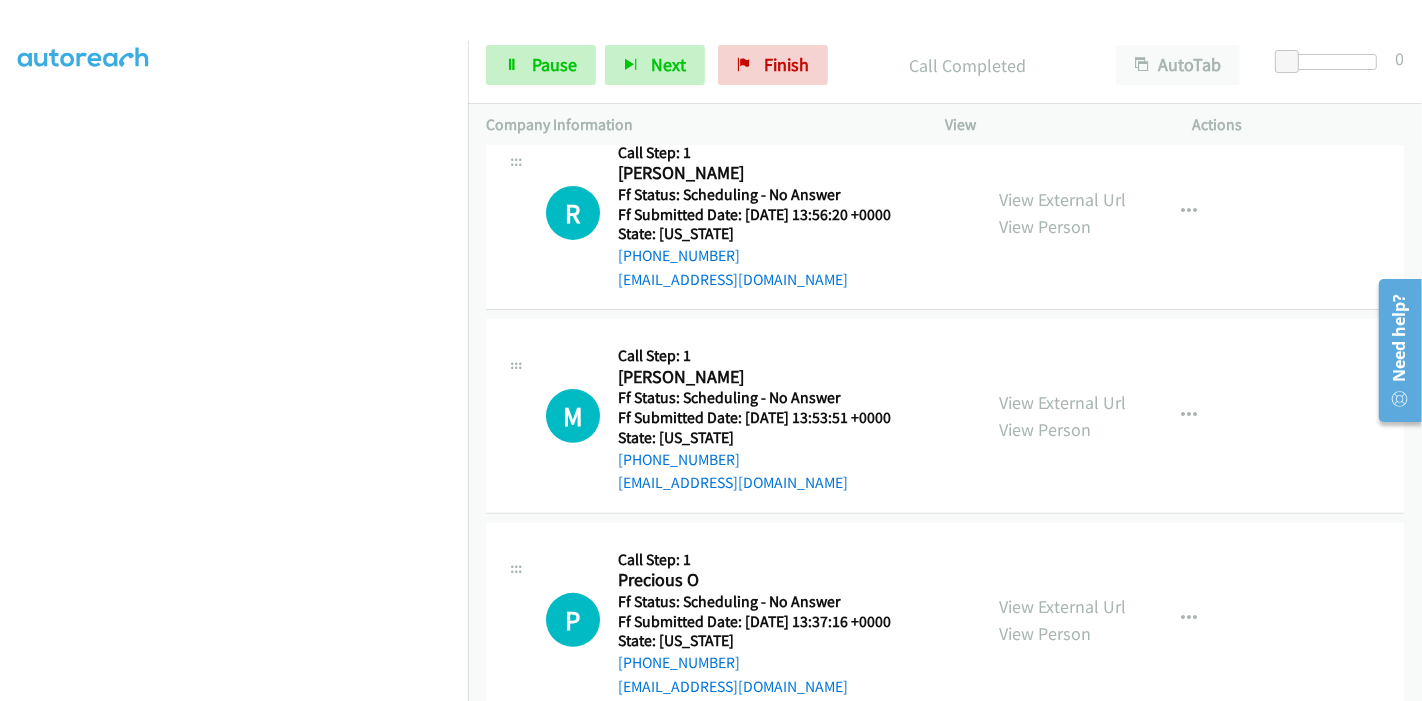 scroll, scrollTop: 666, scrollLeft: 0, axis: vertical 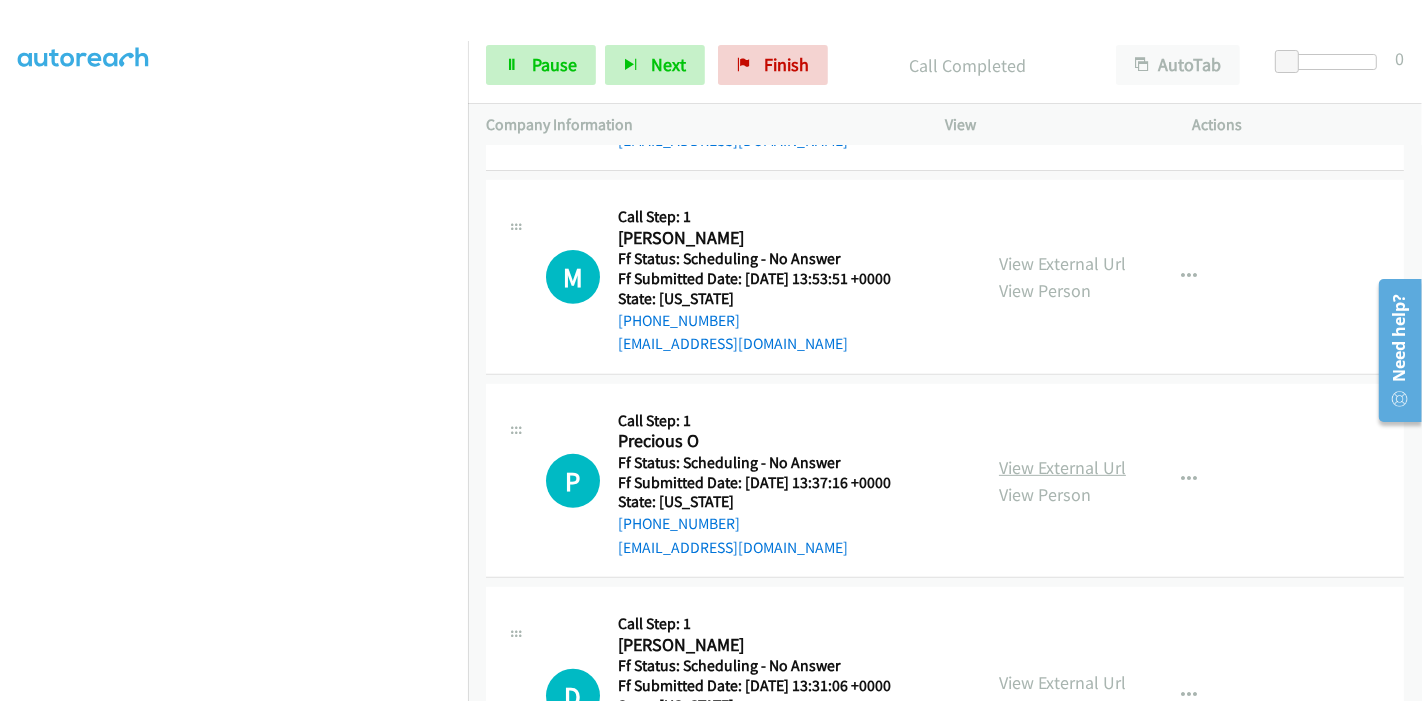 click on "View External Url" at bounding box center (1062, 467) 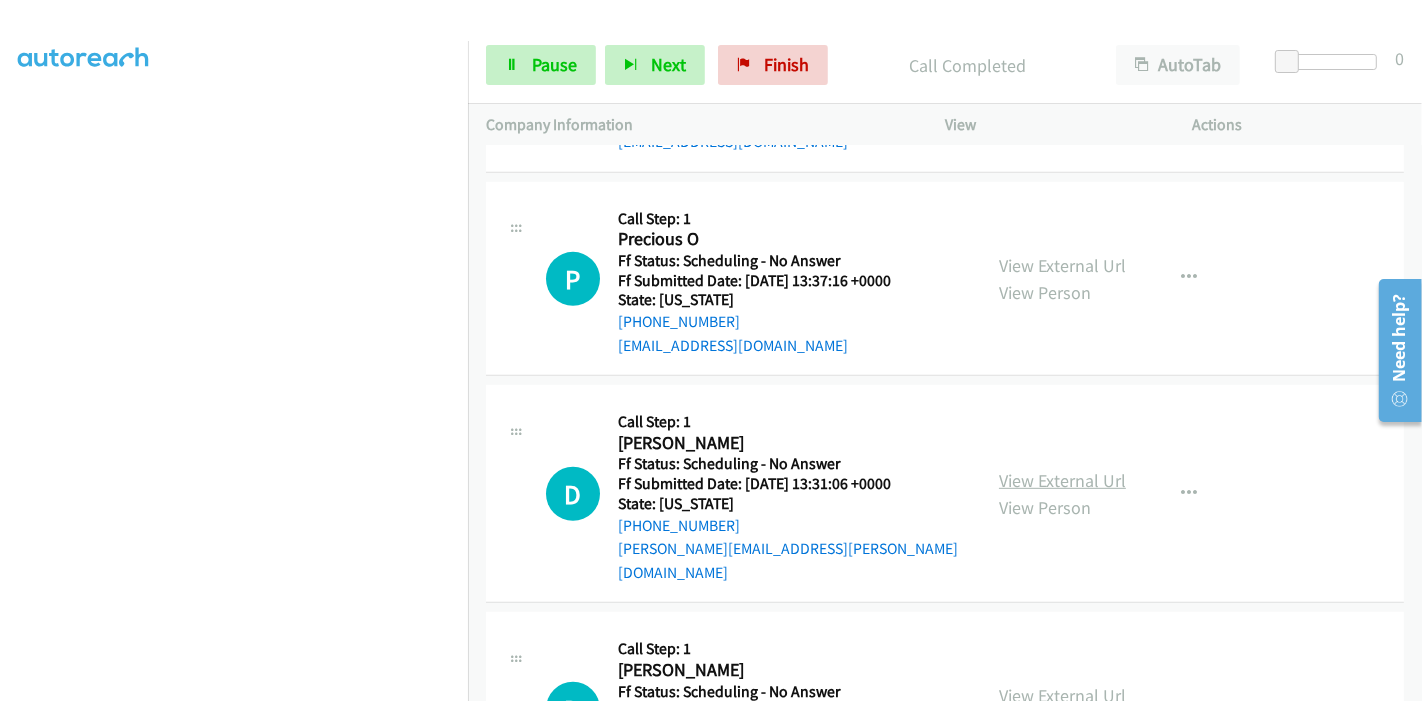 scroll, scrollTop: 888, scrollLeft: 0, axis: vertical 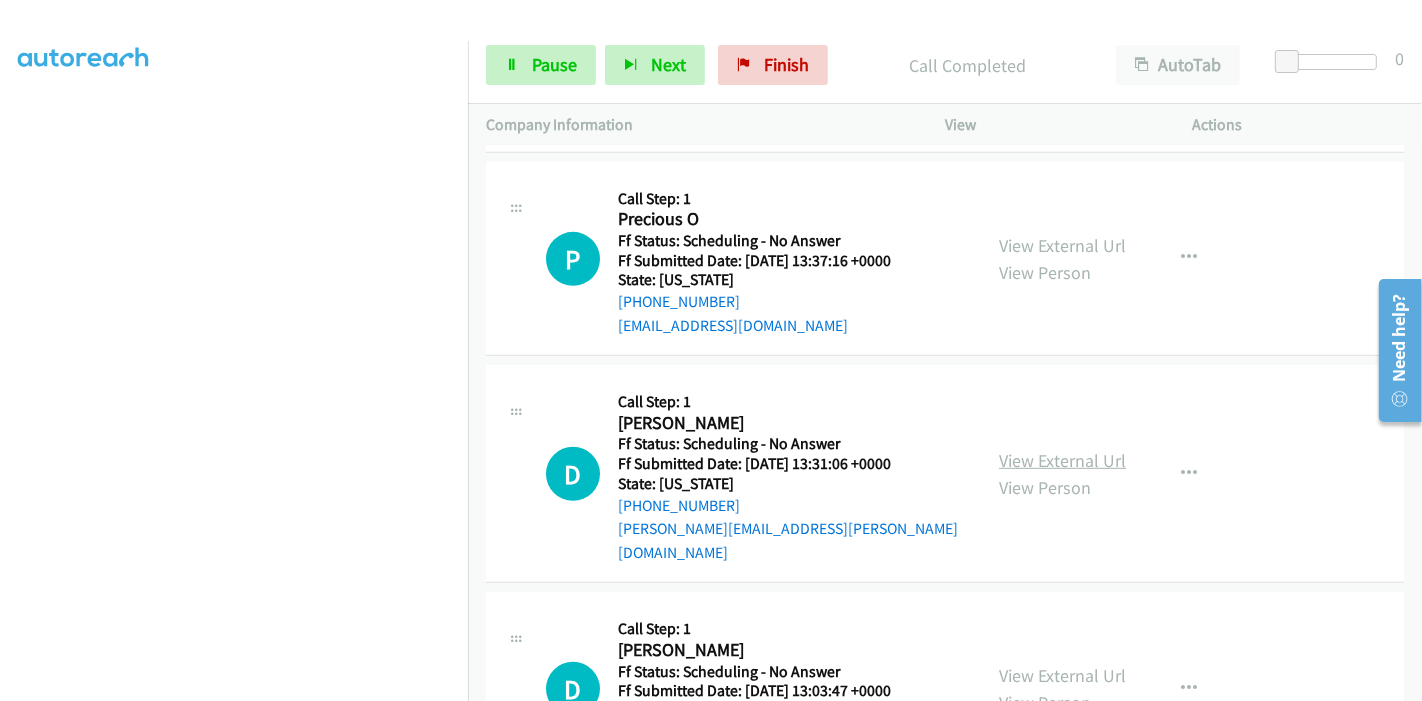 click on "View External Url" at bounding box center [1062, 460] 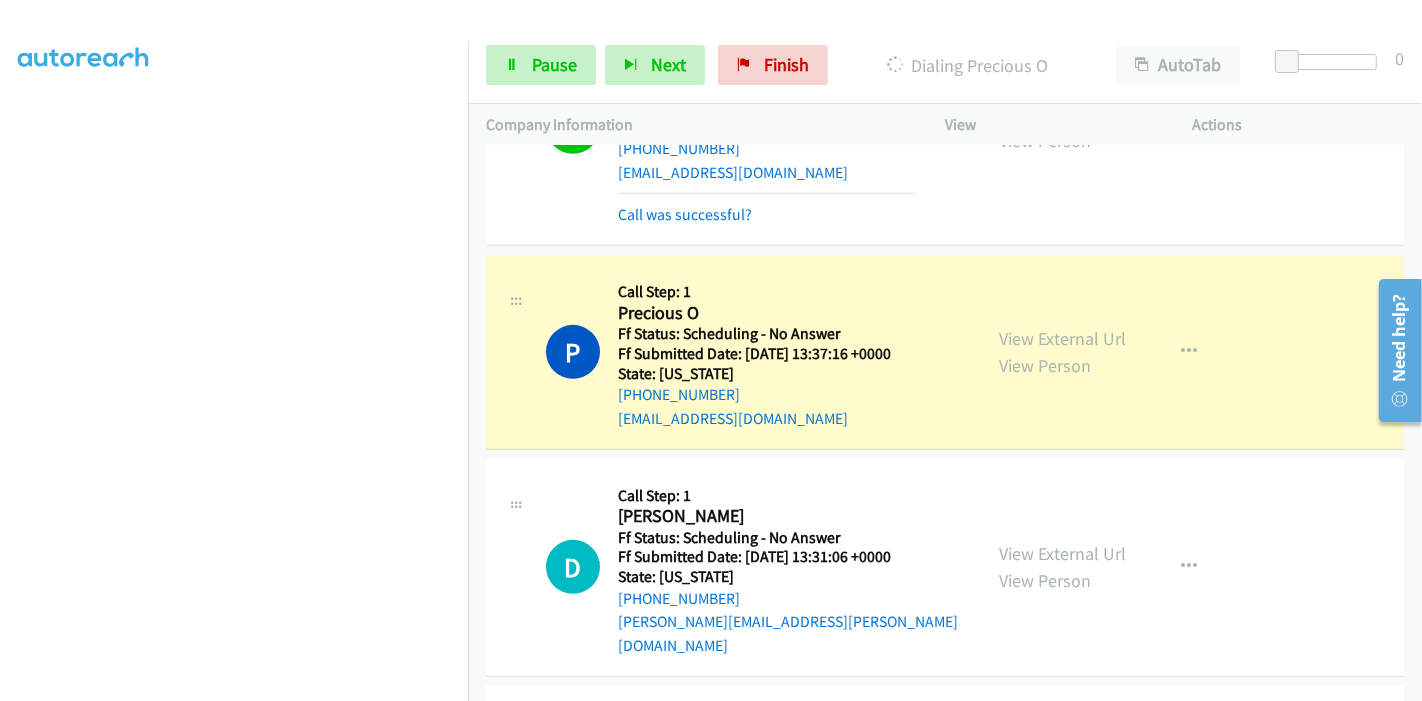 scroll, scrollTop: 777, scrollLeft: 0, axis: vertical 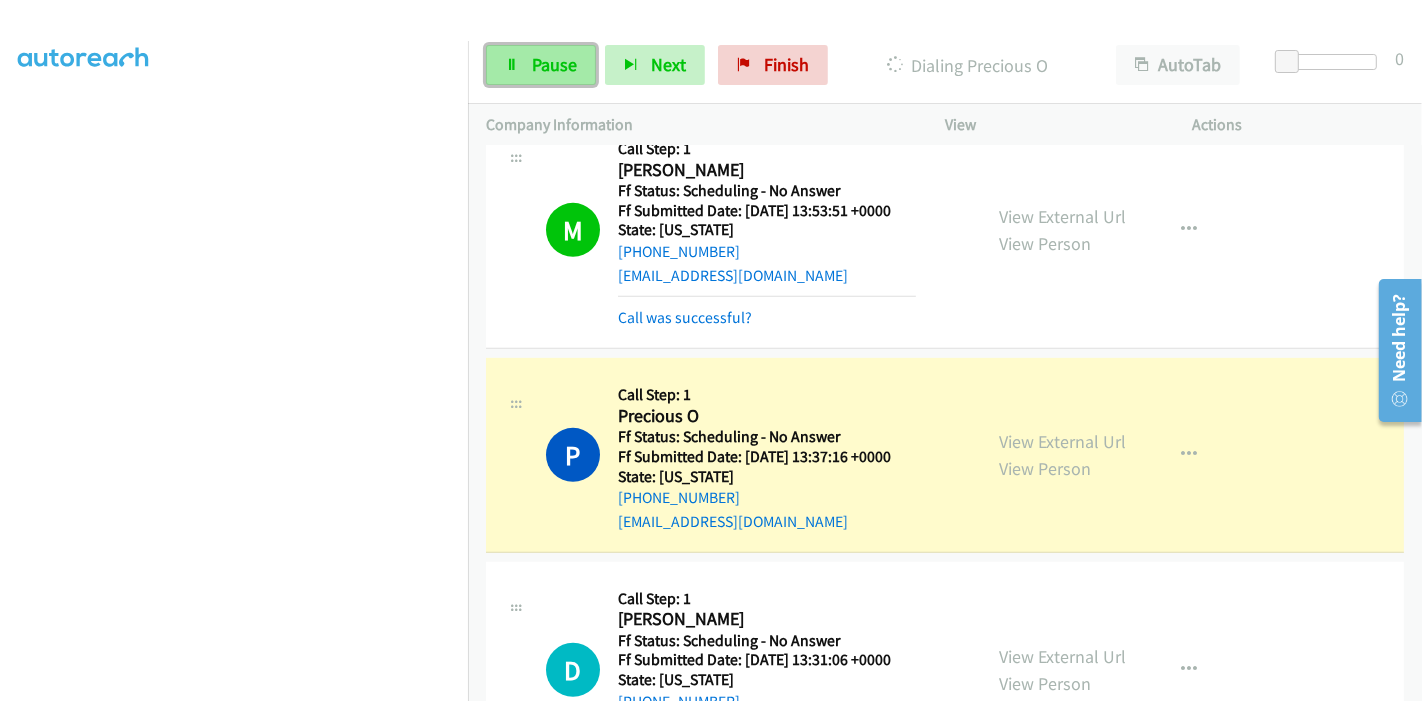 click on "Pause" at bounding box center (554, 64) 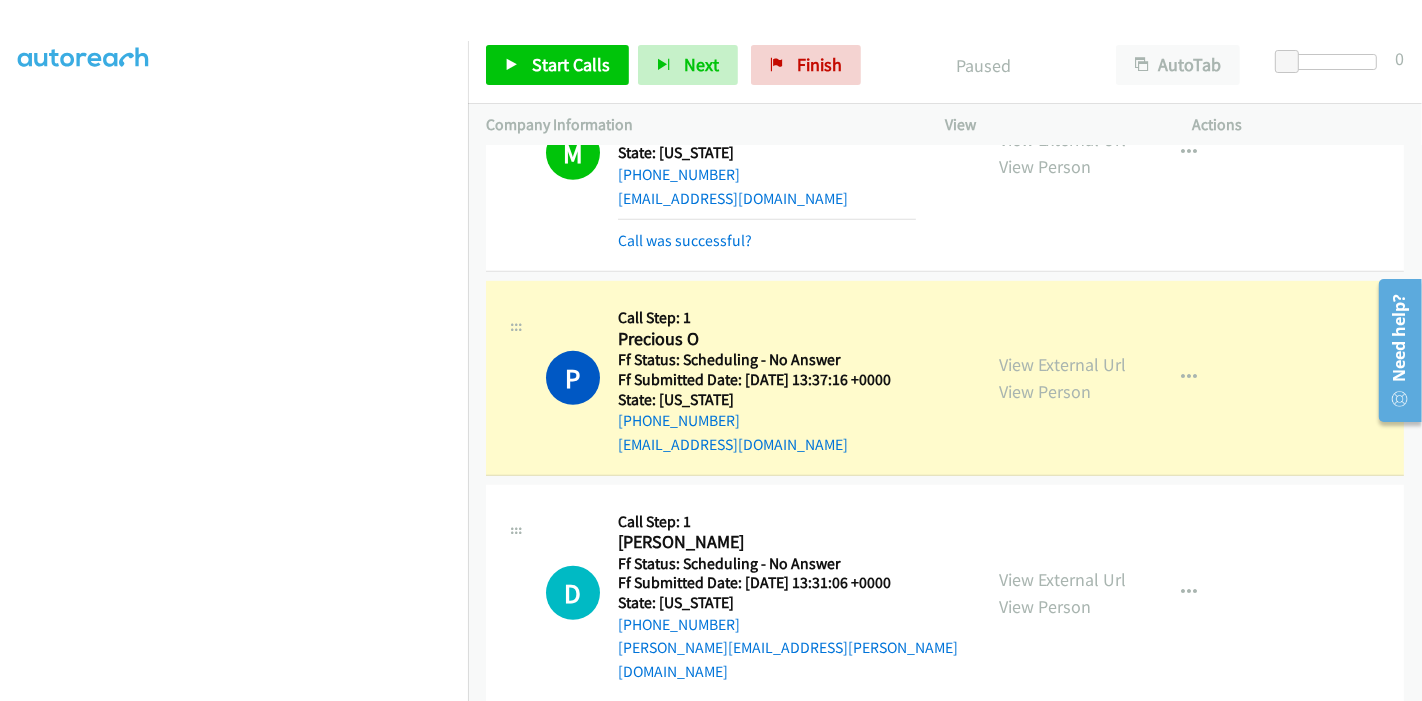 scroll, scrollTop: 1000, scrollLeft: 0, axis: vertical 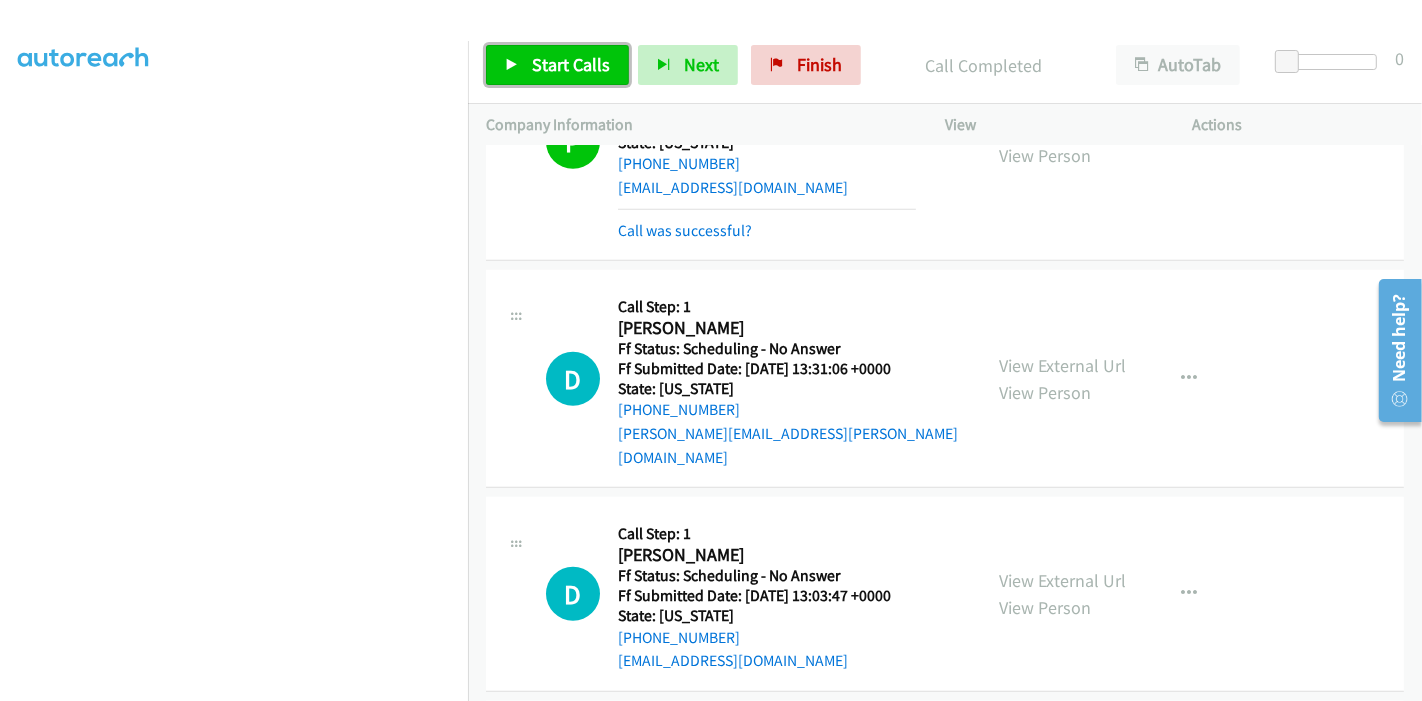 click on "Start Calls" at bounding box center [557, 65] 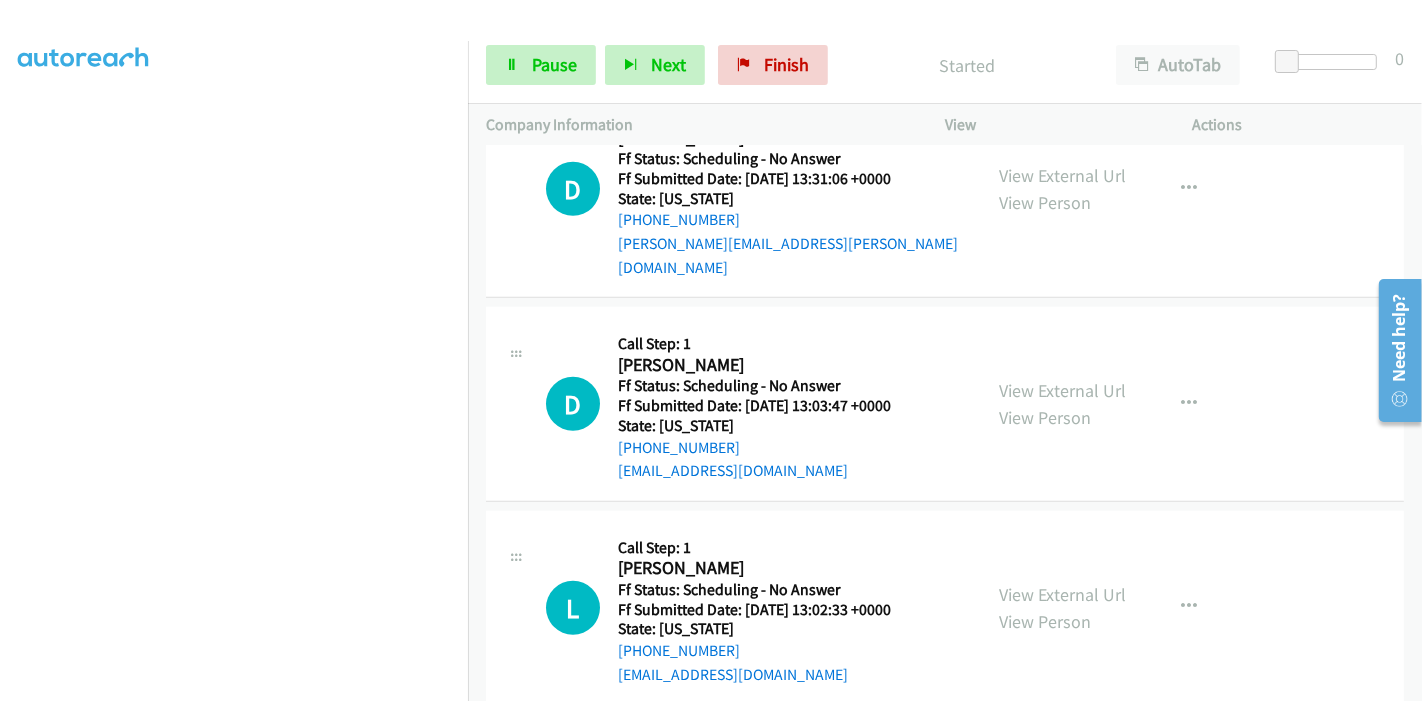 scroll, scrollTop: 1333, scrollLeft: 0, axis: vertical 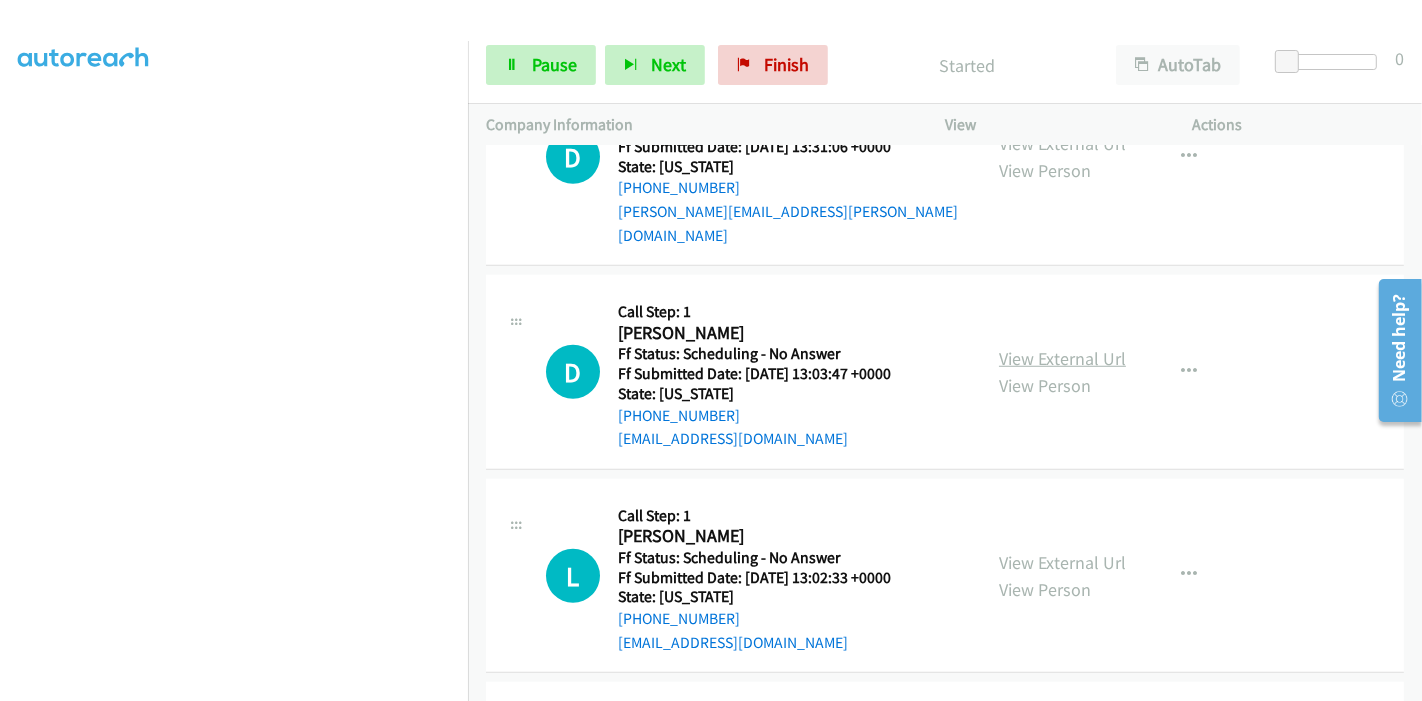 click on "View External Url" at bounding box center (1062, 358) 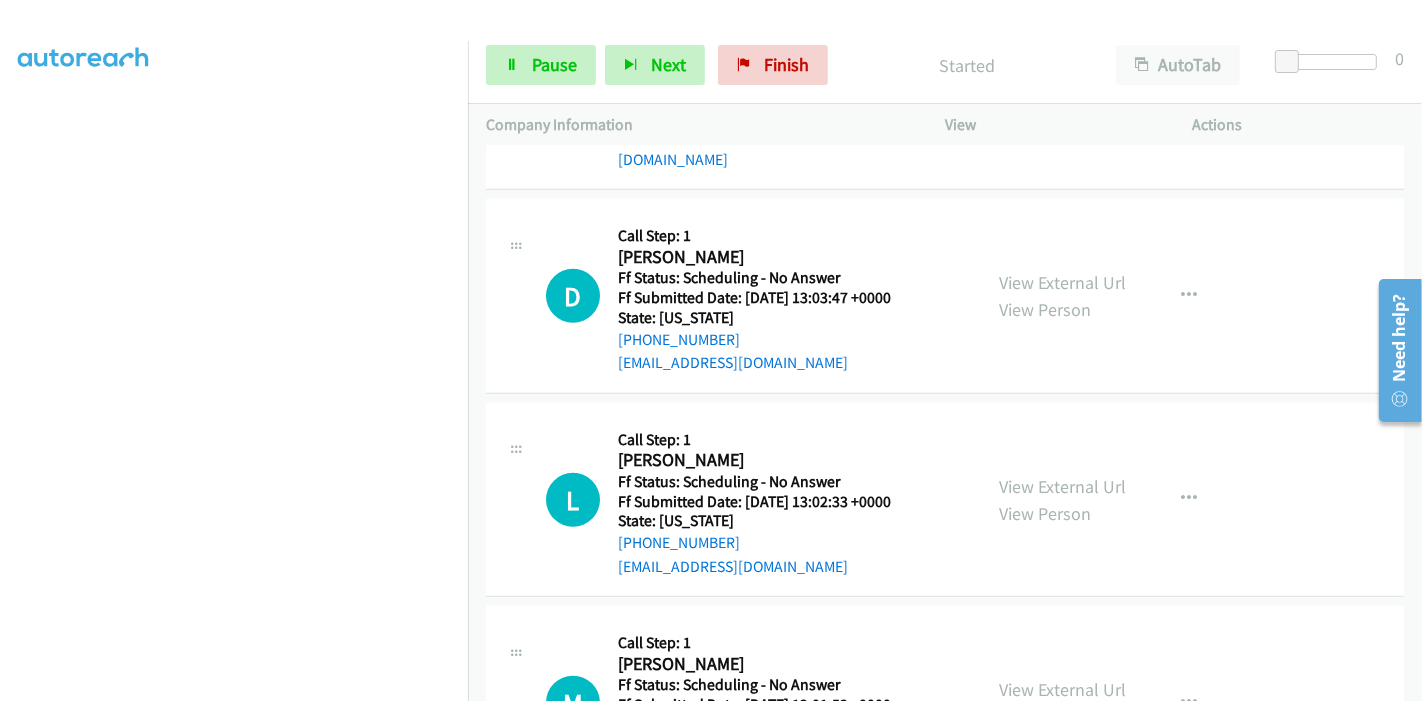 scroll, scrollTop: 1444, scrollLeft: 0, axis: vertical 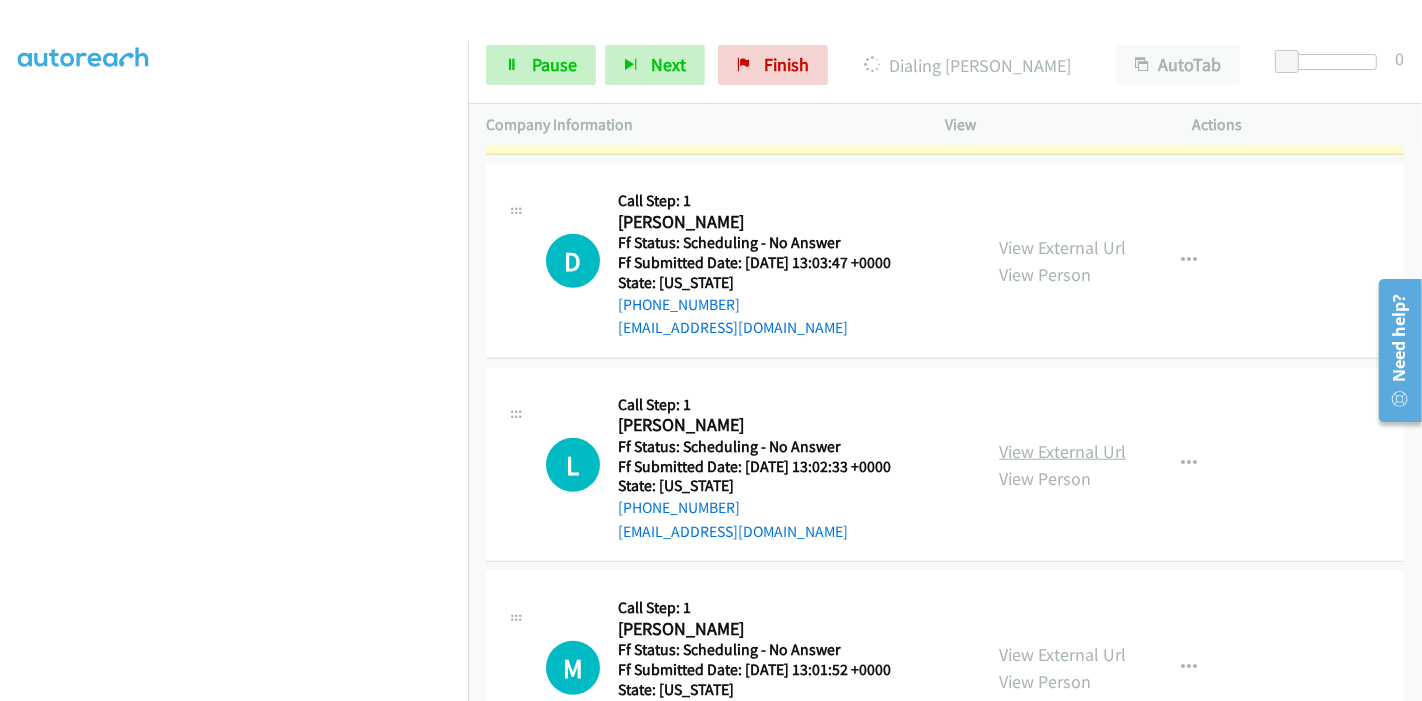 click on "View External Url" at bounding box center [1062, 451] 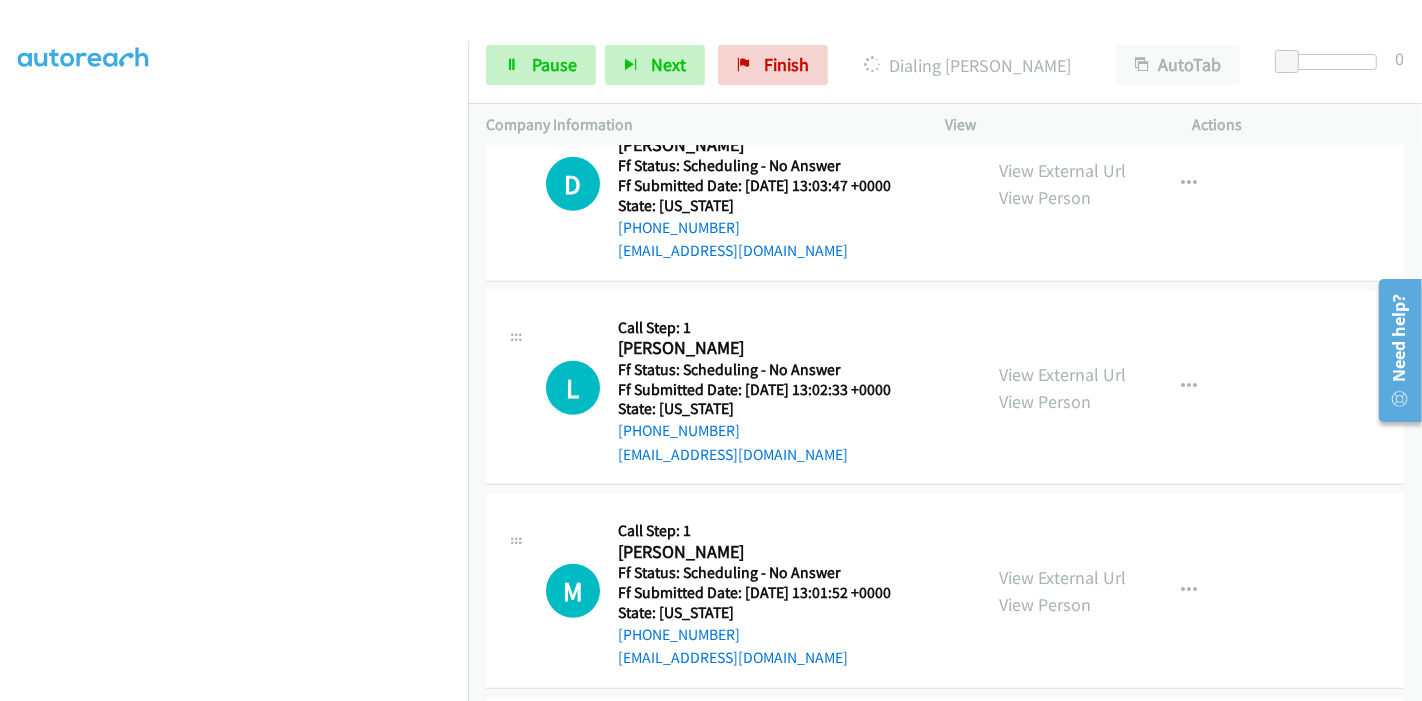 scroll, scrollTop: 1555, scrollLeft: 0, axis: vertical 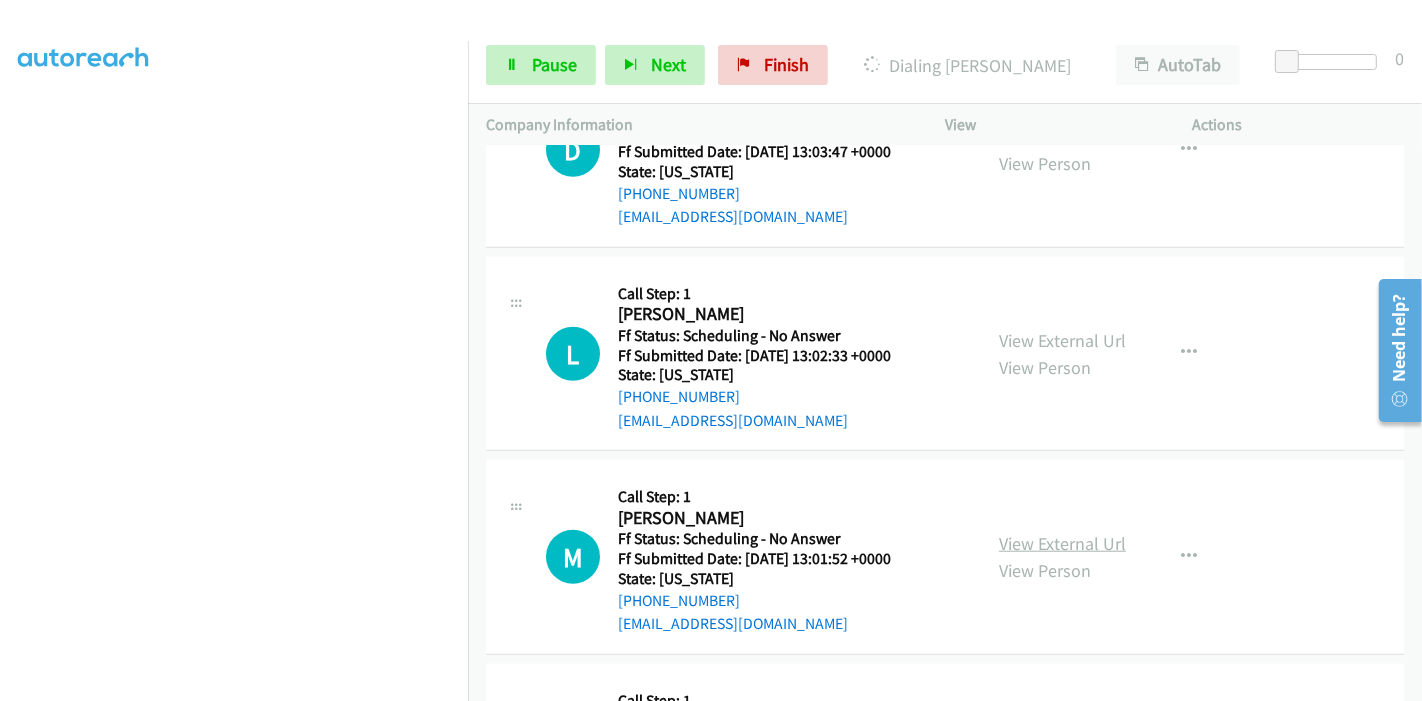 click on "View External Url" at bounding box center [1062, 543] 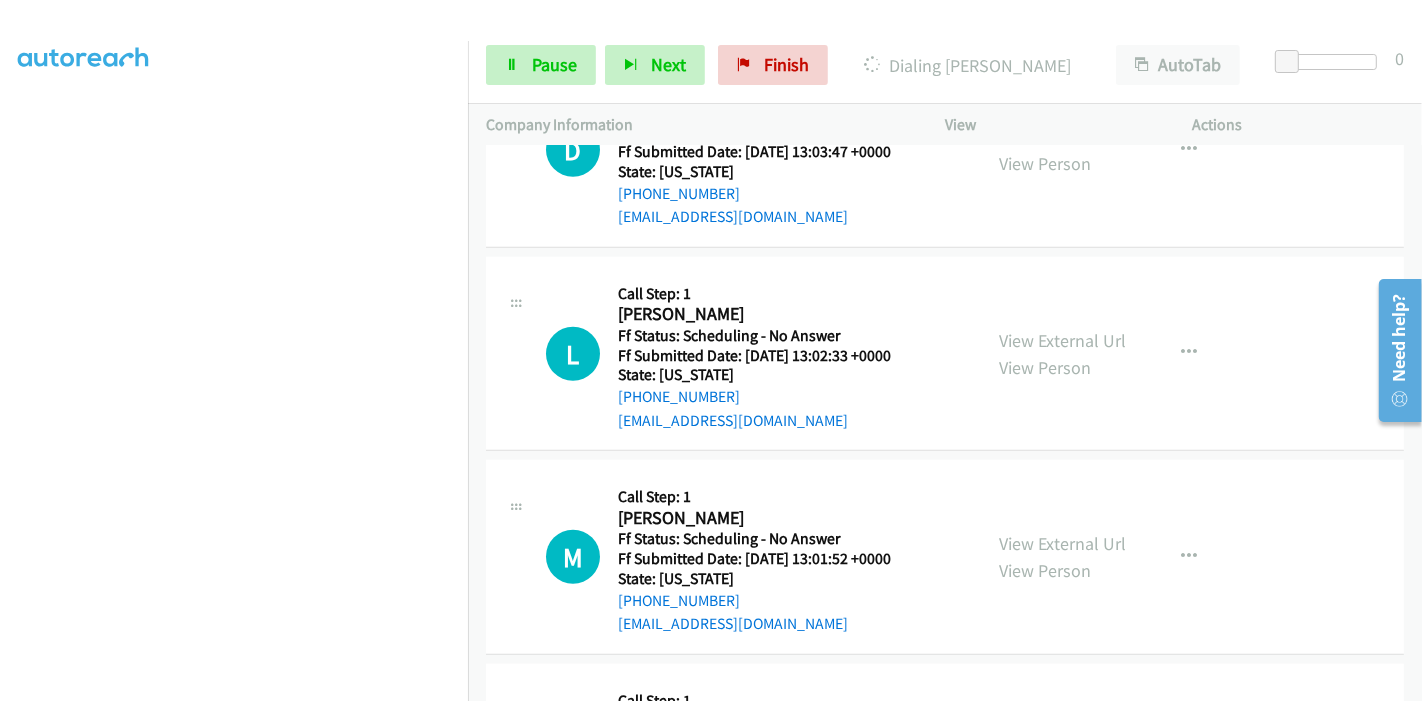 scroll, scrollTop: 1666, scrollLeft: 0, axis: vertical 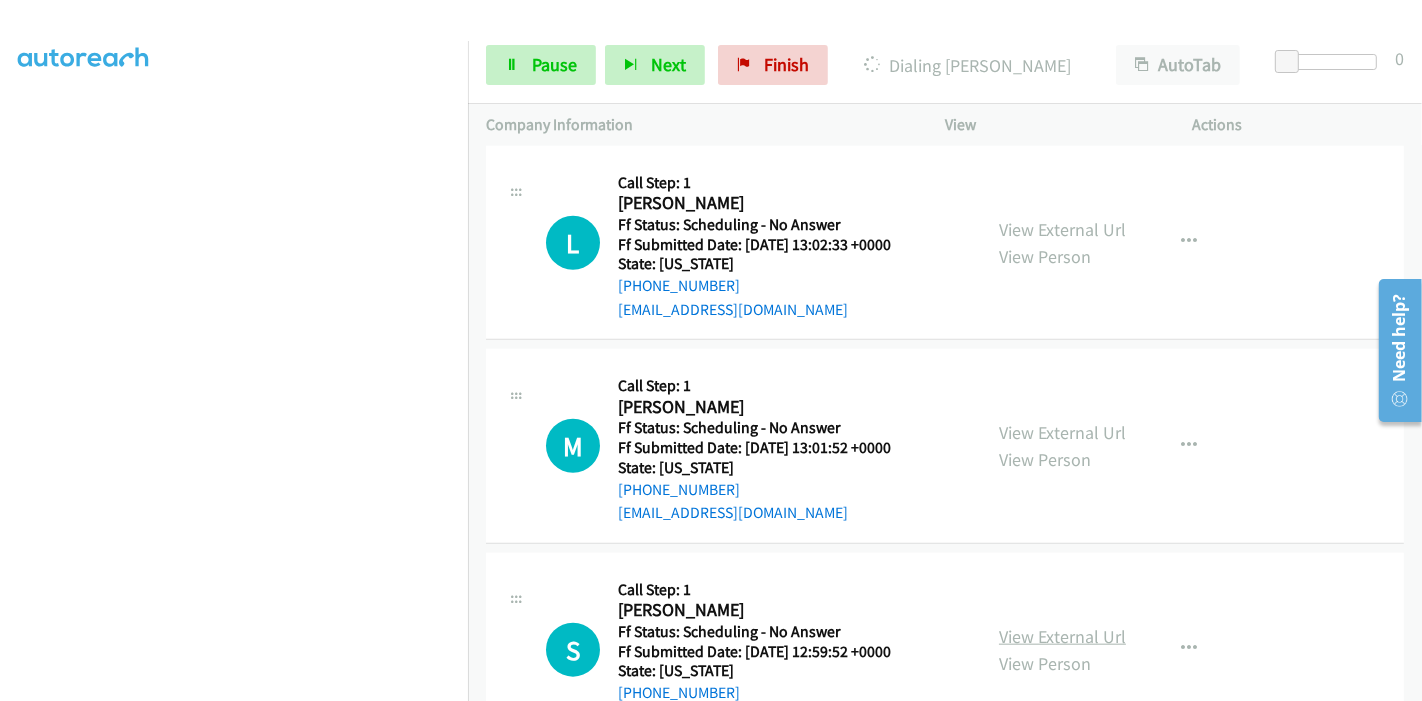 click on "View External Url" at bounding box center (1062, 636) 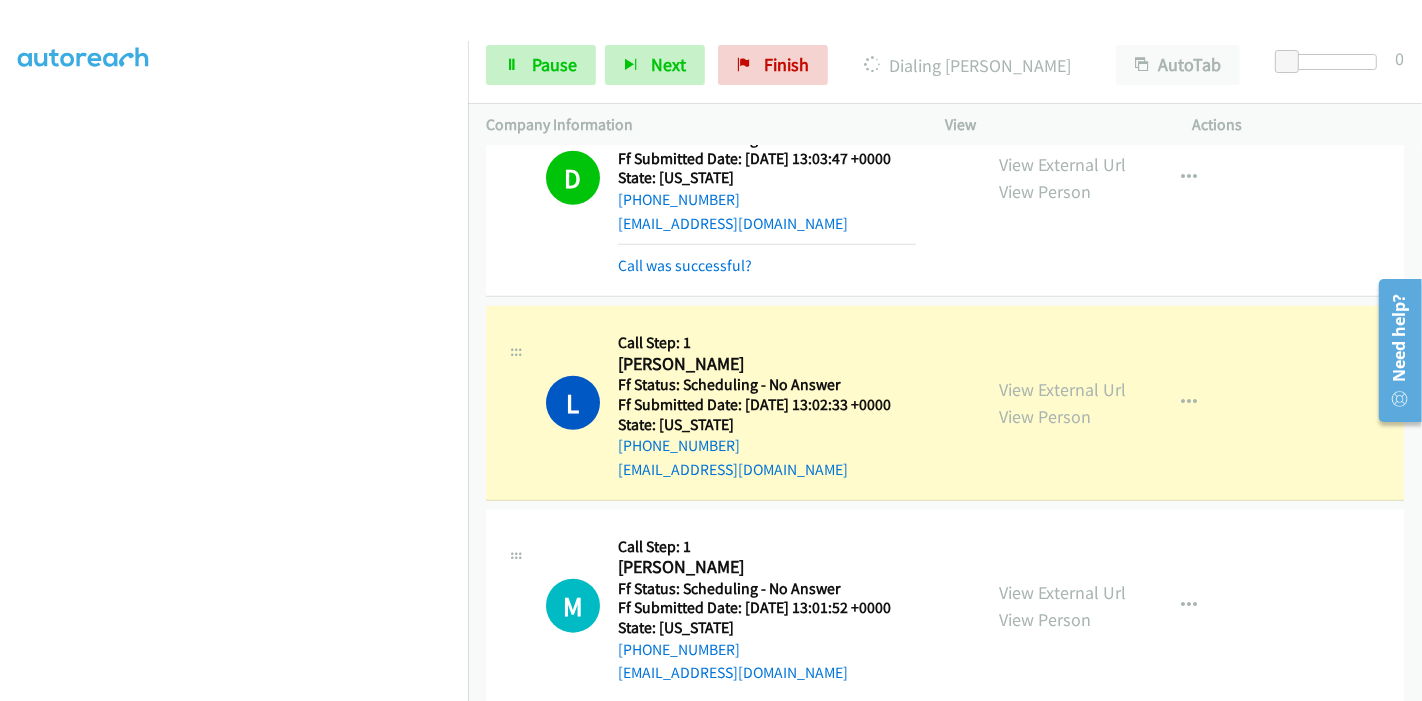 scroll, scrollTop: 1708, scrollLeft: 0, axis: vertical 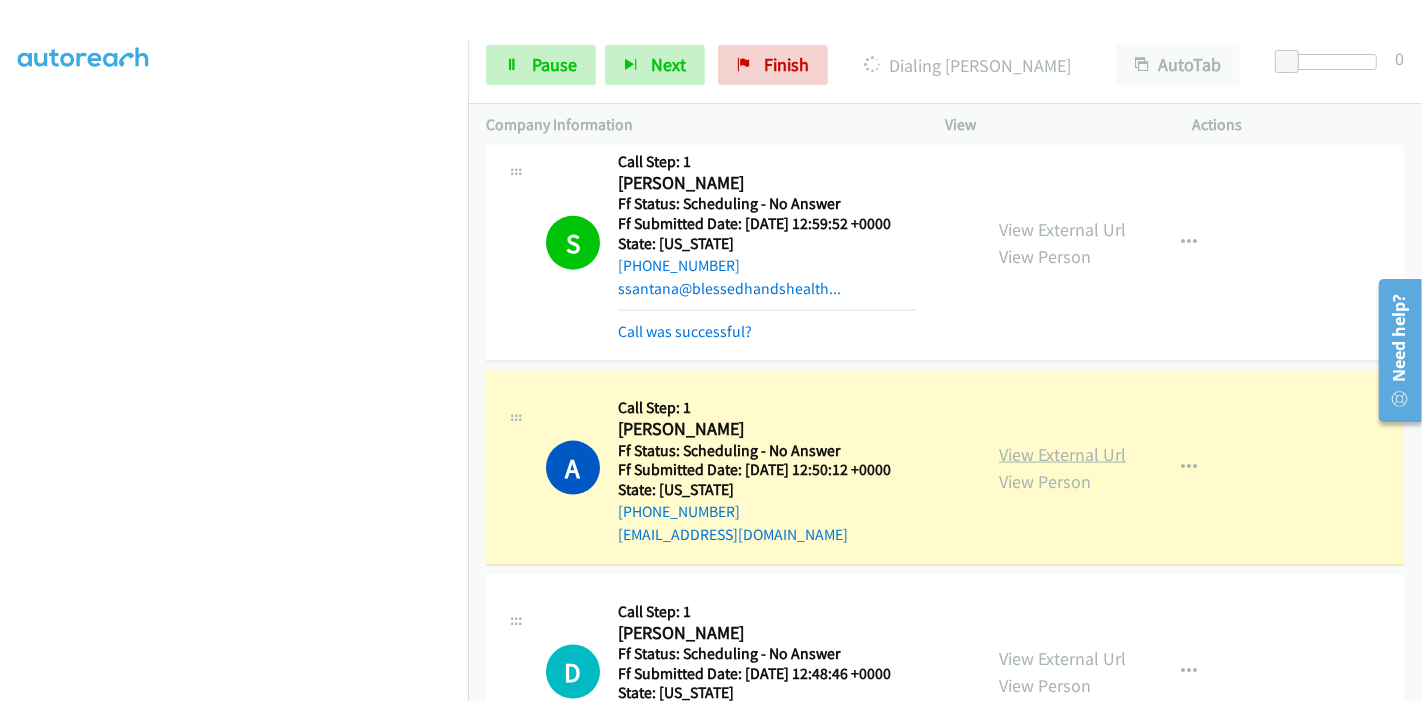 click on "View External Url" at bounding box center [1062, 454] 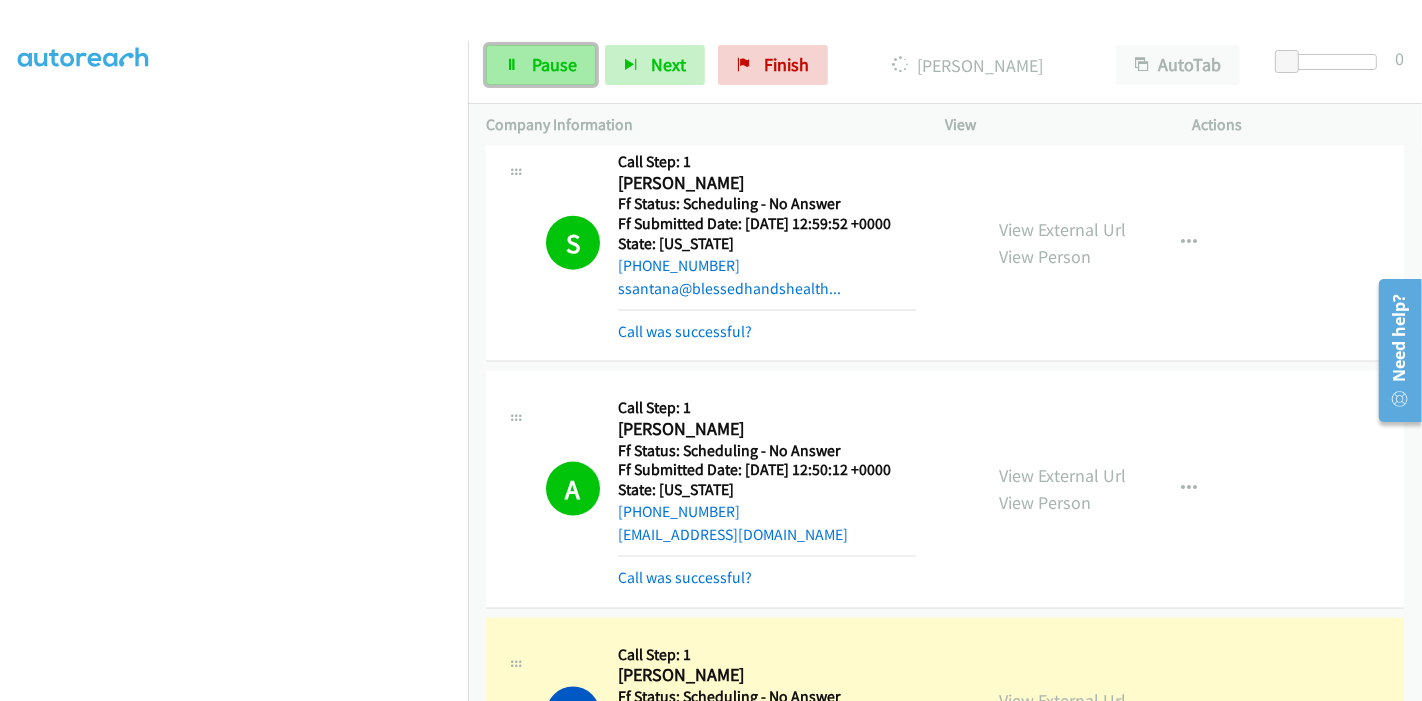 click at bounding box center (512, 66) 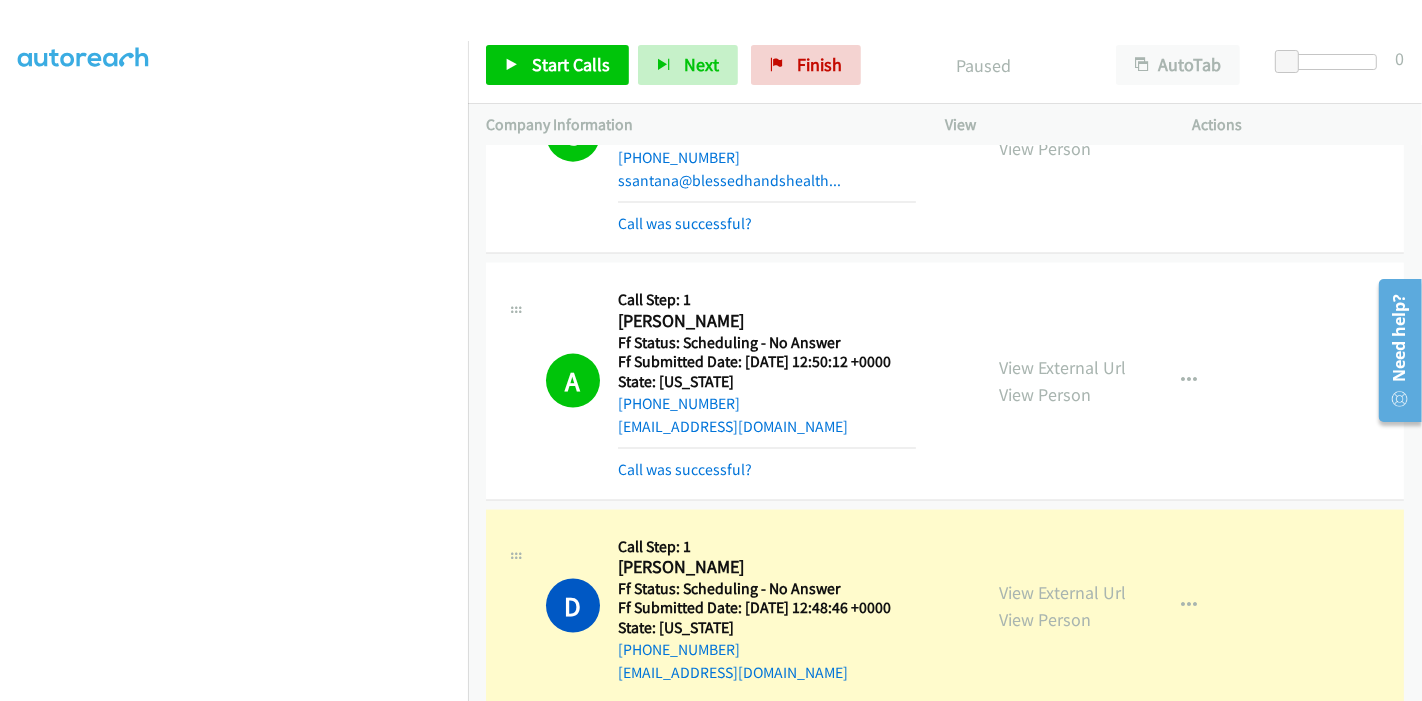 scroll, scrollTop: 2486, scrollLeft: 0, axis: vertical 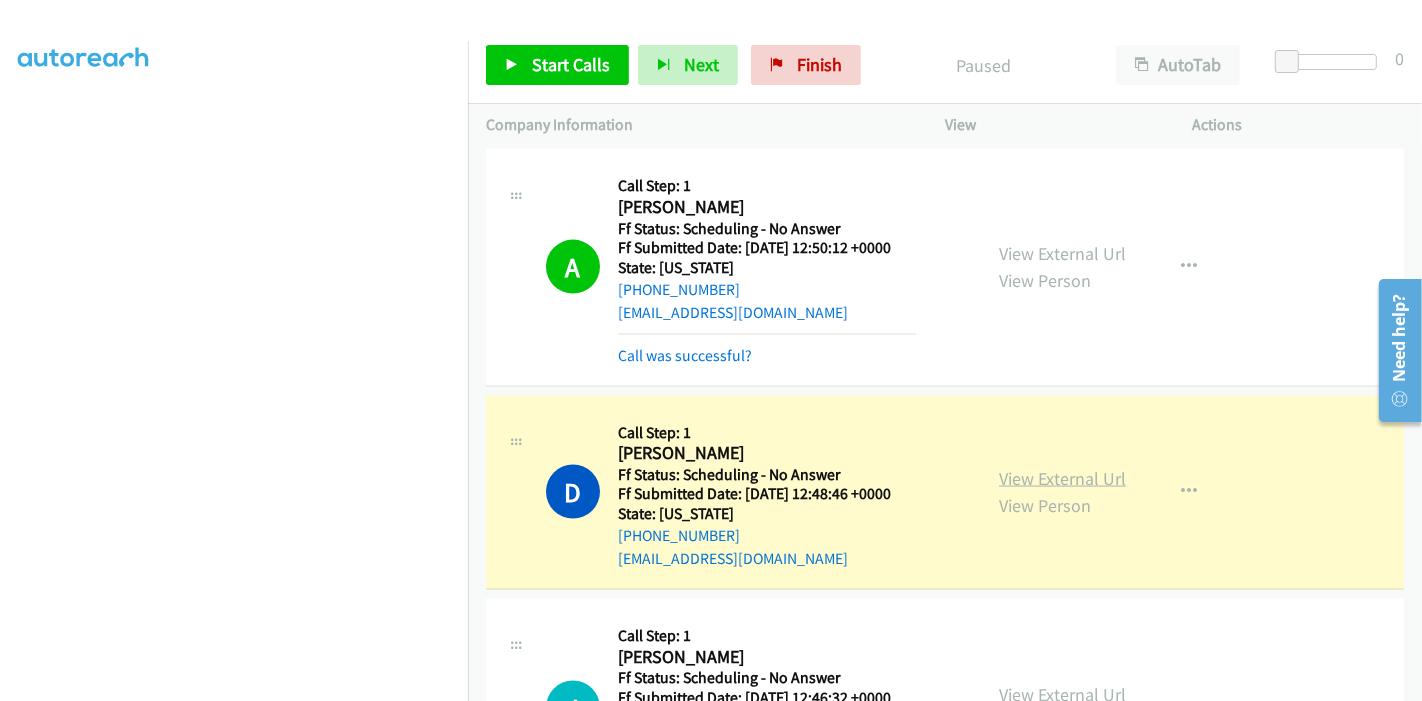 click on "View External Url" at bounding box center (1062, 478) 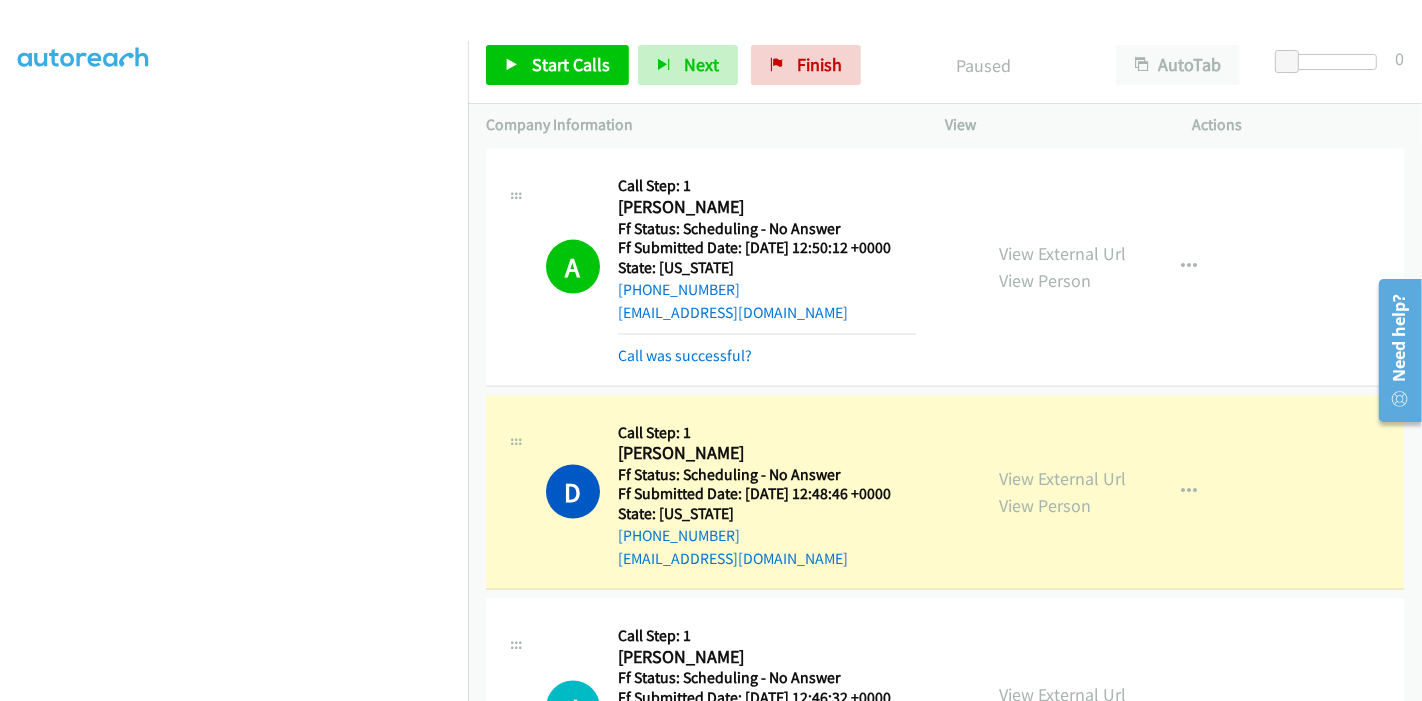 scroll, scrollTop: 89, scrollLeft: 0, axis: vertical 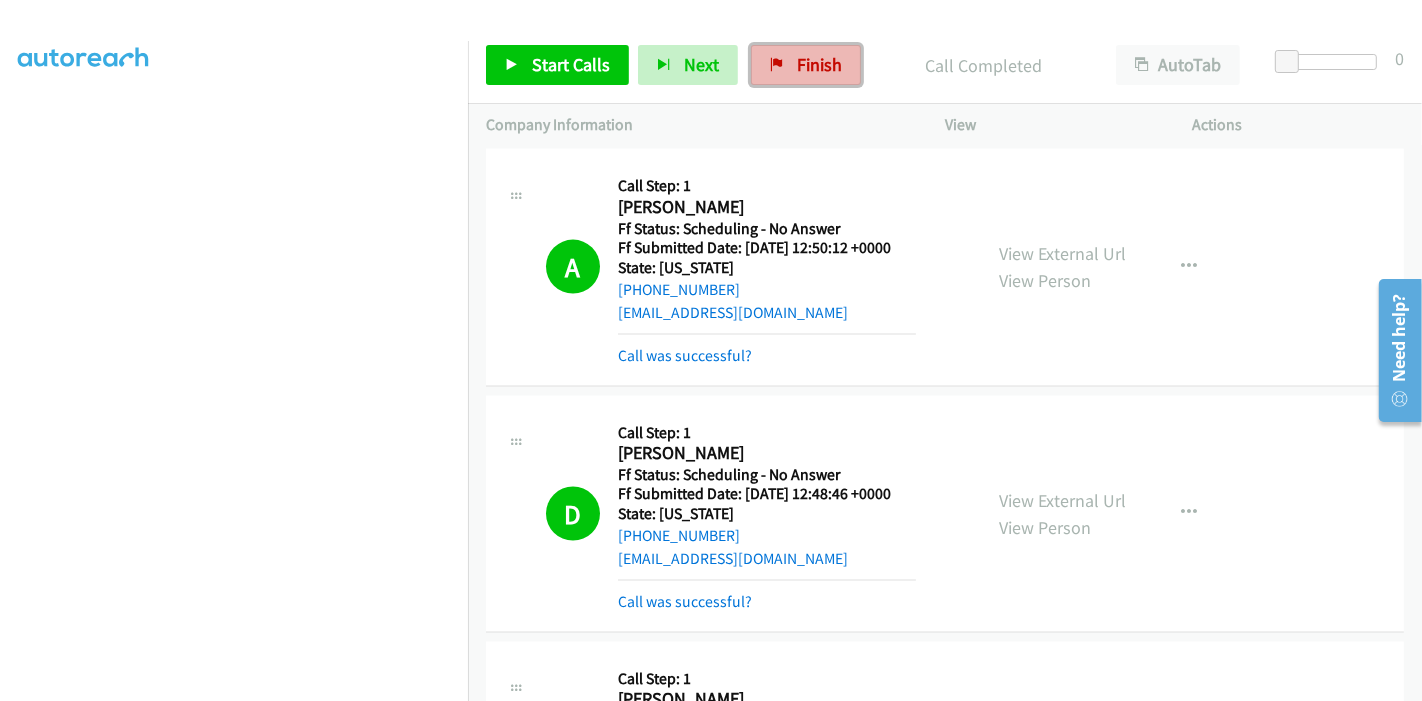click on "Finish" at bounding box center [806, 65] 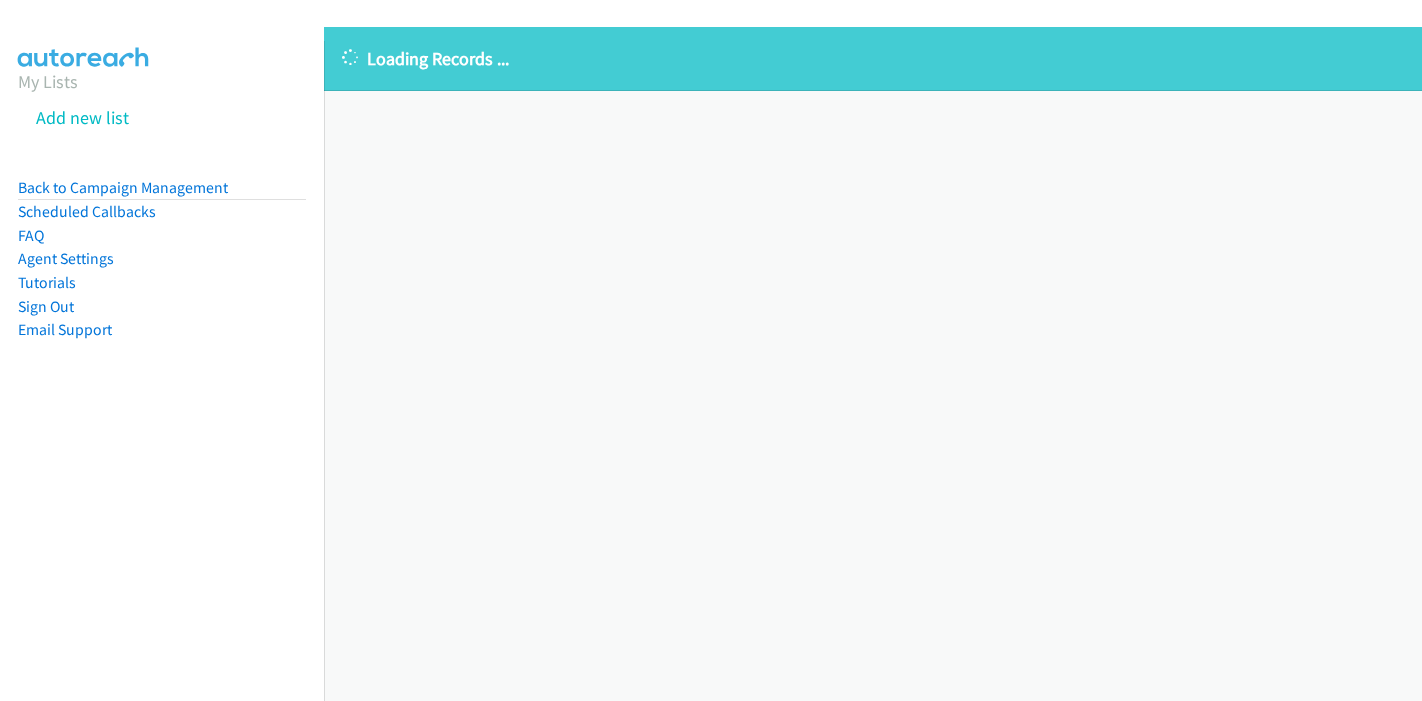 scroll, scrollTop: 0, scrollLeft: 0, axis: both 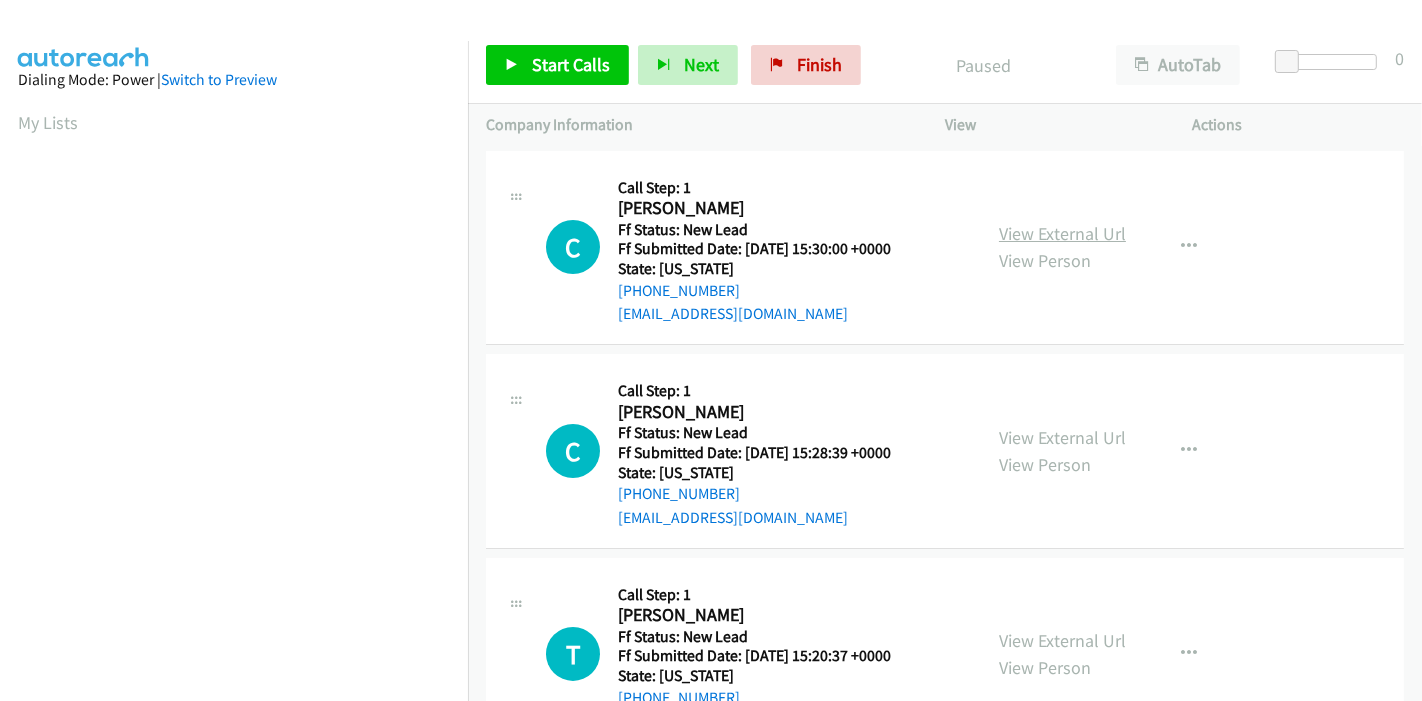 click on "View External Url" at bounding box center (1062, 233) 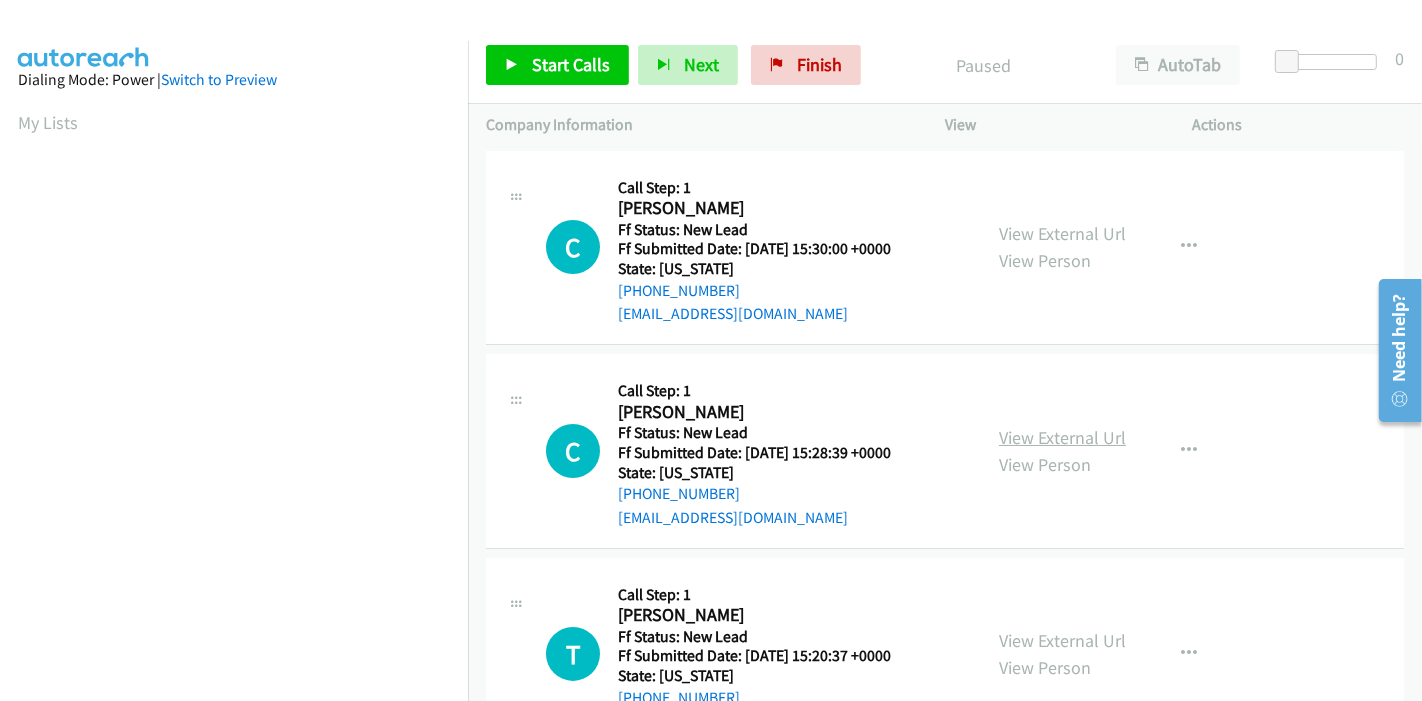 click on "View External Url" at bounding box center [1062, 437] 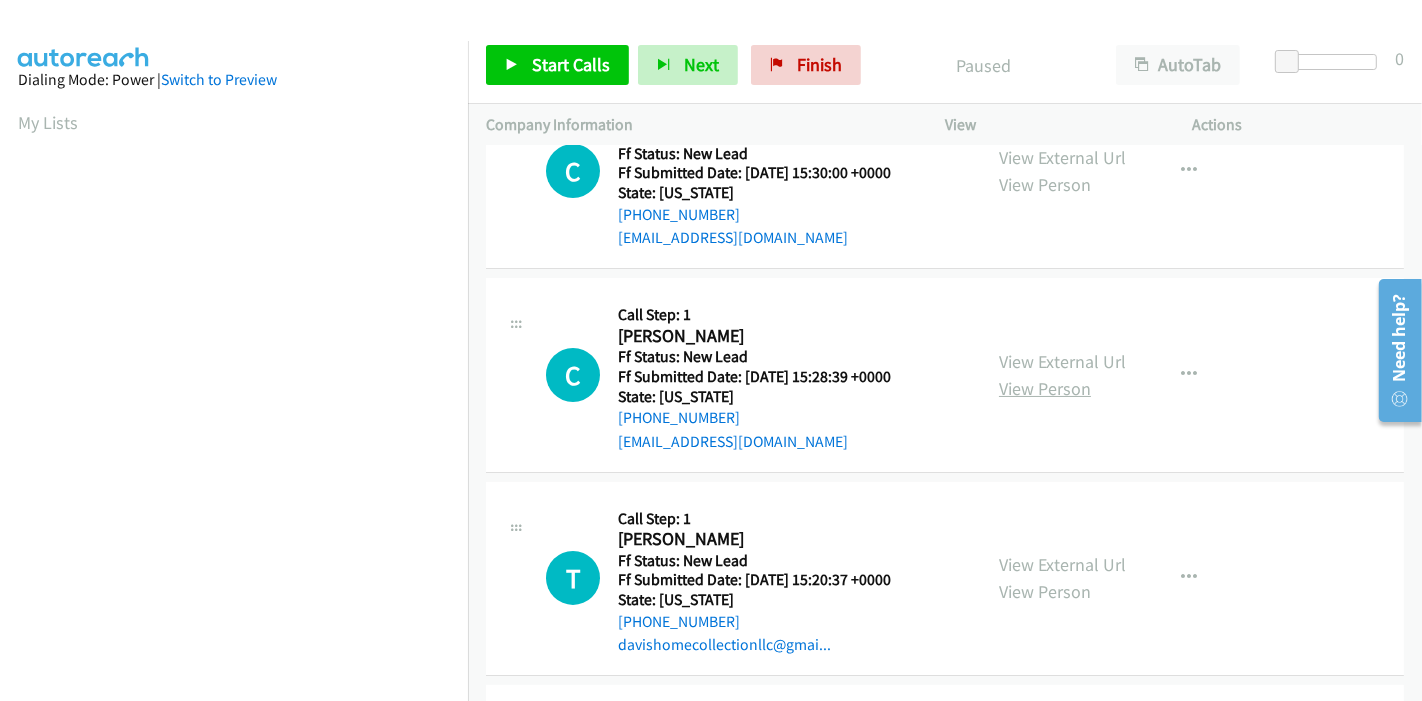 scroll, scrollTop: 111, scrollLeft: 0, axis: vertical 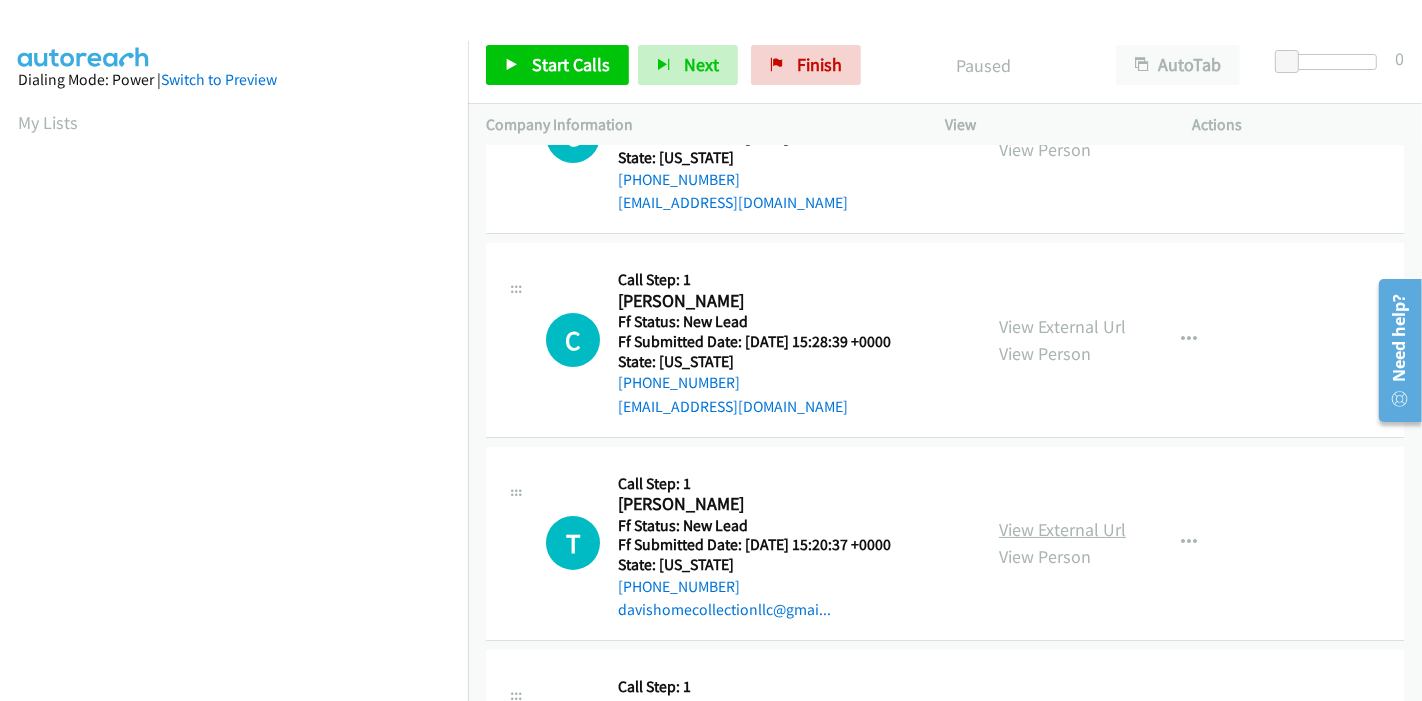 click on "View External Url" at bounding box center (1062, 529) 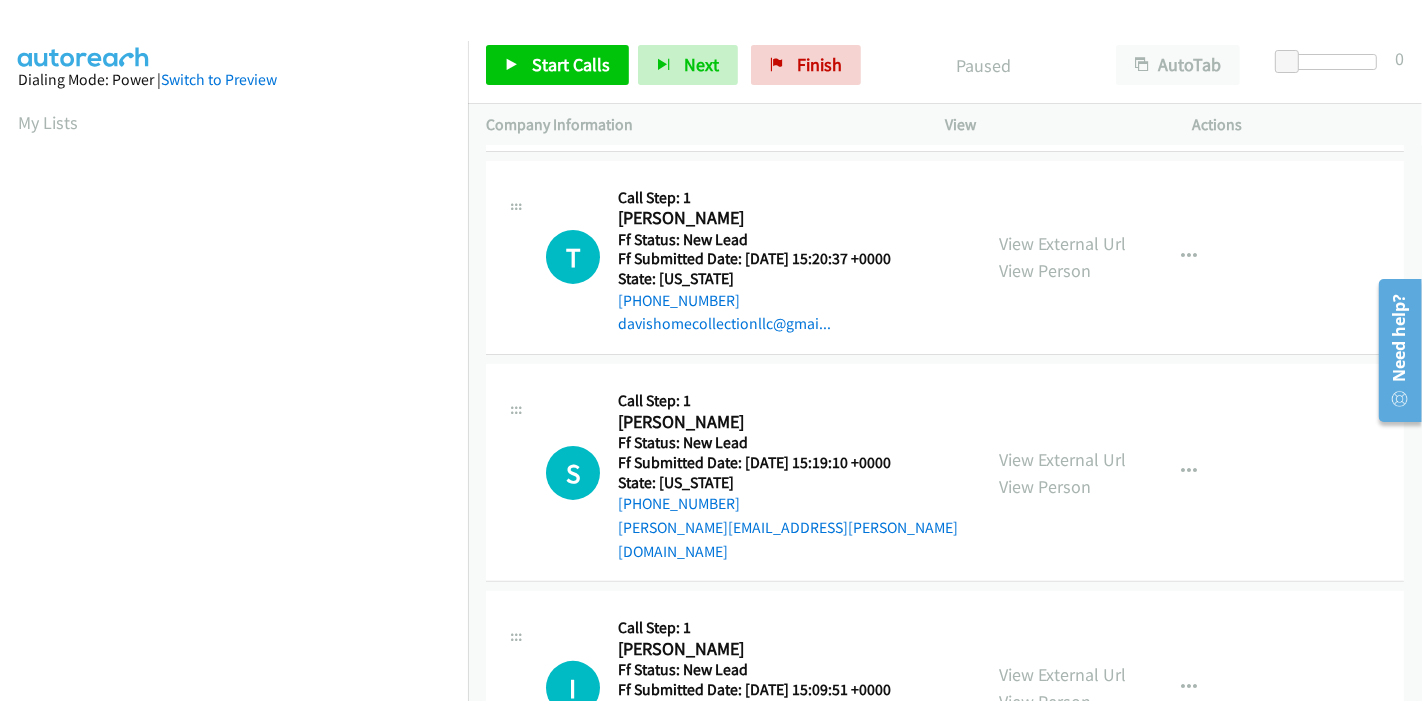 scroll, scrollTop: 444, scrollLeft: 0, axis: vertical 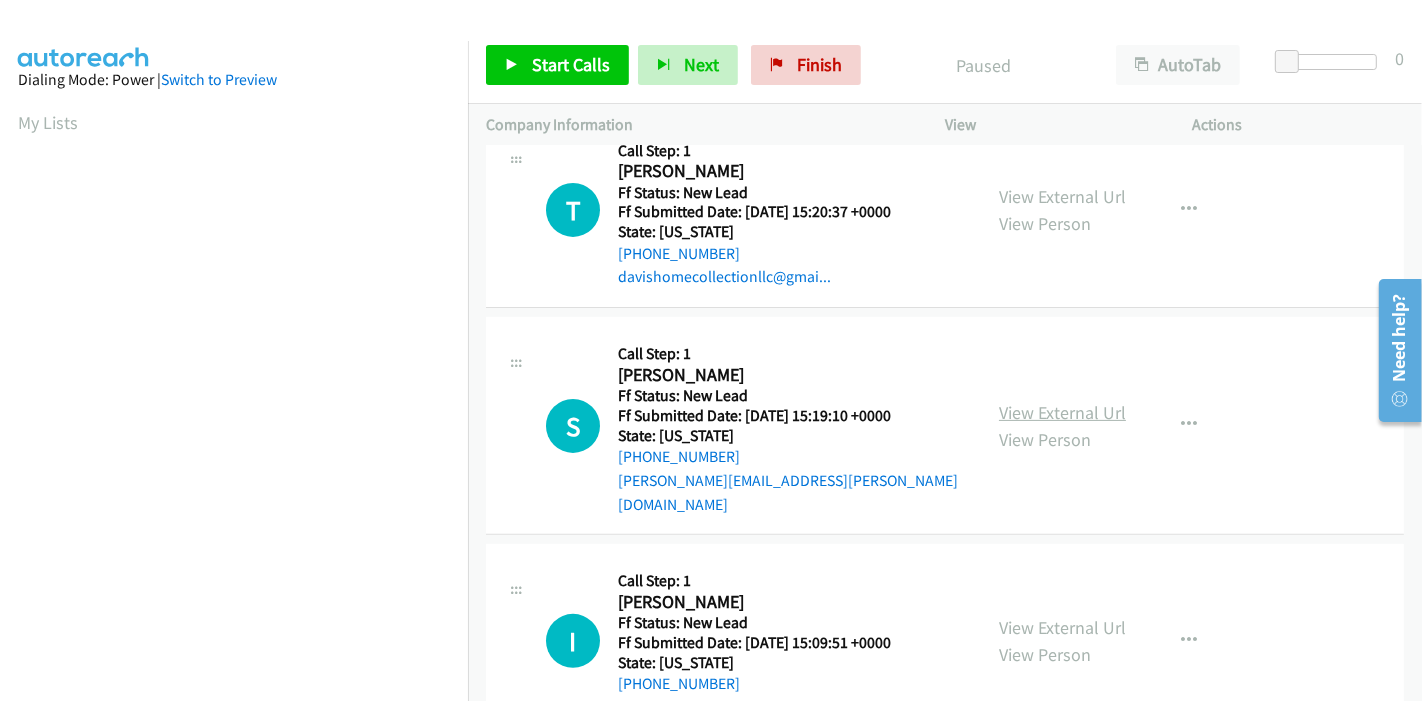click on "View External Url" at bounding box center (1062, 412) 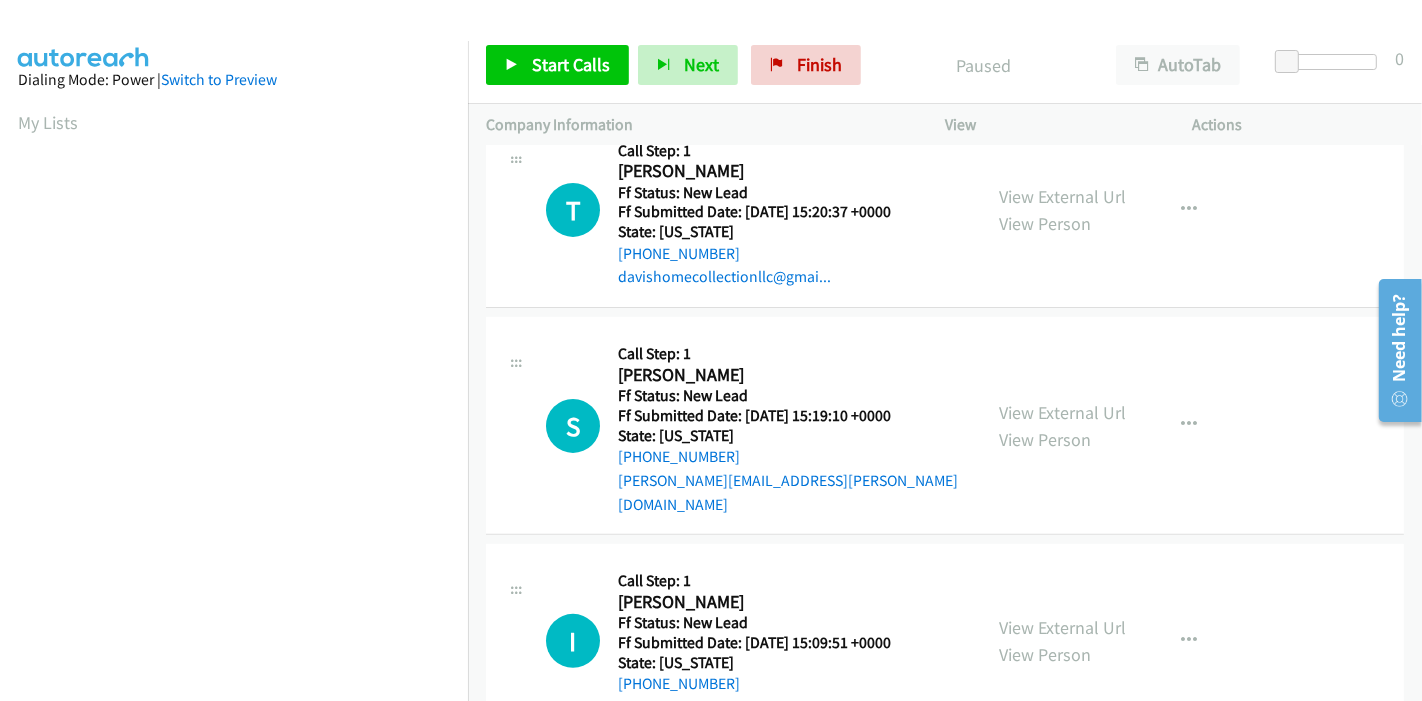 scroll, scrollTop: 487, scrollLeft: 0, axis: vertical 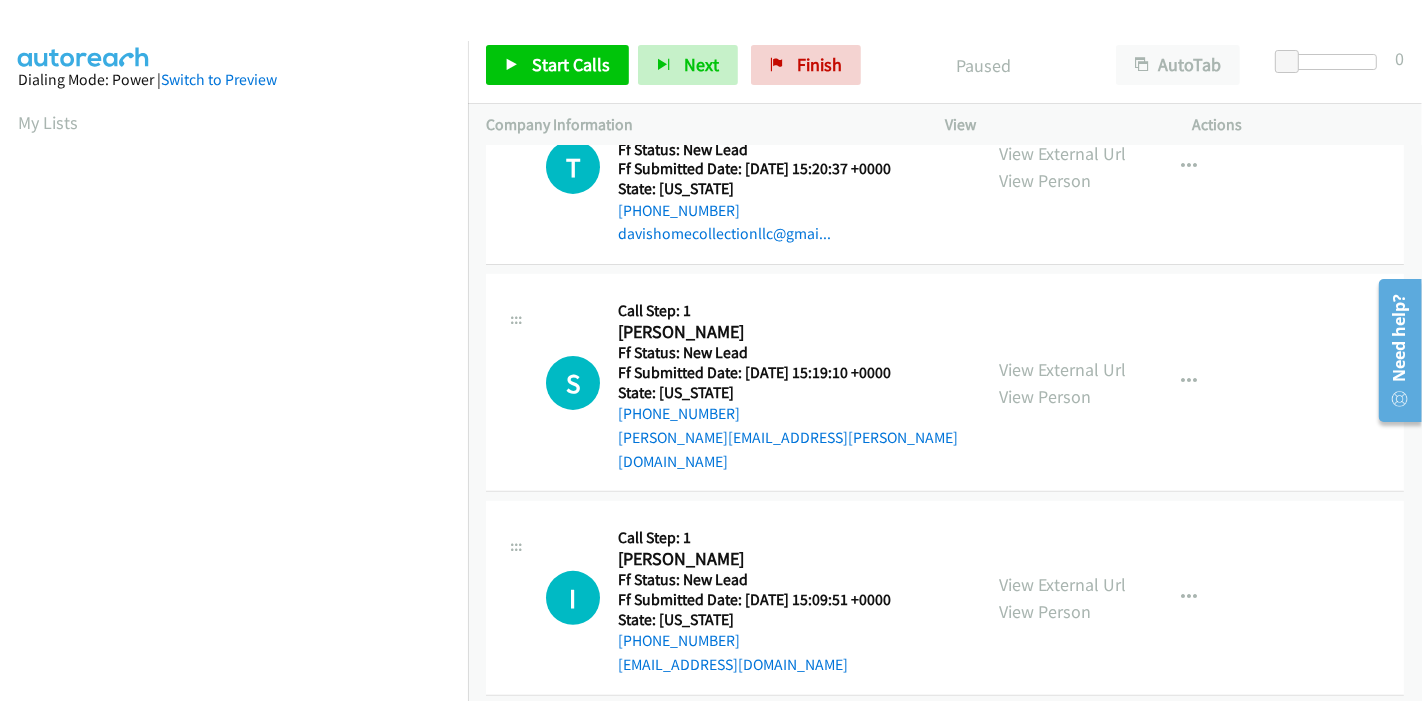 click on "View External Url
View Person" at bounding box center [1062, 598] 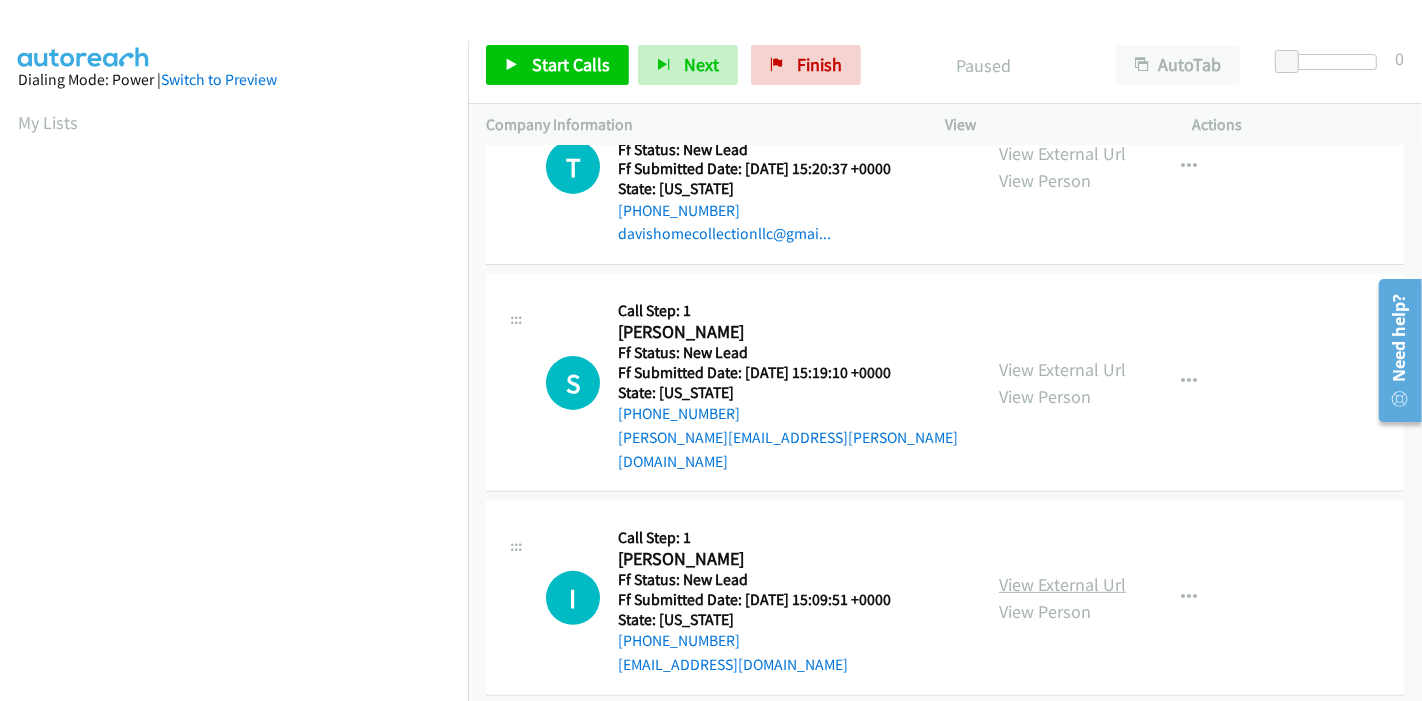 click on "View External Url" at bounding box center [1062, 584] 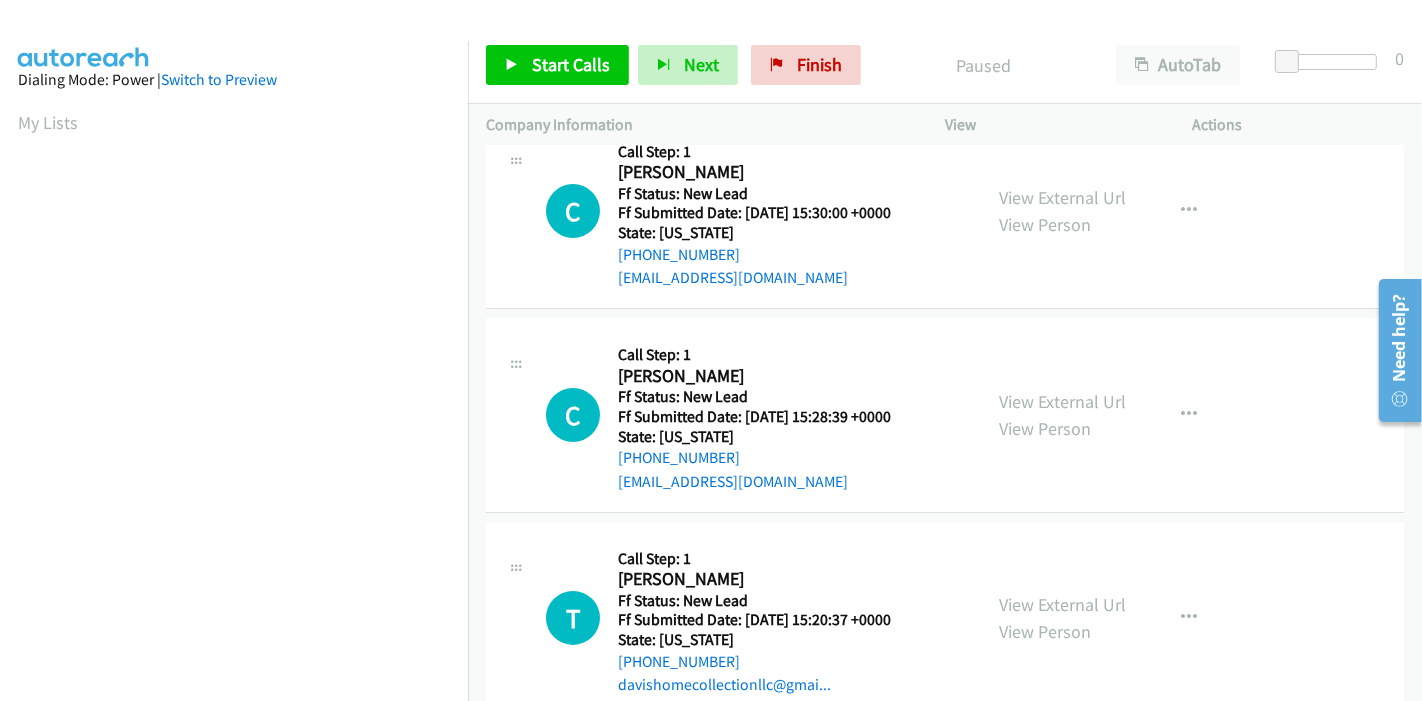 scroll, scrollTop: 0, scrollLeft: 0, axis: both 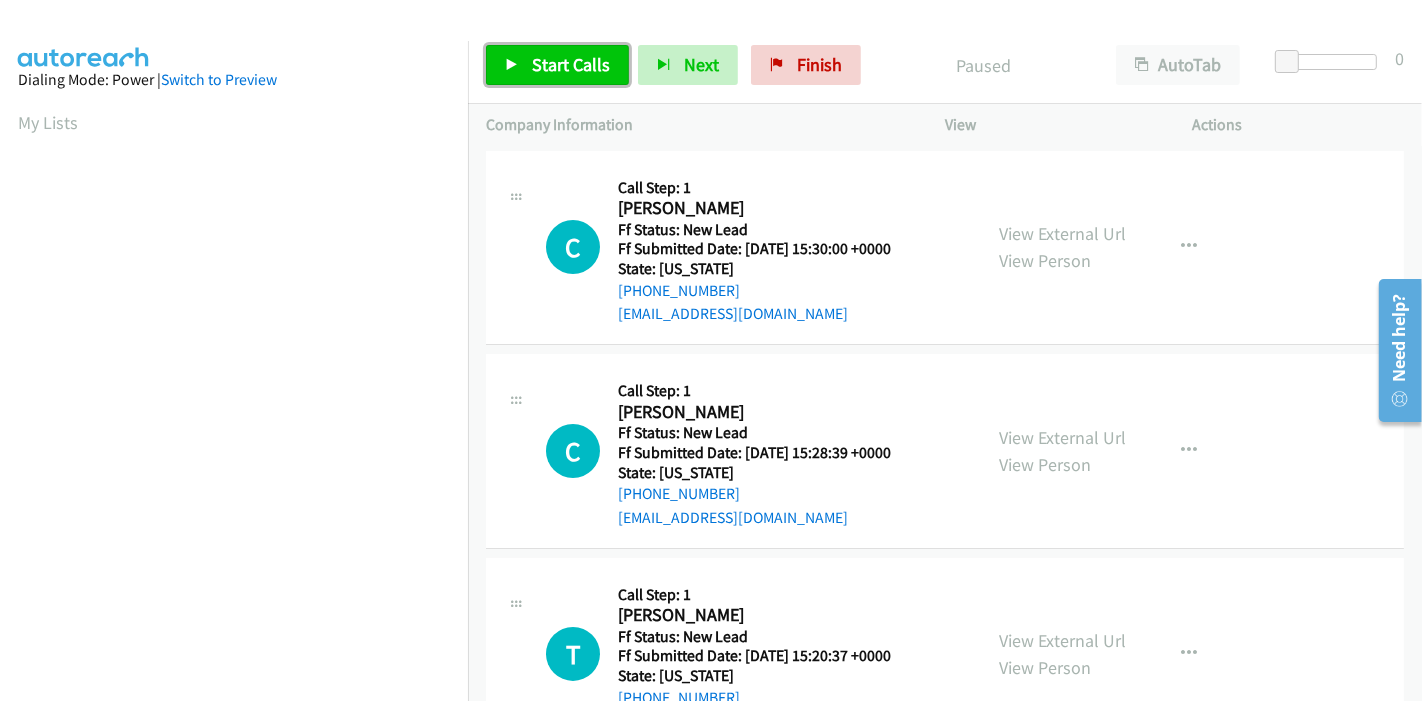 click on "Start Calls" at bounding box center [571, 64] 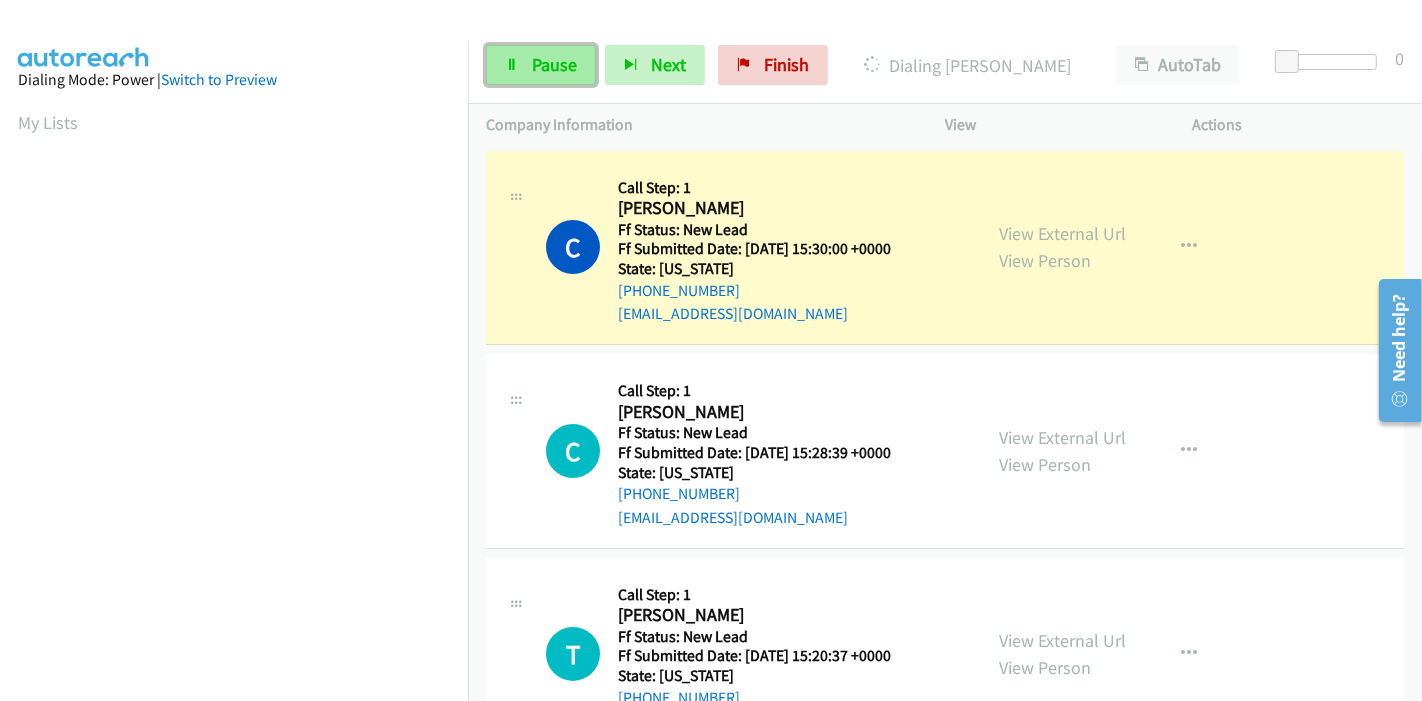 click on "Pause" at bounding box center [554, 64] 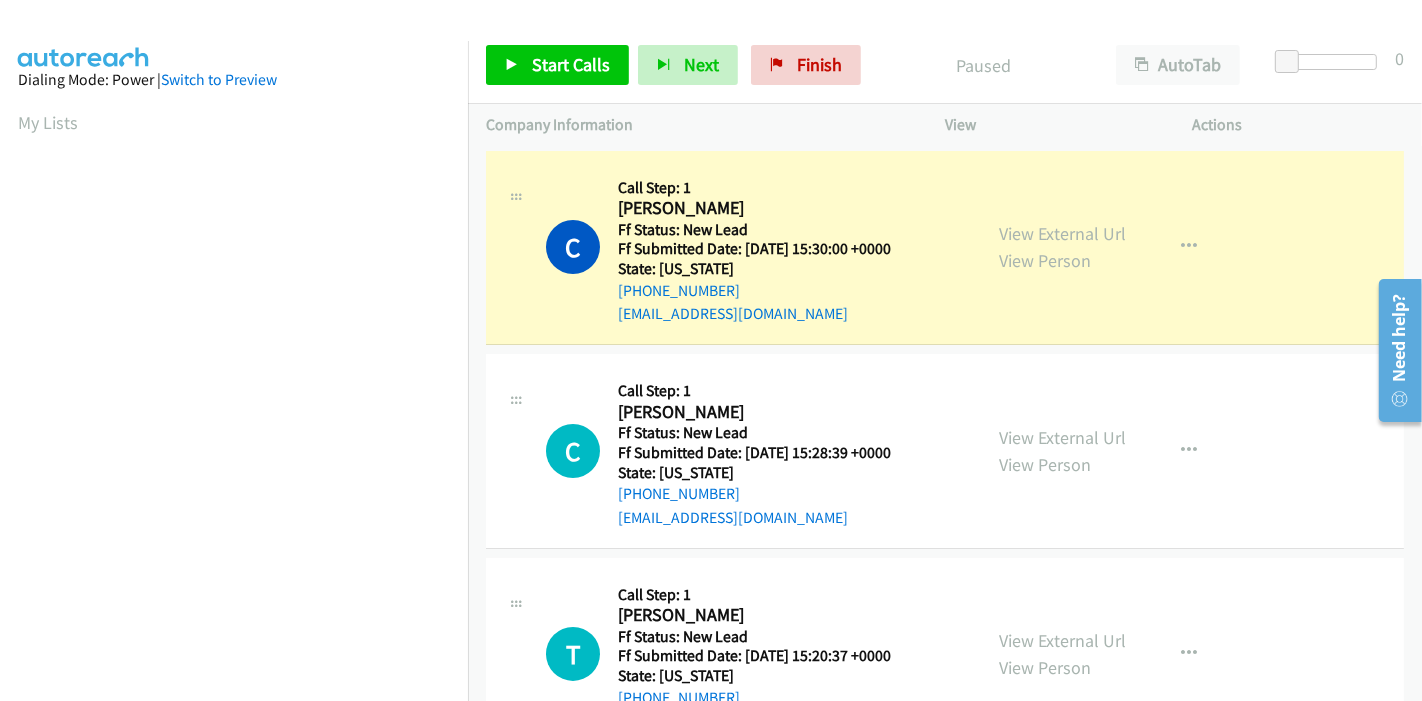 scroll, scrollTop: 422, scrollLeft: 0, axis: vertical 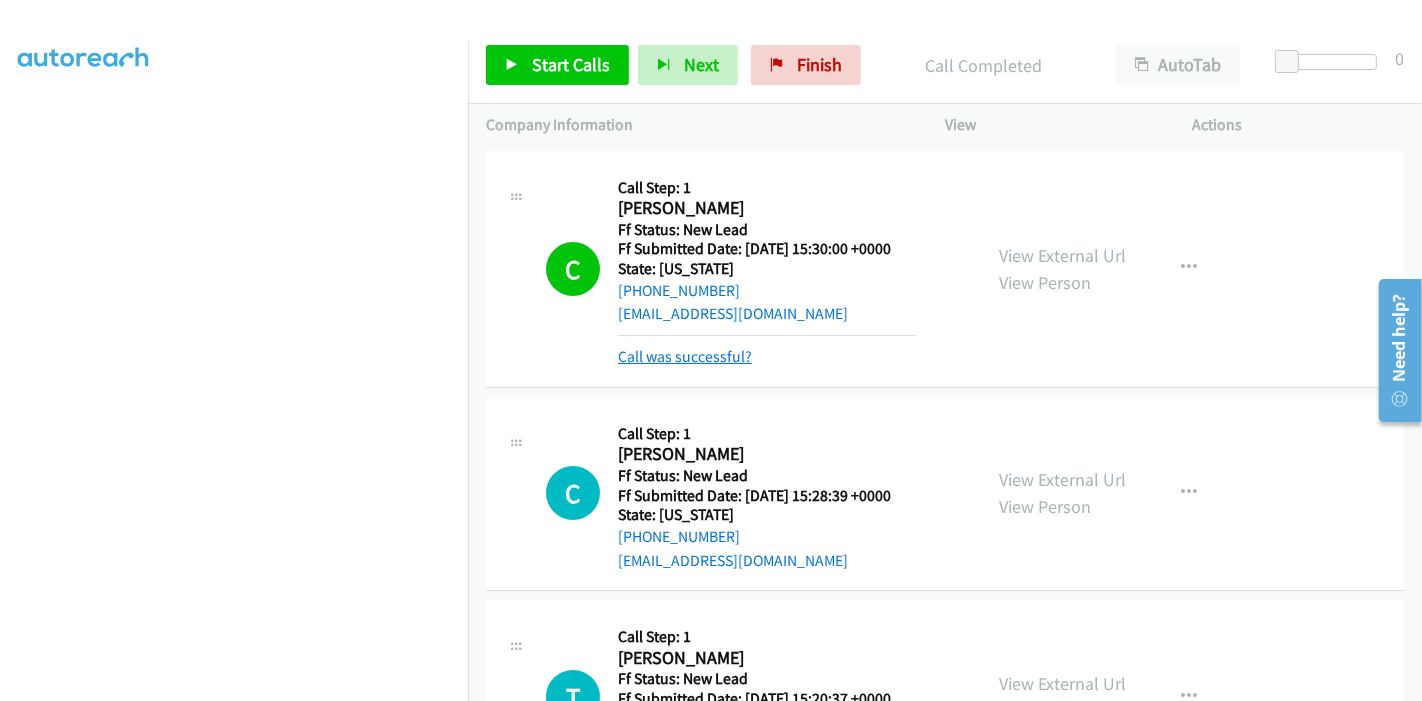 click on "Call was successful?" at bounding box center [685, 356] 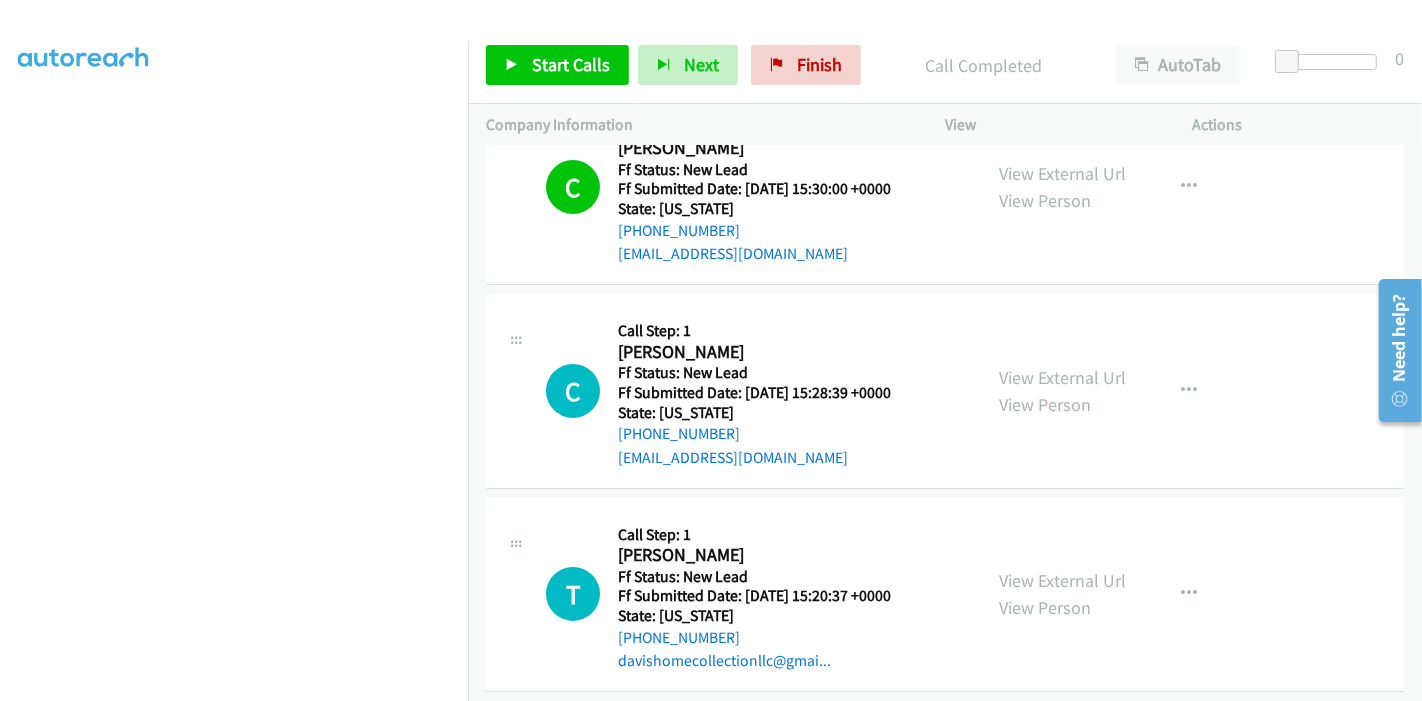 scroll, scrollTop: 111, scrollLeft: 0, axis: vertical 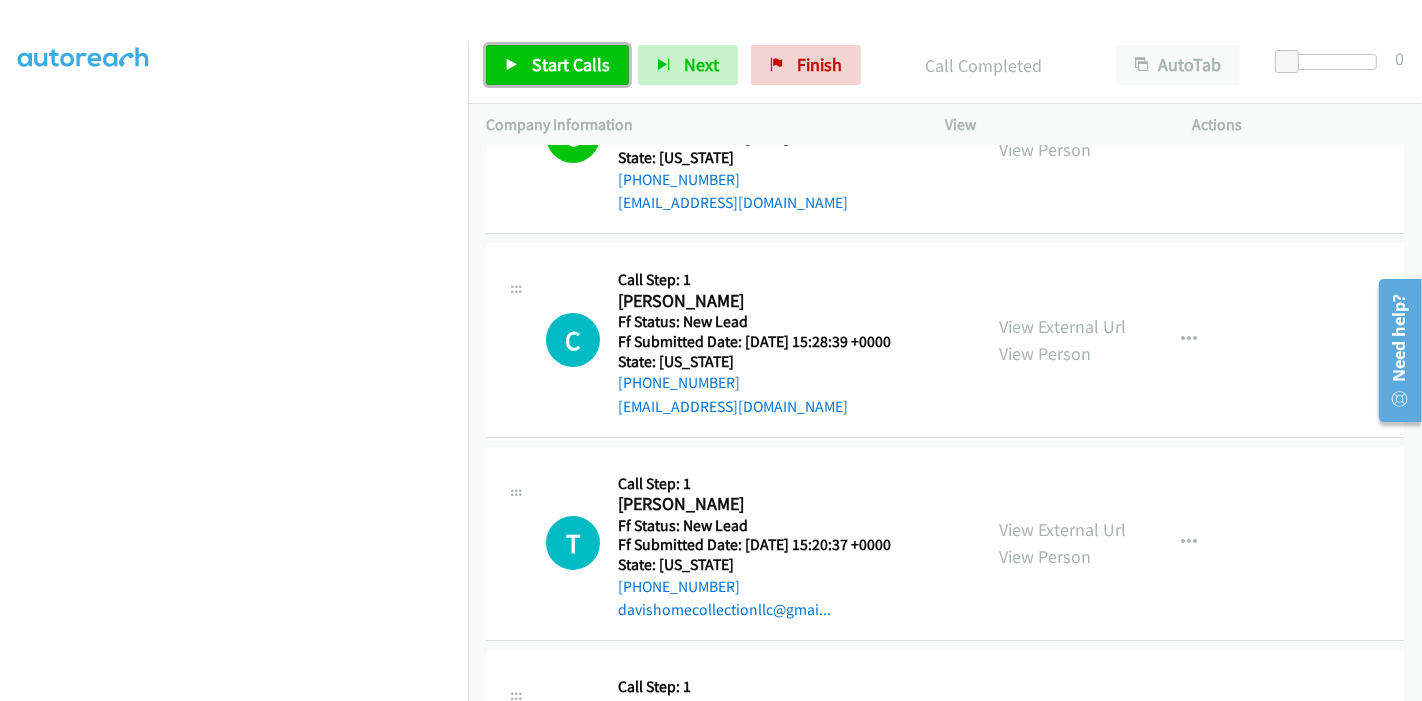 click on "Start Calls" at bounding box center [557, 65] 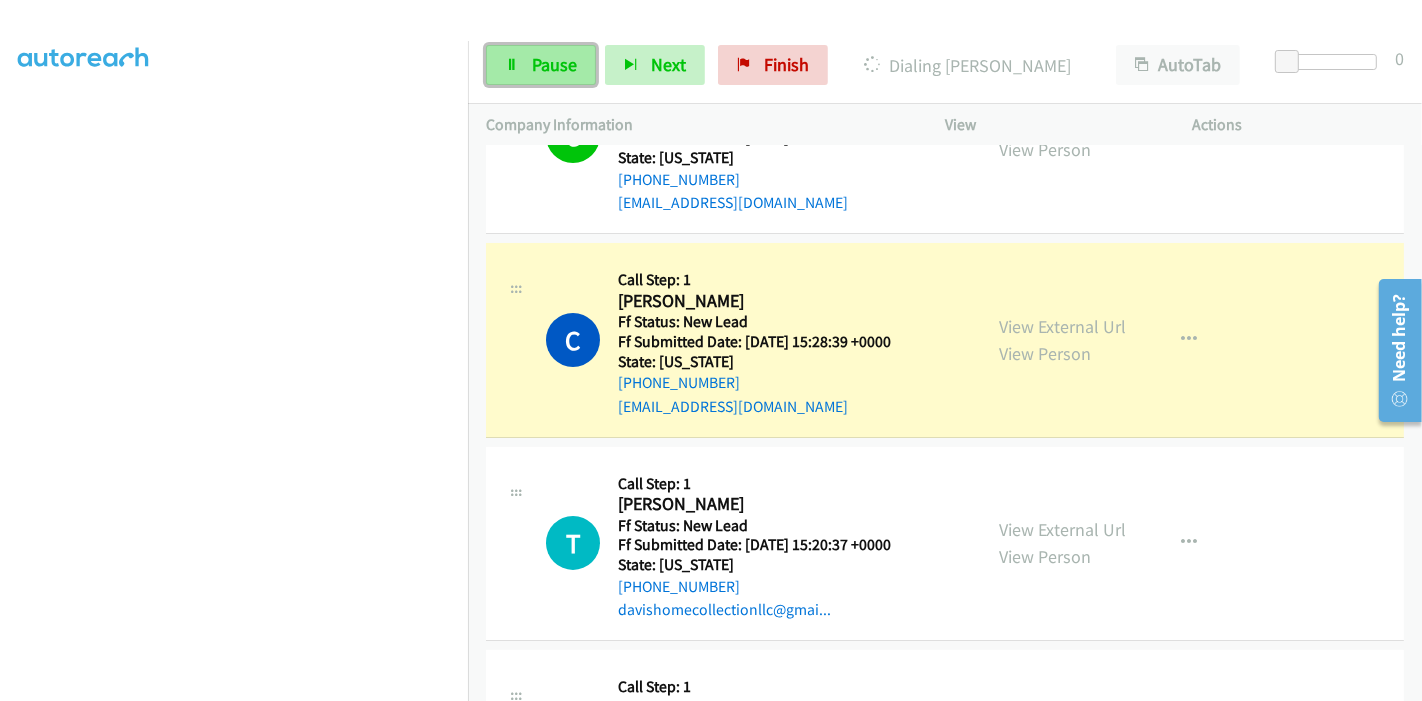 click on "Pause" at bounding box center [554, 64] 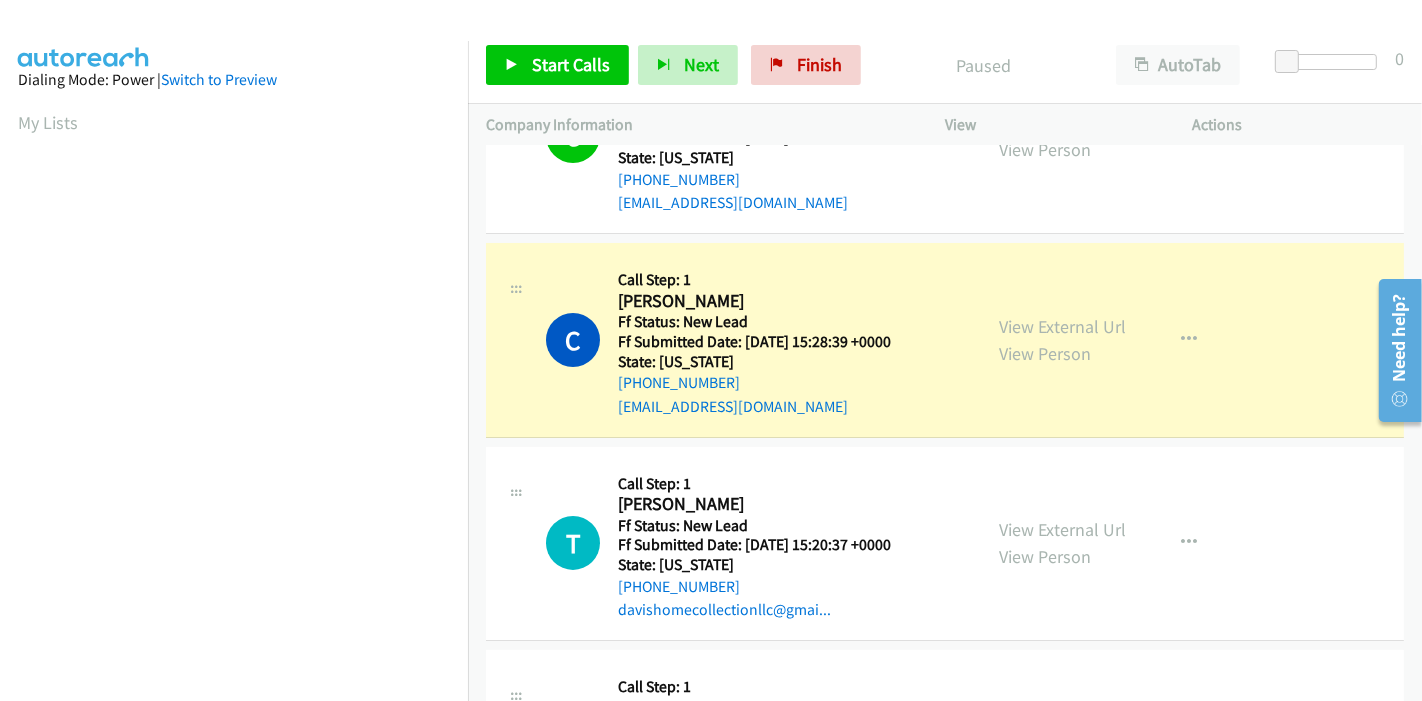 scroll, scrollTop: 422, scrollLeft: 0, axis: vertical 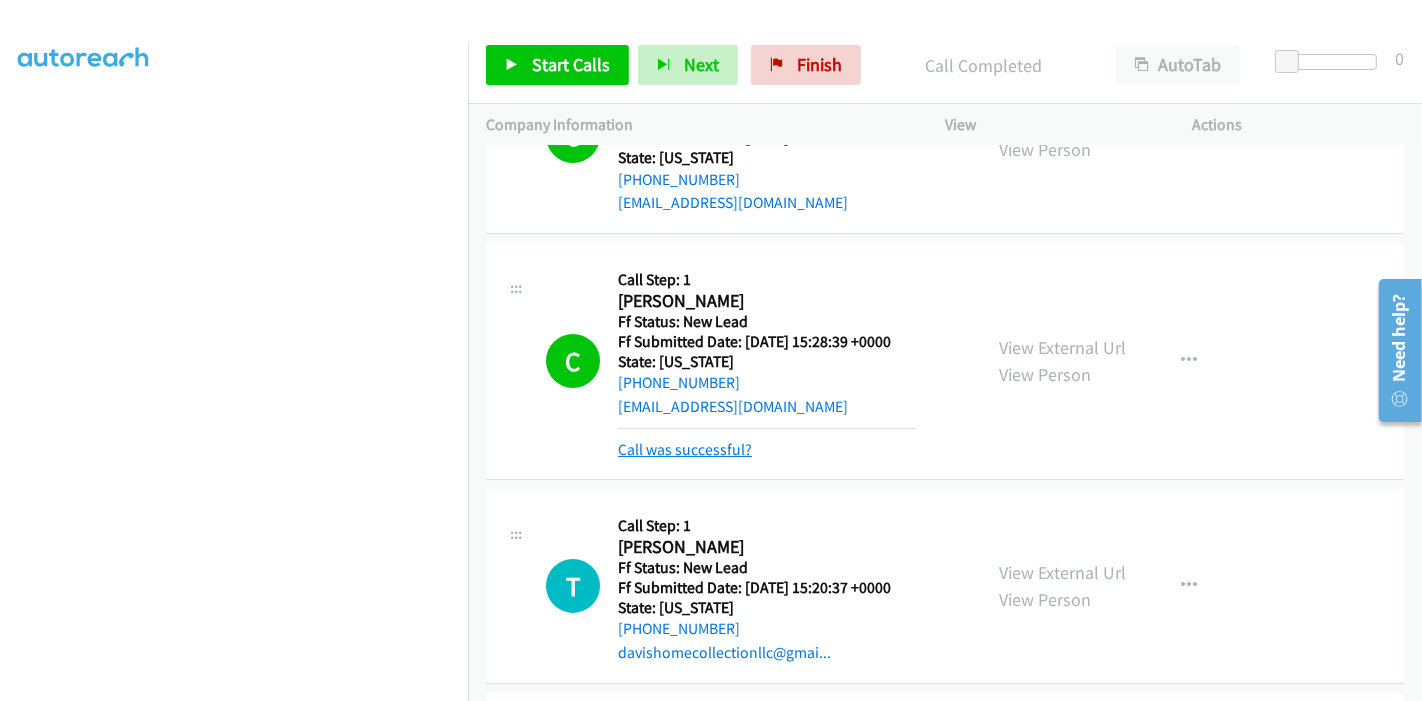 click on "Call was successful?" at bounding box center [685, 449] 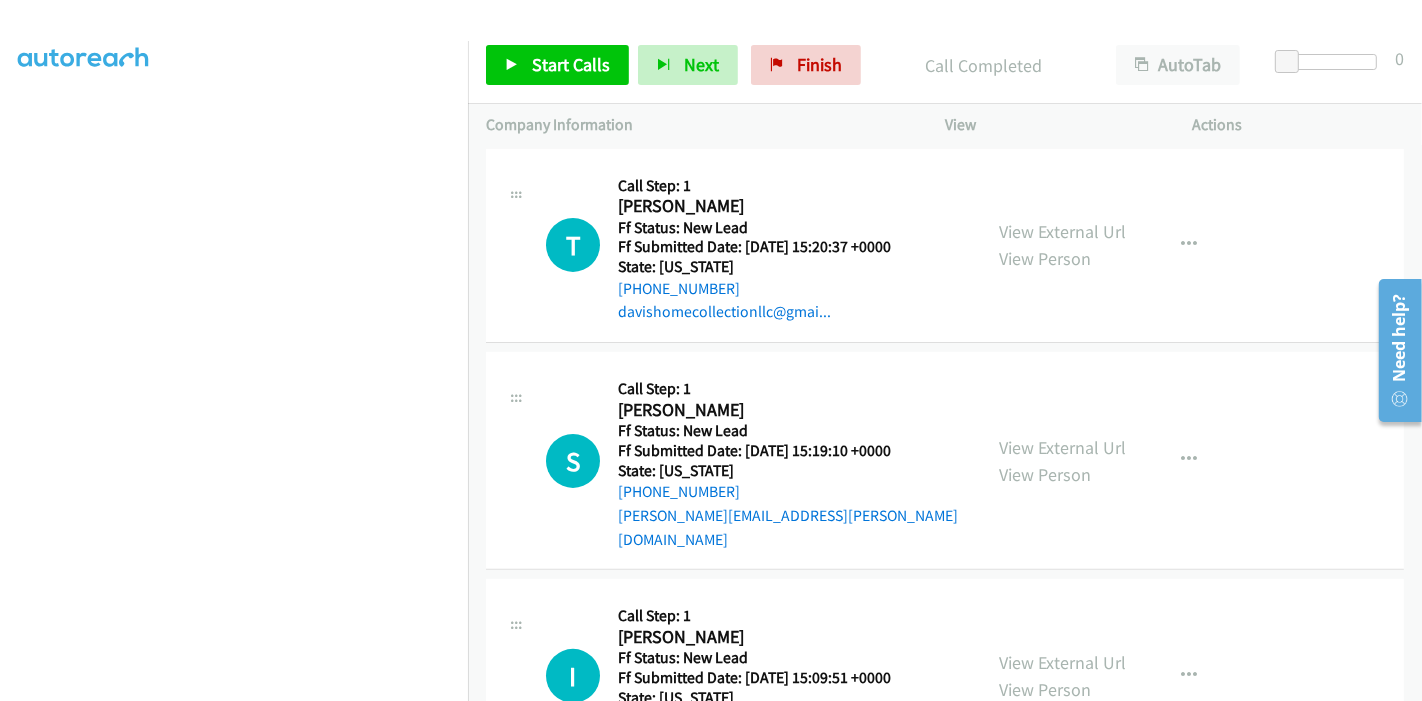 scroll, scrollTop: 444, scrollLeft: 0, axis: vertical 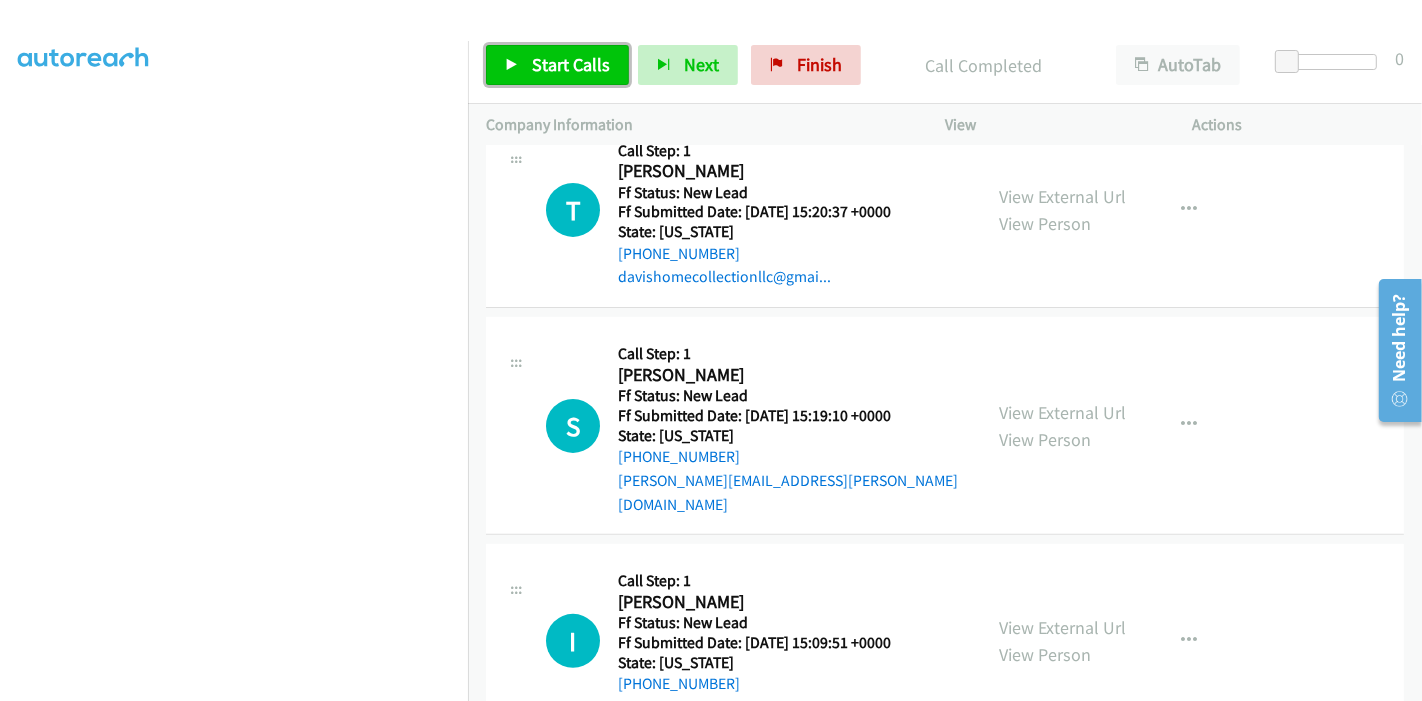 click on "Start Calls" at bounding box center (571, 64) 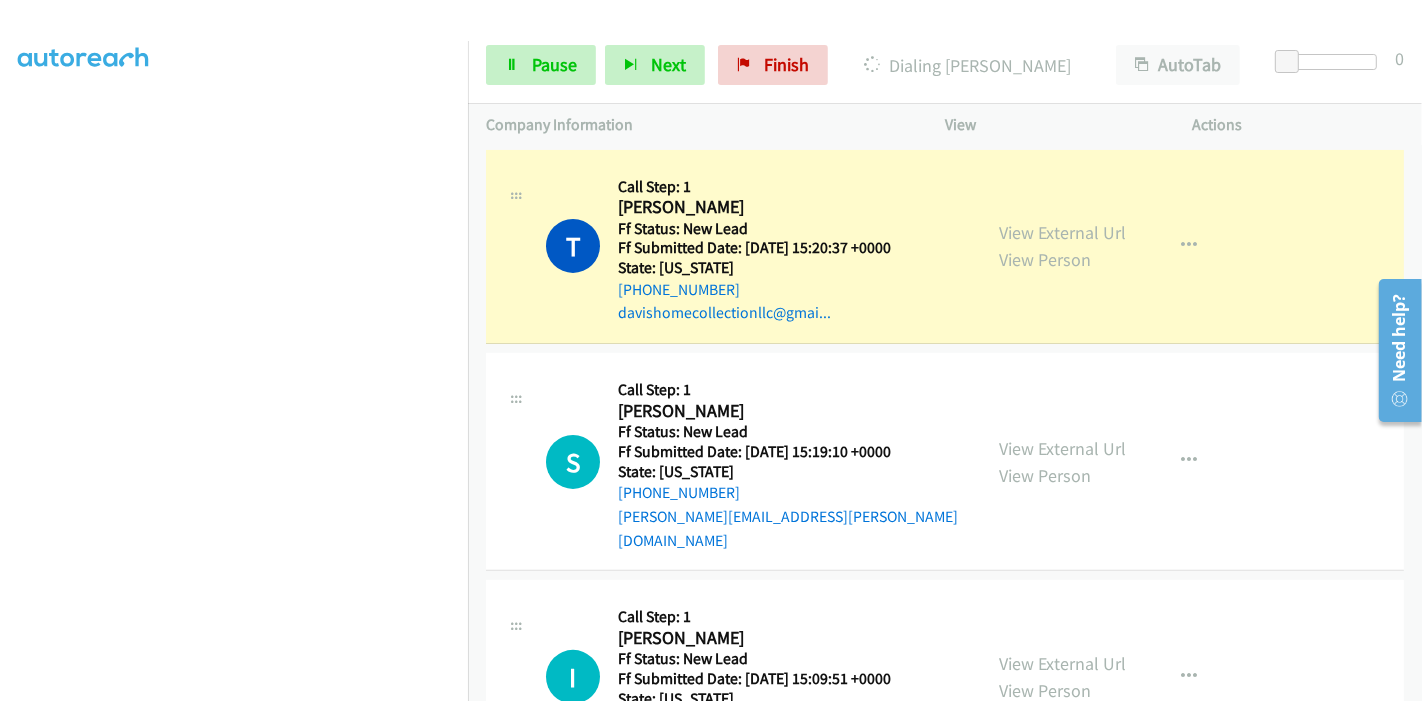 scroll, scrollTop: 487, scrollLeft: 0, axis: vertical 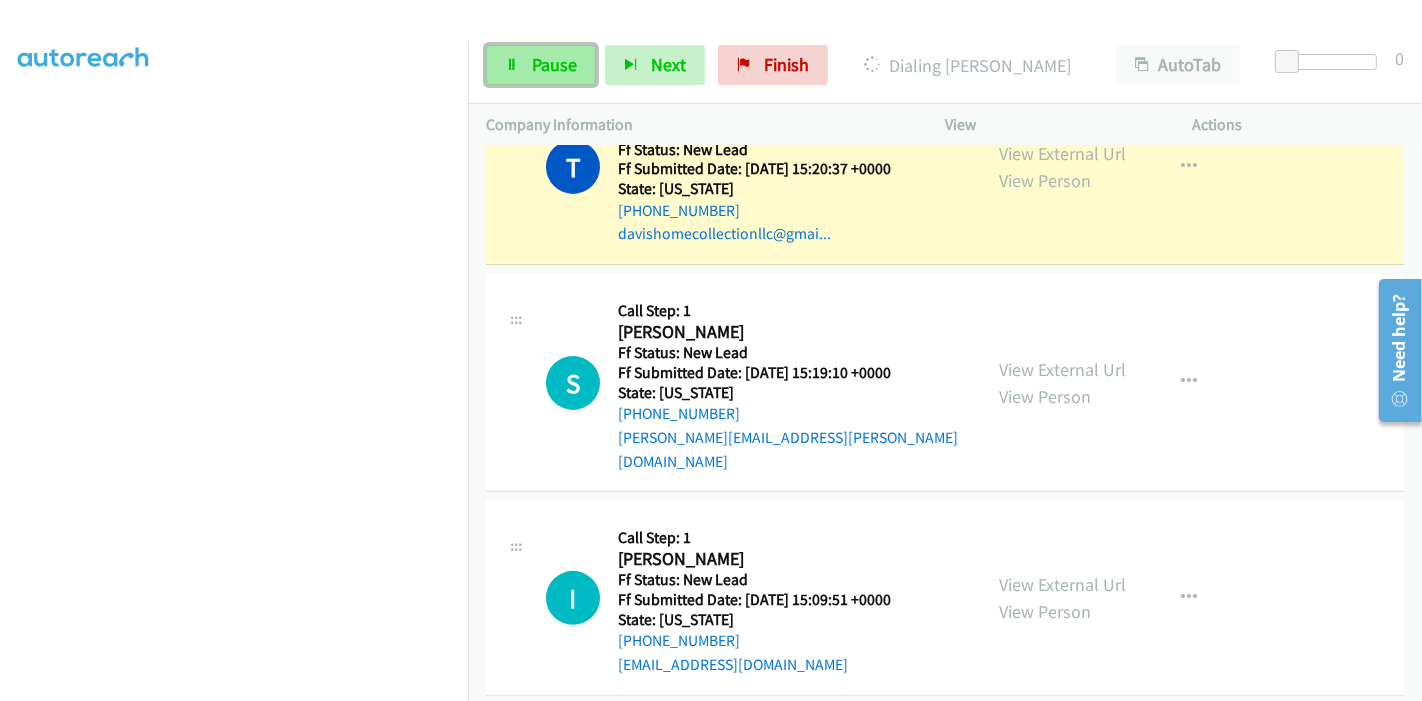 click on "Pause" at bounding box center (554, 64) 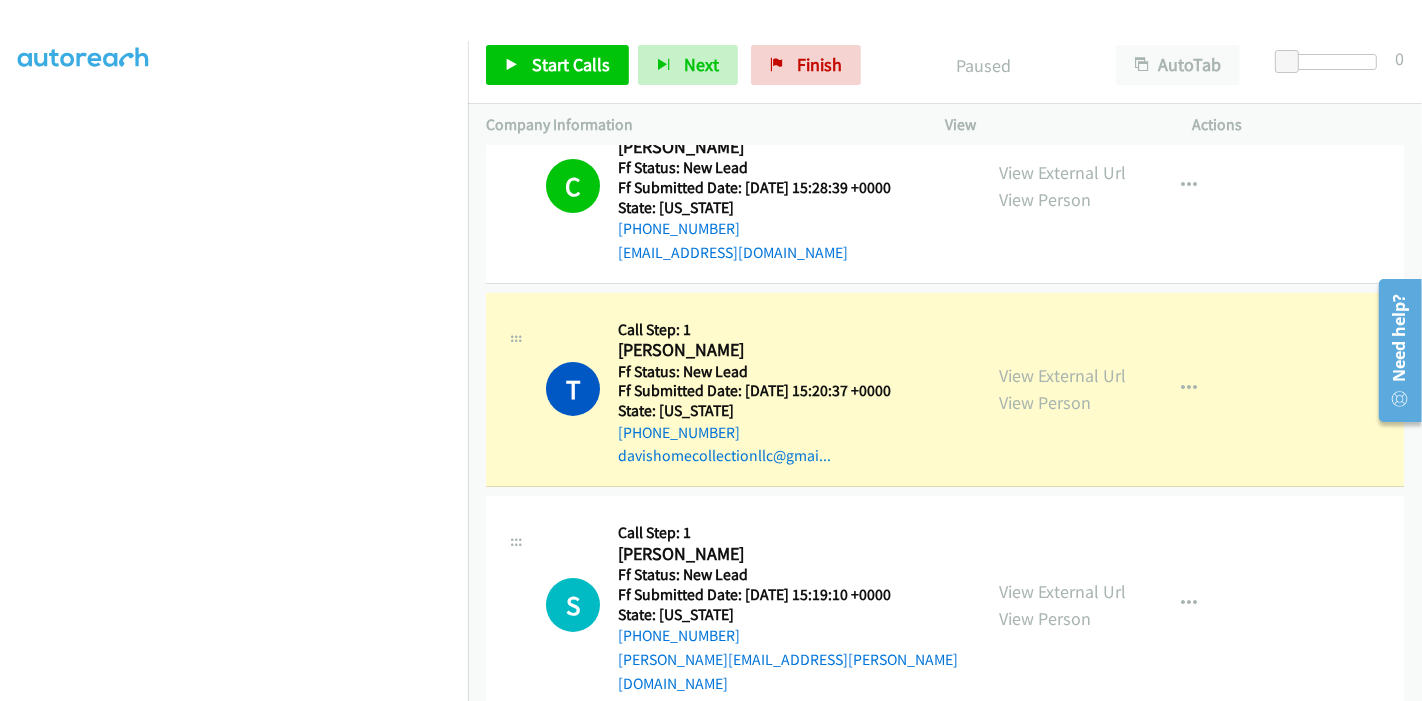 scroll, scrollTop: 487, scrollLeft: 0, axis: vertical 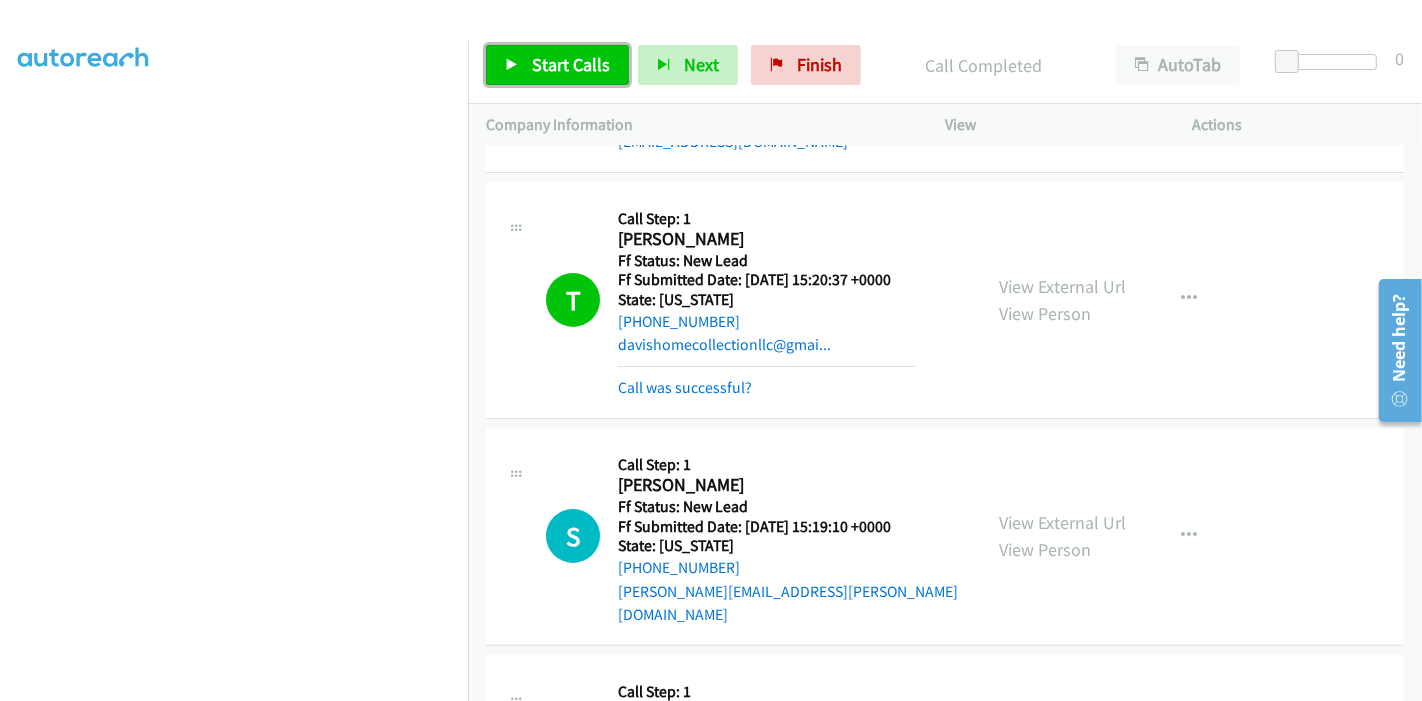 click on "Start Calls" at bounding box center [557, 65] 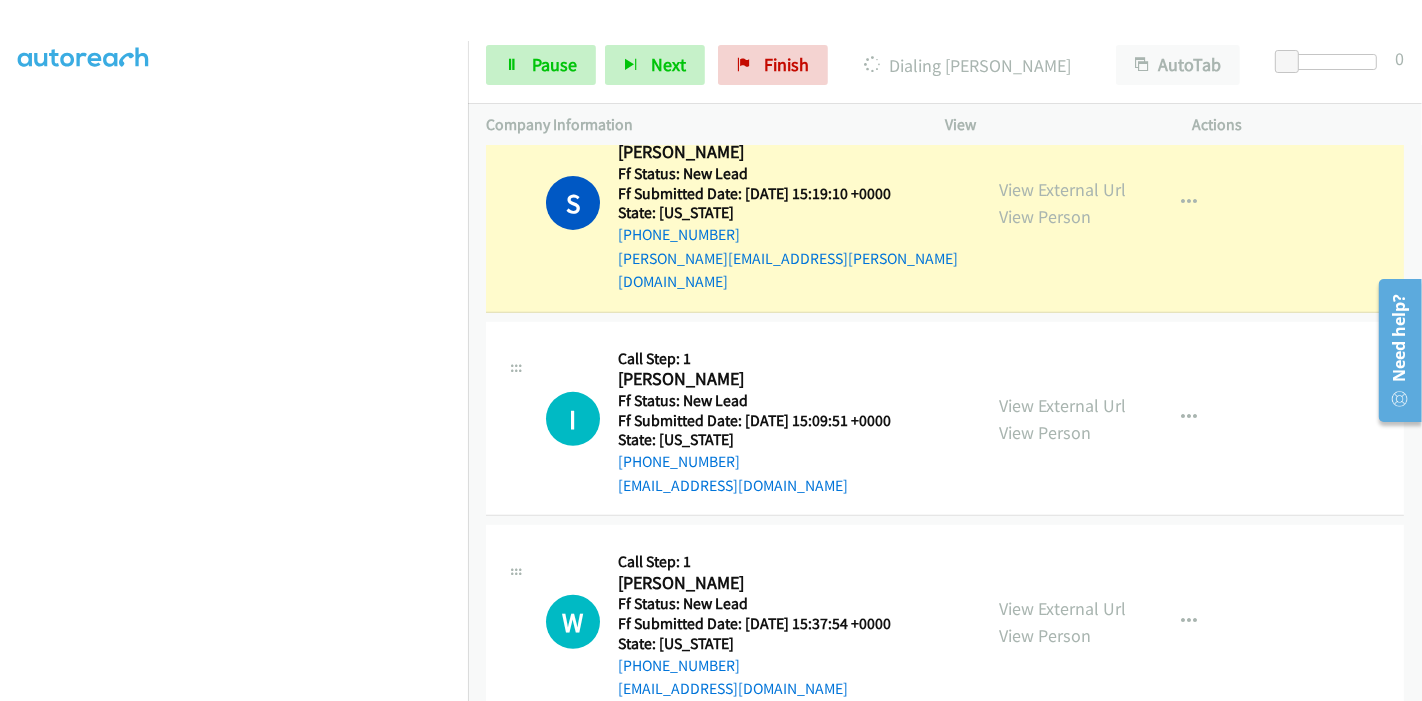 scroll, scrollTop: 598, scrollLeft: 0, axis: vertical 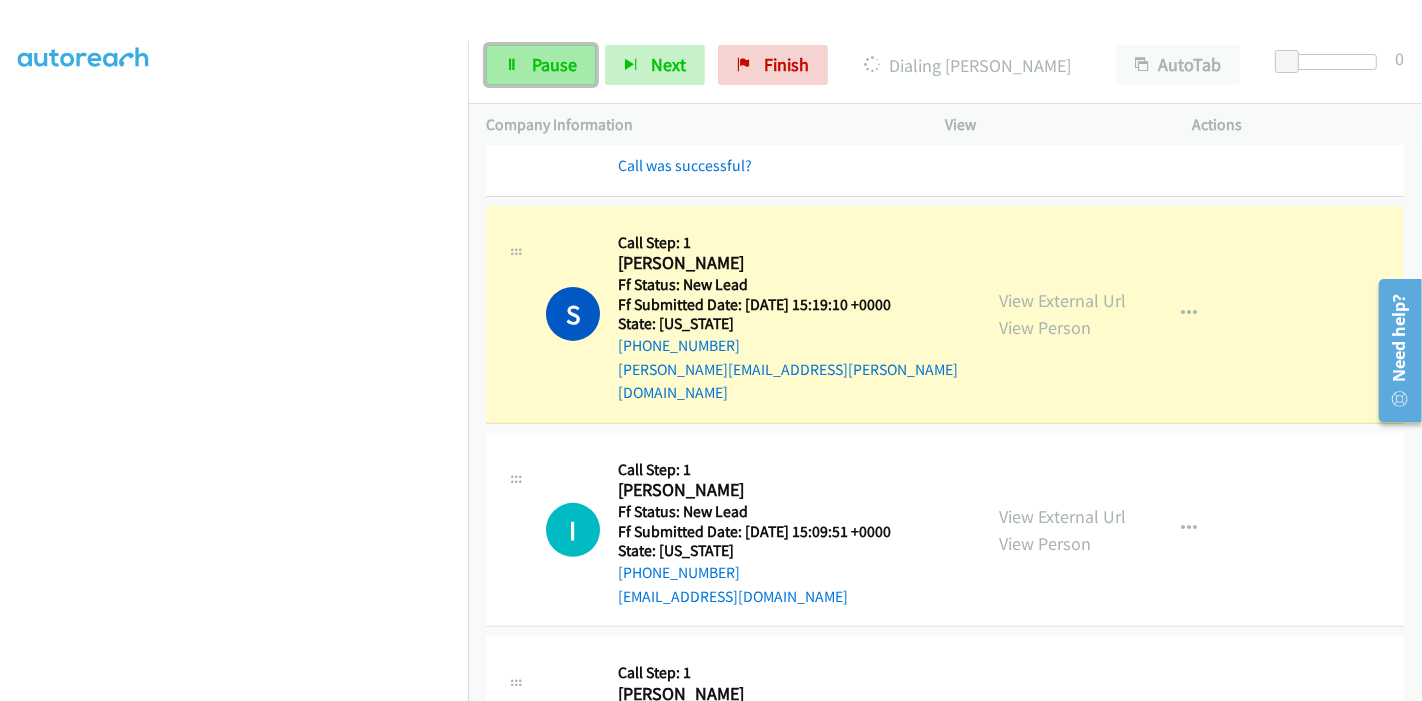 click on "Pause" at bounding box center [554, 64] 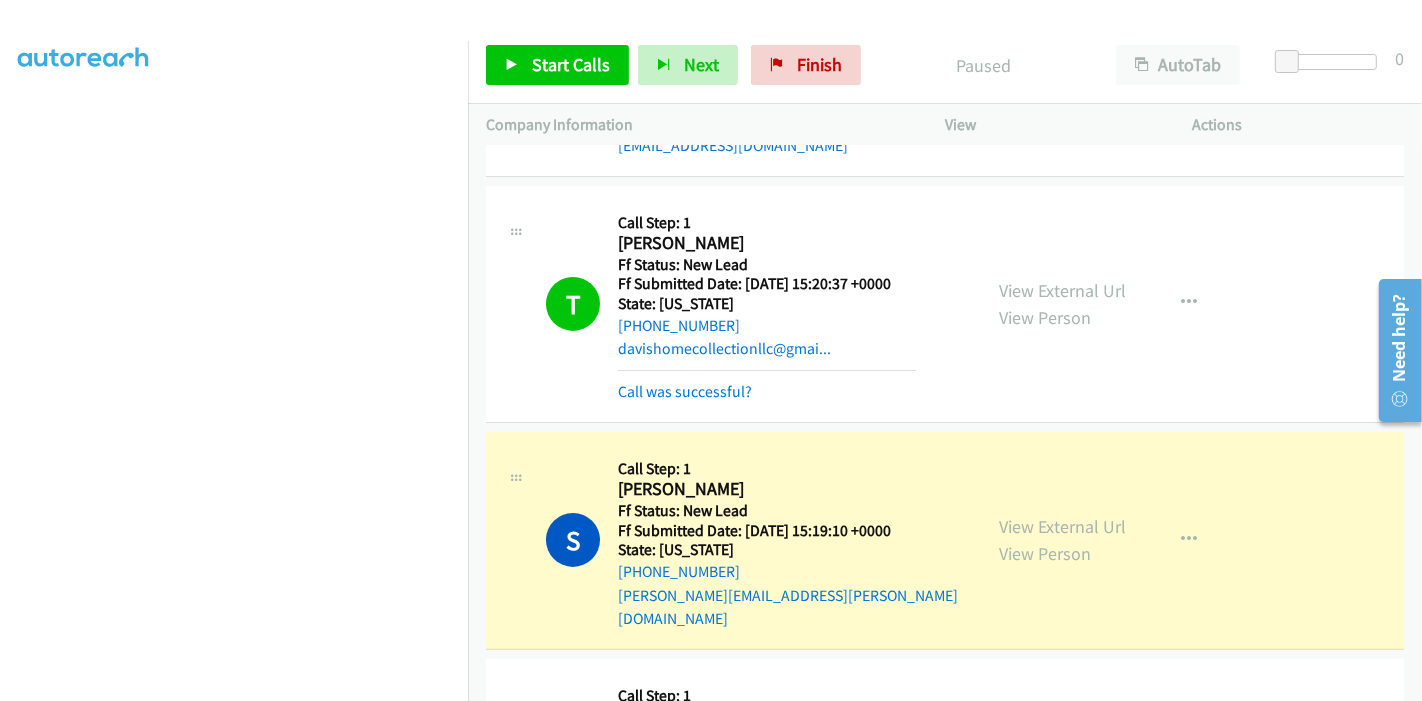 scroll, scrollTop: 487, scrollLeft: 0, axis: vertical 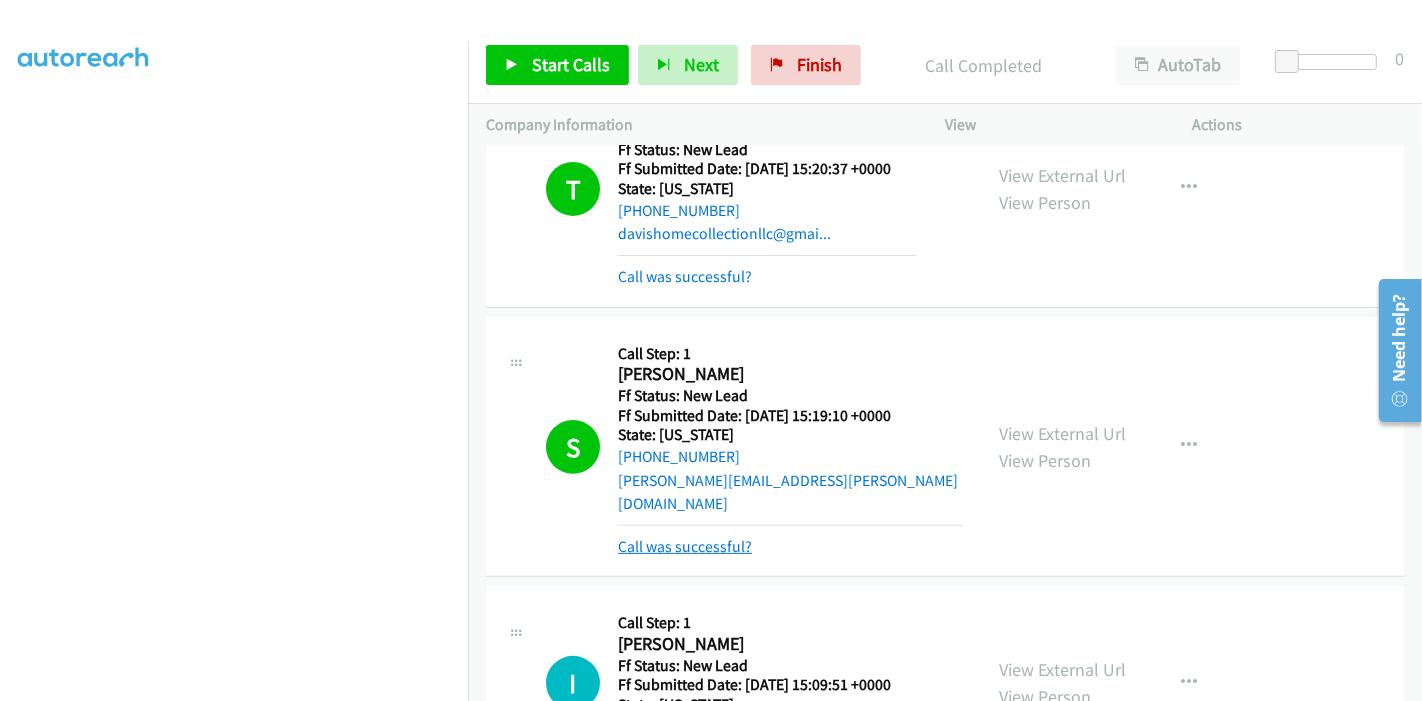 click on "Call was successful?" at bounding box center [685, 546] 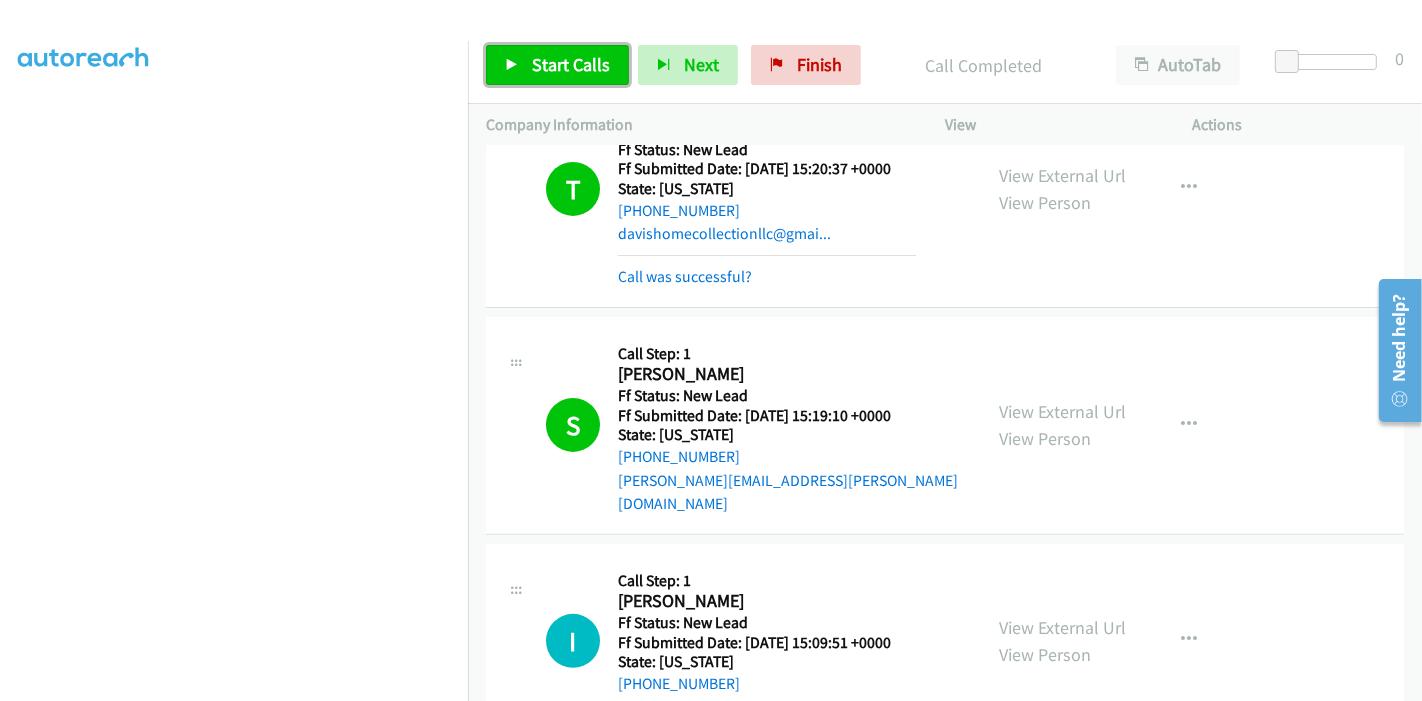 click on "Start Calls" at bounding box center [571, 64] 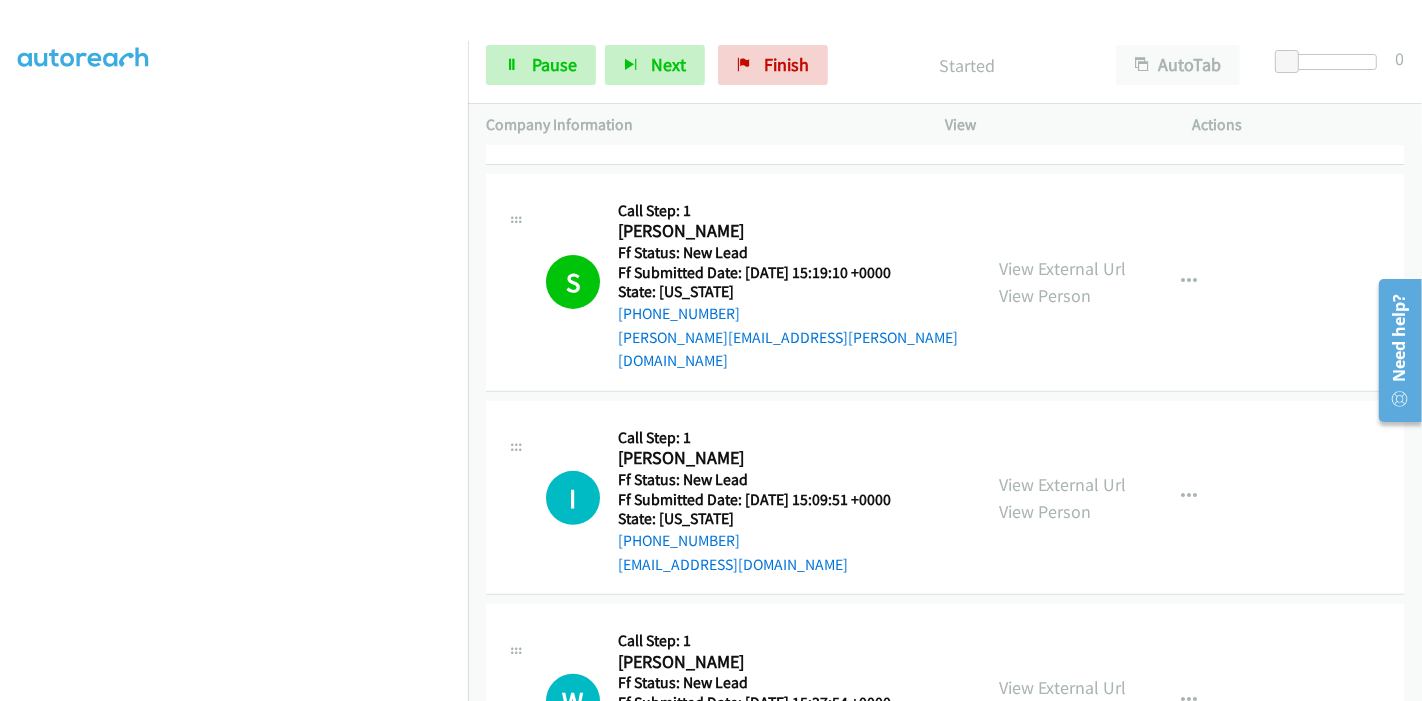 scroll, scrollTop: 709, scrollLeft: 0, axis: vertical 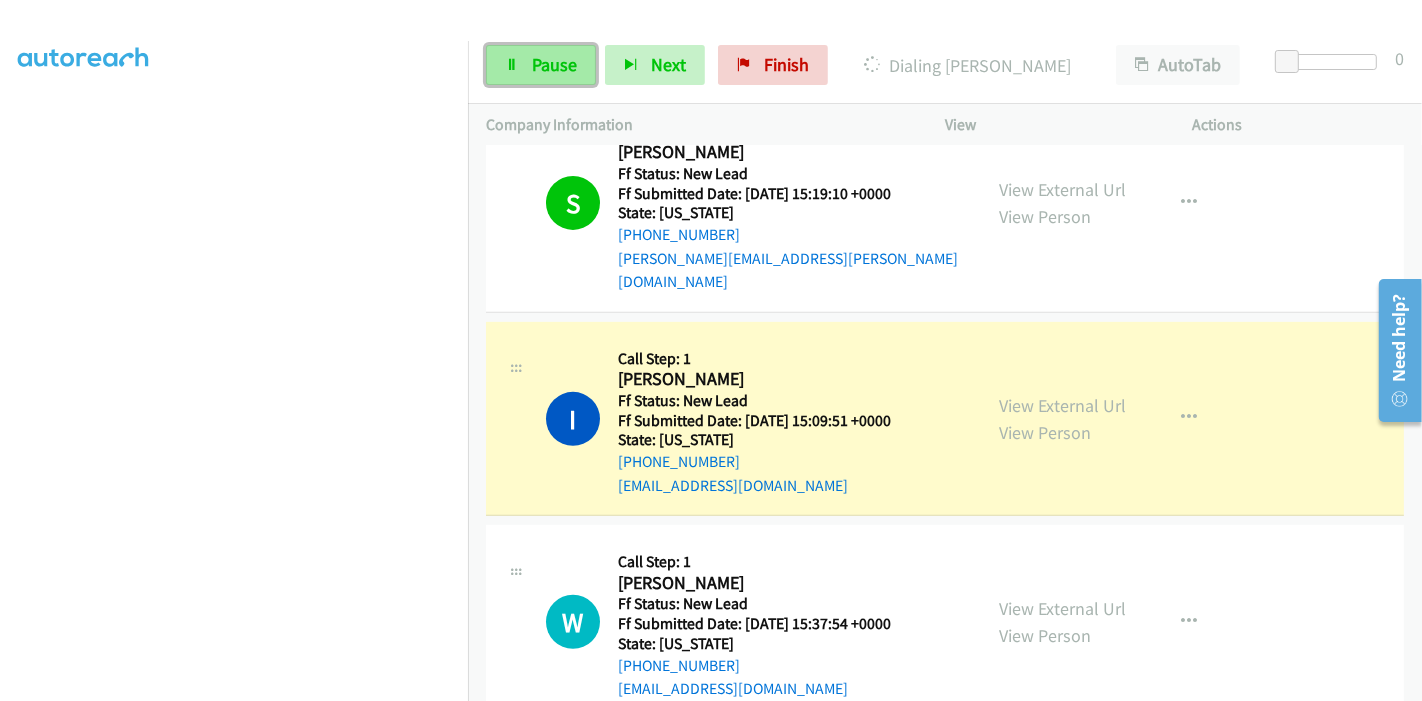 click on "Pause" at bounding box center (554, 64) 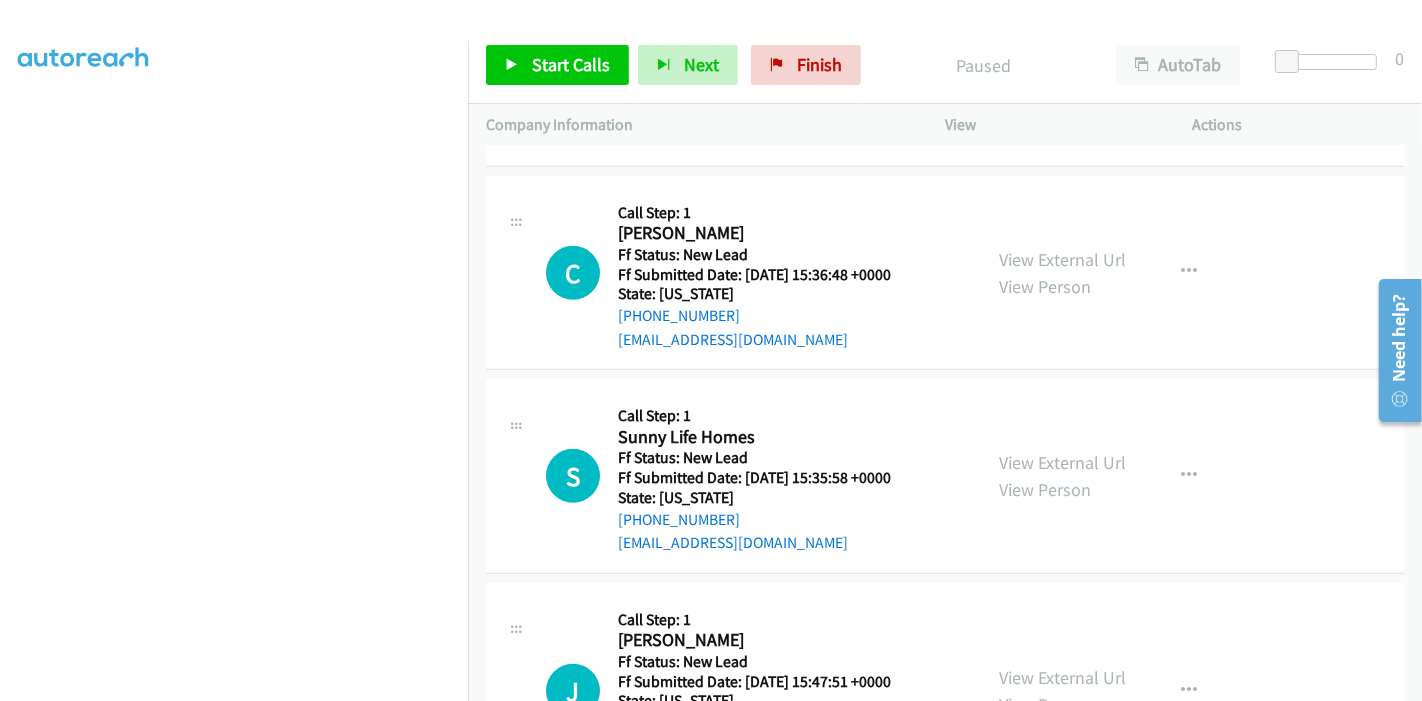 scroll, scrollTop: 1265, scrollLeft: 0, axis: vertical 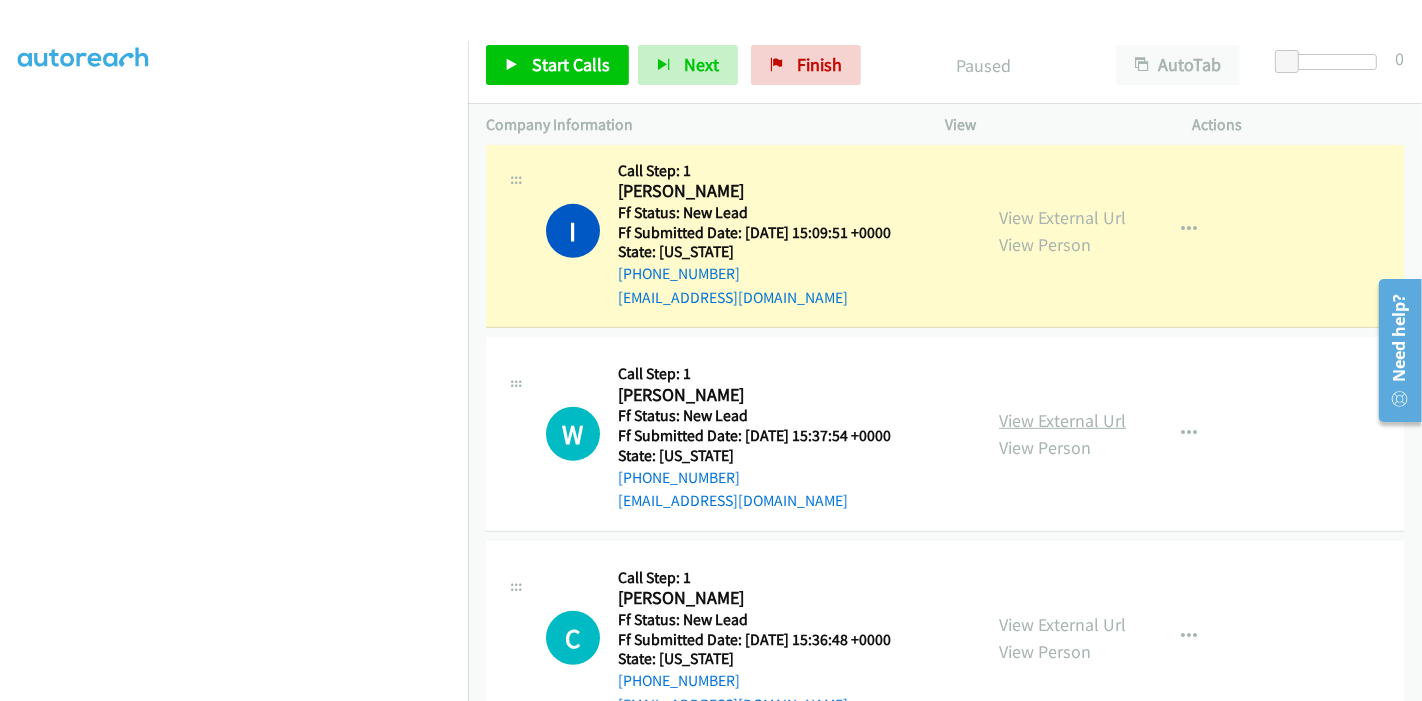 click on "View External Url" at bounding box center (1062, 420) 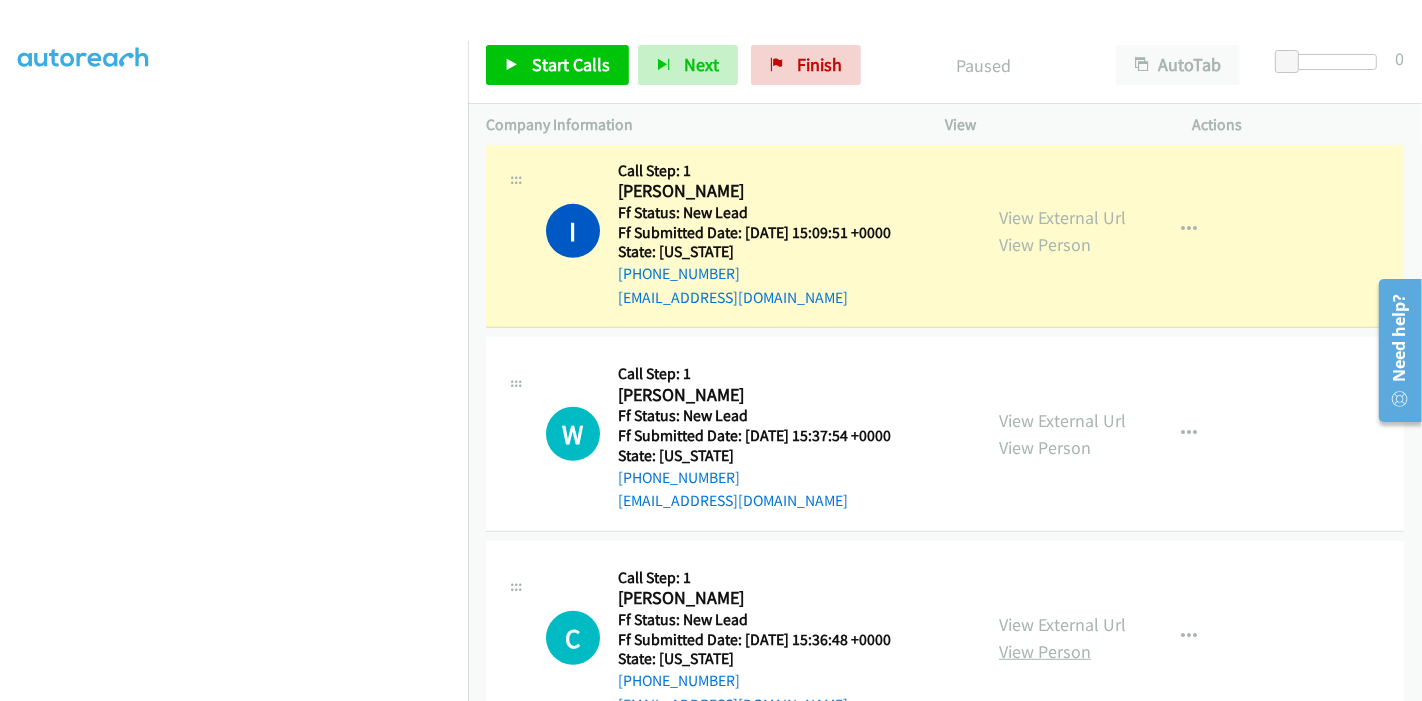 scroll, scrollTop: 1120, scrollLeft: 0, axis: vertical 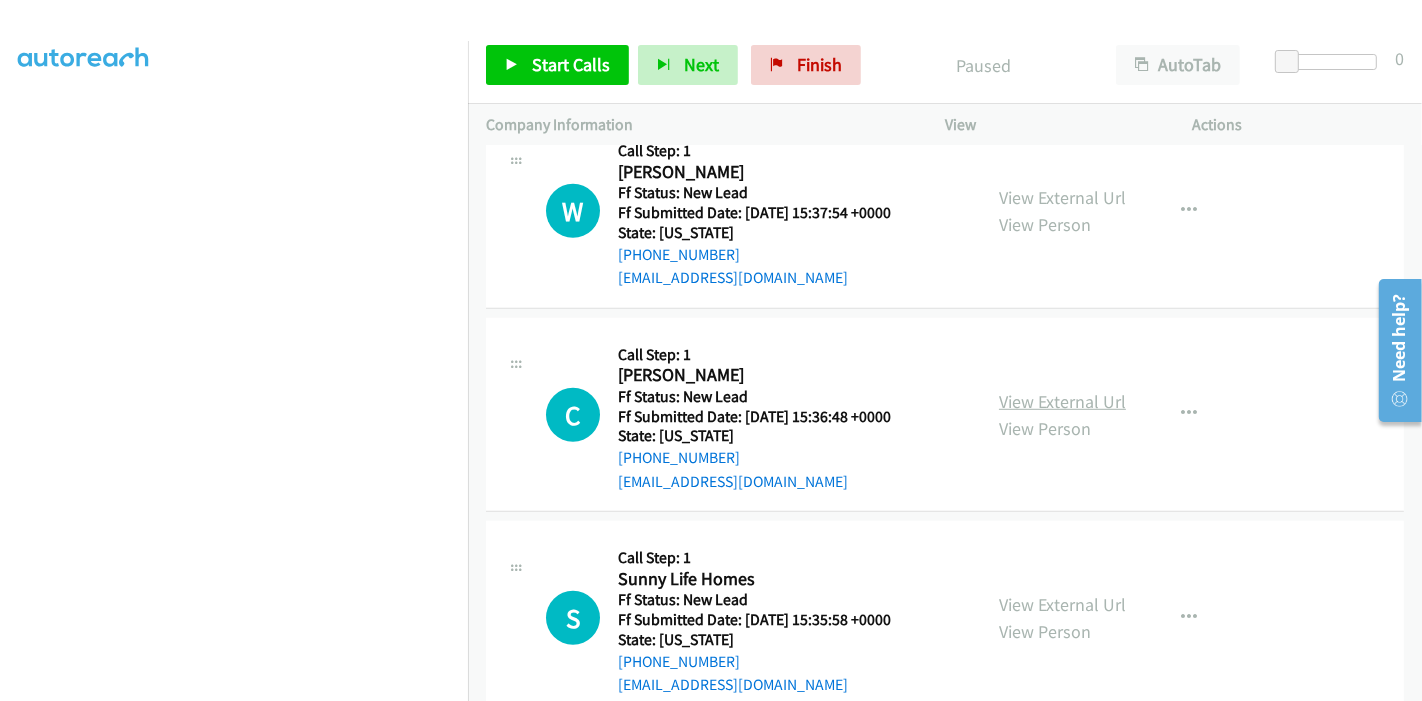 click on "View External Url" at bounding box center (1062, 401) 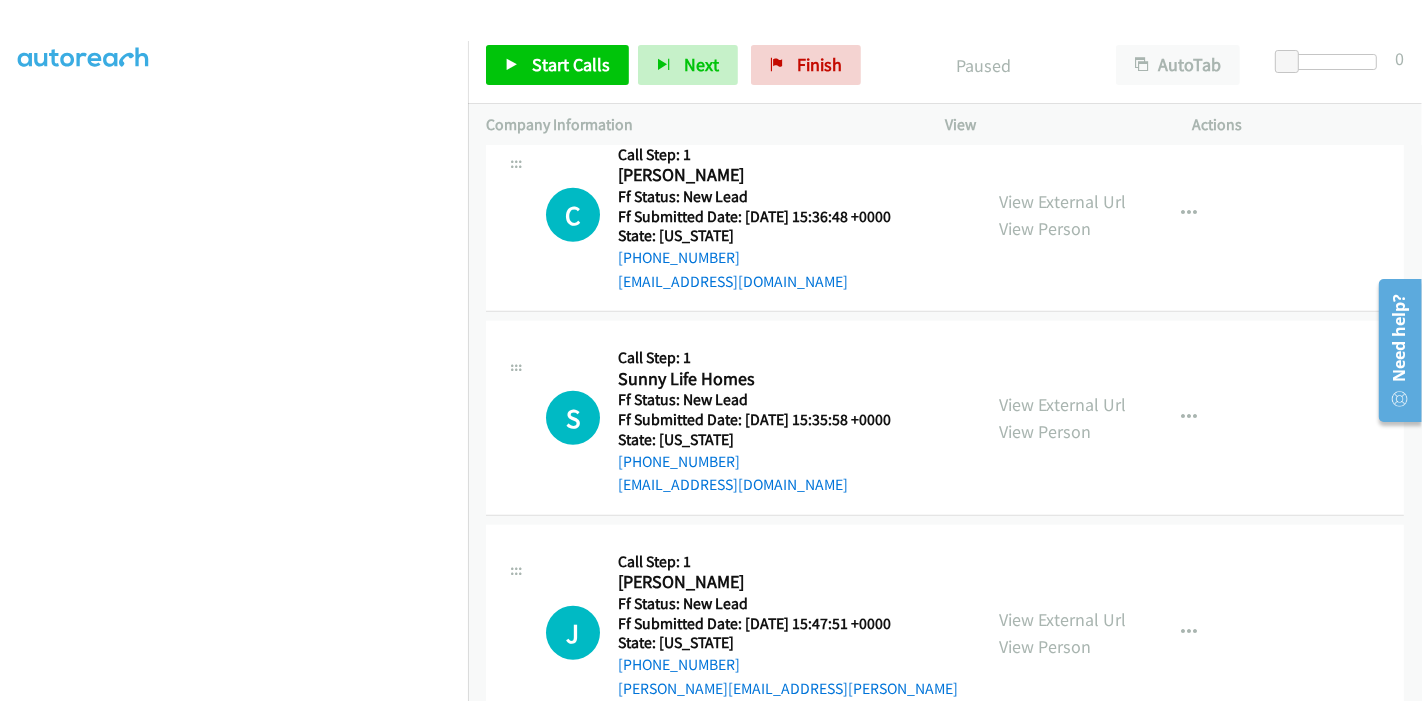 scroll, scrollTop: 1342, scrollLeft: 0, axis: vertical 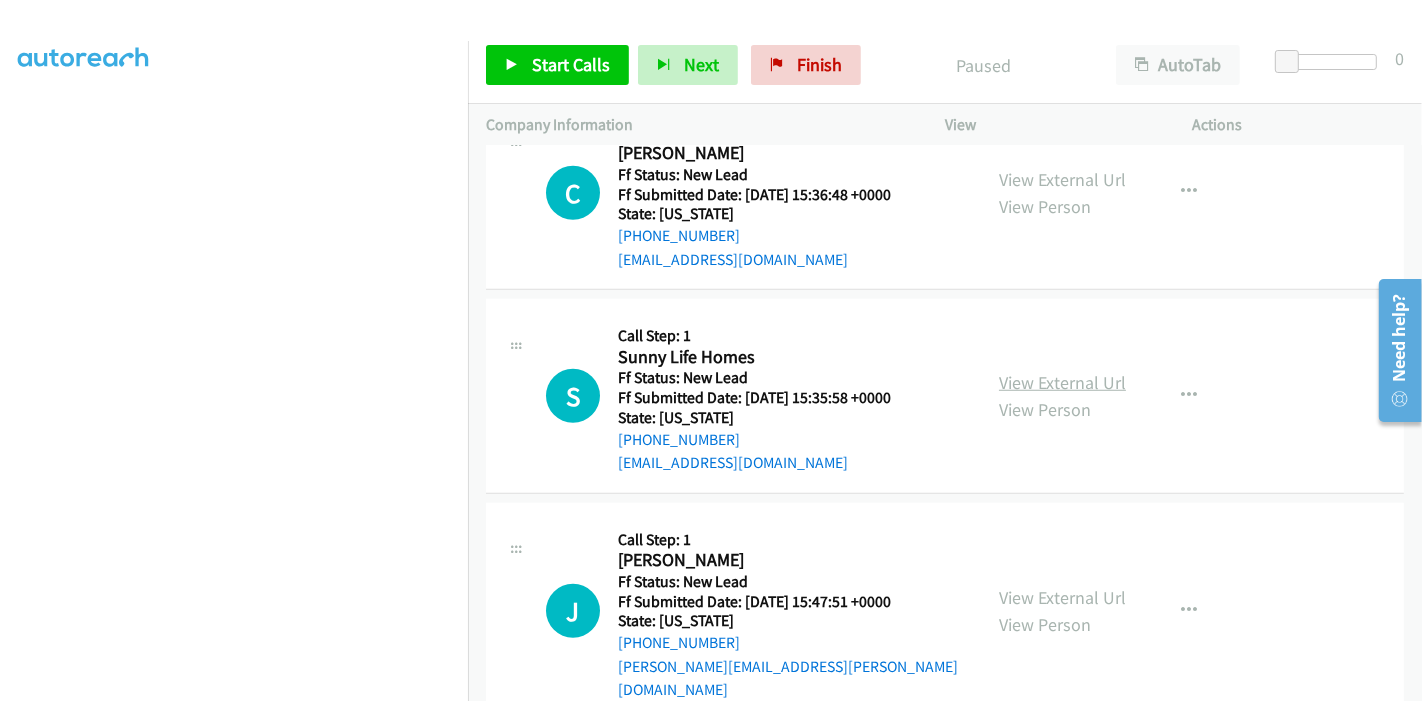 click on "View External Url" at bounding box center [1062, 382] 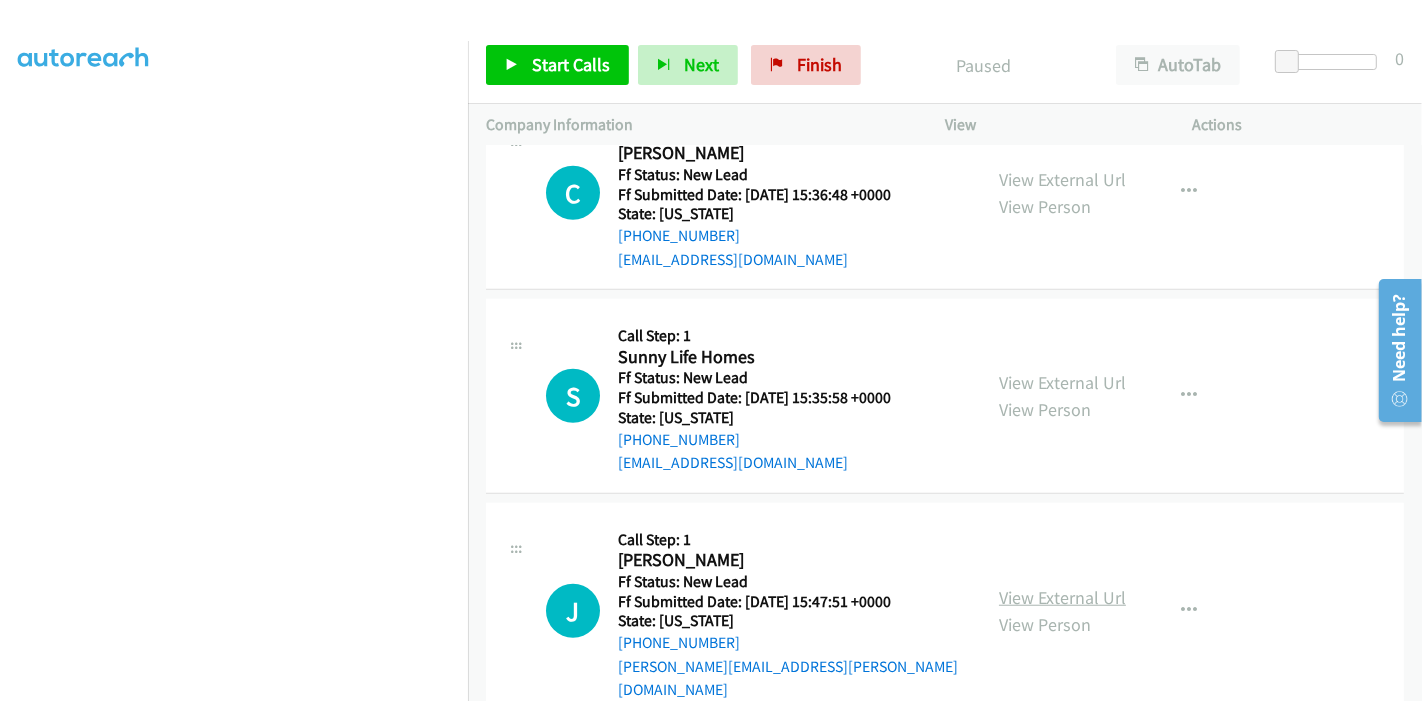 click on "View External Url" at bounding box center (1062, 597) 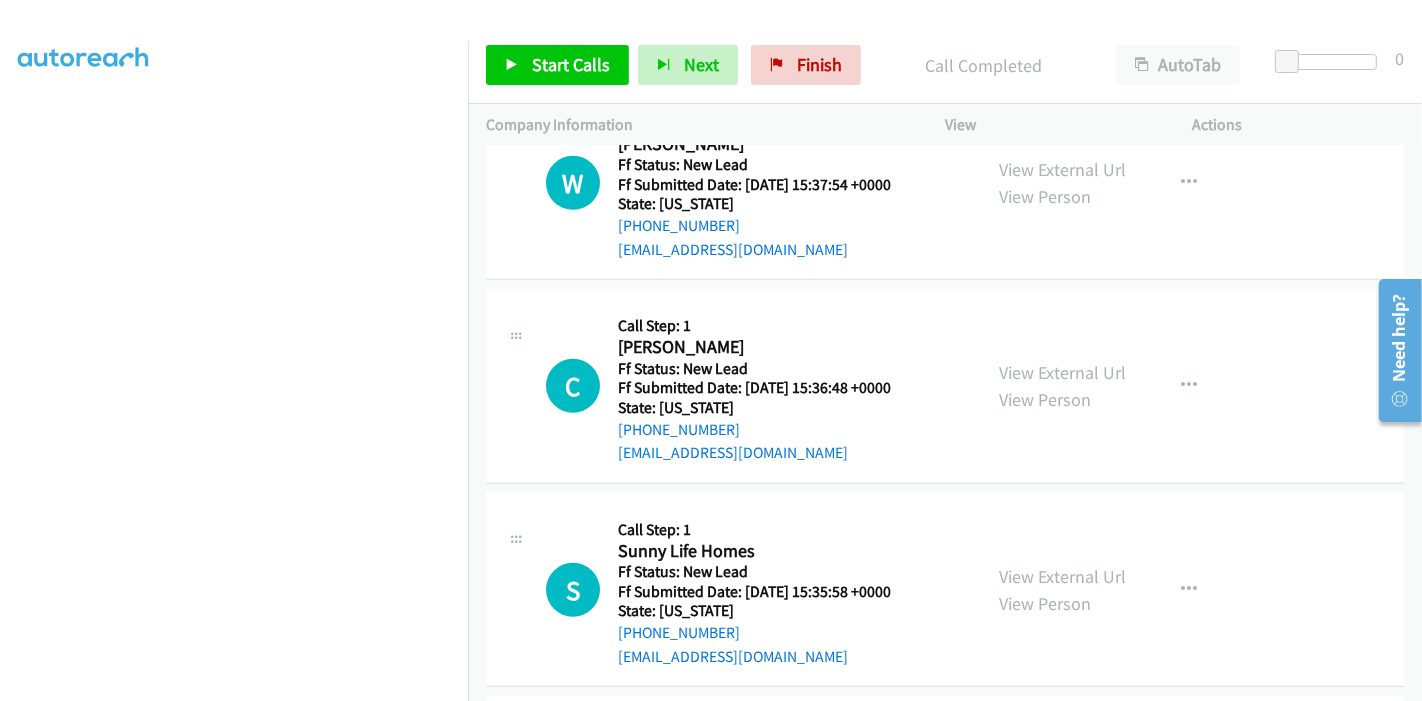 scroll, scrollTop: 1162, scrollLeft: 0, axis: vertical 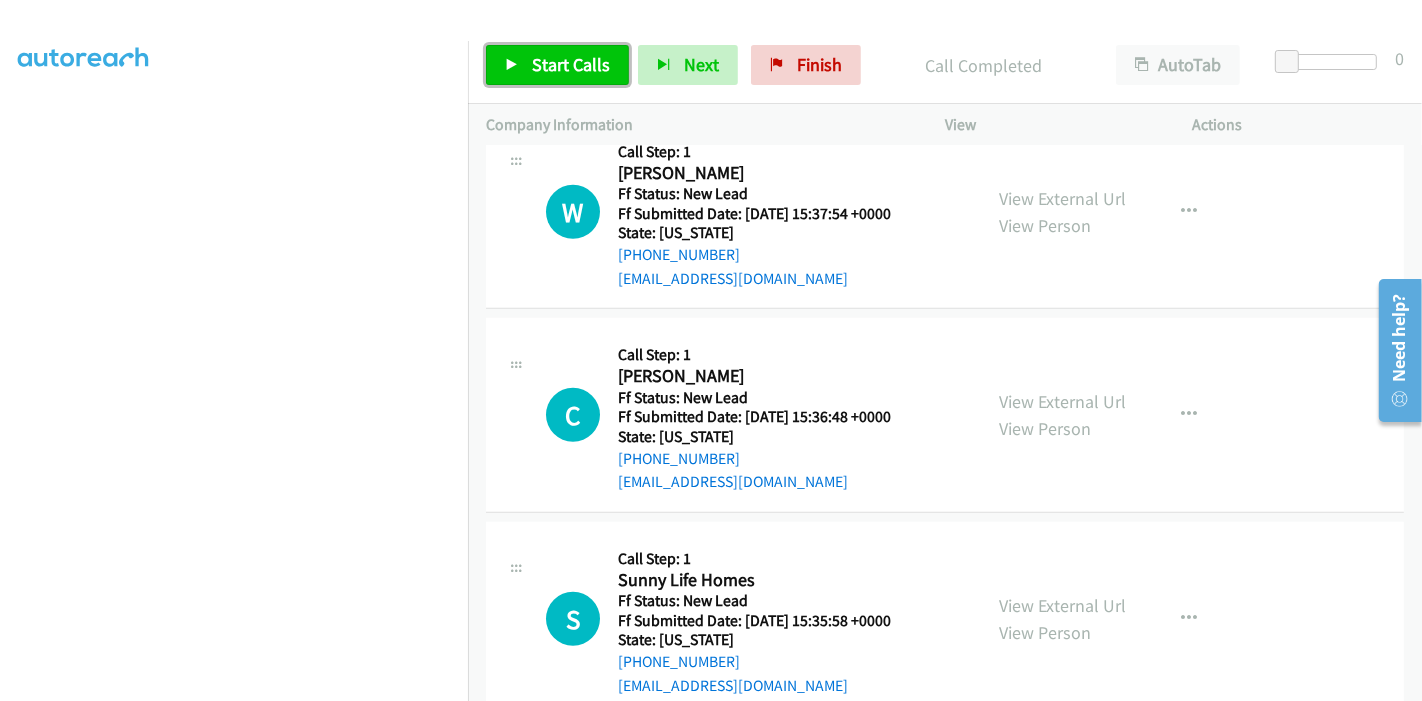 click on "Start Calls" at bounding box center [571, 64] 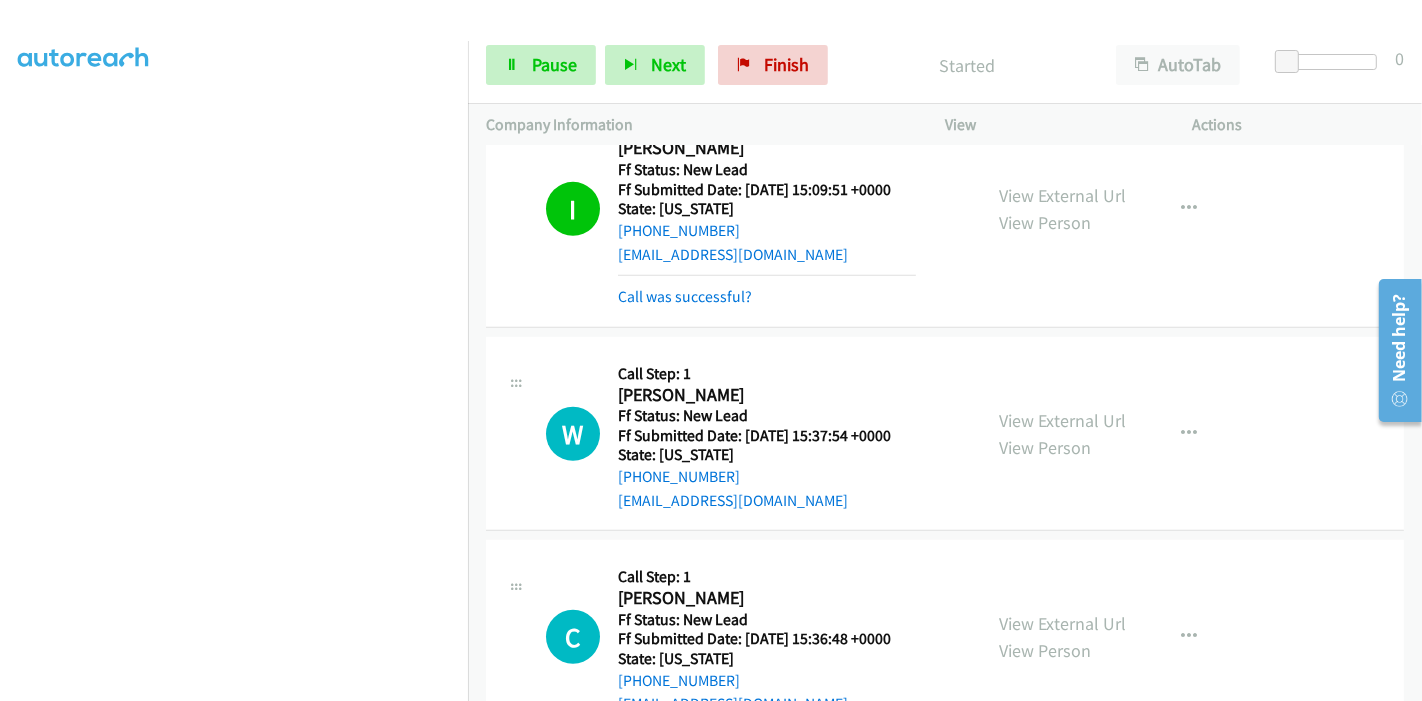 scroll, scrollTop: 1051, scrollLeft: 0, axis: vertical 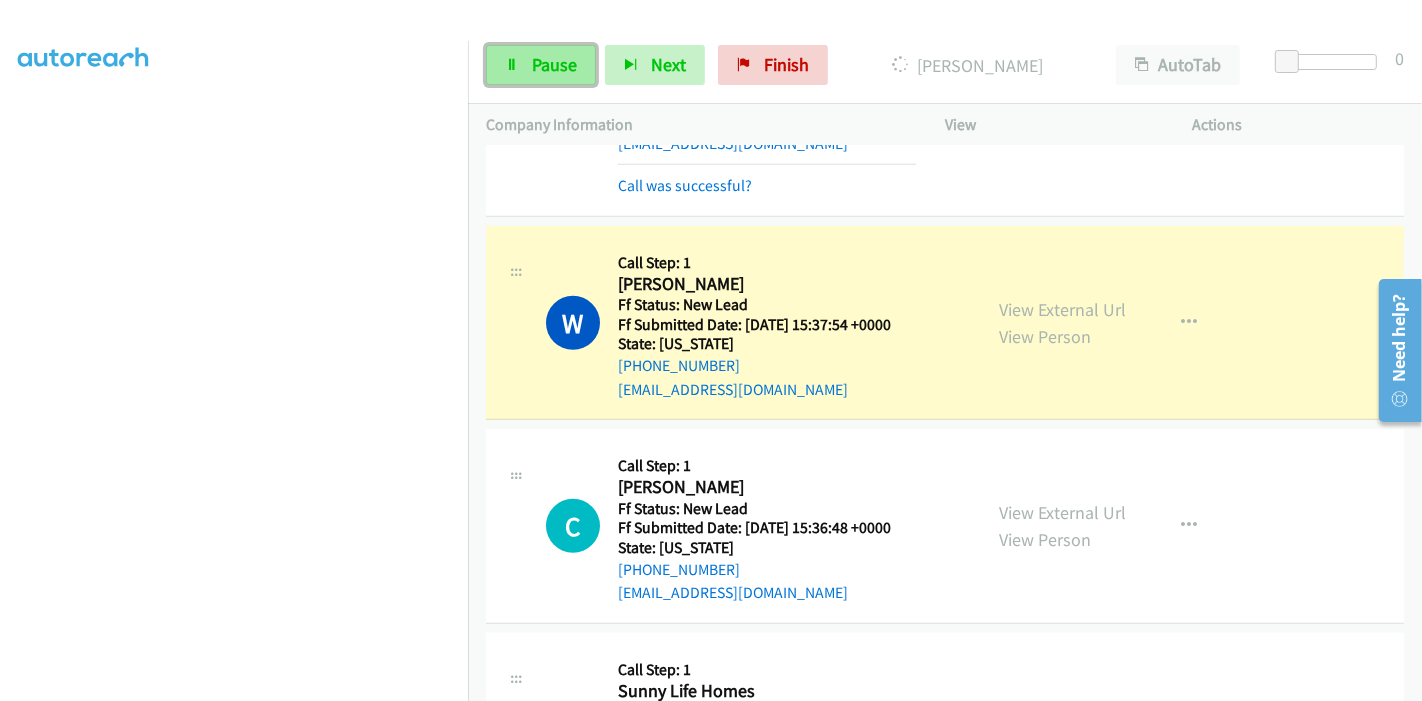 click on "Pause" at bounding box center (554, 64) 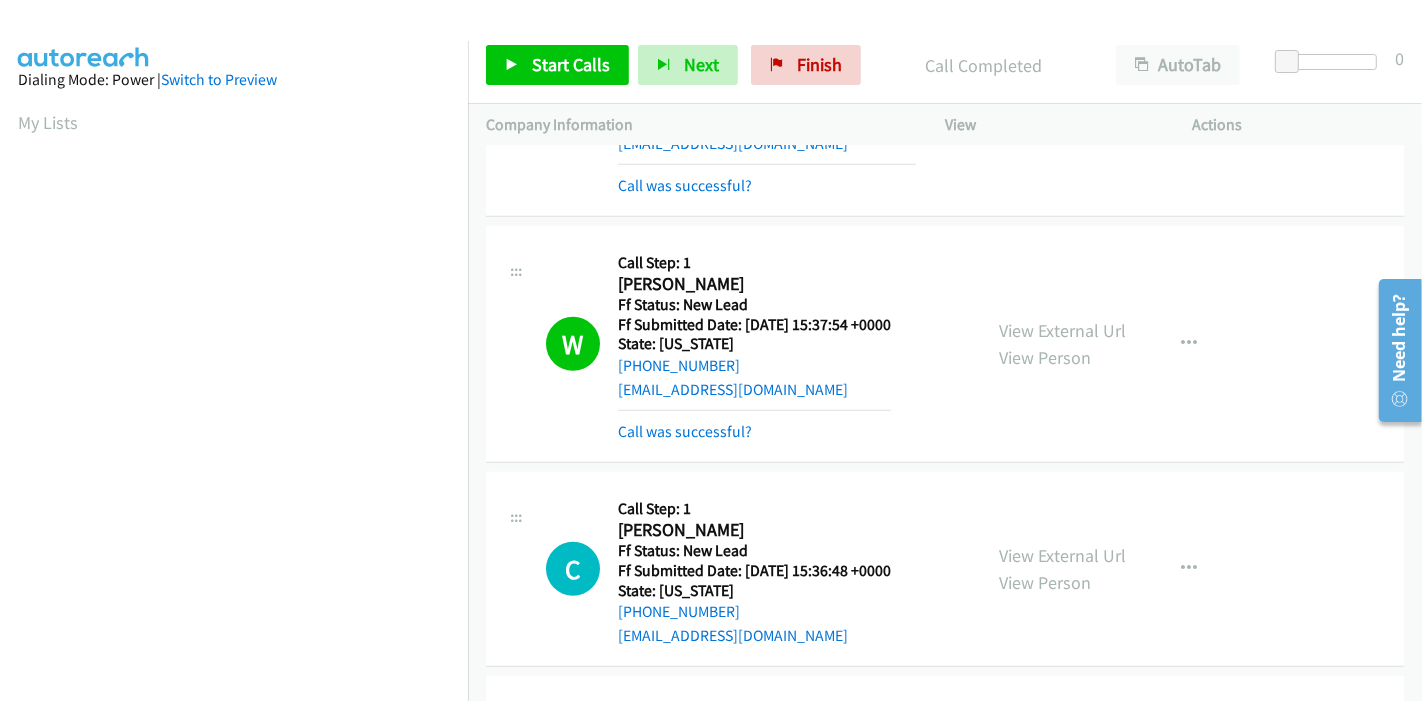 scroll, scrollTop: 422, scrollLeft: 0, axis: vertical 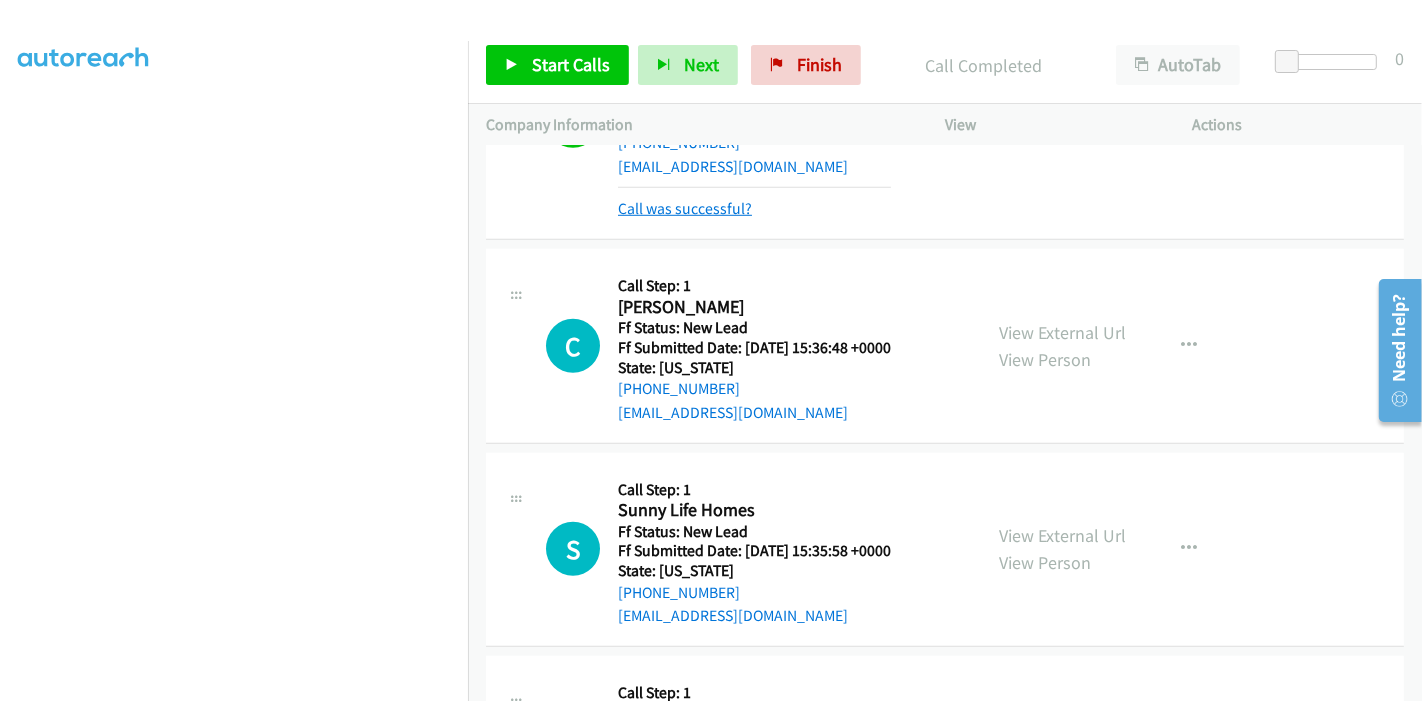 click on "Call was successful?" at bounding box center (685, 208) 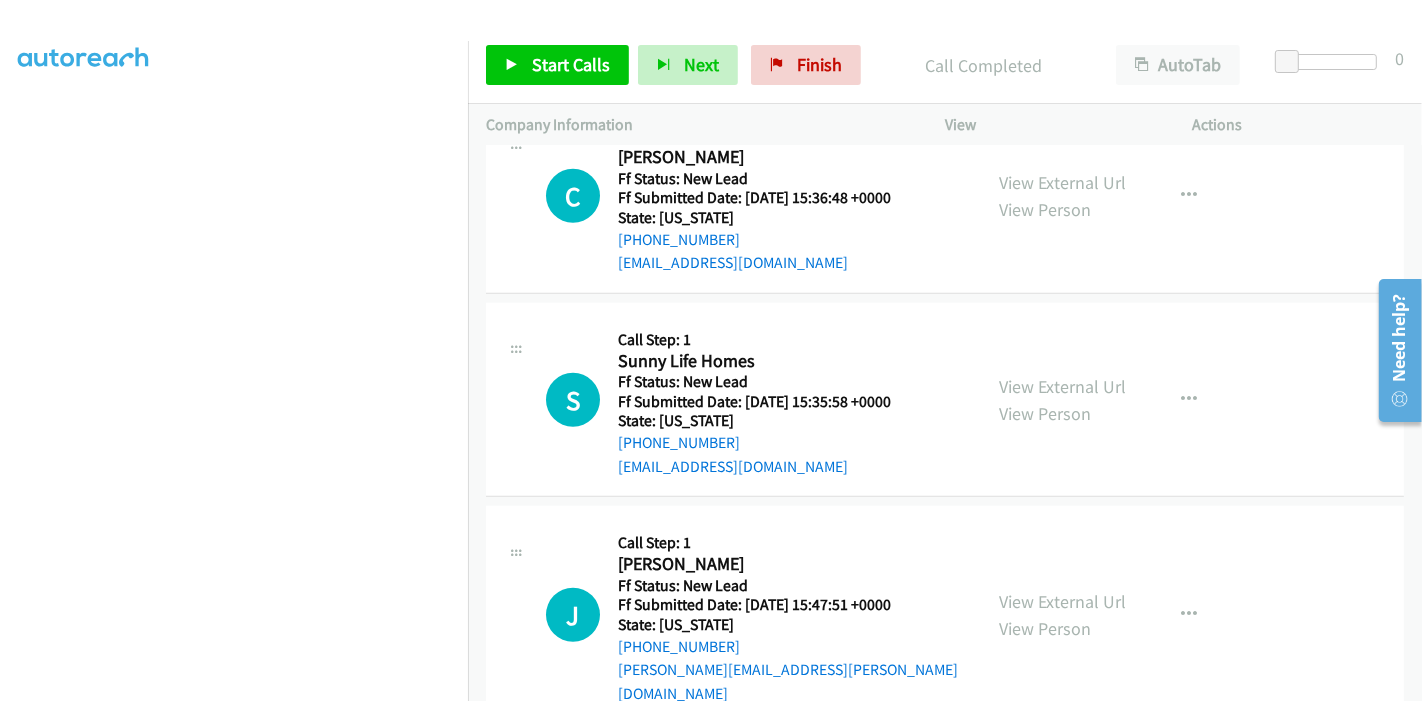 scroll, scrollTop: 1385, scrollLeft: 0, axis: vertical 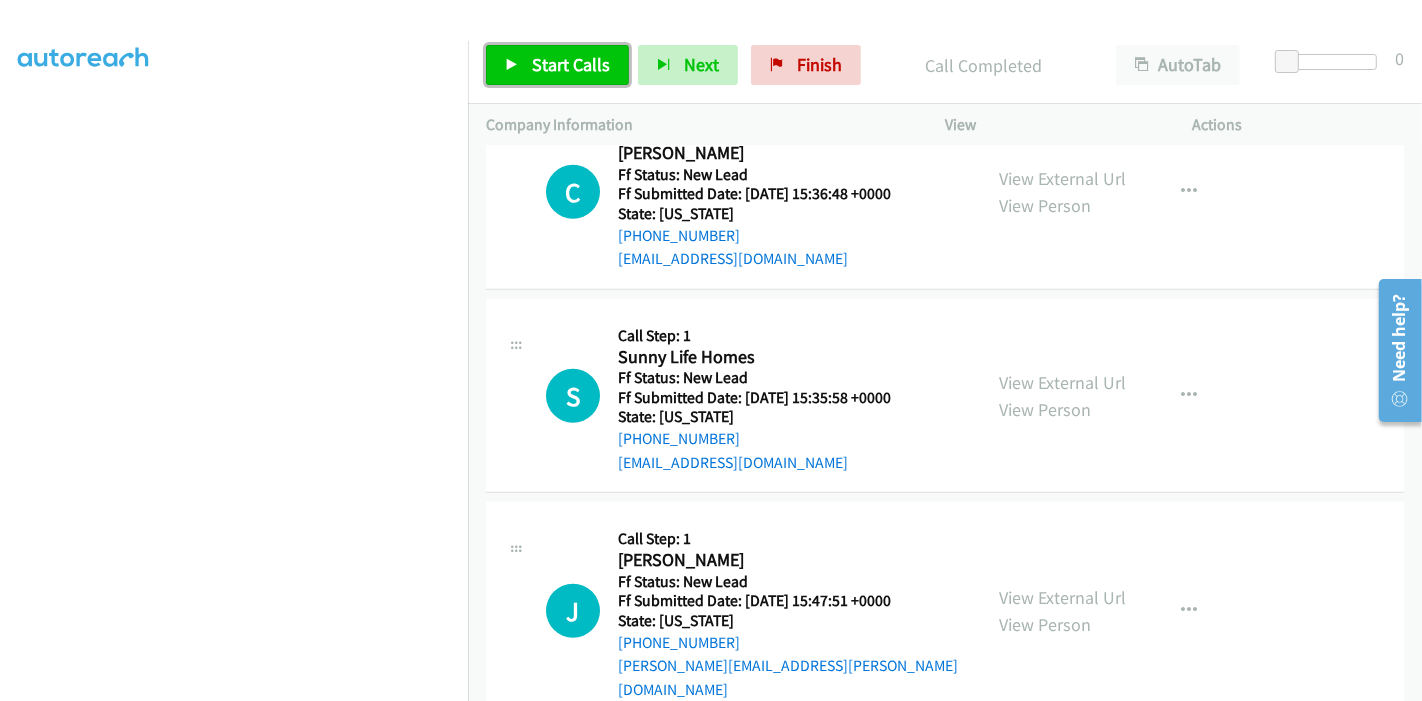 click on "Start Calls" at bounding box center (557, 65) 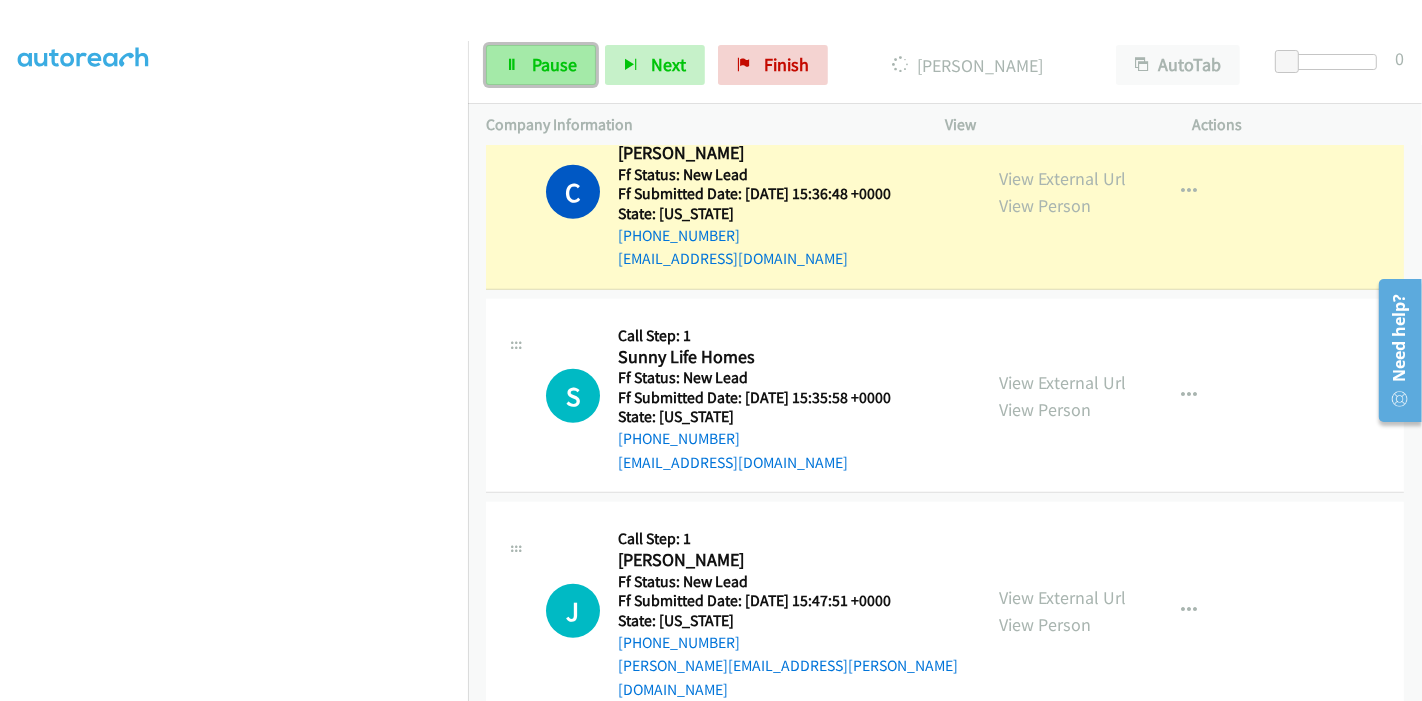 click on "Pause" at bounding box center [554, 64] 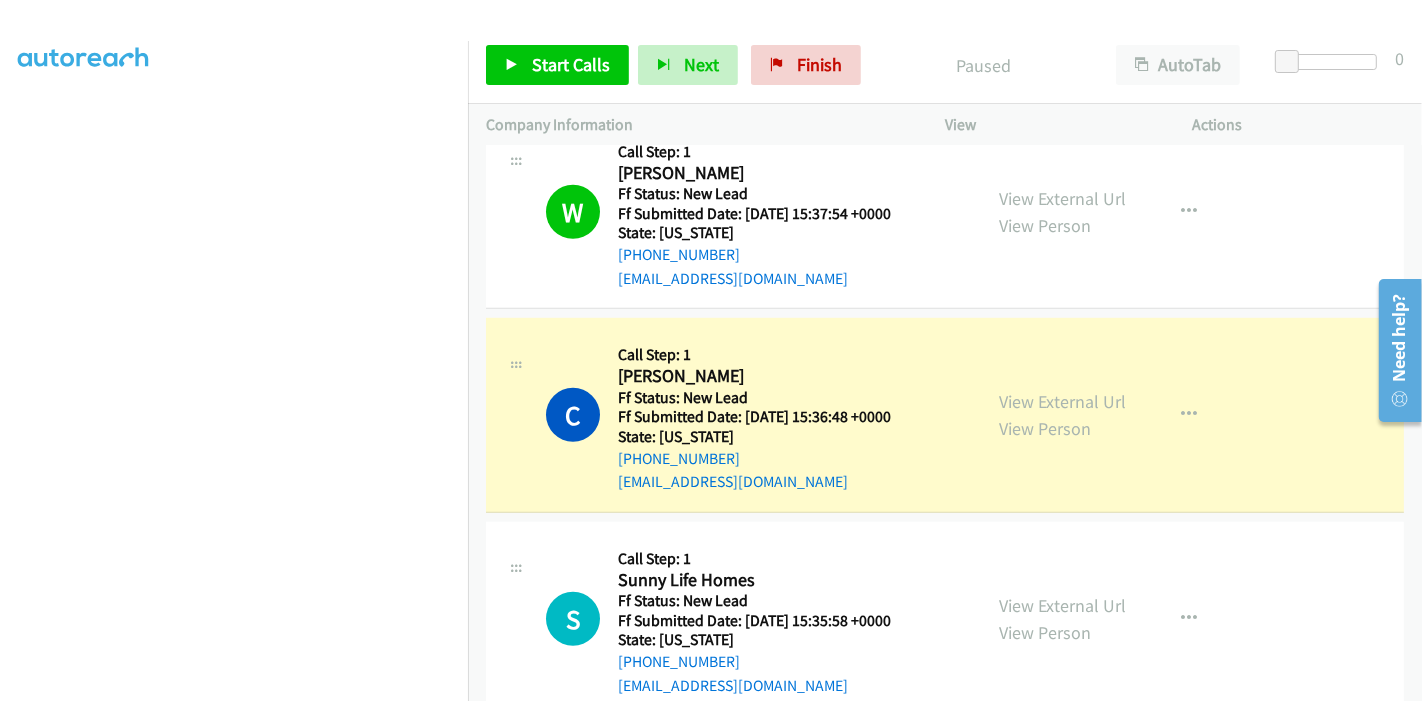 scroll, scrollTop: 1385, scrollLeft: 0, axis: vertical 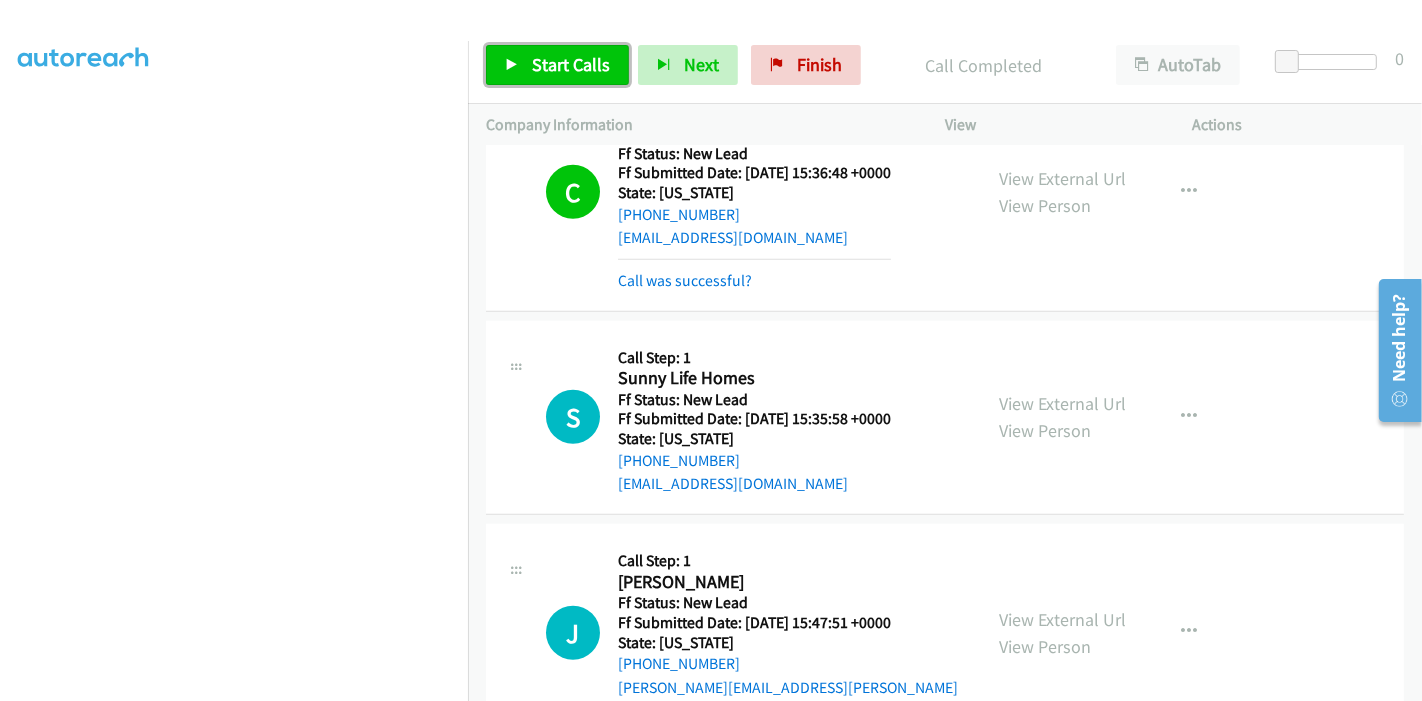 click on "Start Calls" at bounding box center (557, 65) 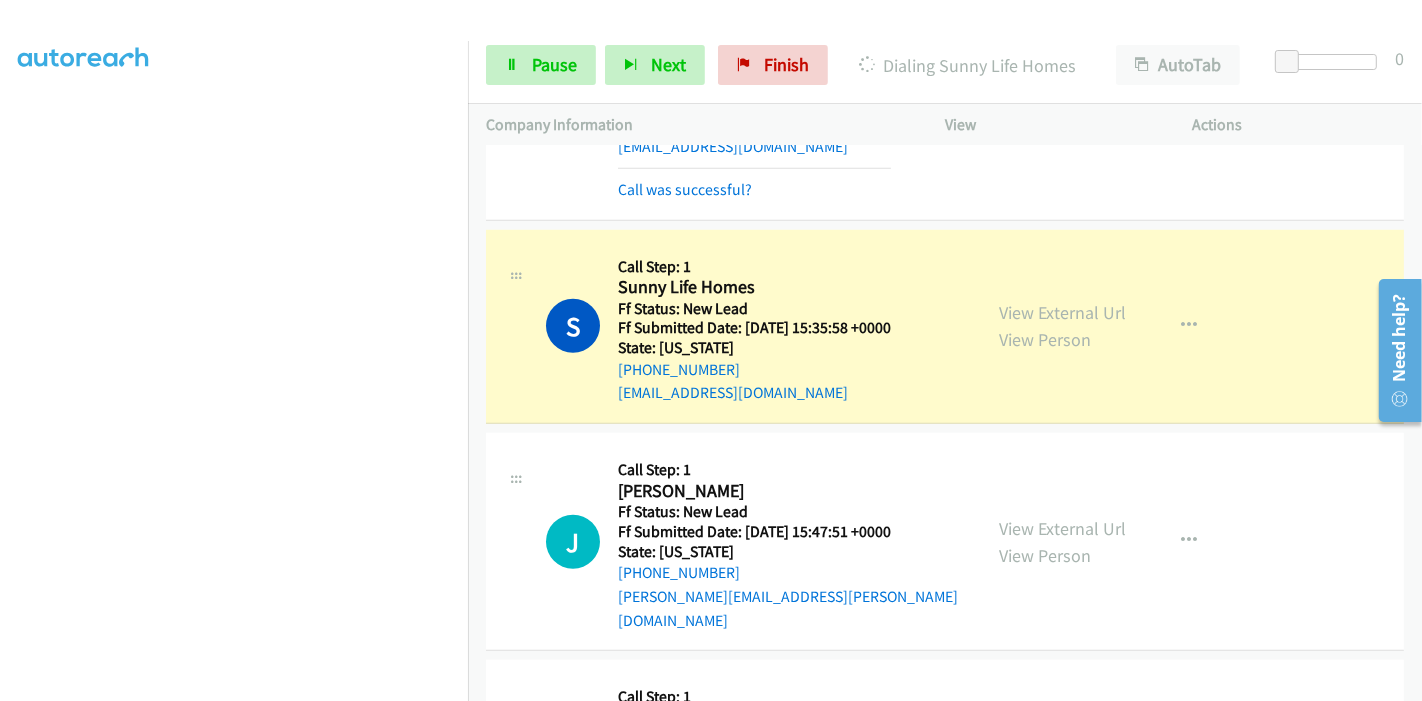 scroll, scrollTop: 1628, scrollLeft: 0, axis: vertical 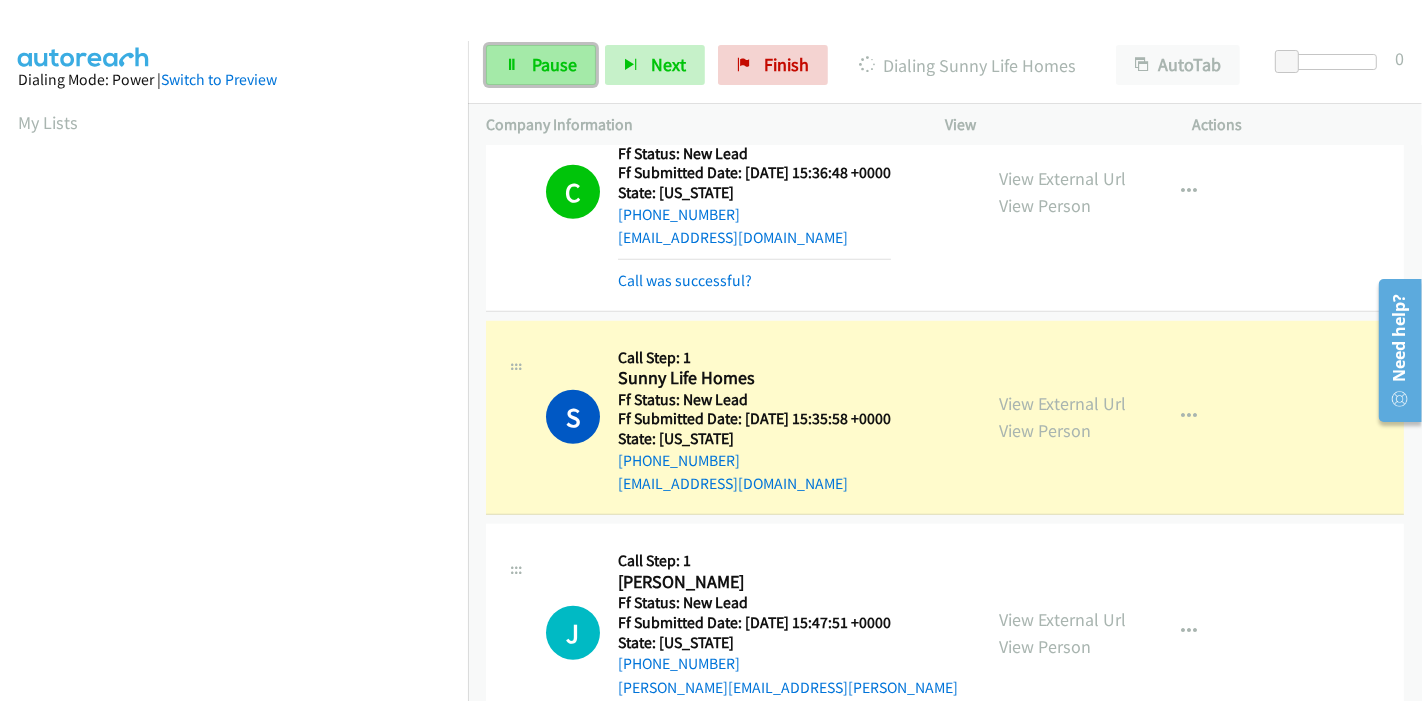 click on "Pause" at bounding box center [554, 64] 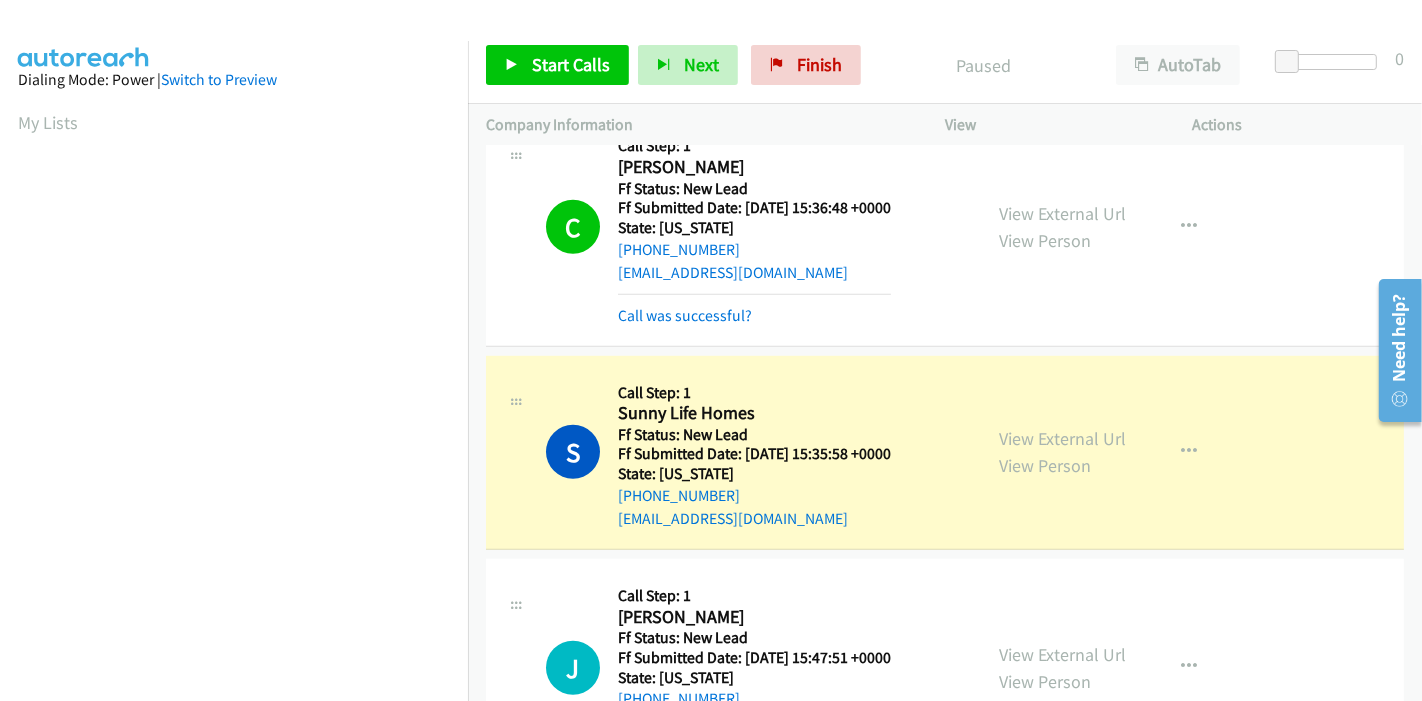 scroll, scrollTop: 1406, scrollLeft: 0, axis: vertical 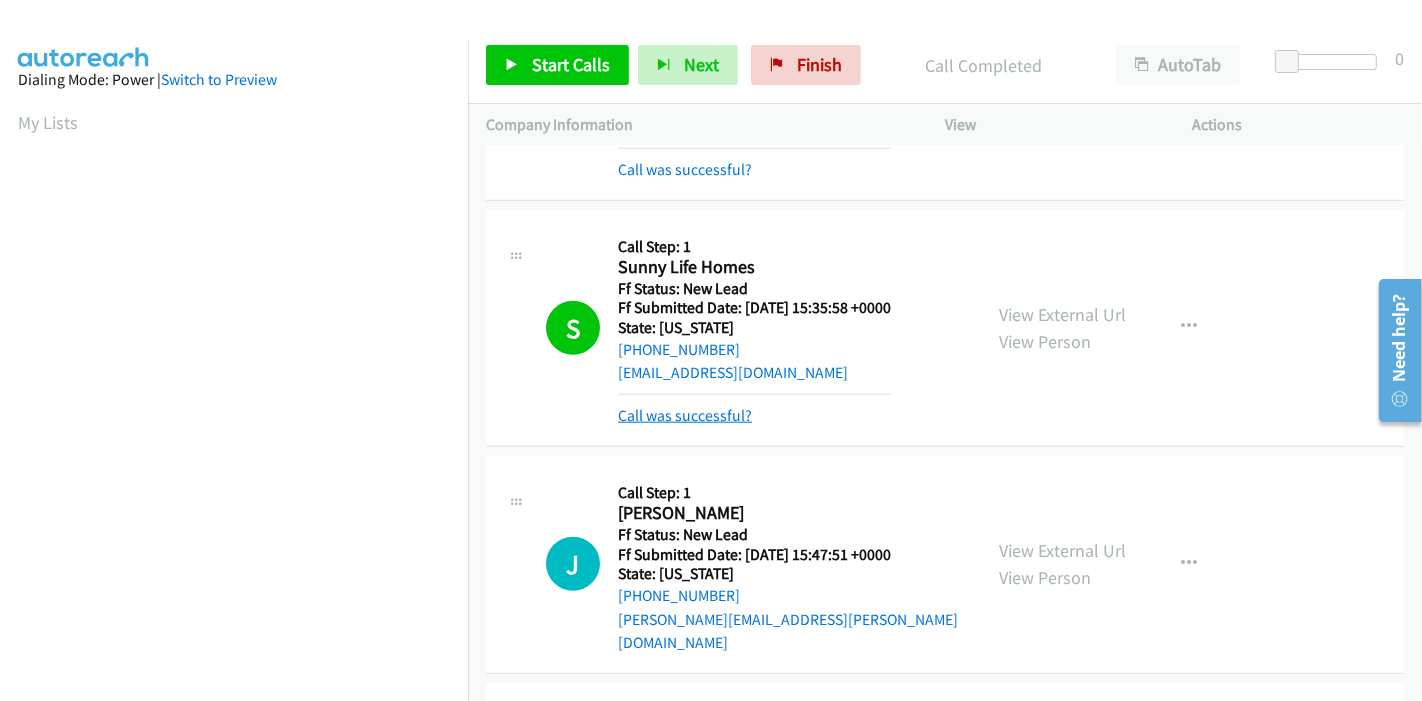 click on "Call was successful?" at bounding box center (685, 415) 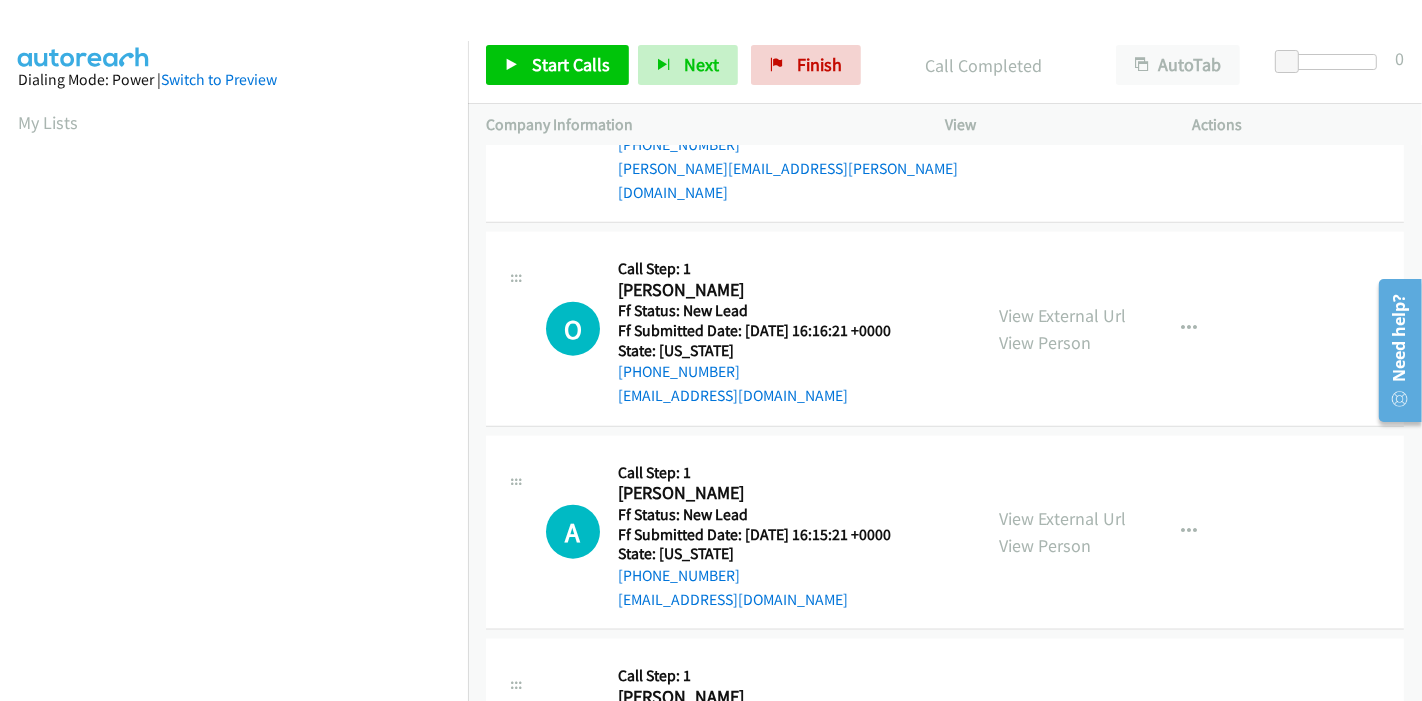 scroll, scrollTop: 1592, scrollLeft: 0, axis: vertical 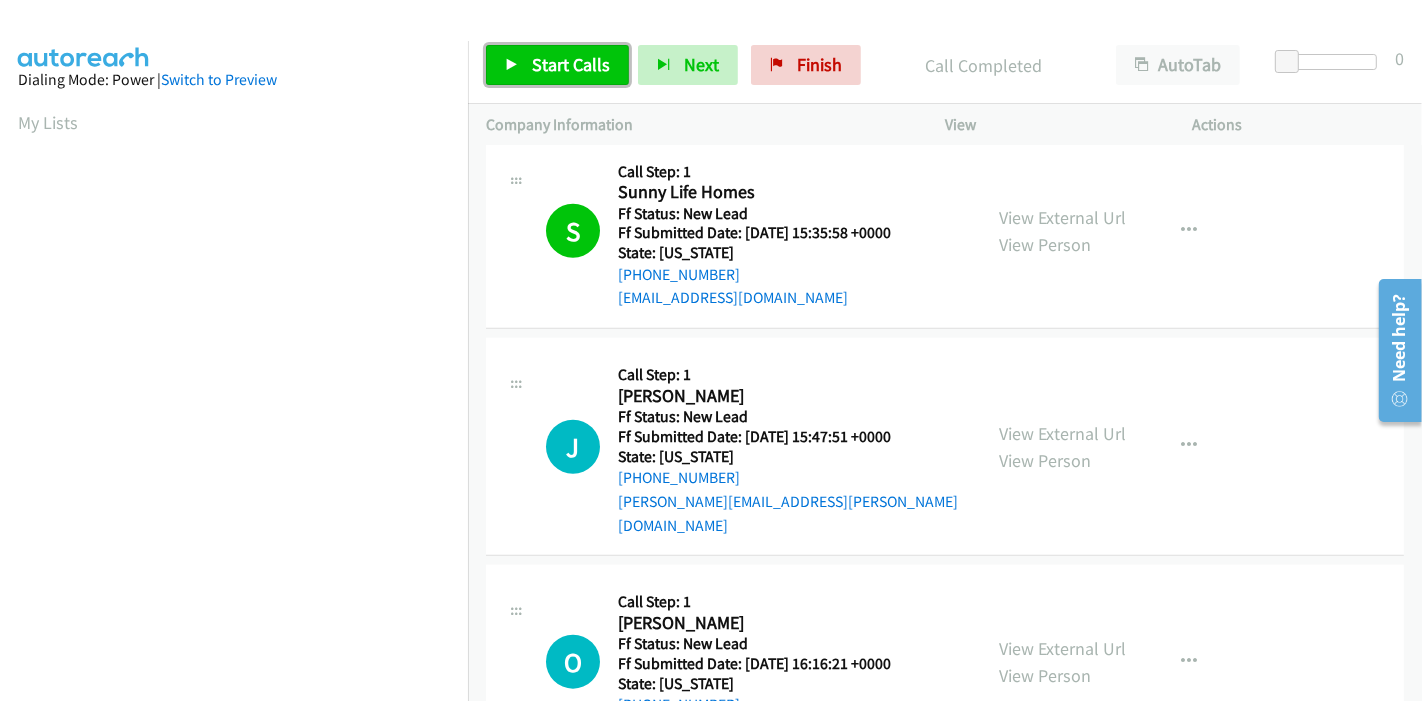 click on "Start Calls" at bounding box center (571, 64) 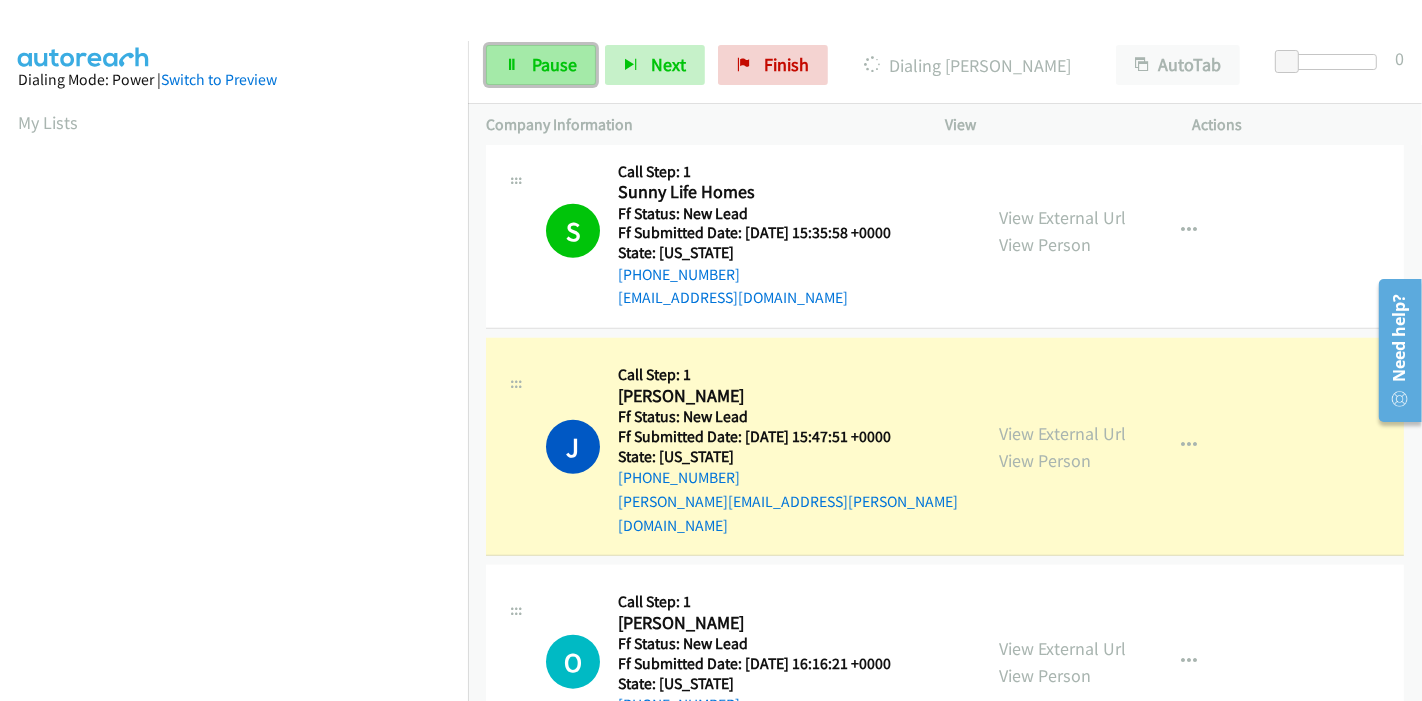 click on "Pause" at bounding box center (554, 64) 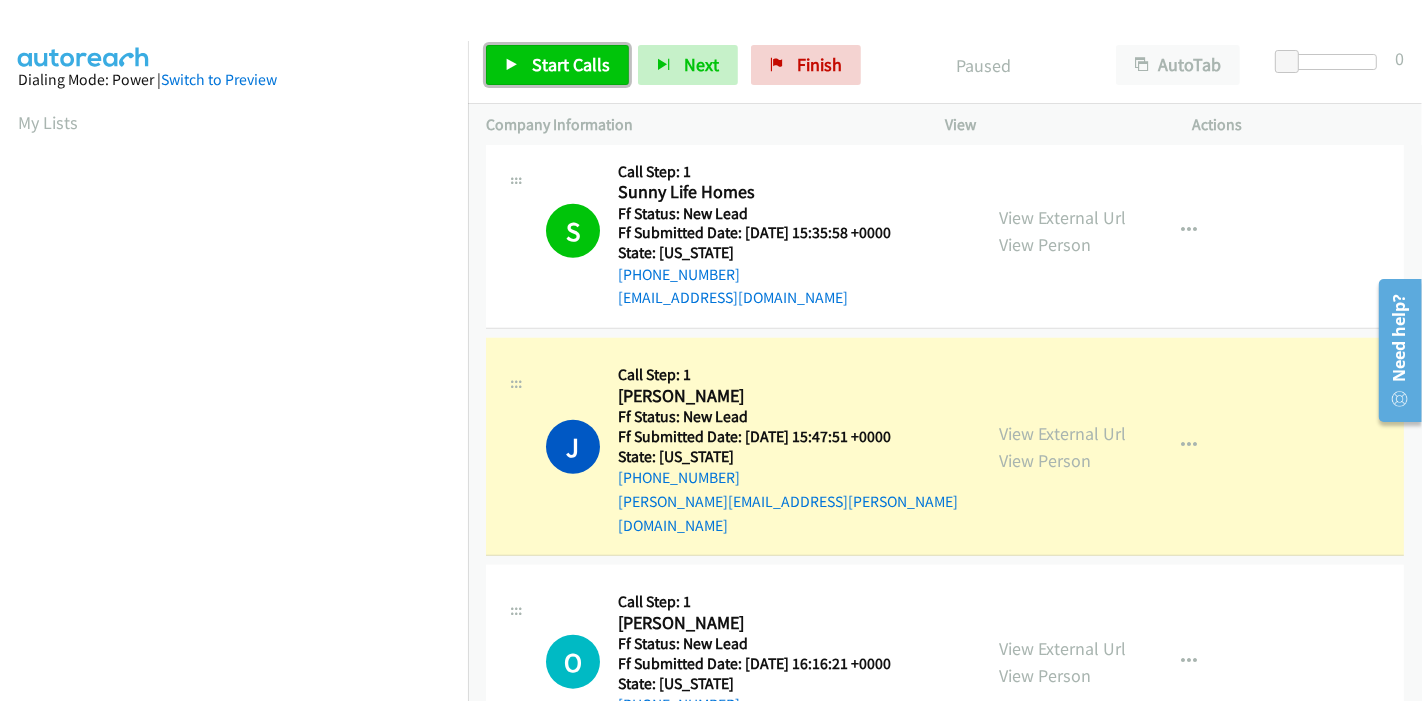 click on "Start Calls" at bounding box center (571, 64) 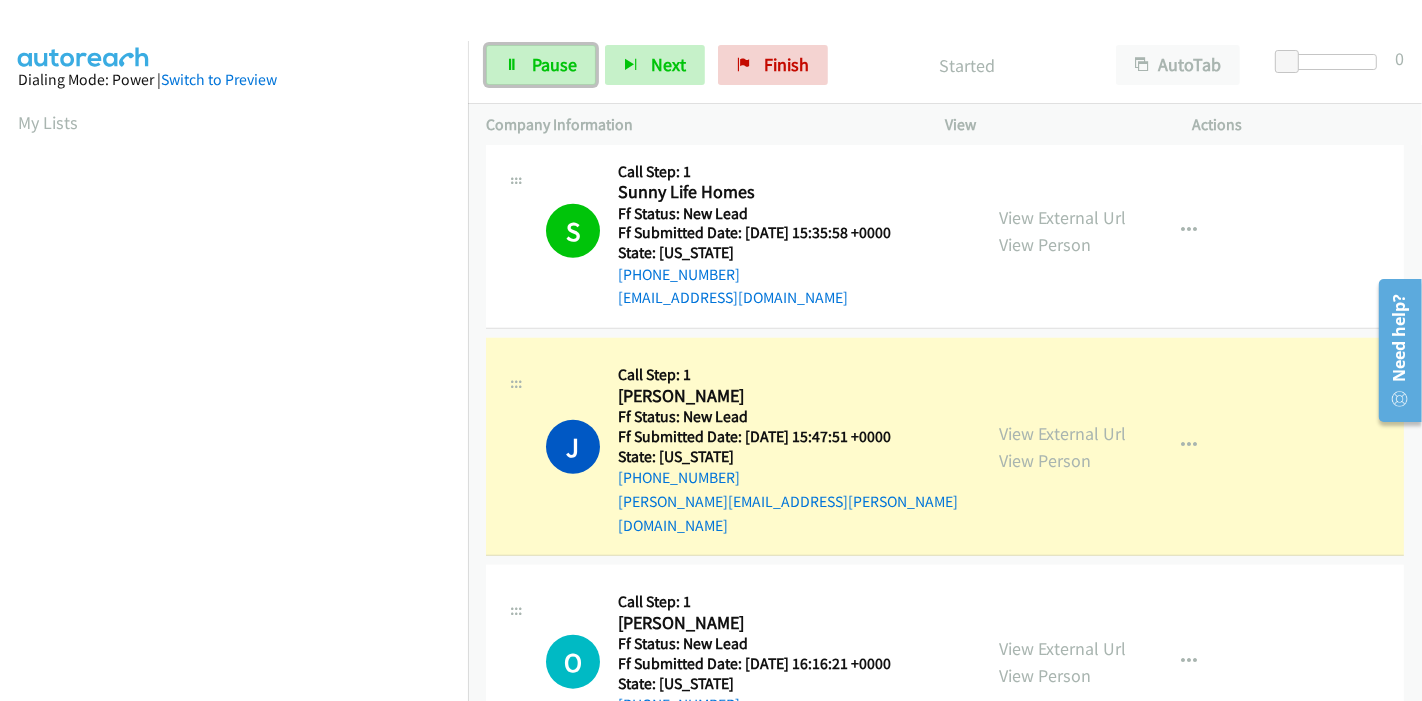 click on "Pause" at bounding box center (554, 64) 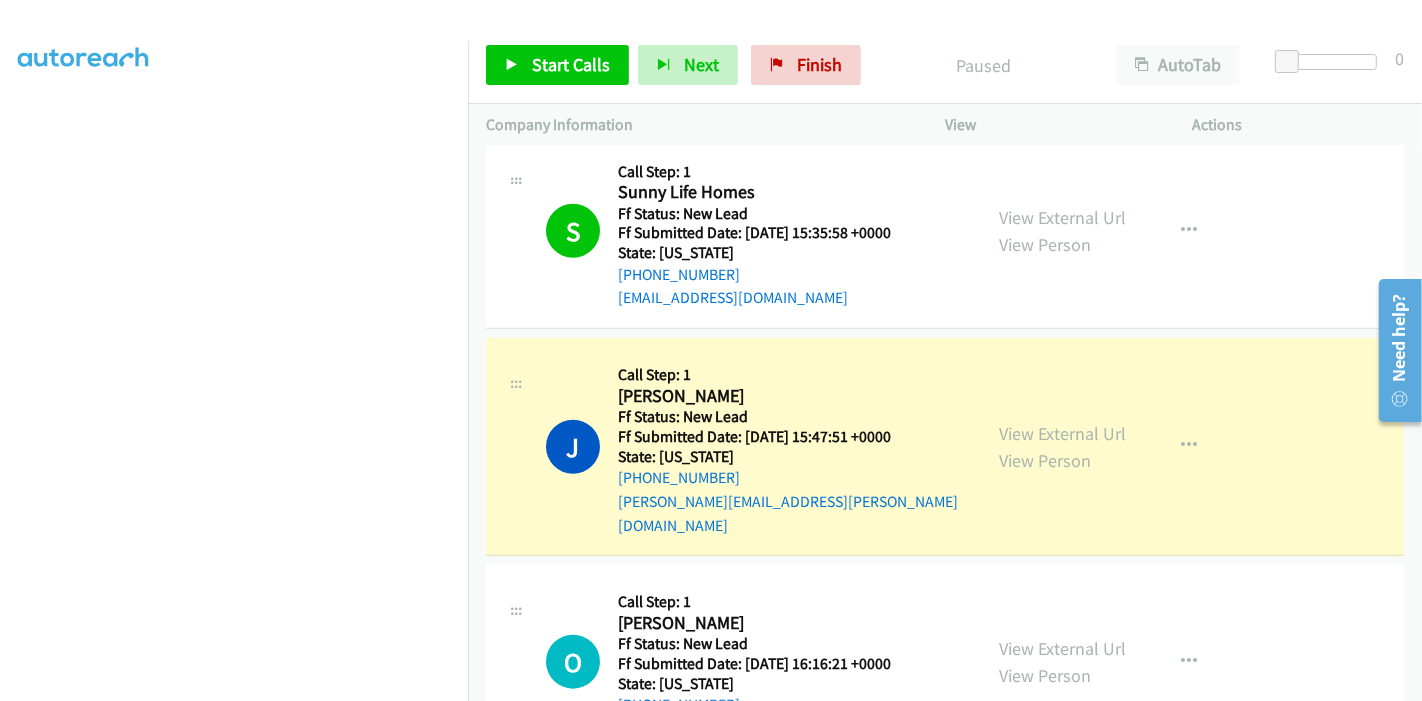 scroll, scrollTop: 333, scrollLeft: 0, axis: vertical 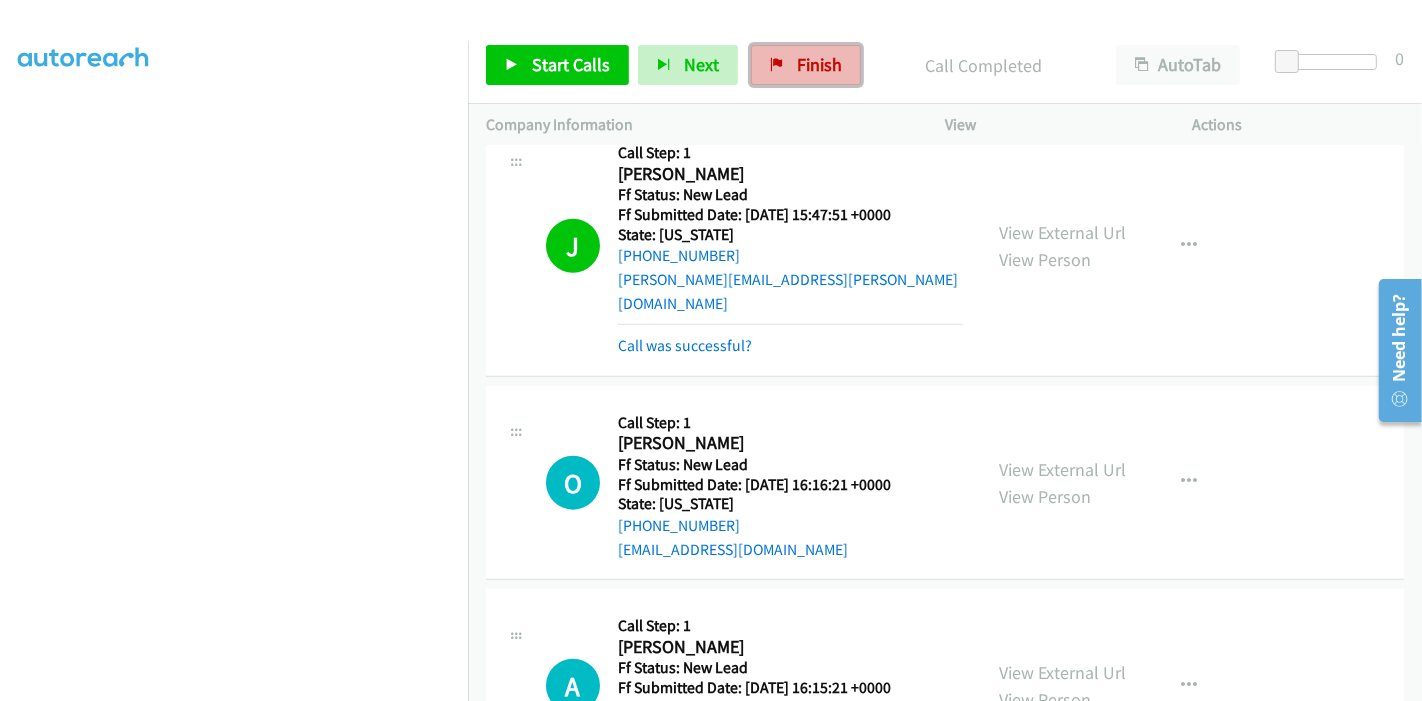 click on "Finish" at bounding box center (819, 64) 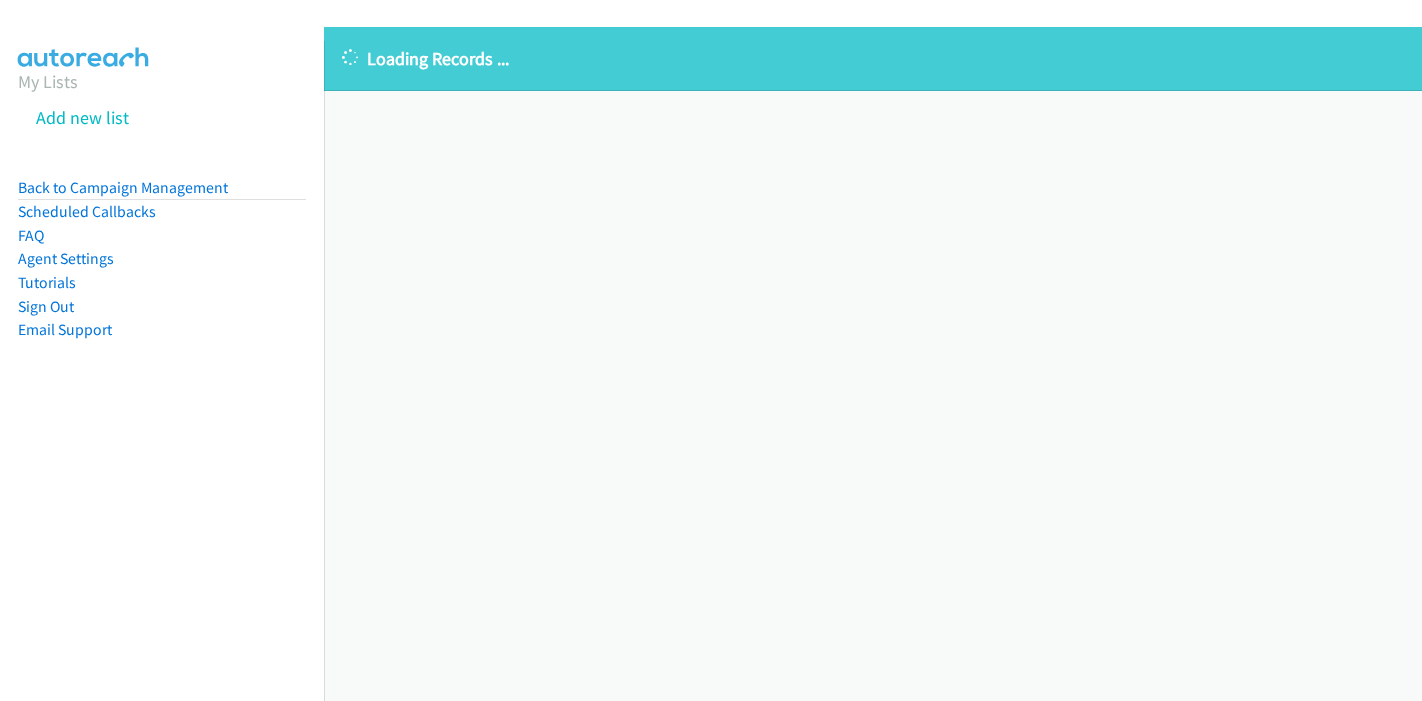 scroll, scrollTop: 0, scrollLeft: 0, axis: both 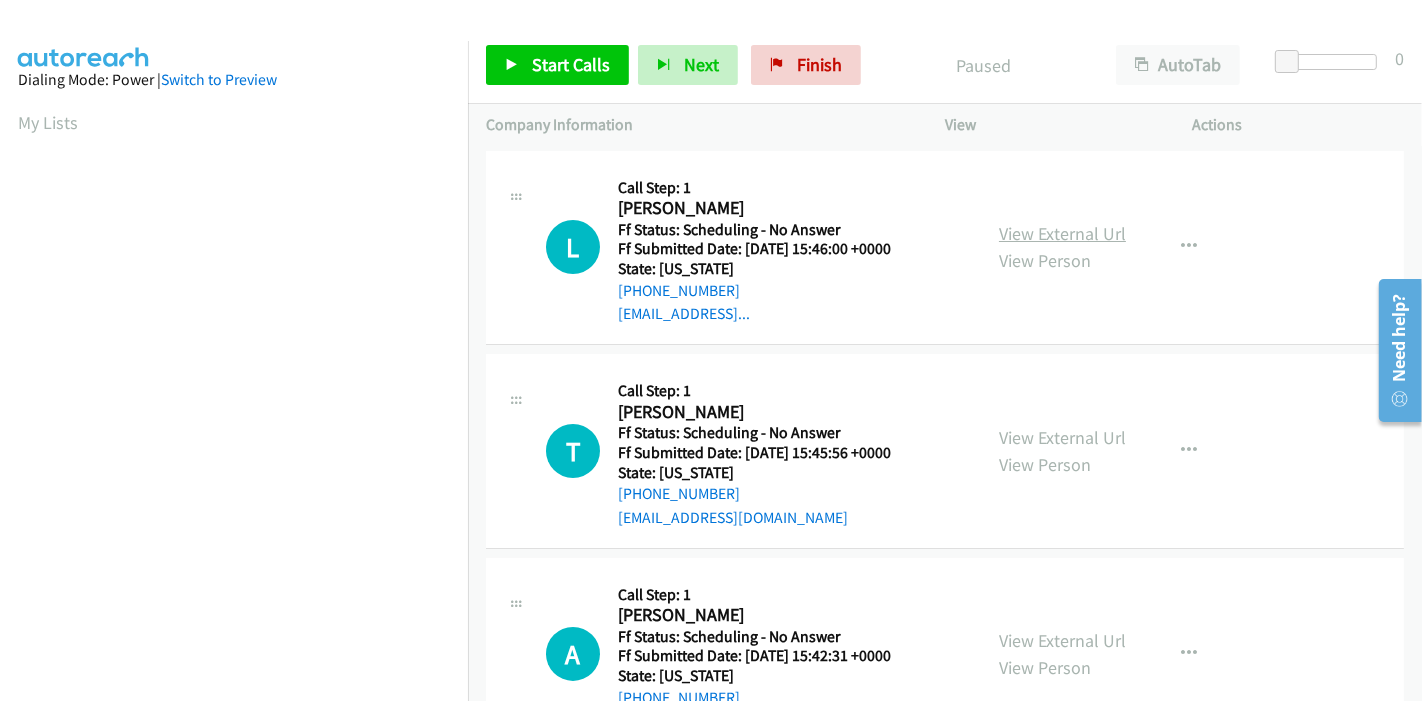 click on "View External Url" at bounding box center [1062, 233] 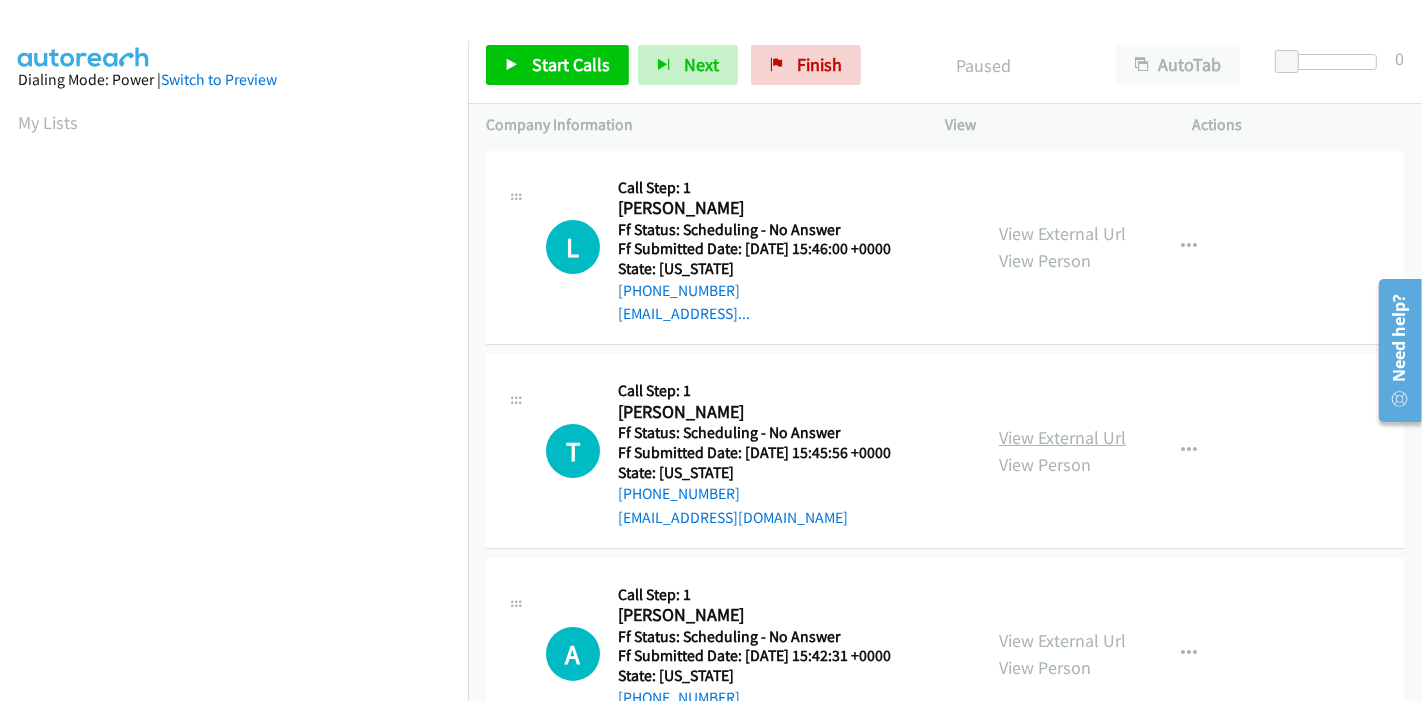 click on "View External Url" at bounding box center [1062, 437] 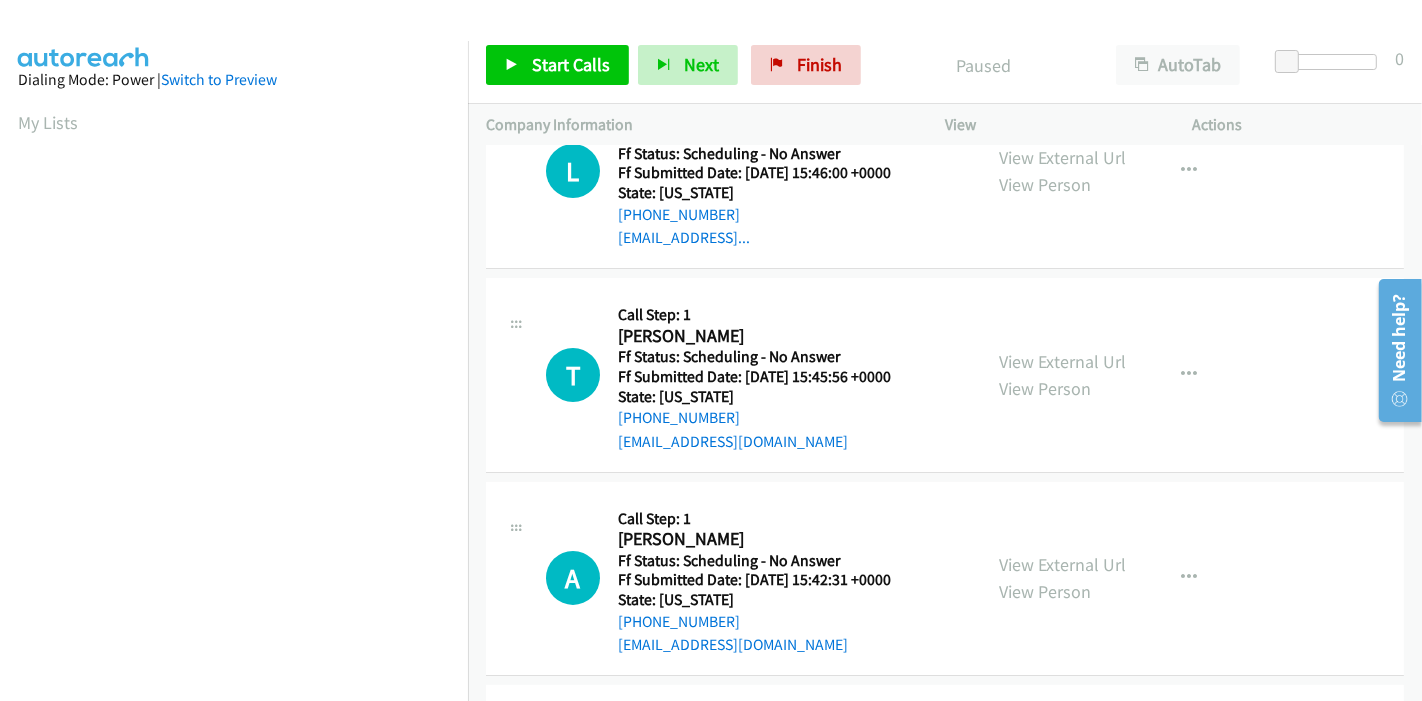 scroll, scrollTop: 111, scrollLeft: 0, axis: vertical 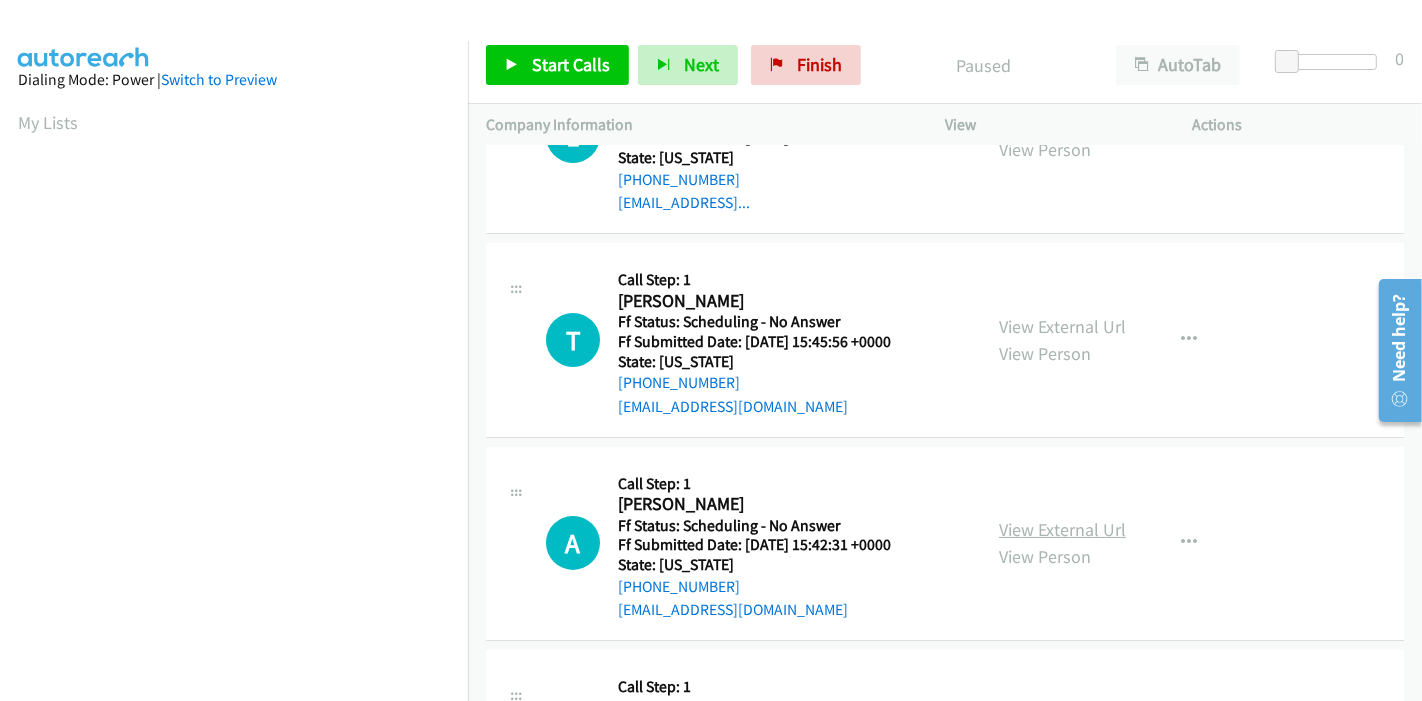click on "View External Url" at bounding box center [1062, 529] 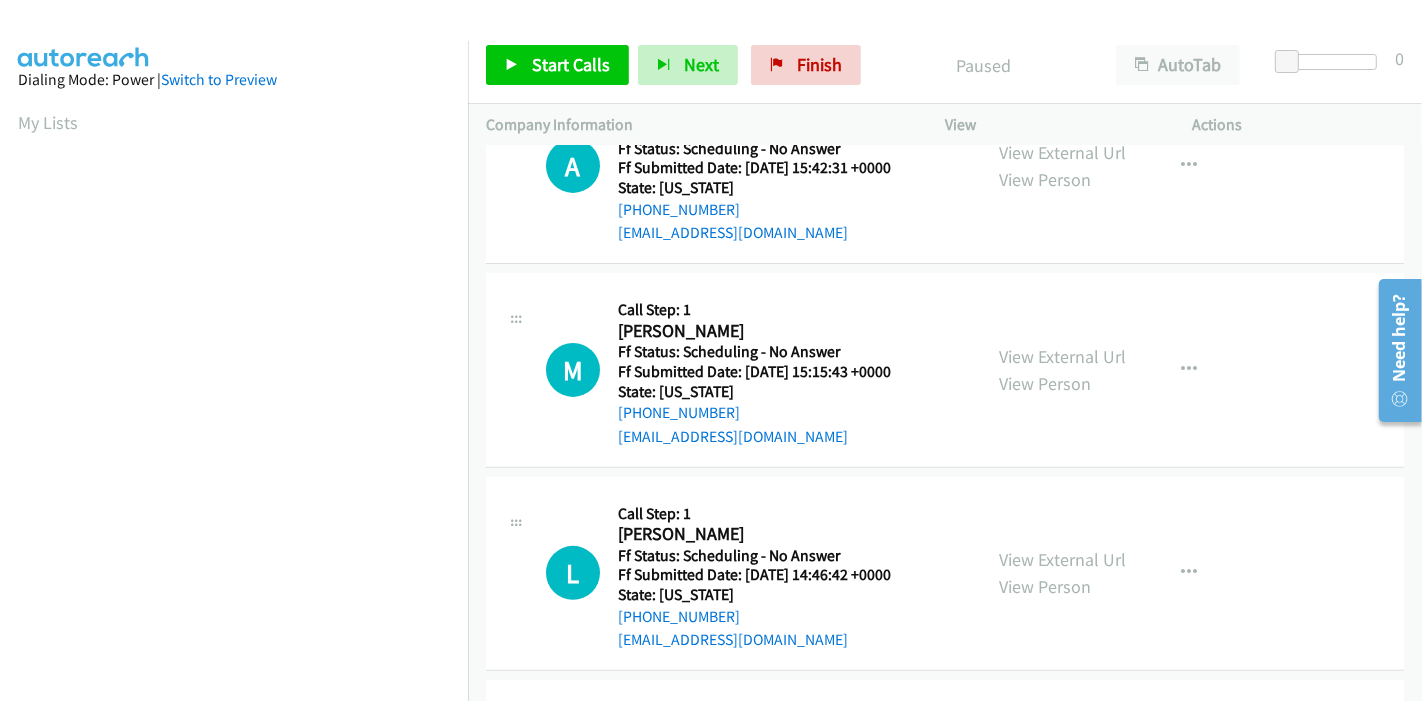 scroll, scrollTop: 555, scrollLeft: 0, axis: vertical 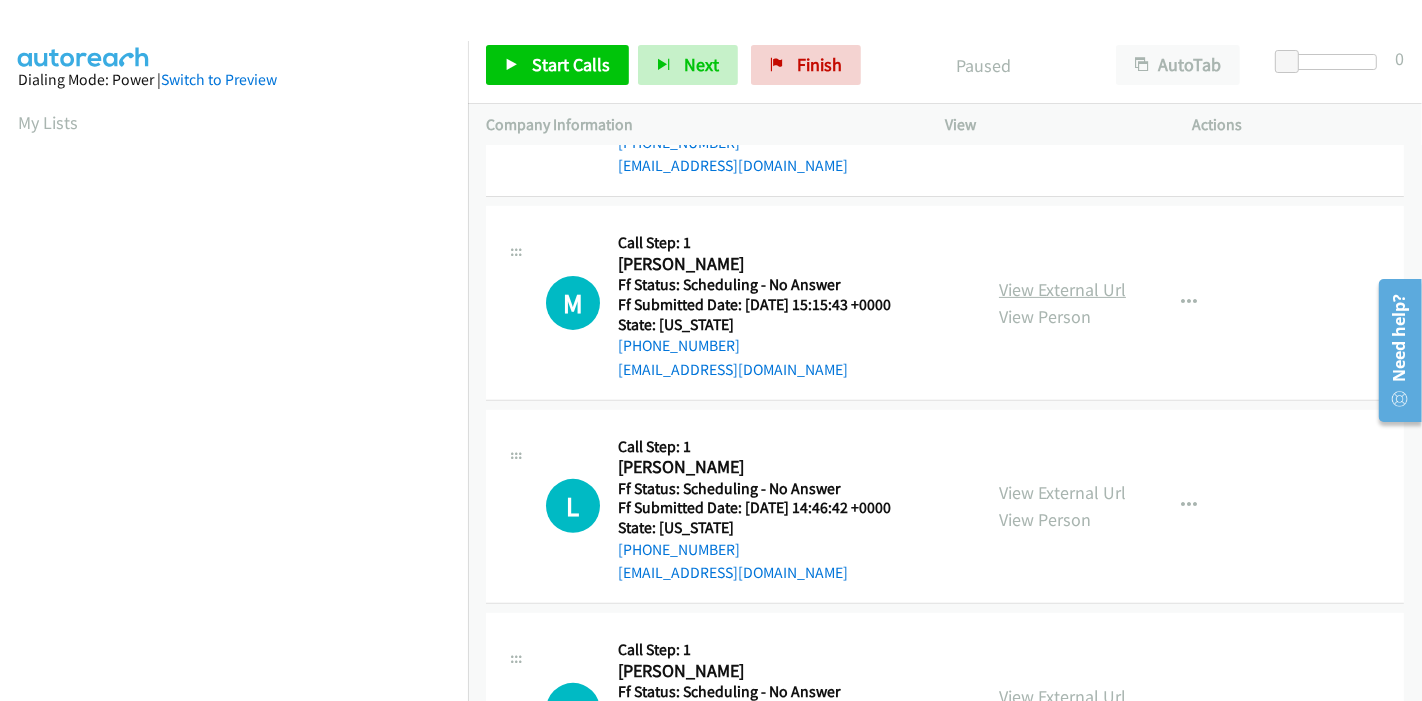 click on "View External Url" at bounding box center (1062, 289) 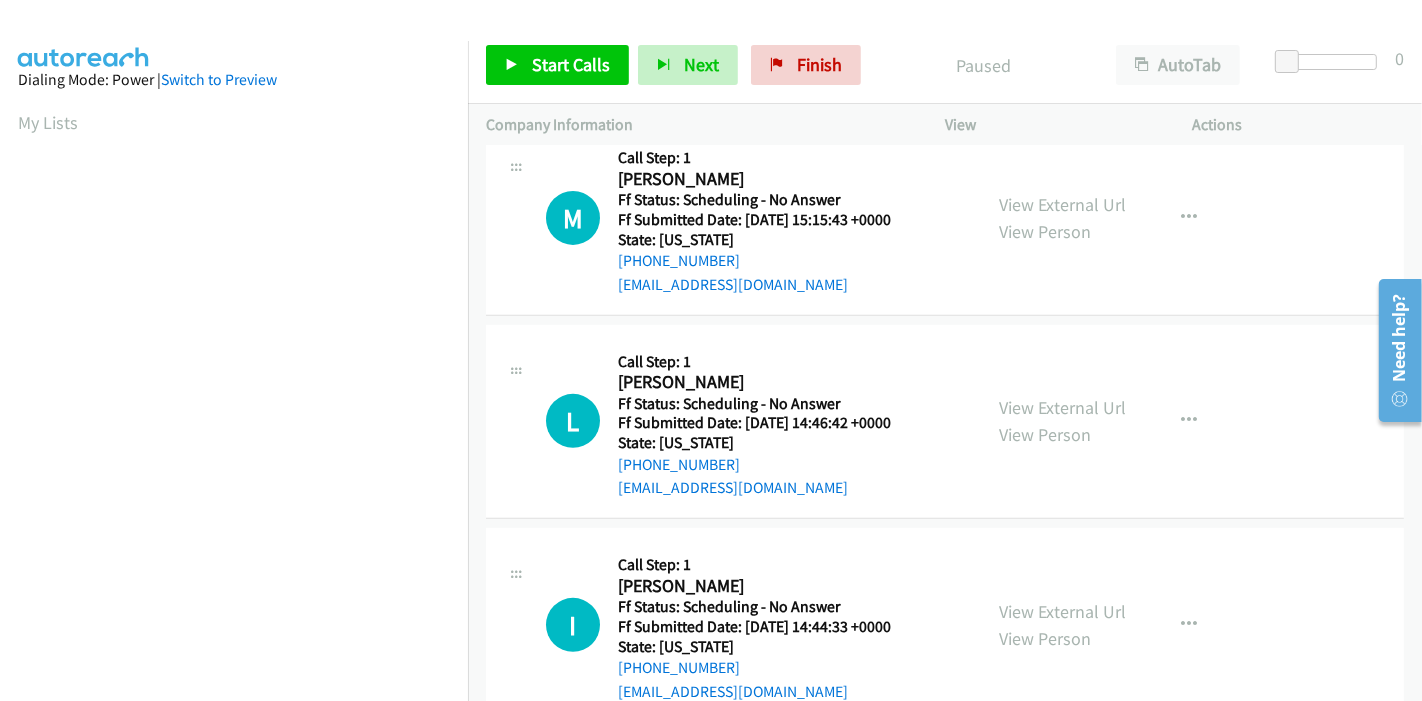 scroll, scrollTop: 777, scrollLeft: 0, axis: vertical 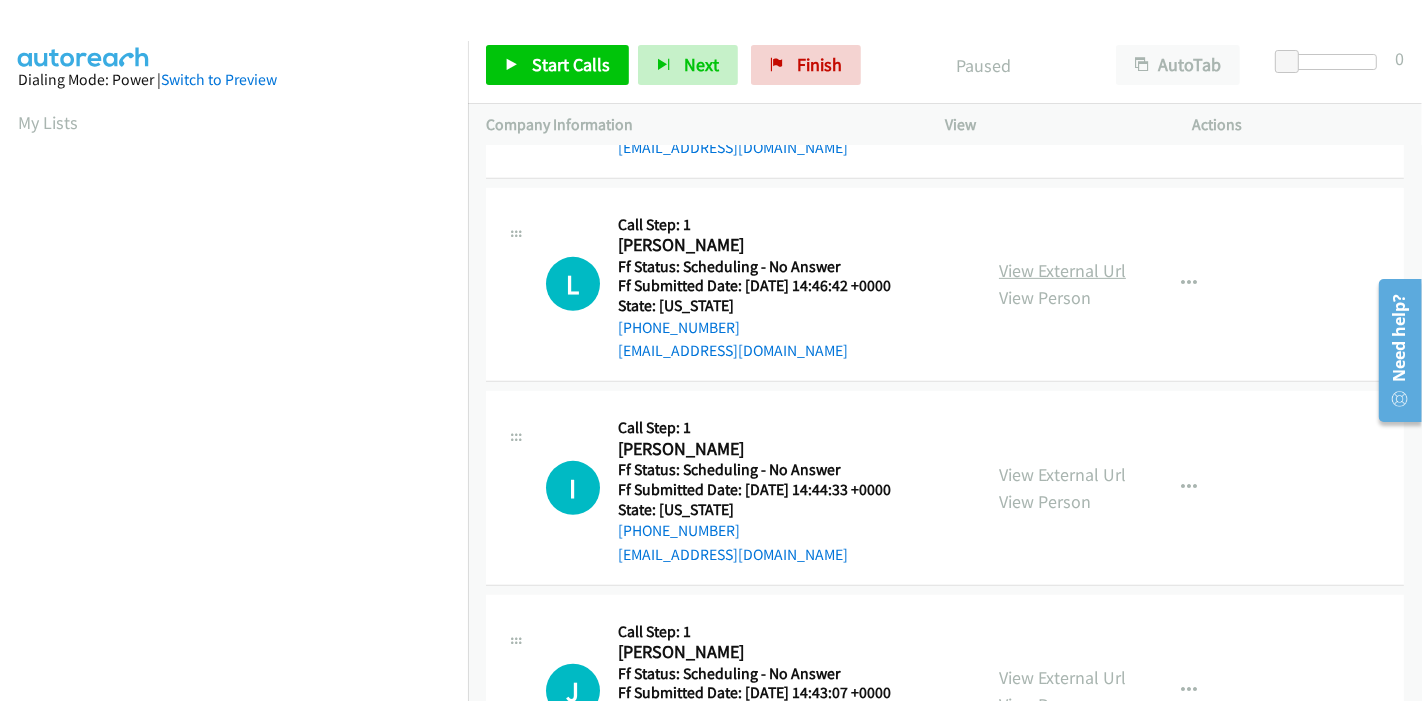 click on "View External Url" at bounding box center (1062, 270) 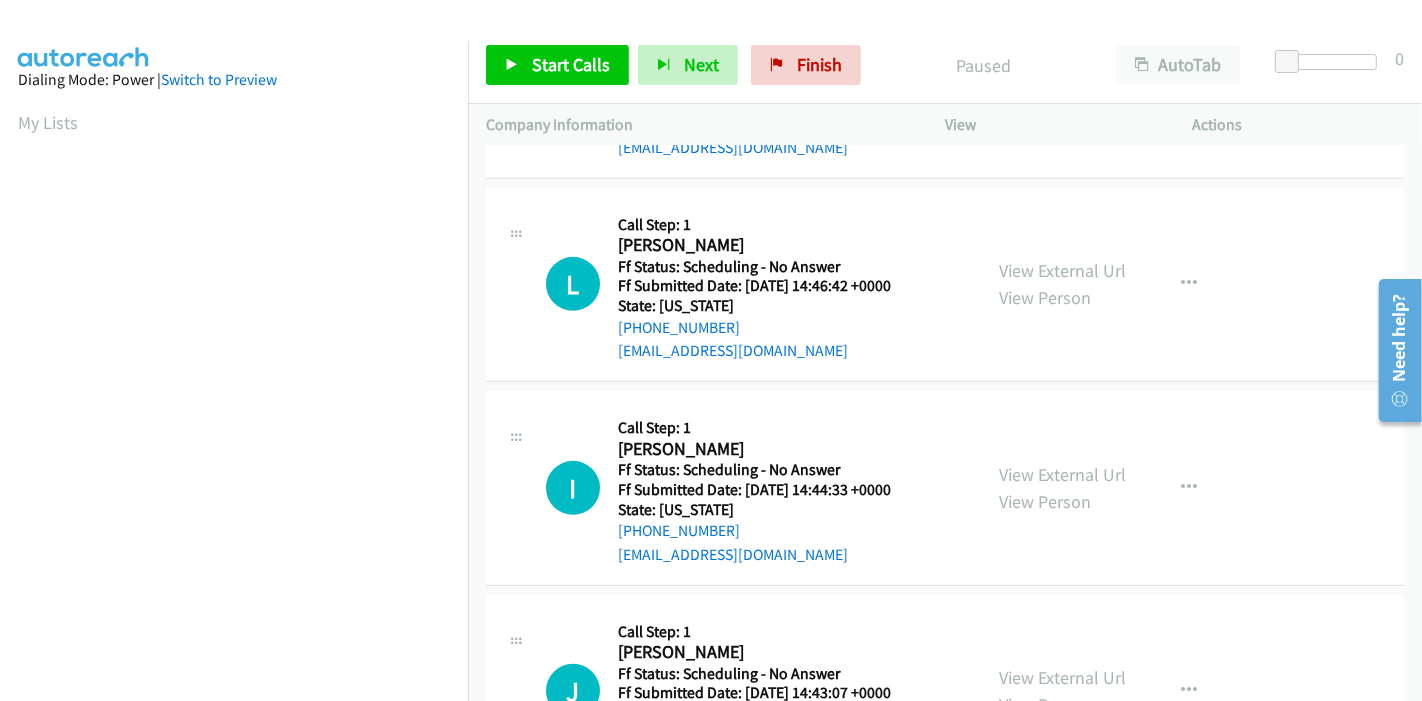scroll, scrollTop: 1000, scrollLeft: 0, axis: vertical 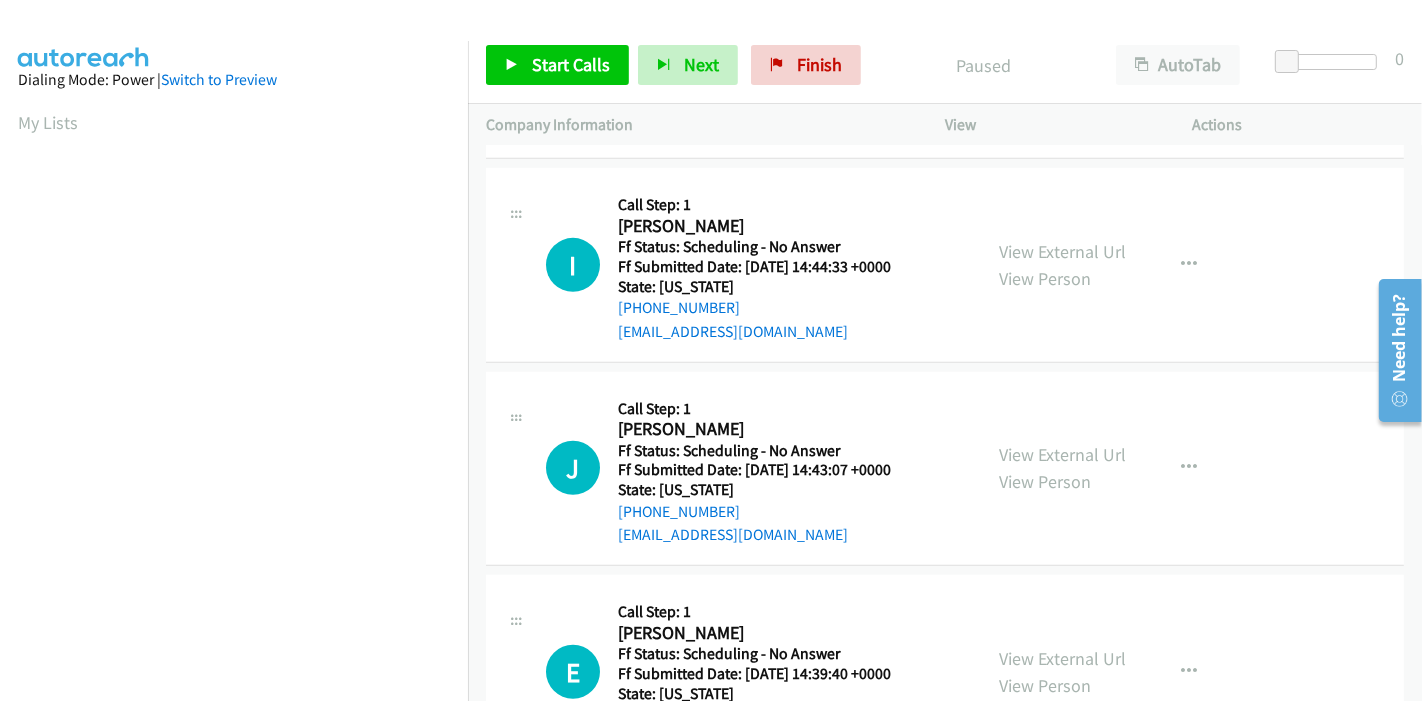 click on "View External Url
View Person
View External Url
Email
Schedule/Manage Callback
Skip Call
Add to do not call list" at bounding box center [1114, 265] 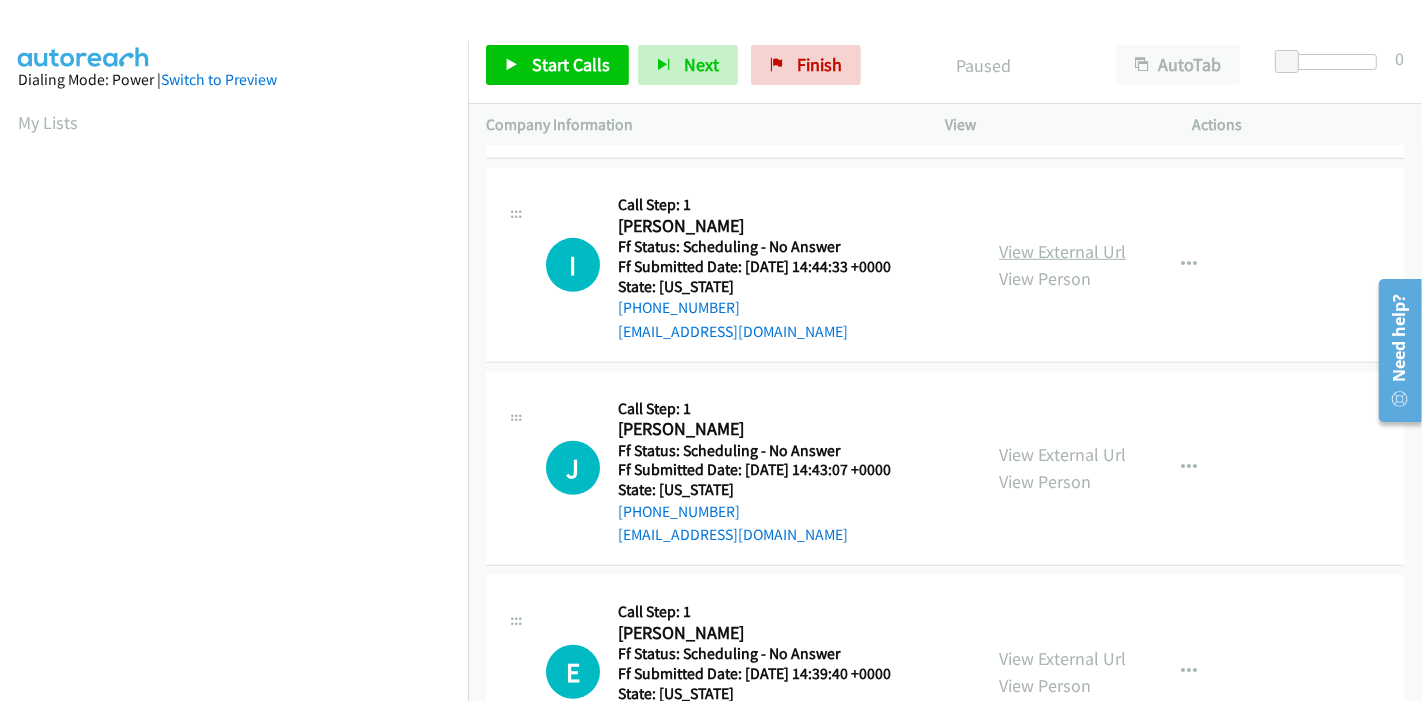 click on "View External Url" at bounding box center [1062, 251] 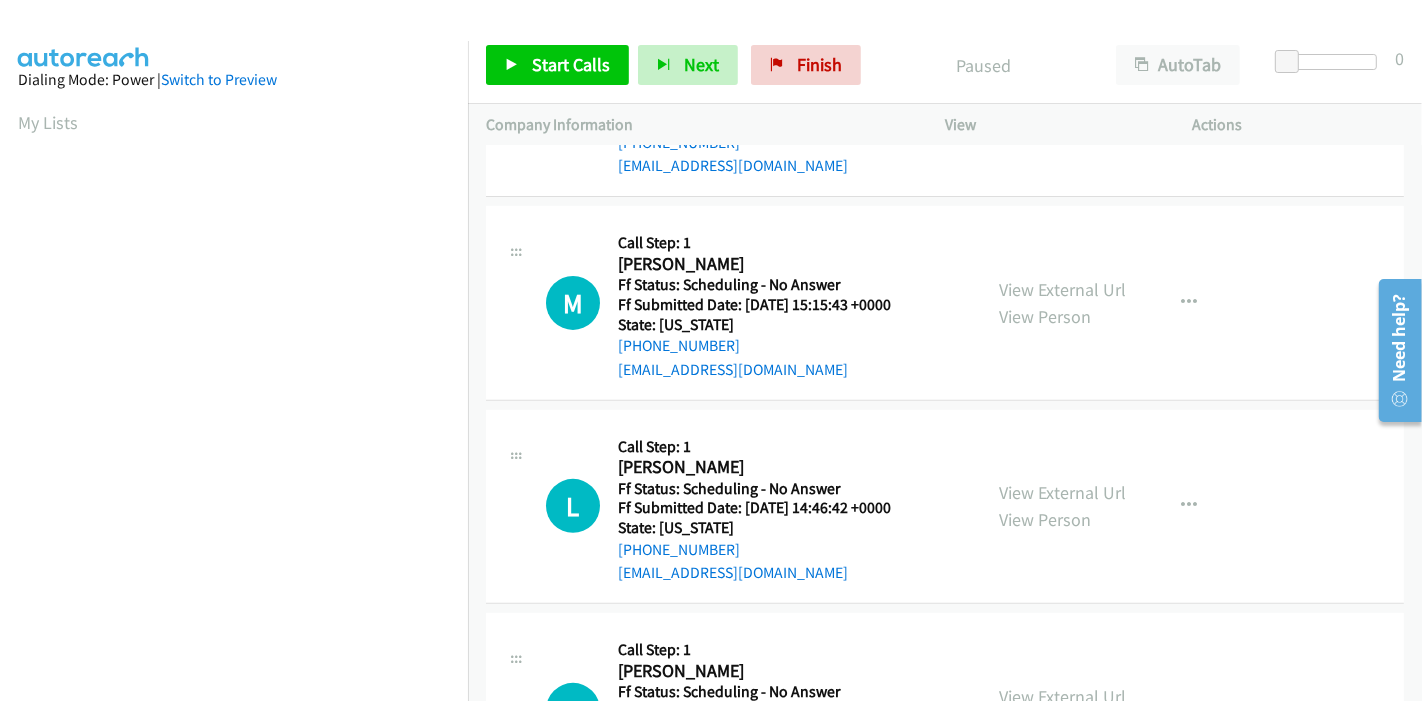 scroll, scrollTop: 0, scrollLeft: 0, axis: both 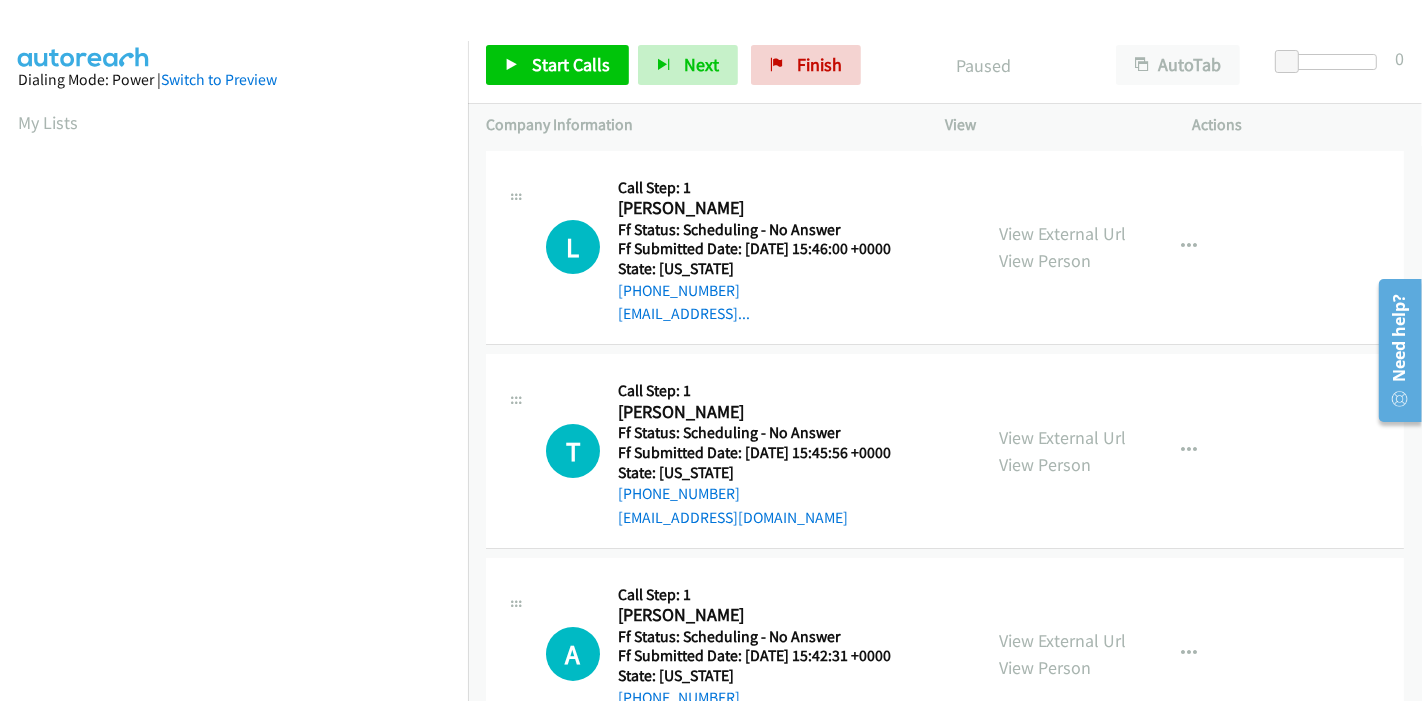 click on "Start Calls
Pause
Next
Finish
Paused
AutoTab
AutoTab
0" at bounding box center (945, 65) 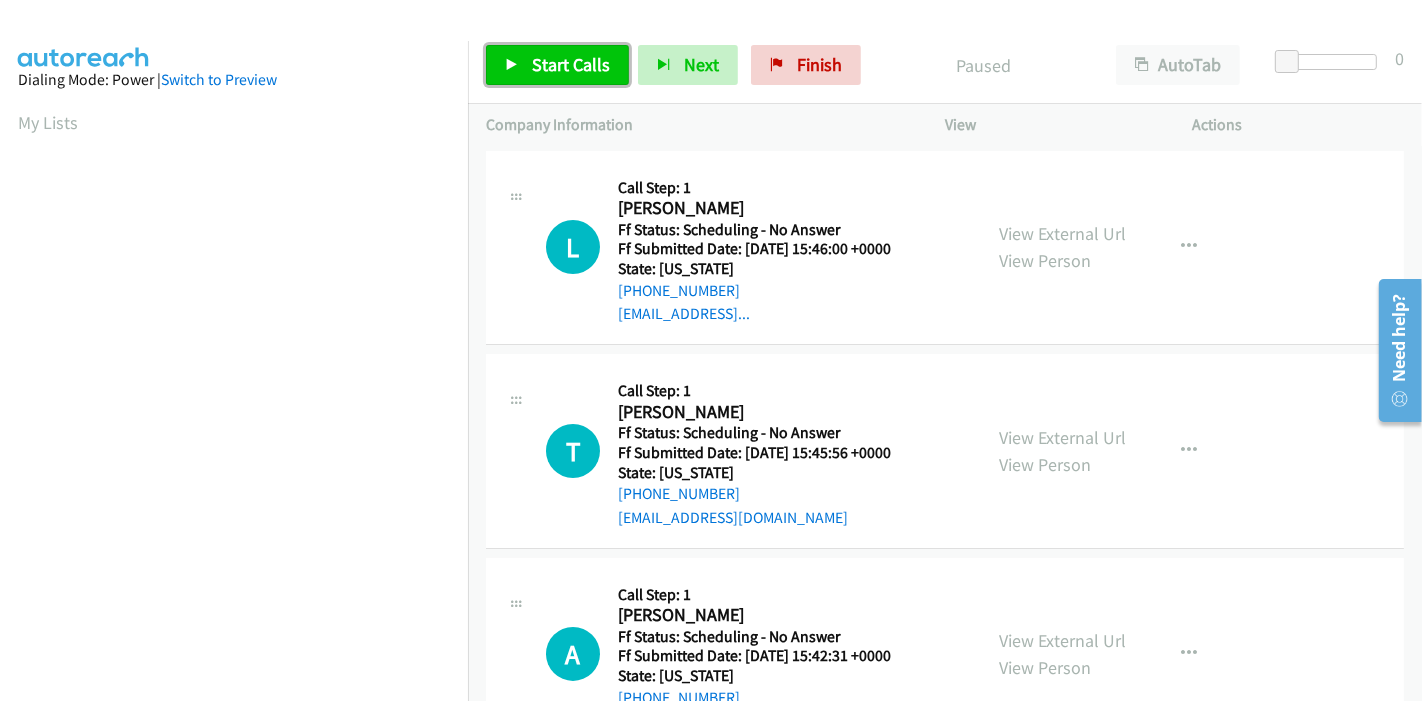 click on "Start Calls" at bounding box center [571, 64] 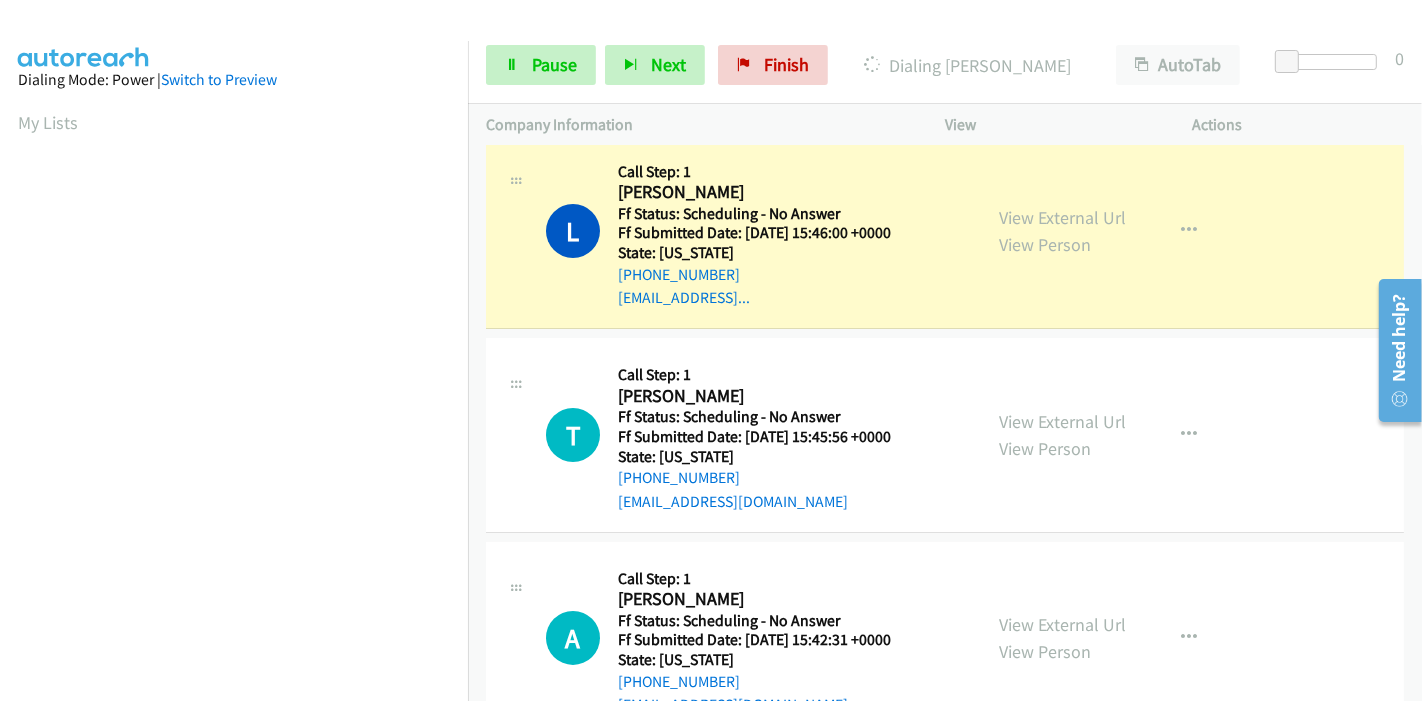 scroll, scrollTop: 0, scrollLeft: 0, axis: both 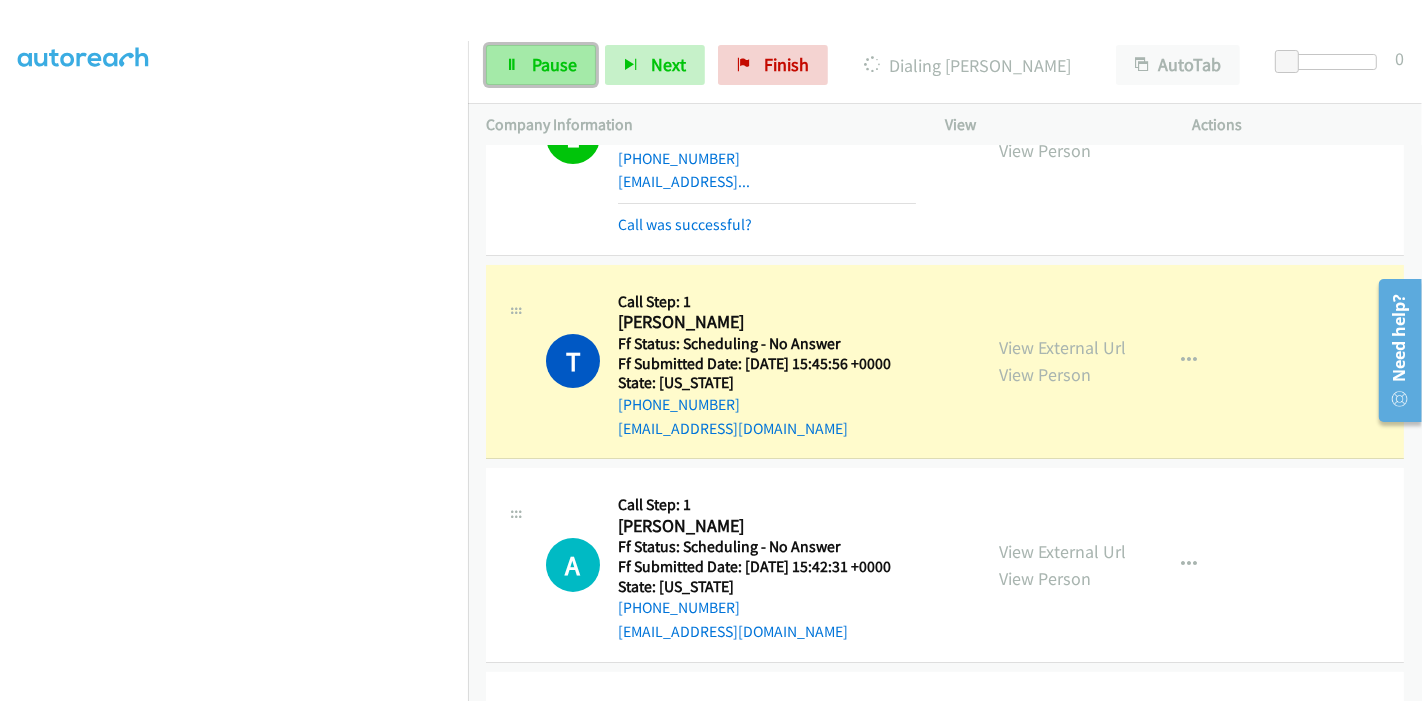 click on "Pause" at bounding box center [541, 65] 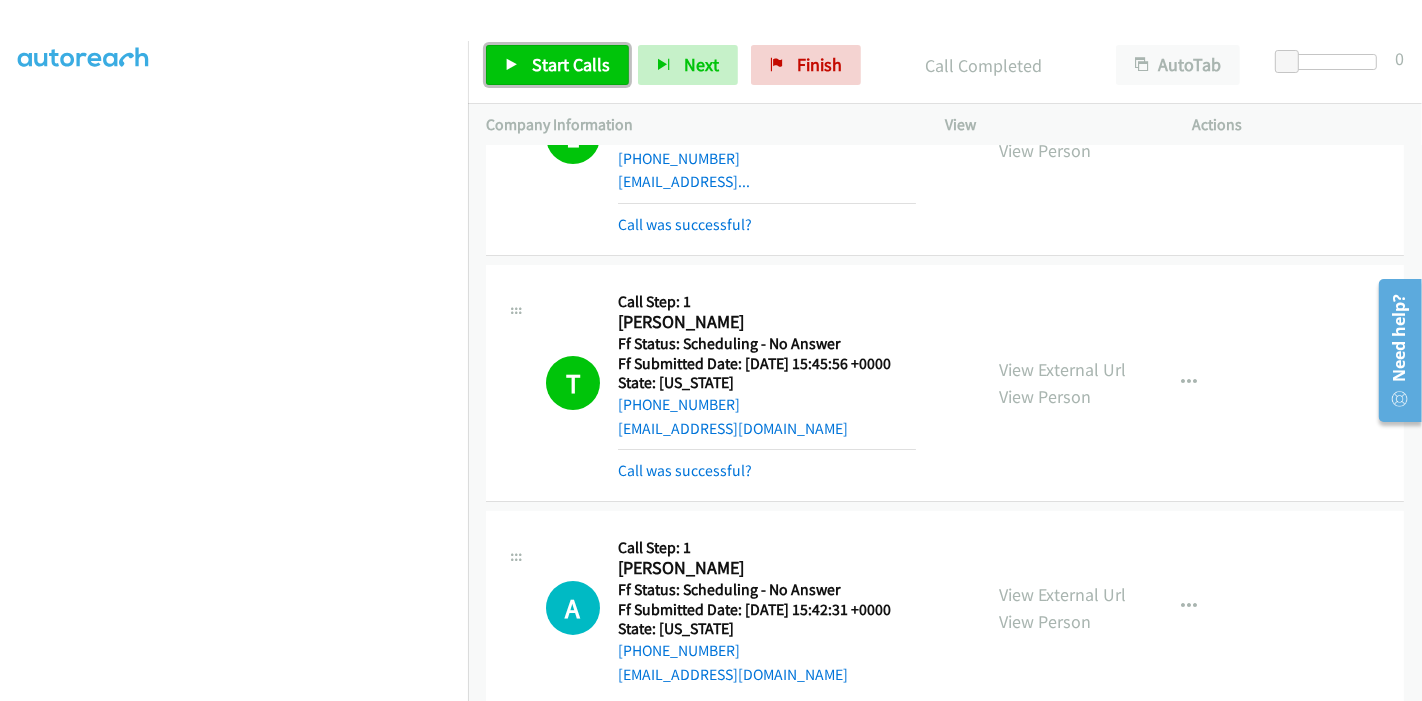 click on "Start Calls" at bounding box center (571, 64) 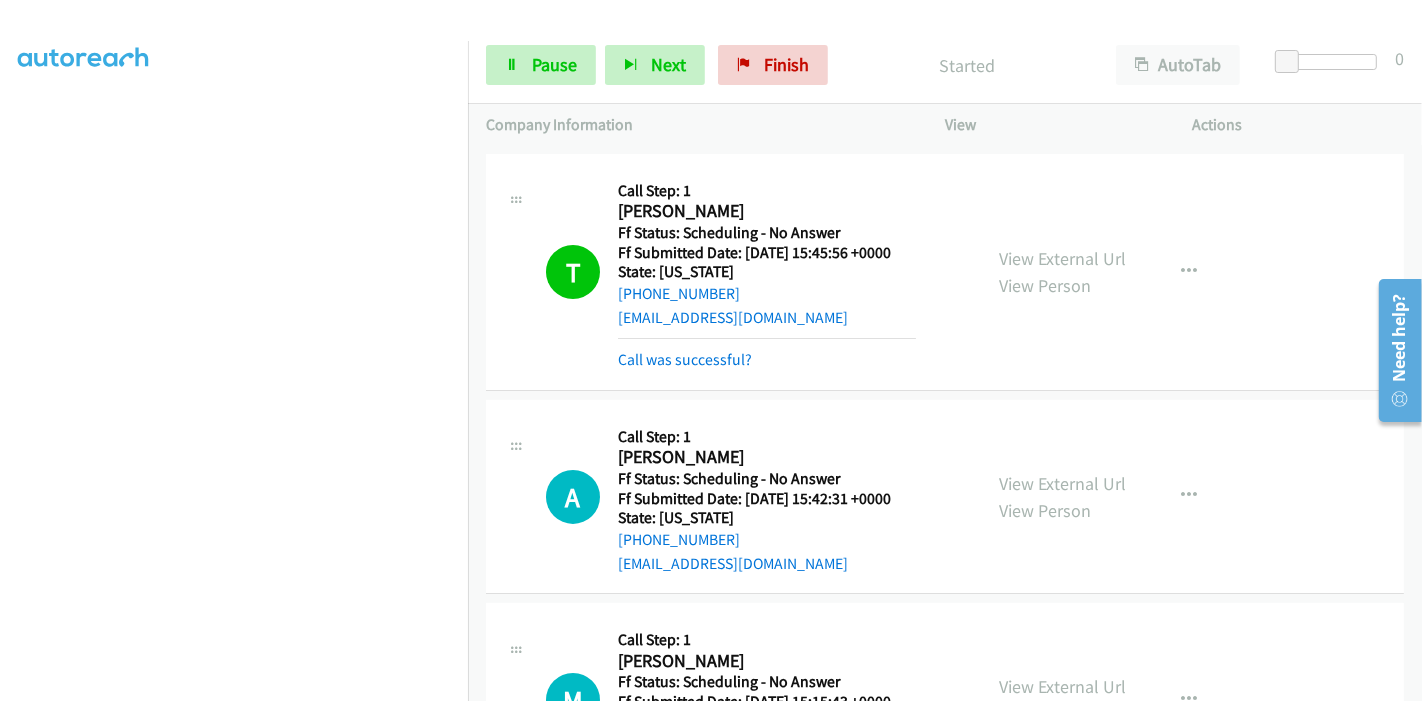 scroll, scrollTop: 354, scrollLeft: 0, axis: vertical 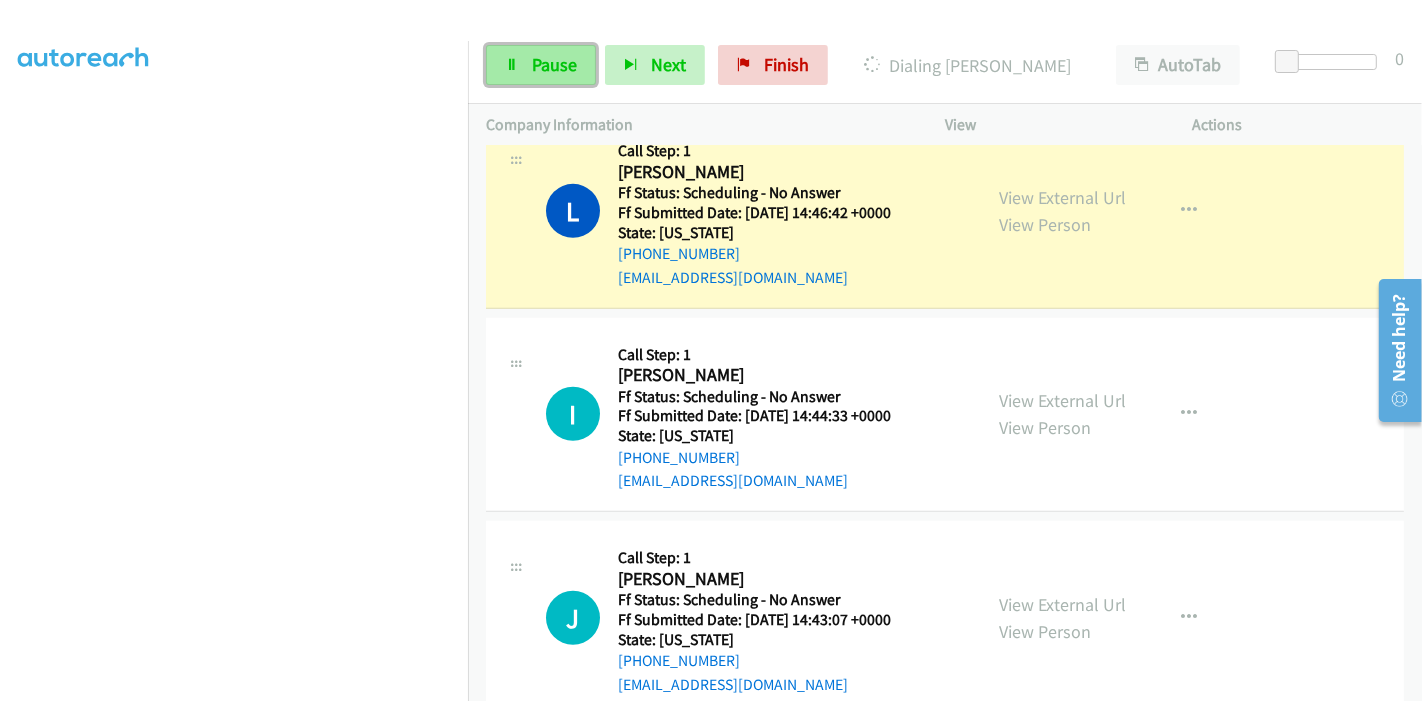 click on "Pause" at bounding box center [554, 64] 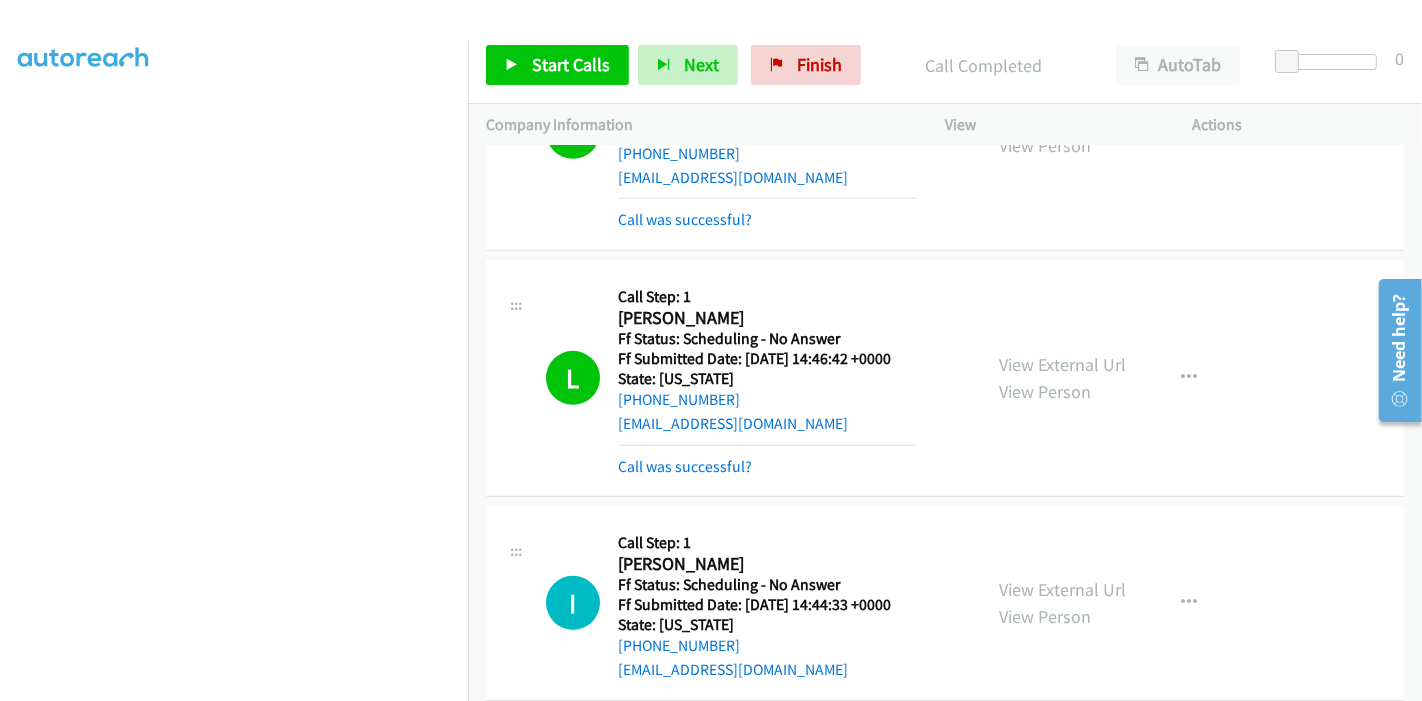 scroll, scrollTop: 910, scrollLeft: 0, axis: vertical 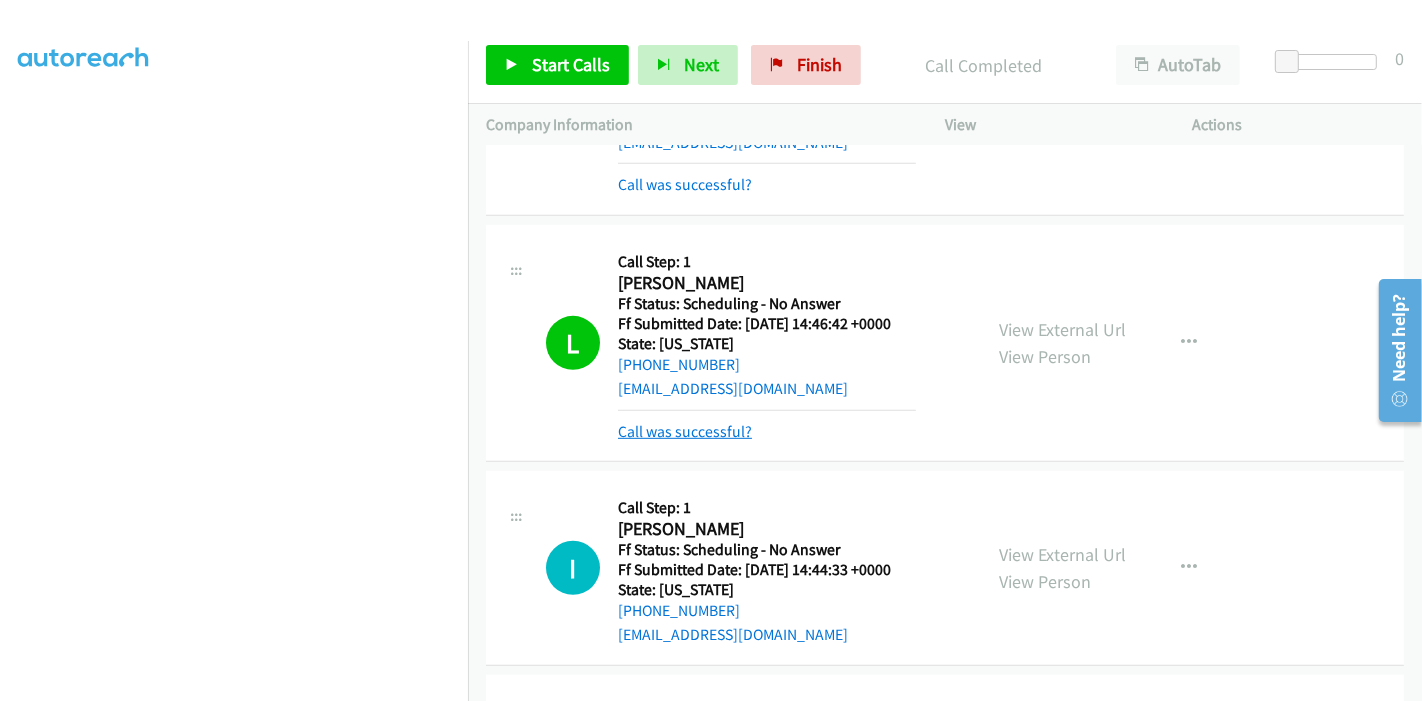 click on "Call was successful?" at bounding box center (685, 431) 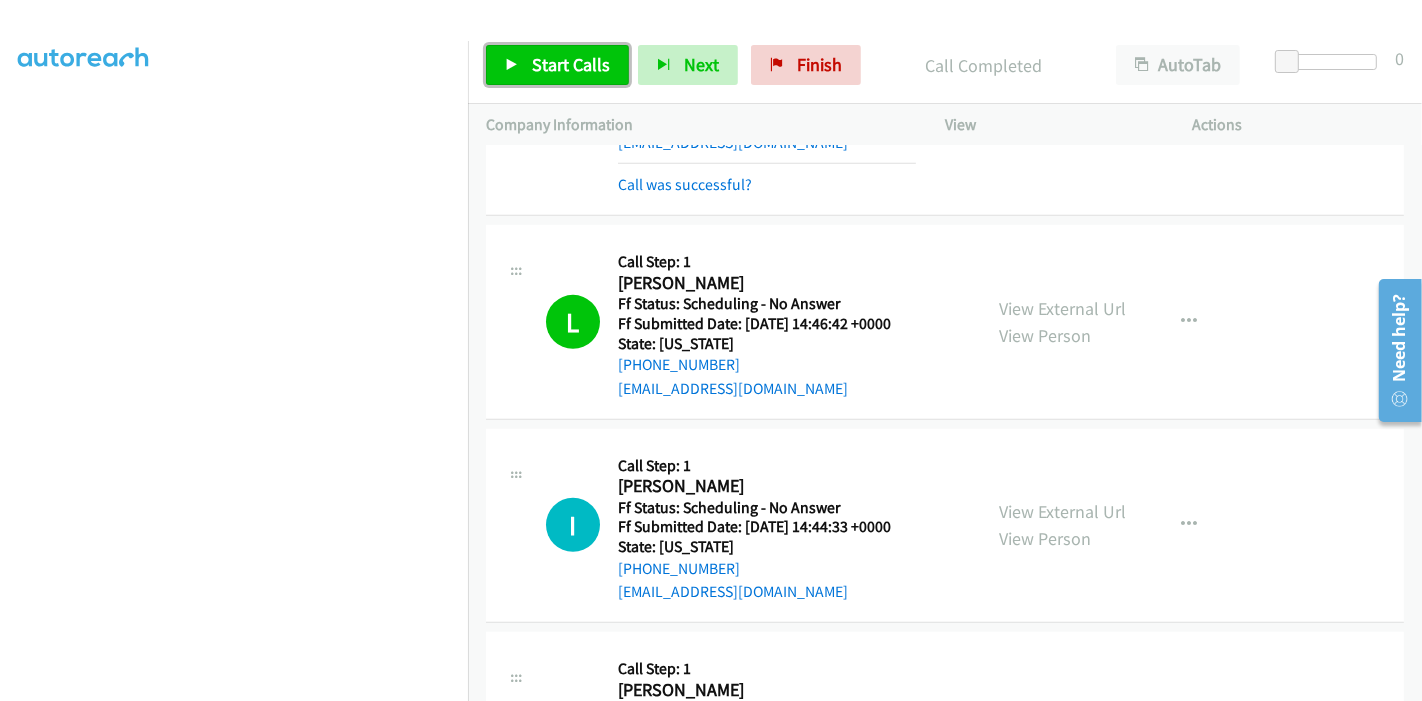 click on "Start Calls" at bounding box center [571, 64] 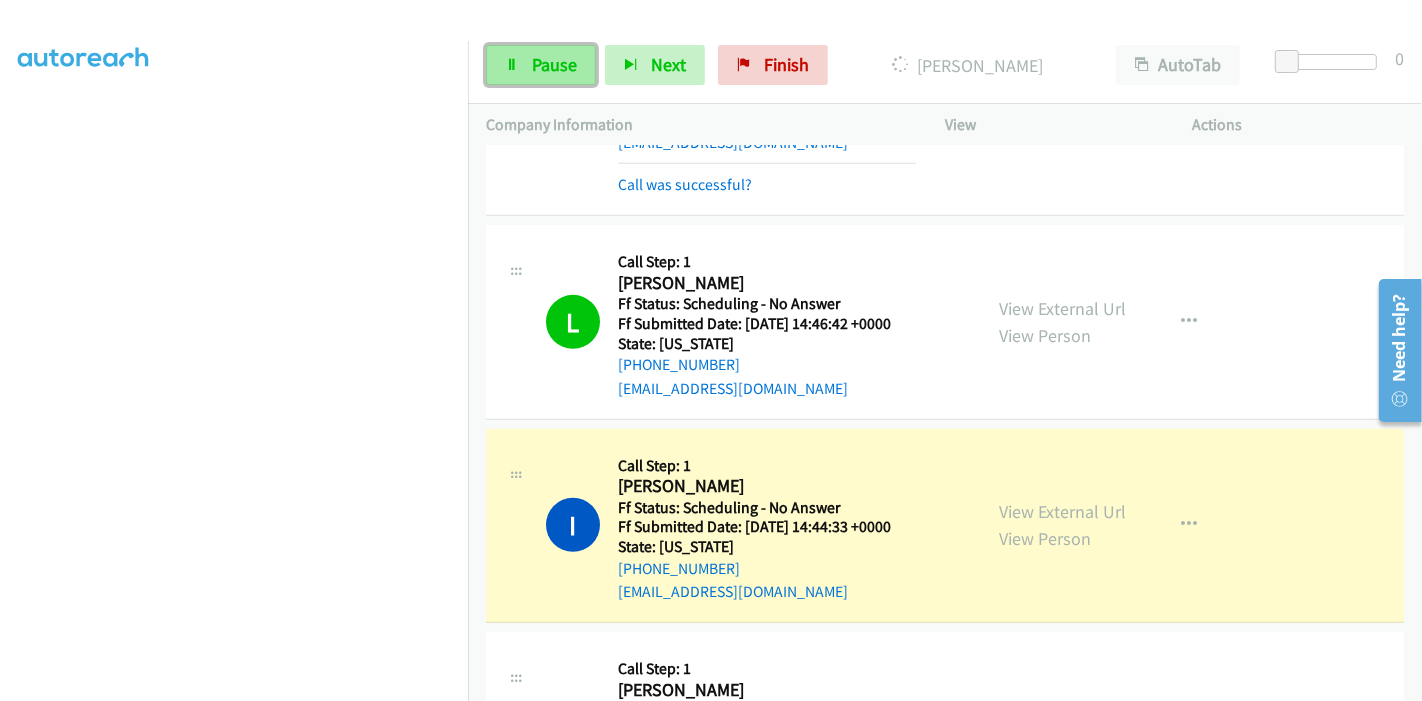 click on "Pause" at bounding box center (541, 65) 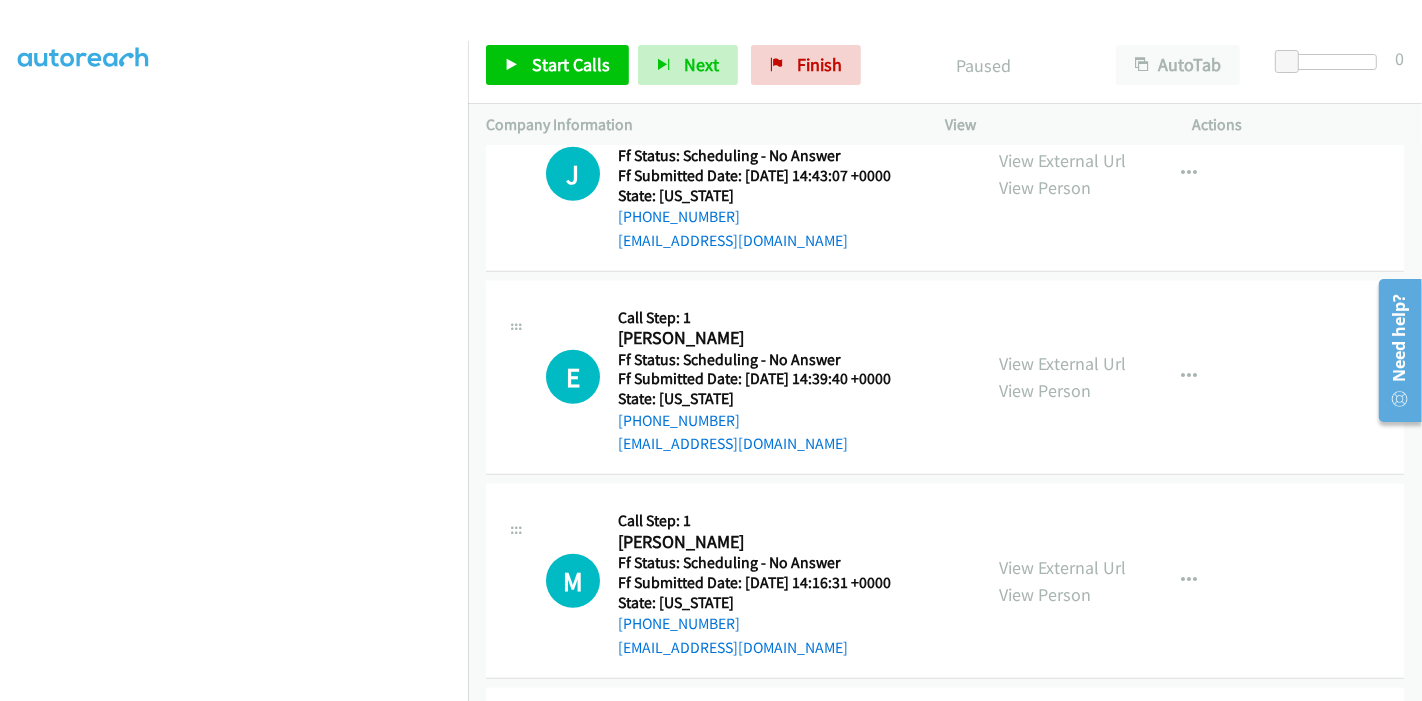 scroll, scrollTop: 1354, scrollLeft: 0, axis: vertical 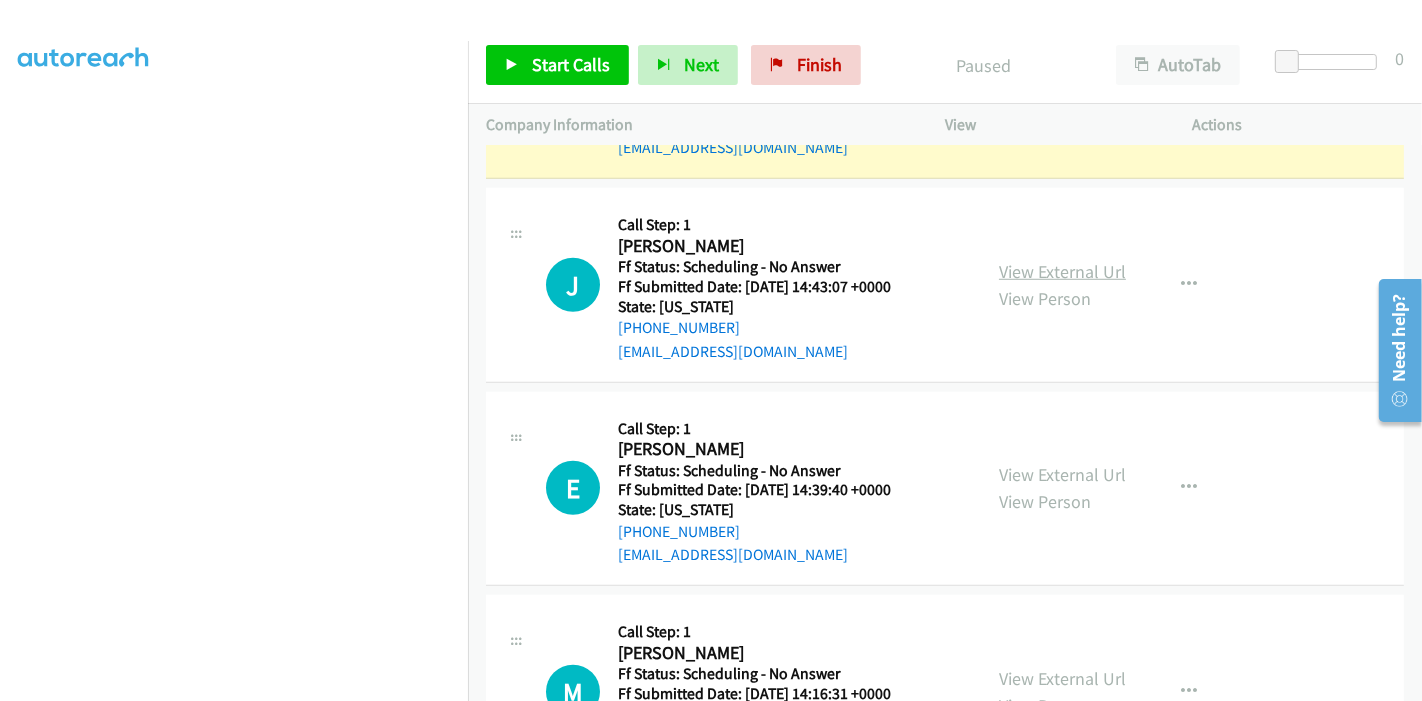 click on "View External Url" at bounding box center [1062, 271] 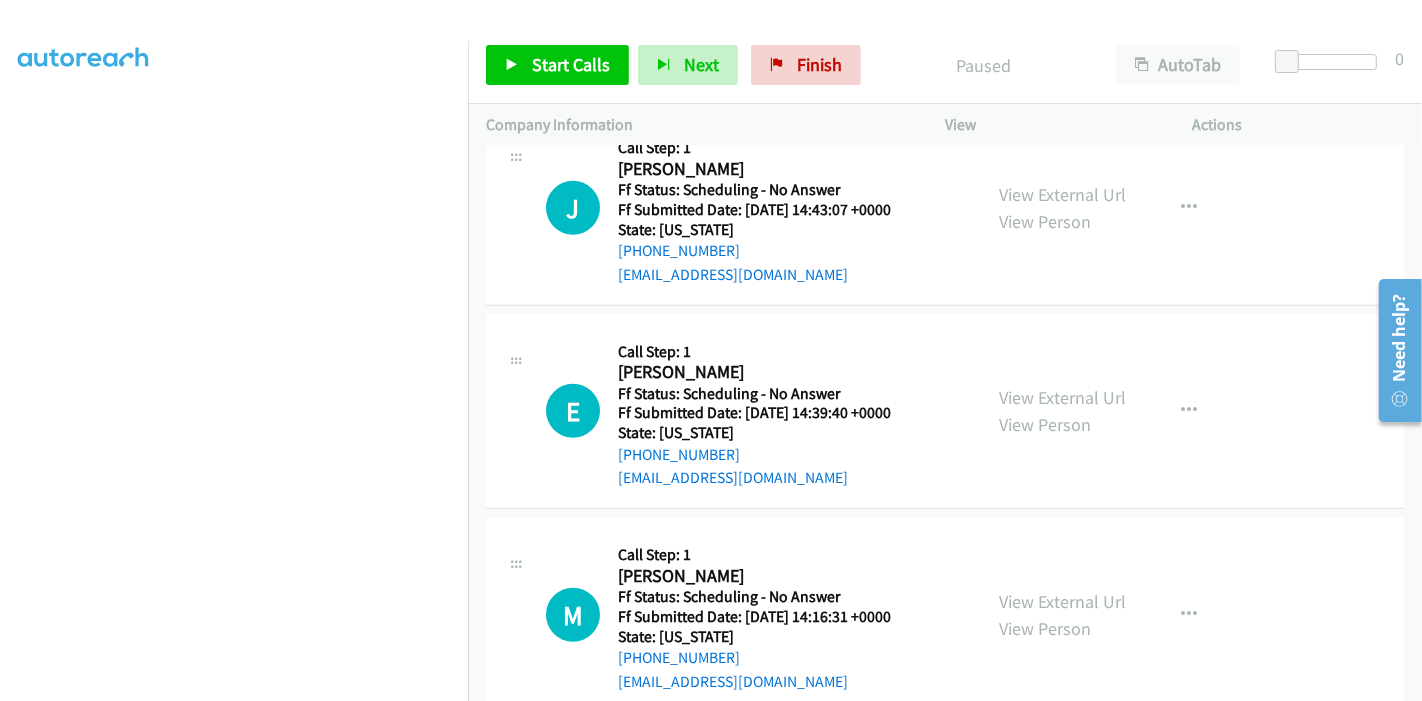 scroll, scrollTop: 1465, scrollLeft: 0, axis: vertical 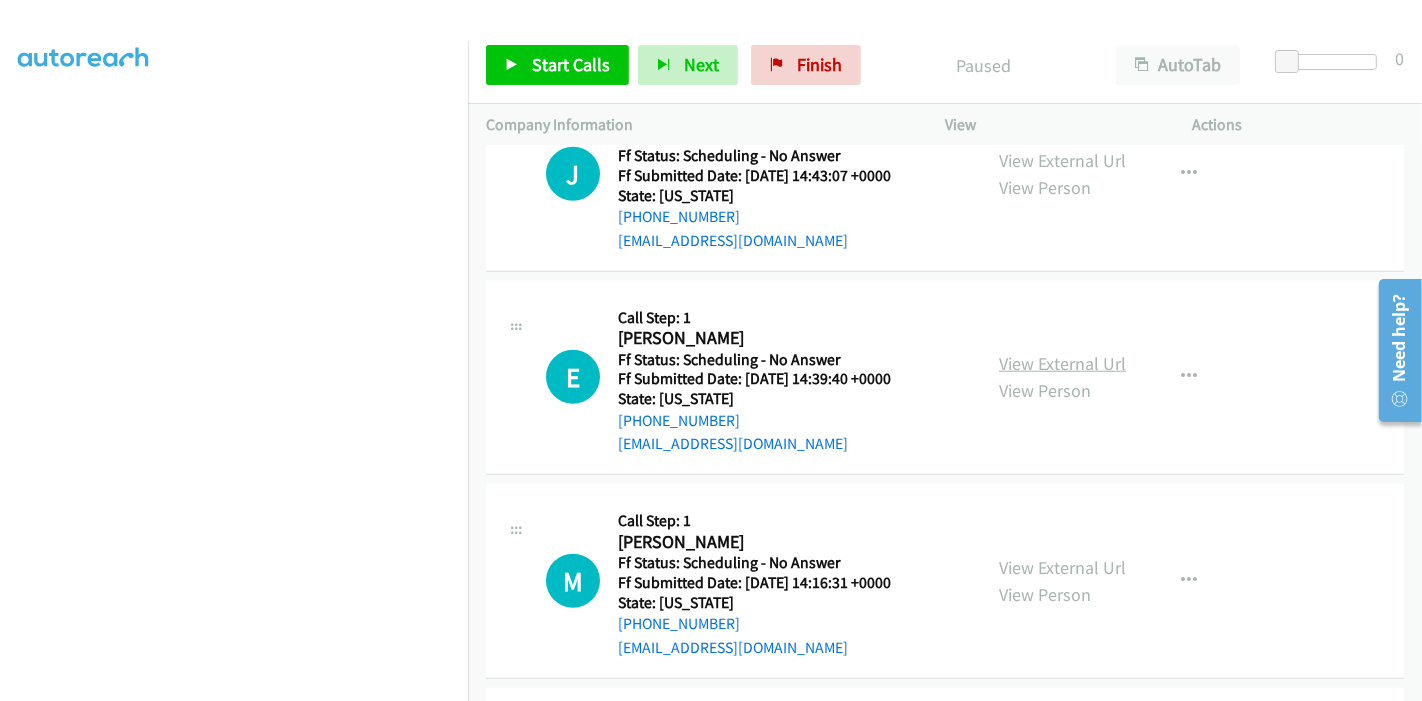click on "View External Url" at bounding box center (1062, 363) 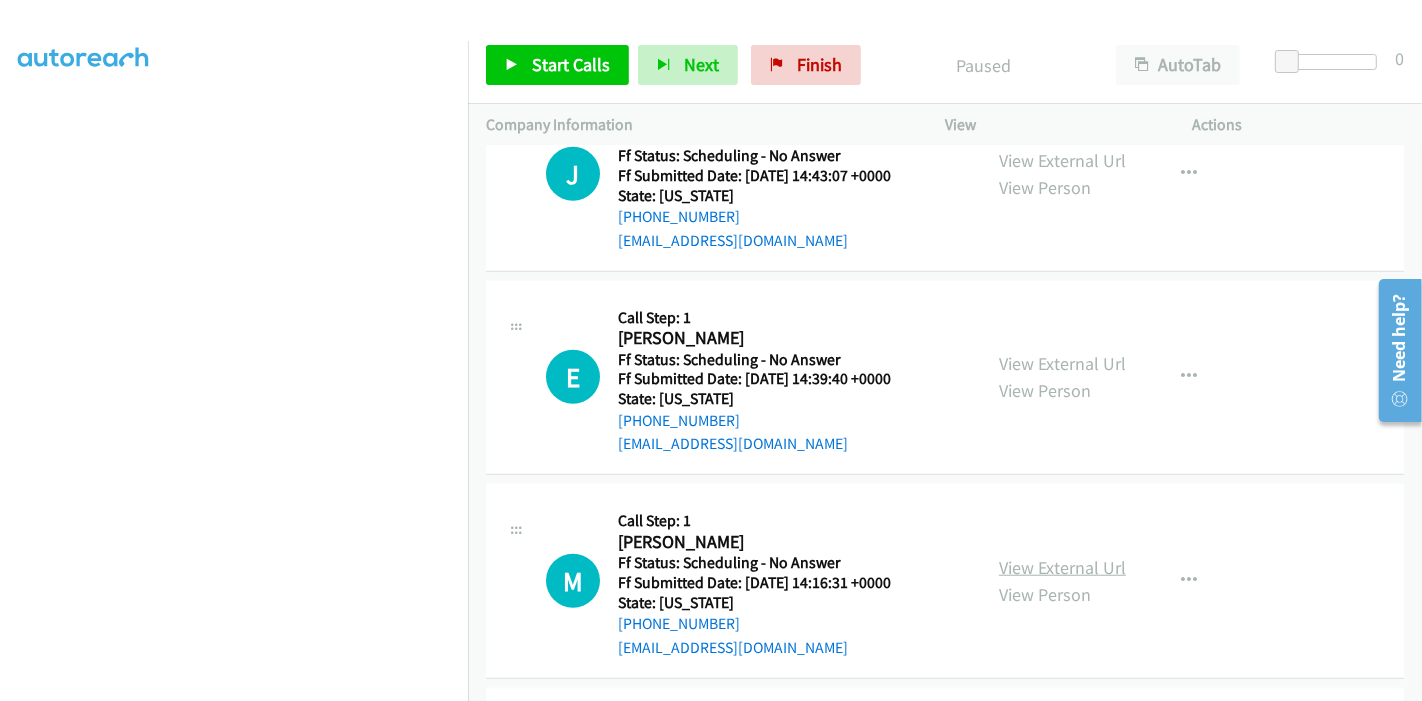 click on "View External Url" at bounding box center [1062, 567] 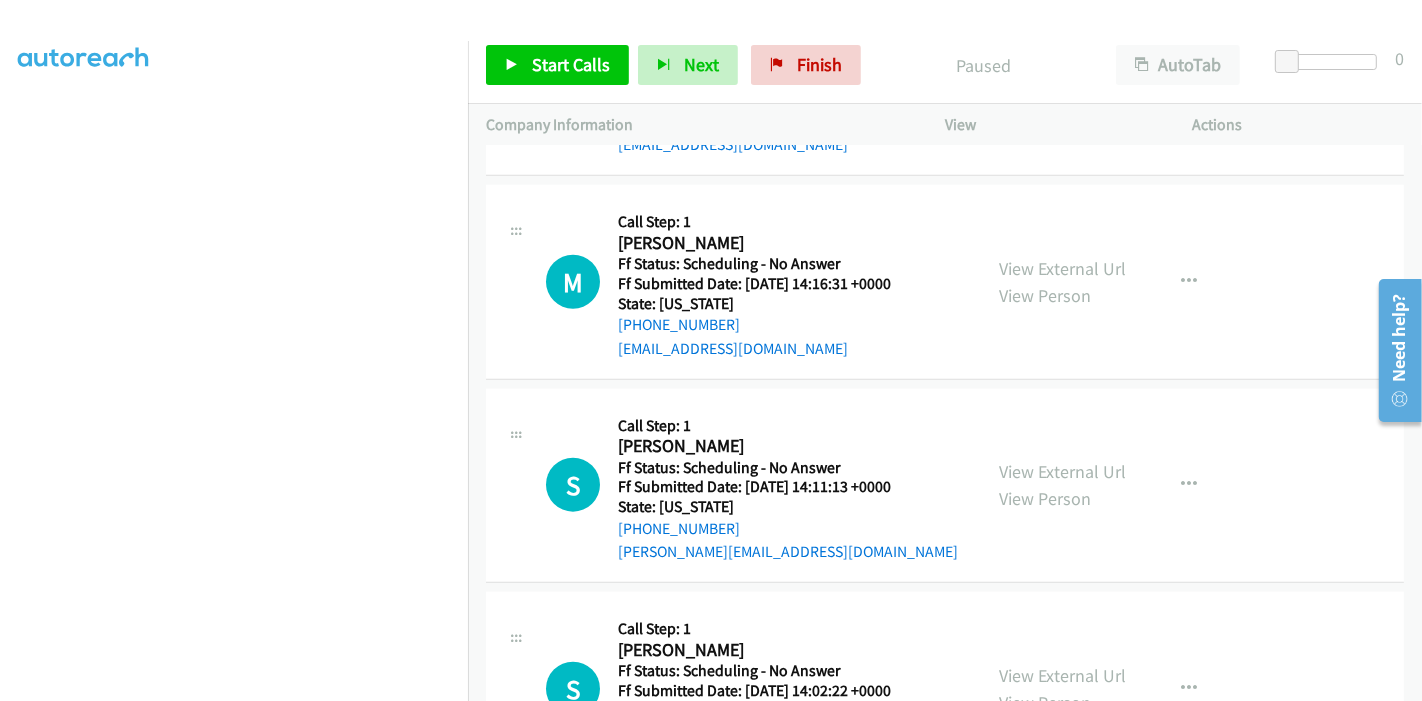 scroll, scrollTop: 1799, scrollLeft: 0, axis: vertical 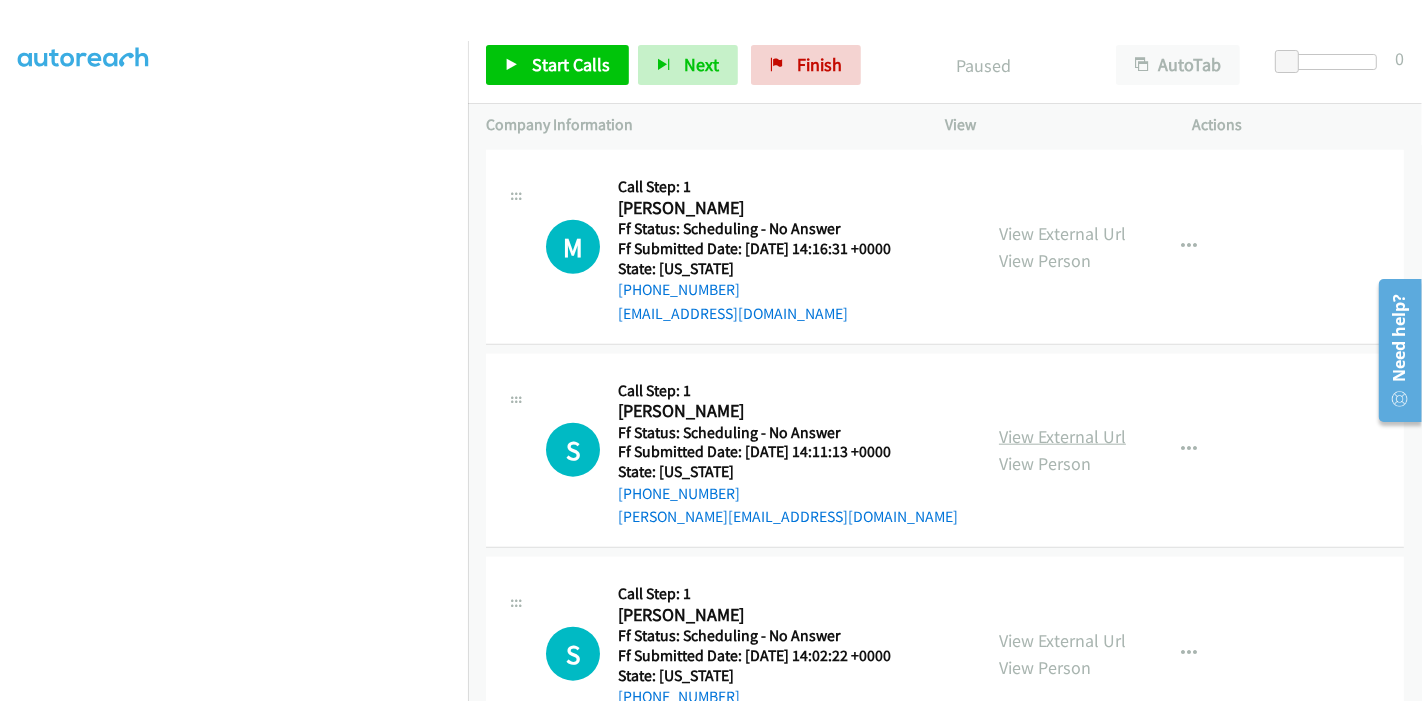 click on "View External Url" at bounding box center [1062, 436] 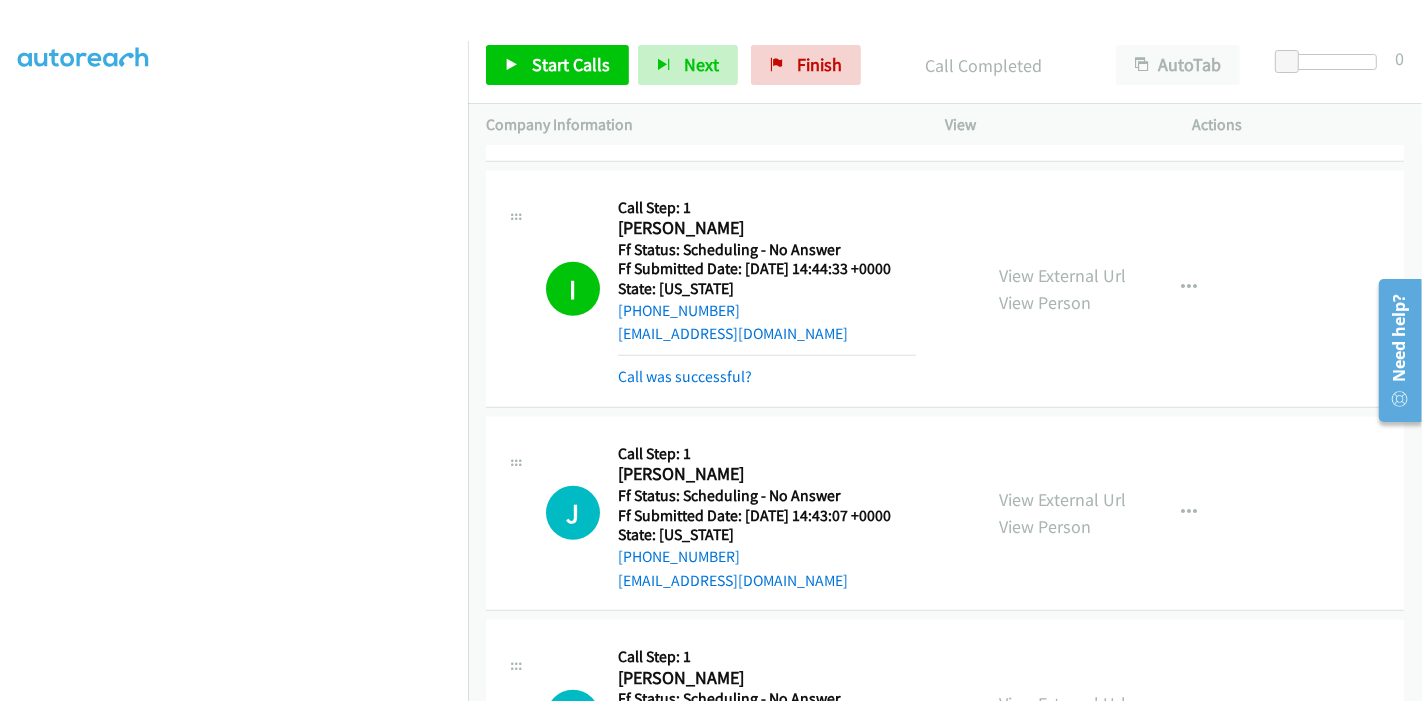 scroll, scrollTop: 1132, scrollLeft: 0, axis: vertical 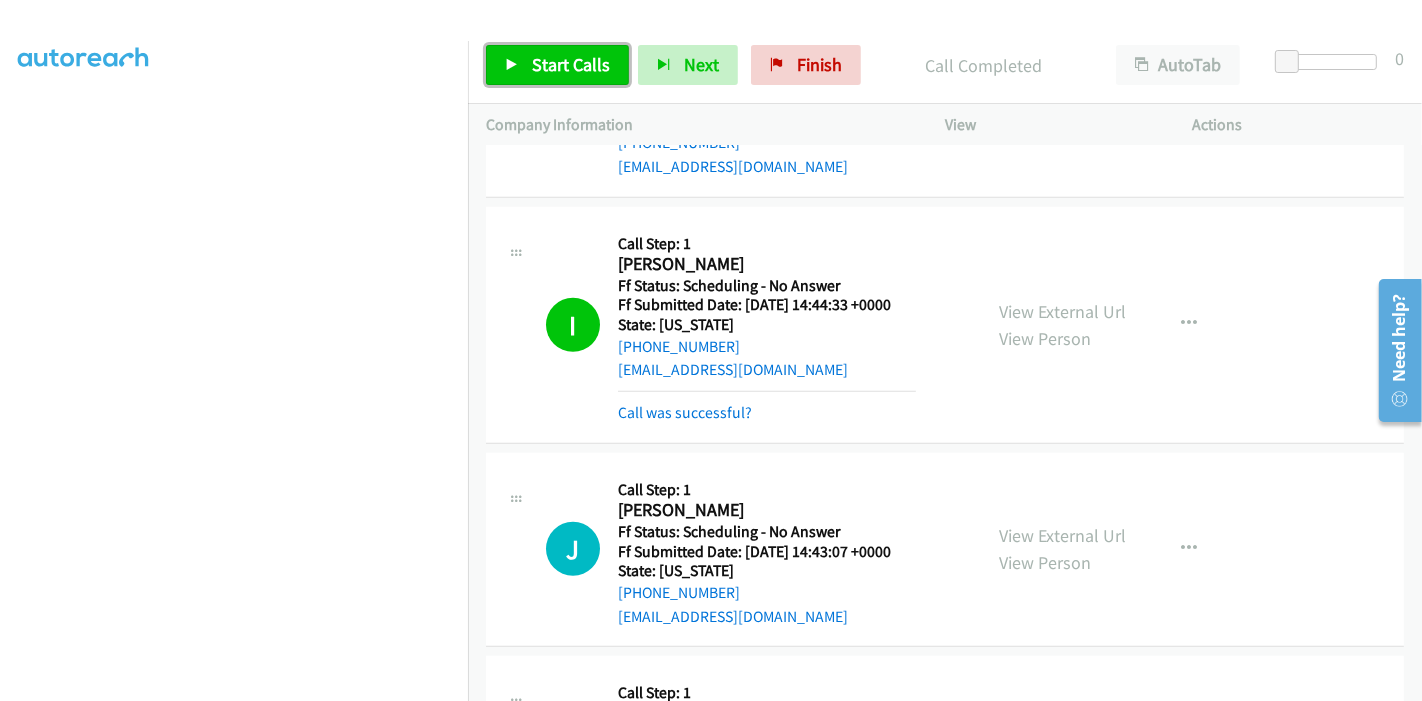 click on "Start Calls" at bounding box center [571, 64] 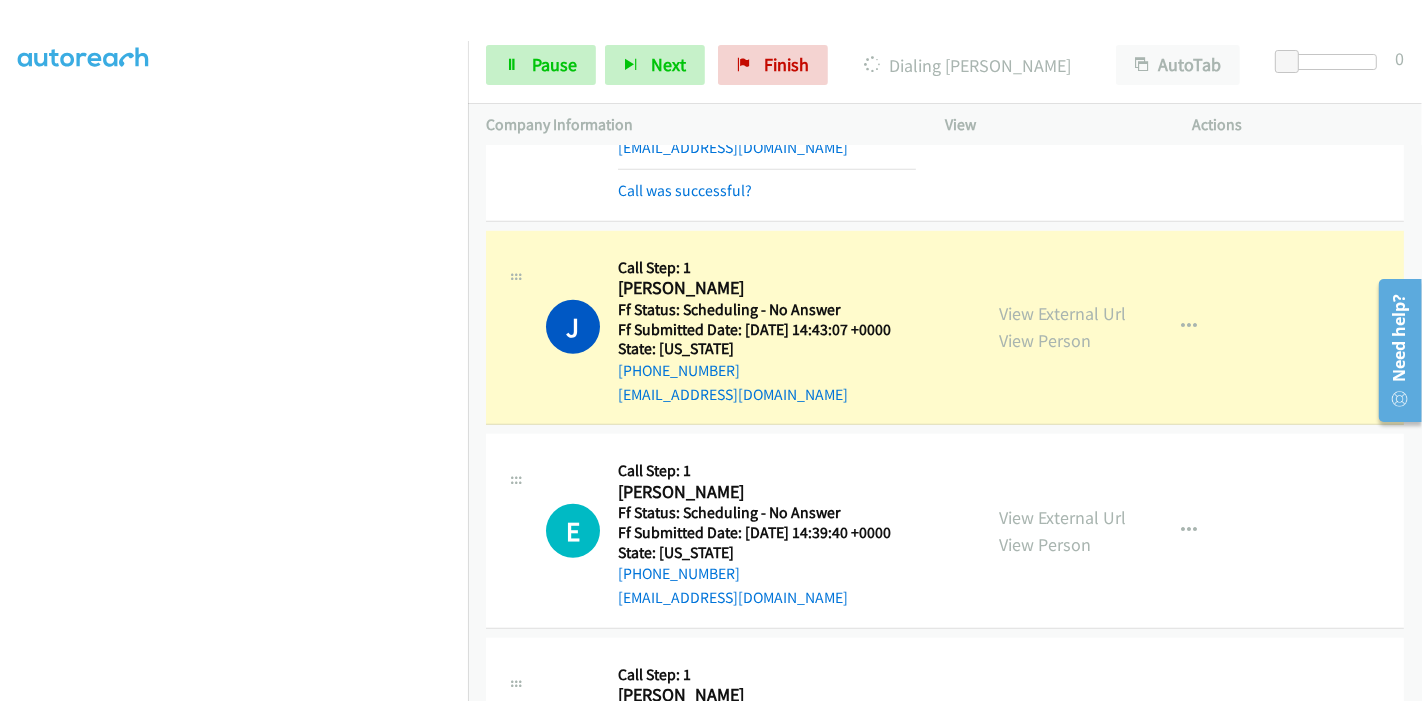 scroll, scrollTop: 1465, scrollLeft: 0, axis: vertical 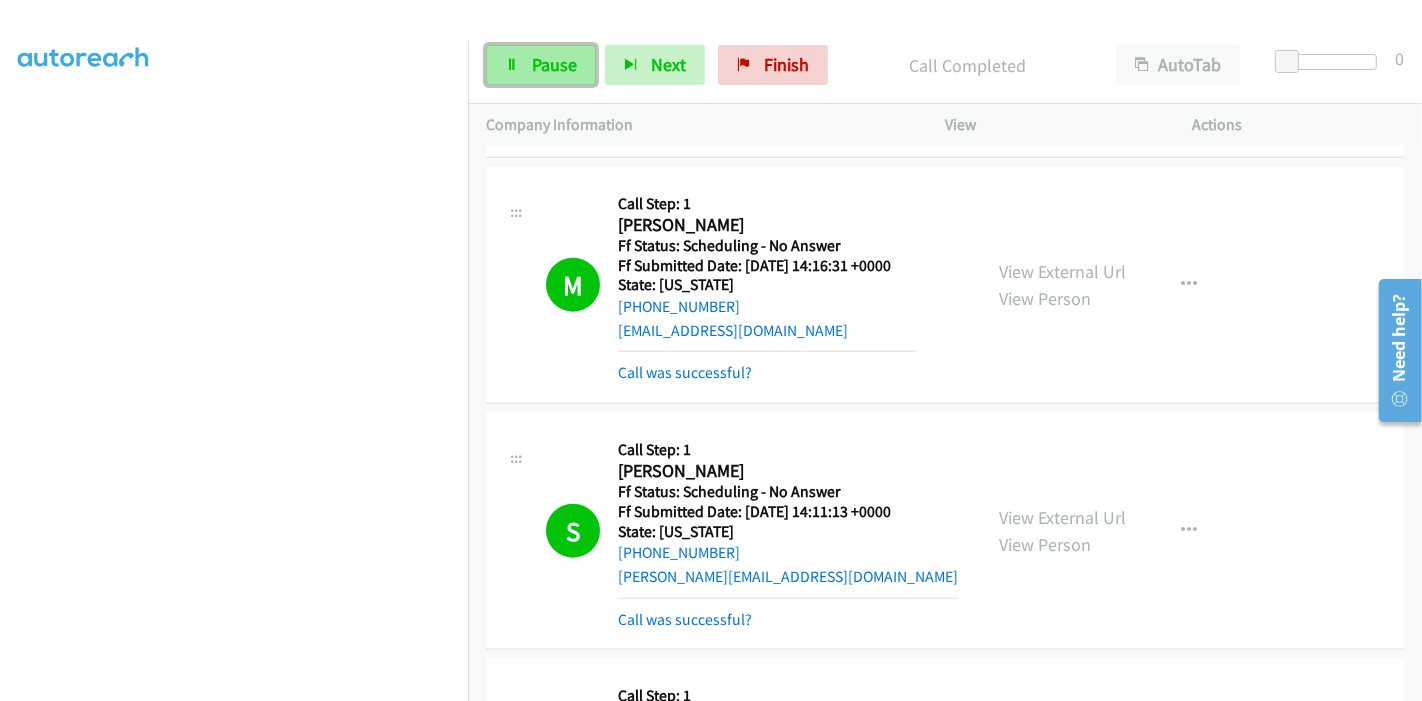 click on "Pause" at bounding box center [554, 64] 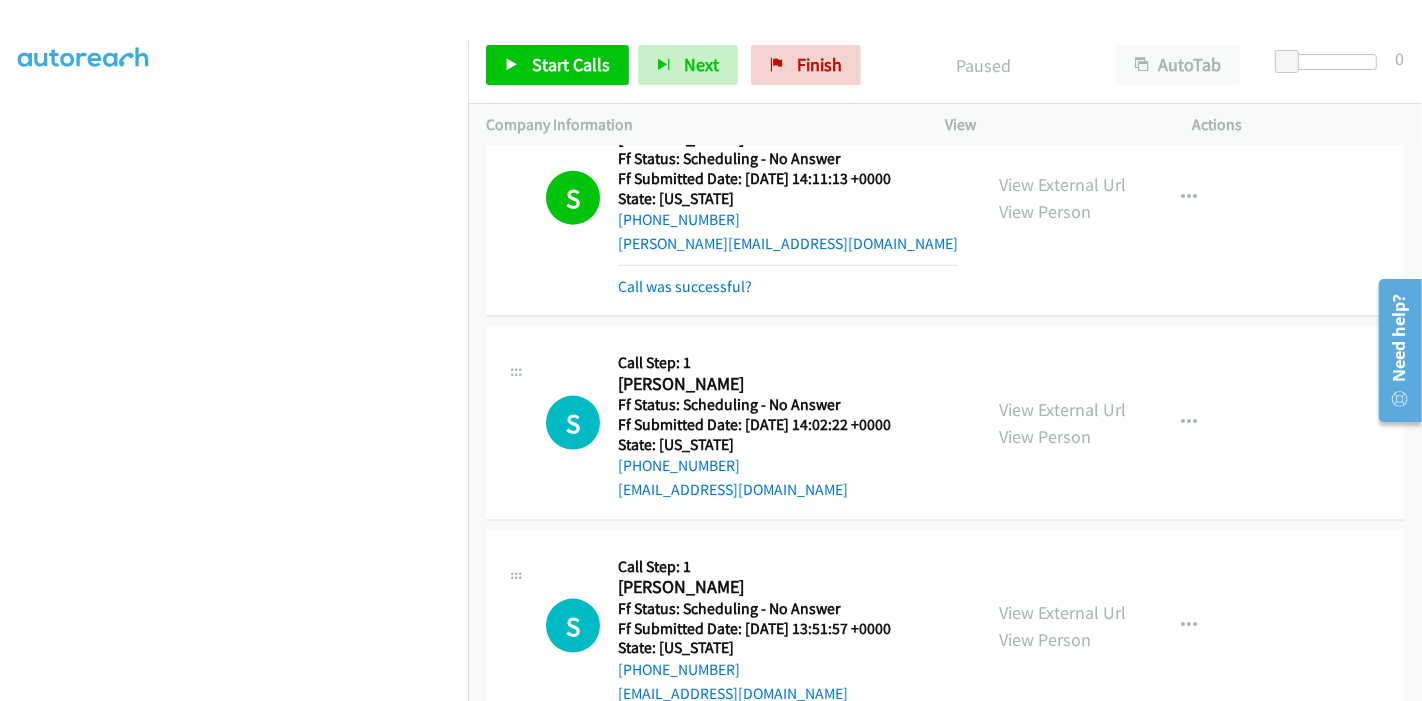 scroll, scrollTop: 2354, scrollLeft: 0, axis: vertical 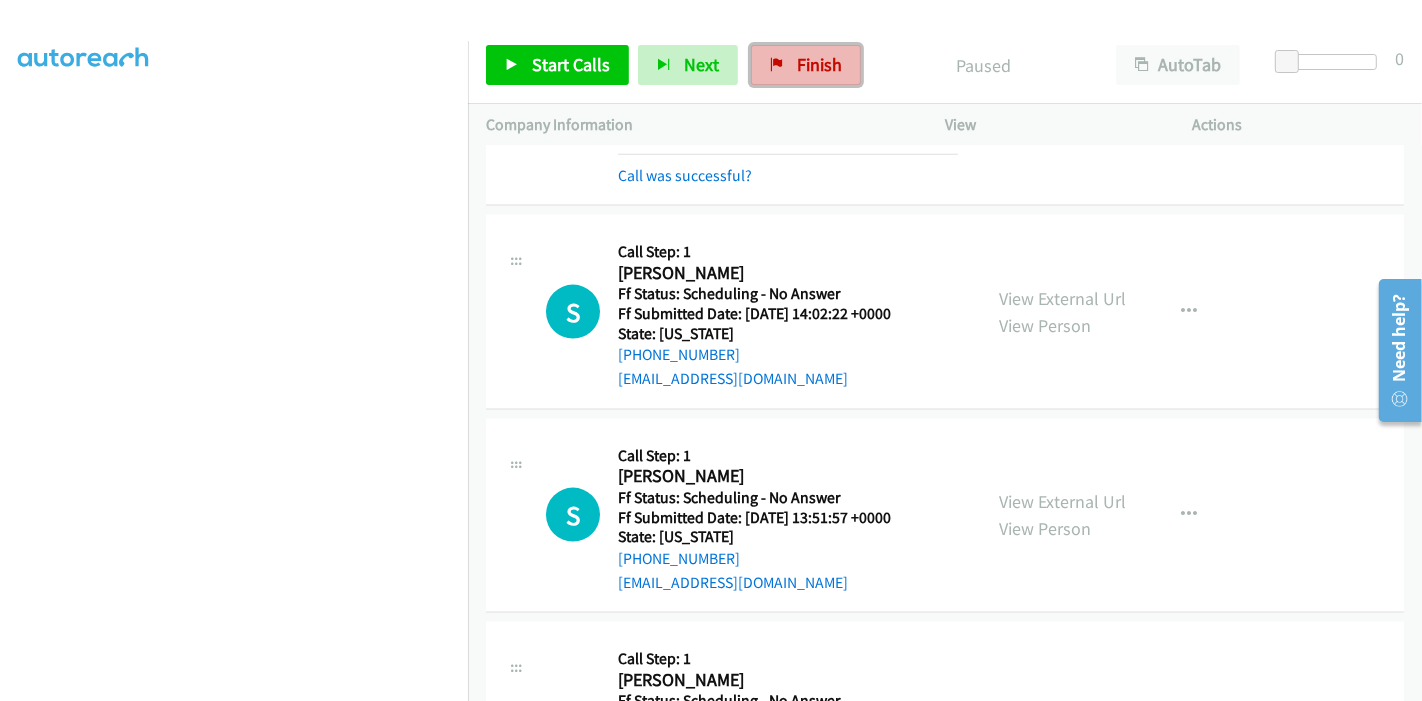 click on "Finish" at bounding box center (819, 64) 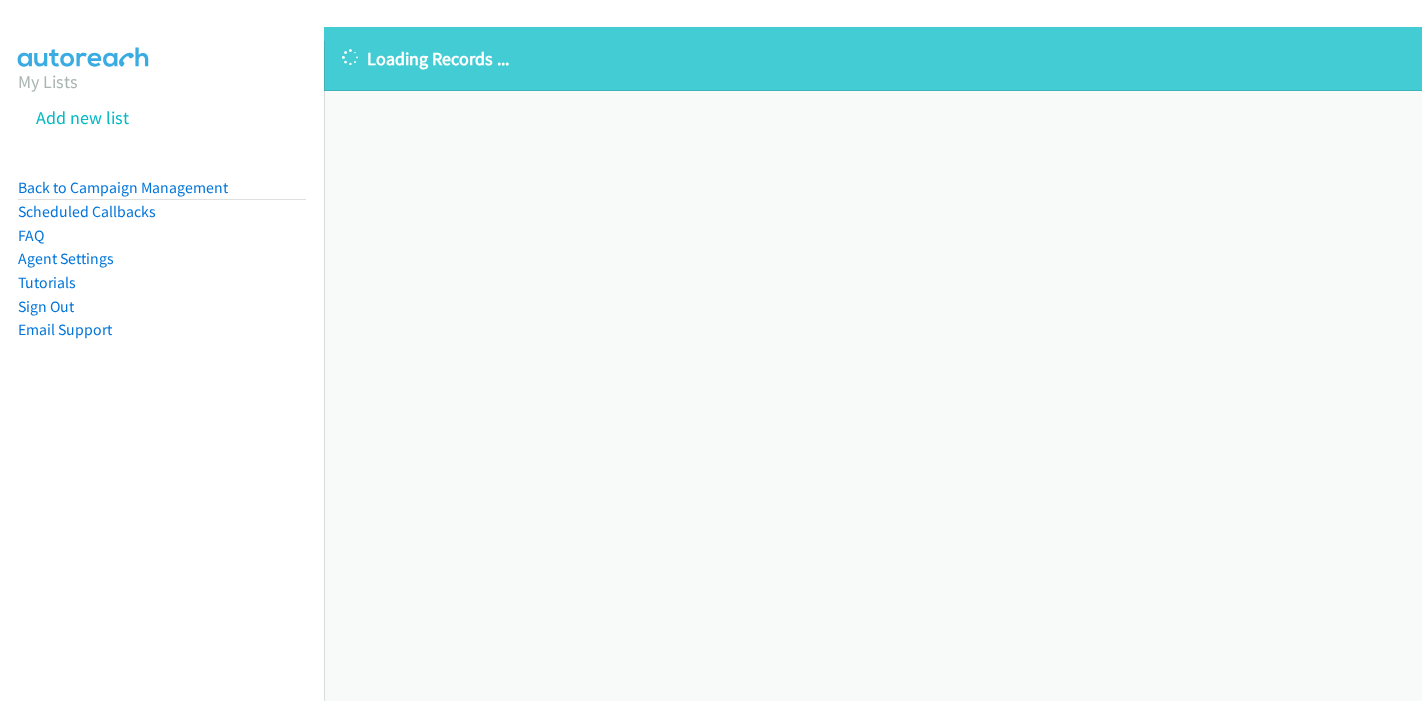scroll, scrollTop: 0, scrollLeft: 0, axis: both 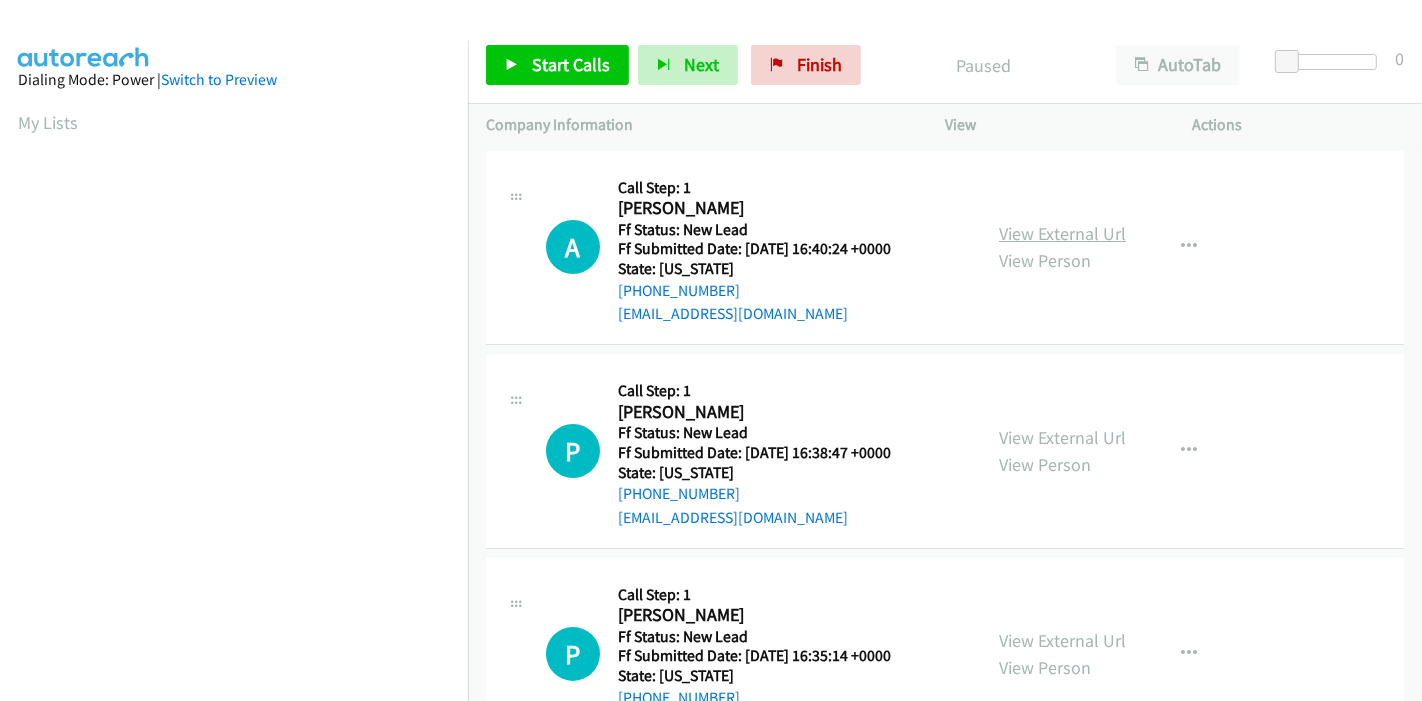 click on "View External Url" at bounding box center [1062, 233] 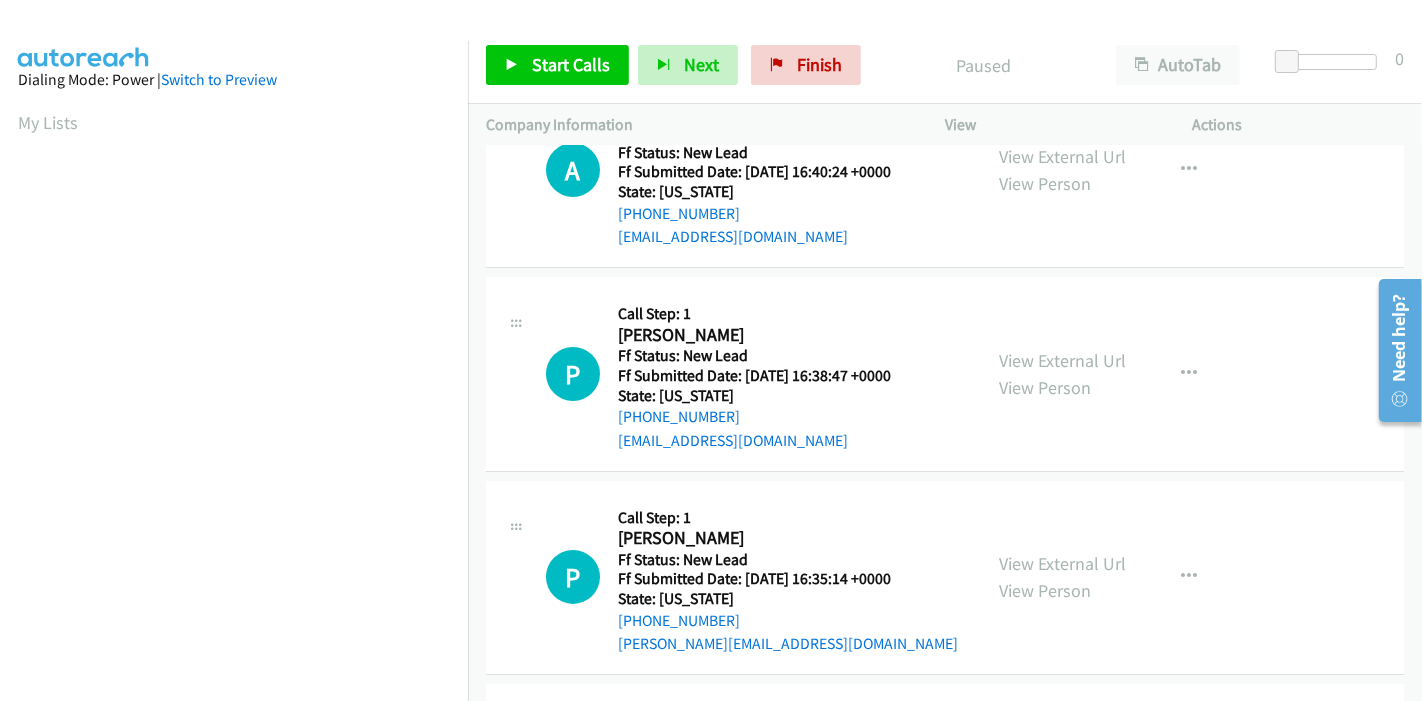 scroll, scrollTop: 111, scrollLeft: 0, axis: vertical 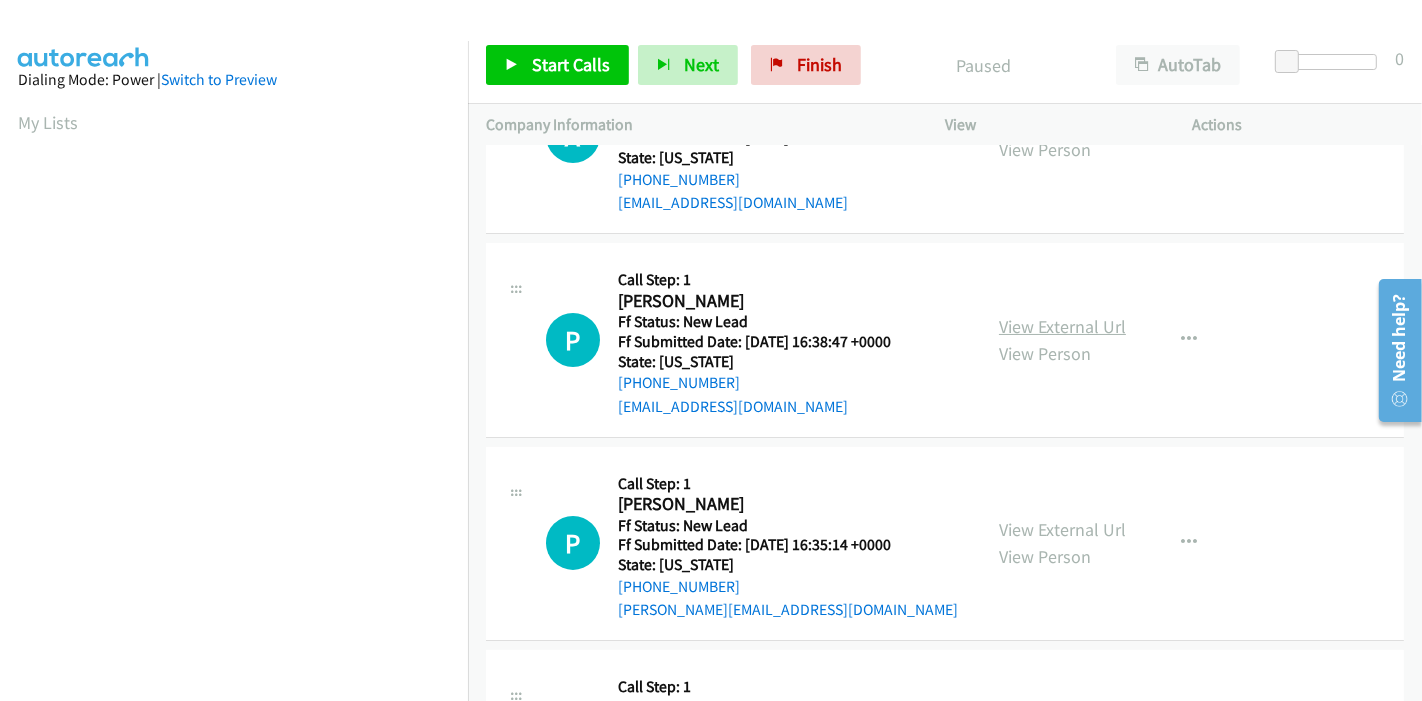 click on "View External Url" at bounding box center [1062, 326] 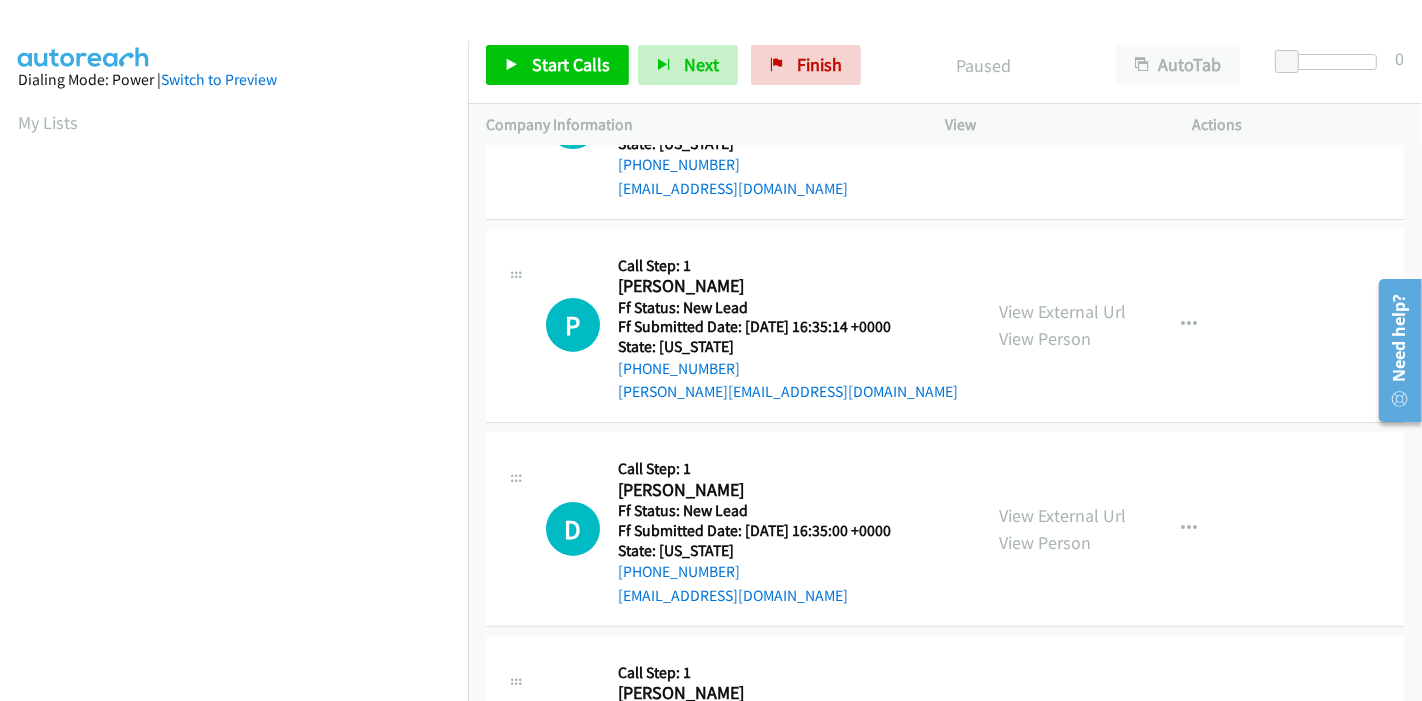 scroll, scrollTop: 333, scrollLeft: 0, axis: vertical 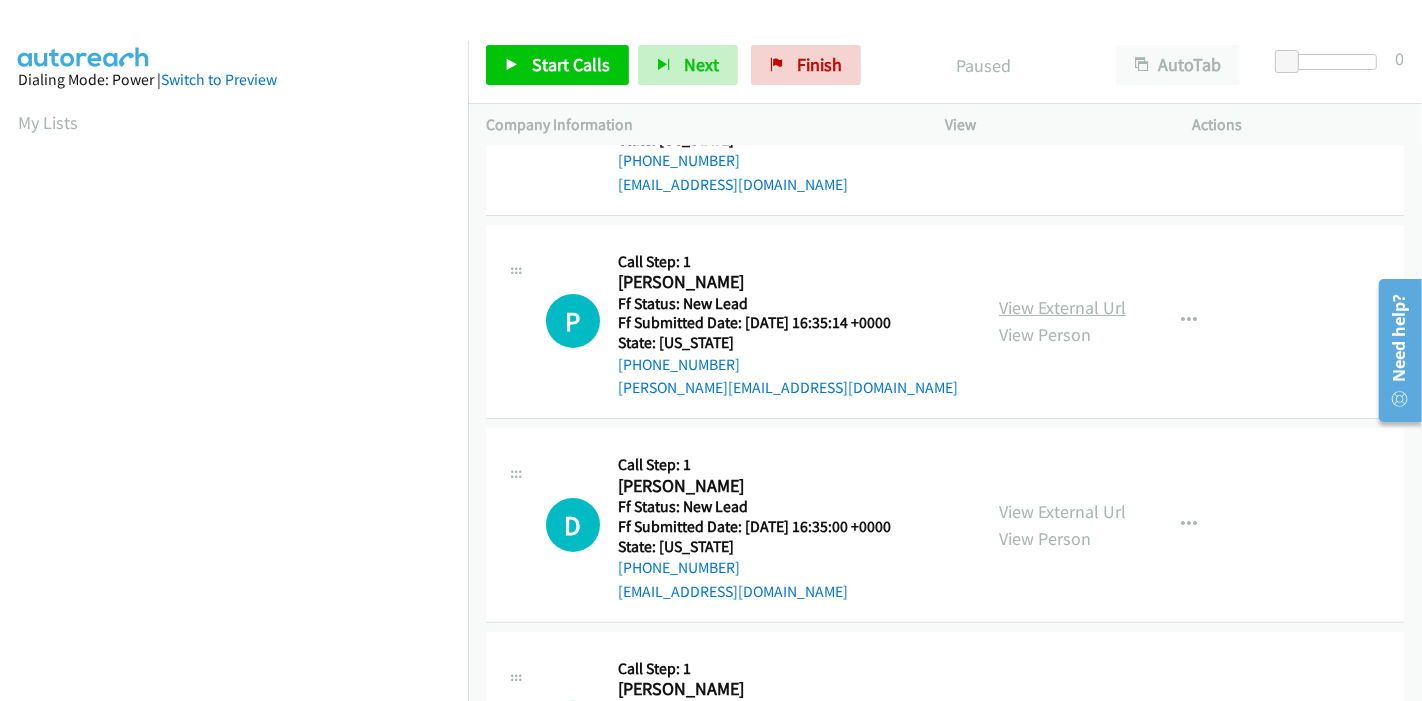 click on "View External Url" at bounding box center [1062, 307] 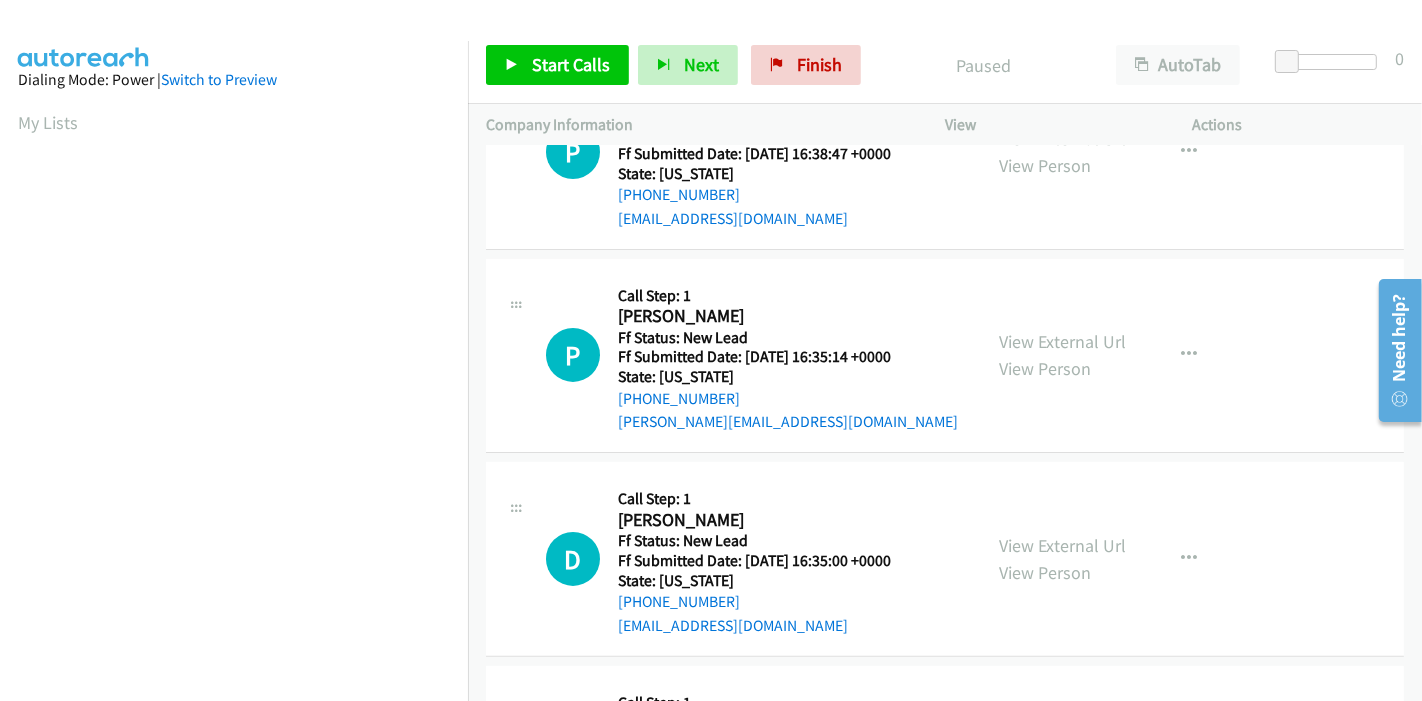 scroll, scrollTop: 333, scrollLeft: 0, axis: vertical 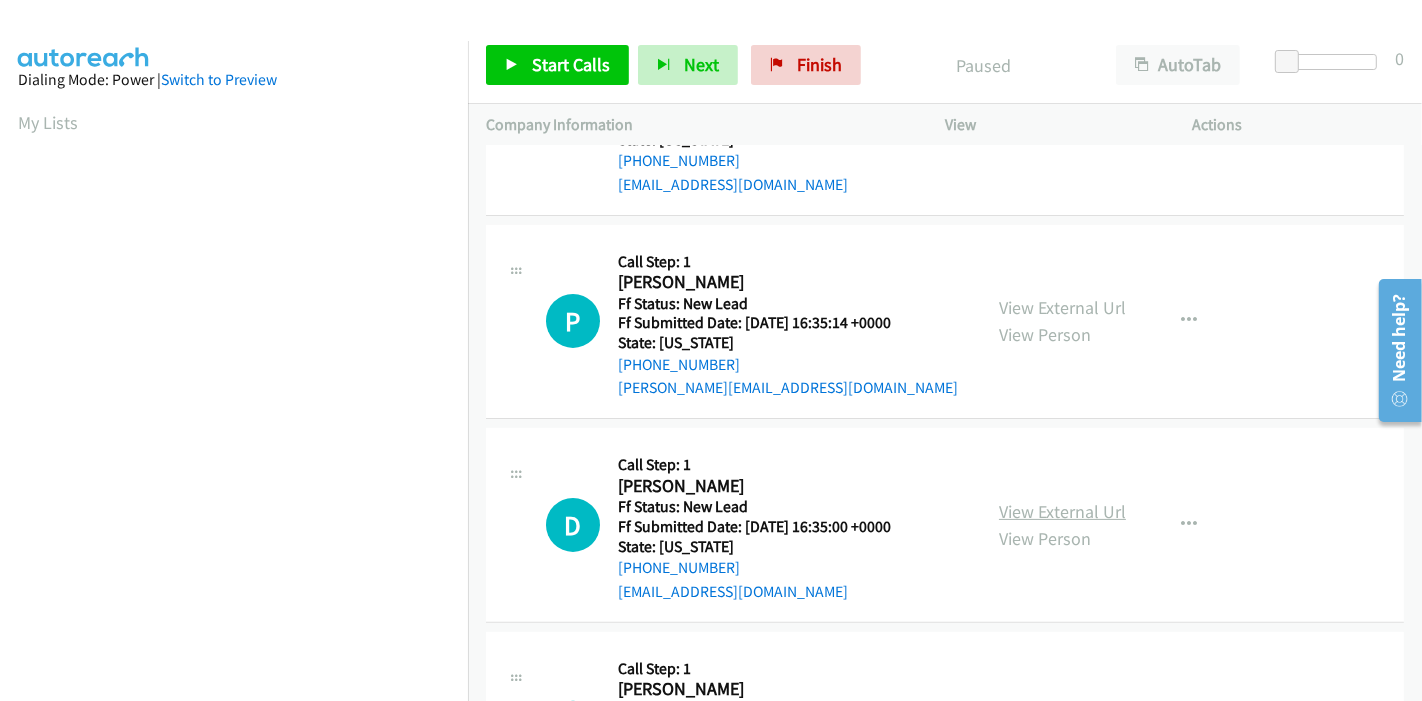click on "View External Url" at bounding box center (1062, 511) 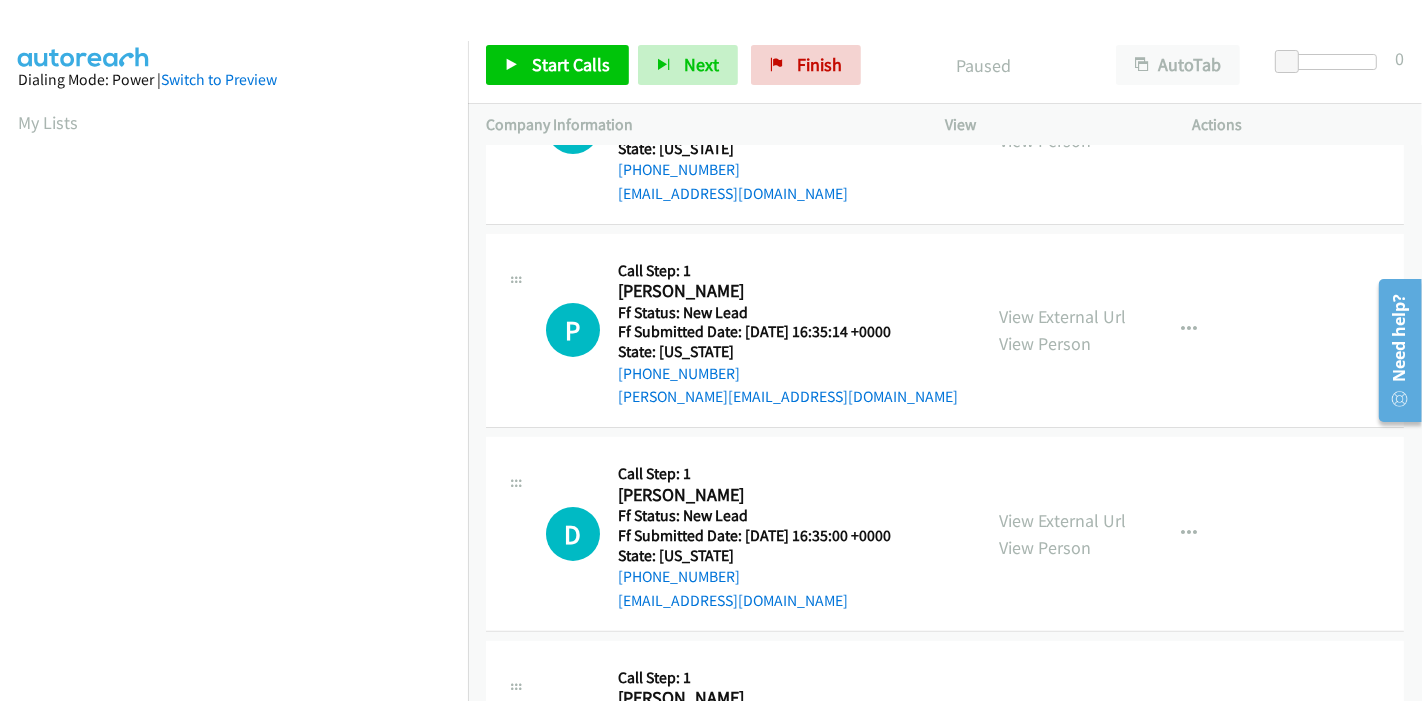 scroll, scrollTop: 487, scrollLeft: 0, axis: vertical 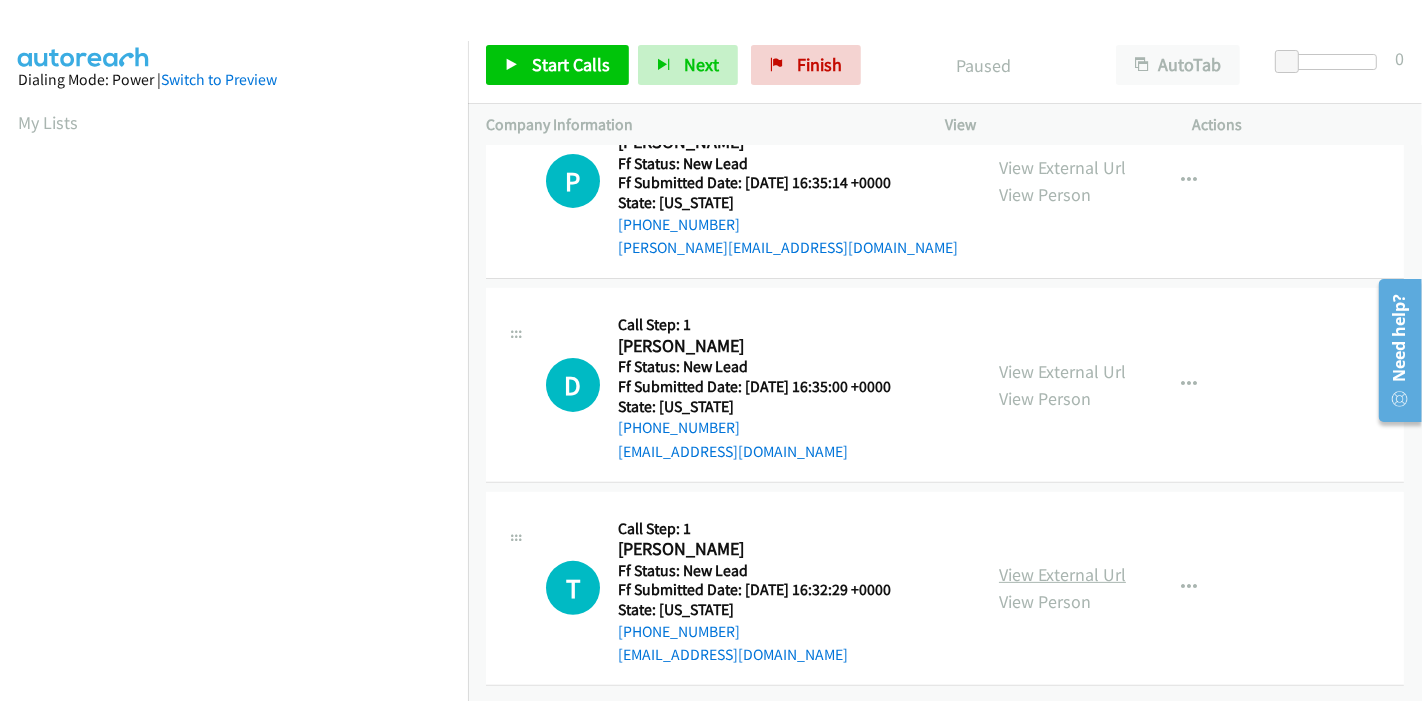 click on "View External Url" at bounding box center (1062, 574) 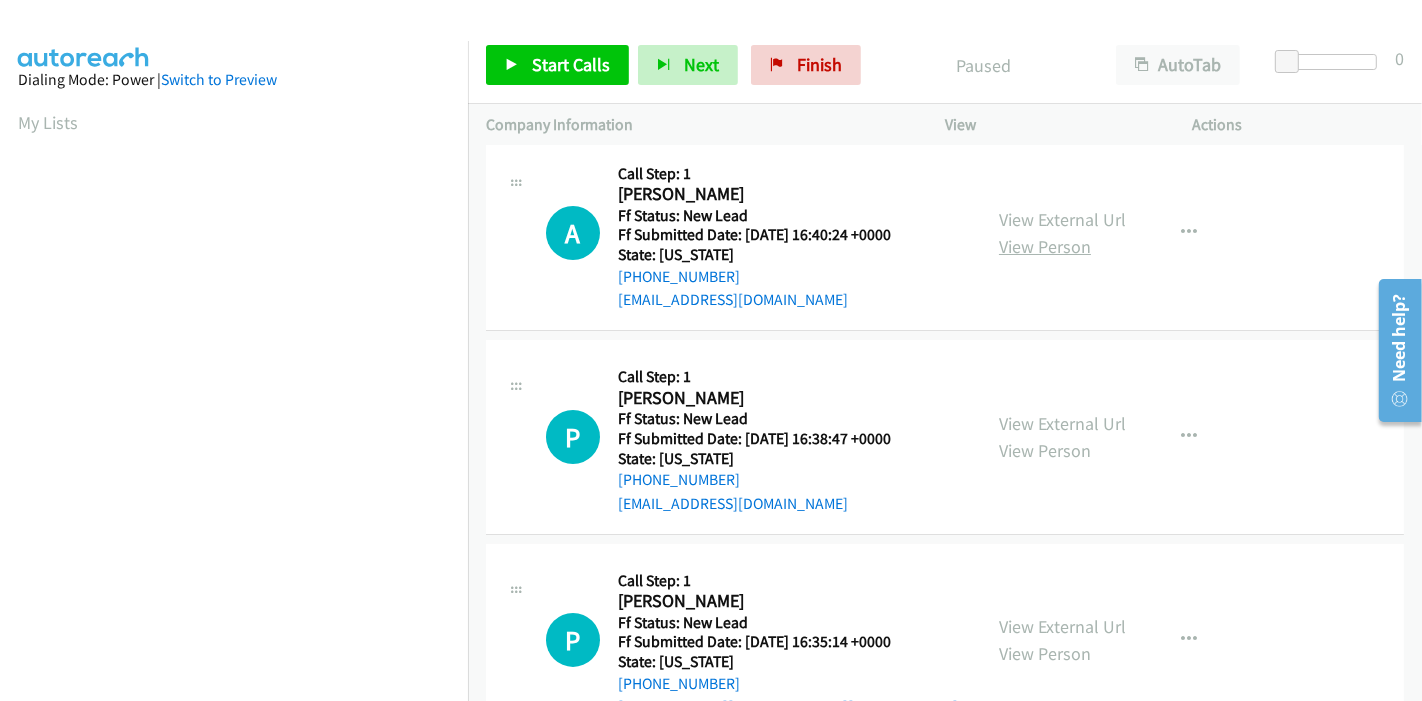 scroll, scrollTop: 0, scrollLeft: 0, axis: both 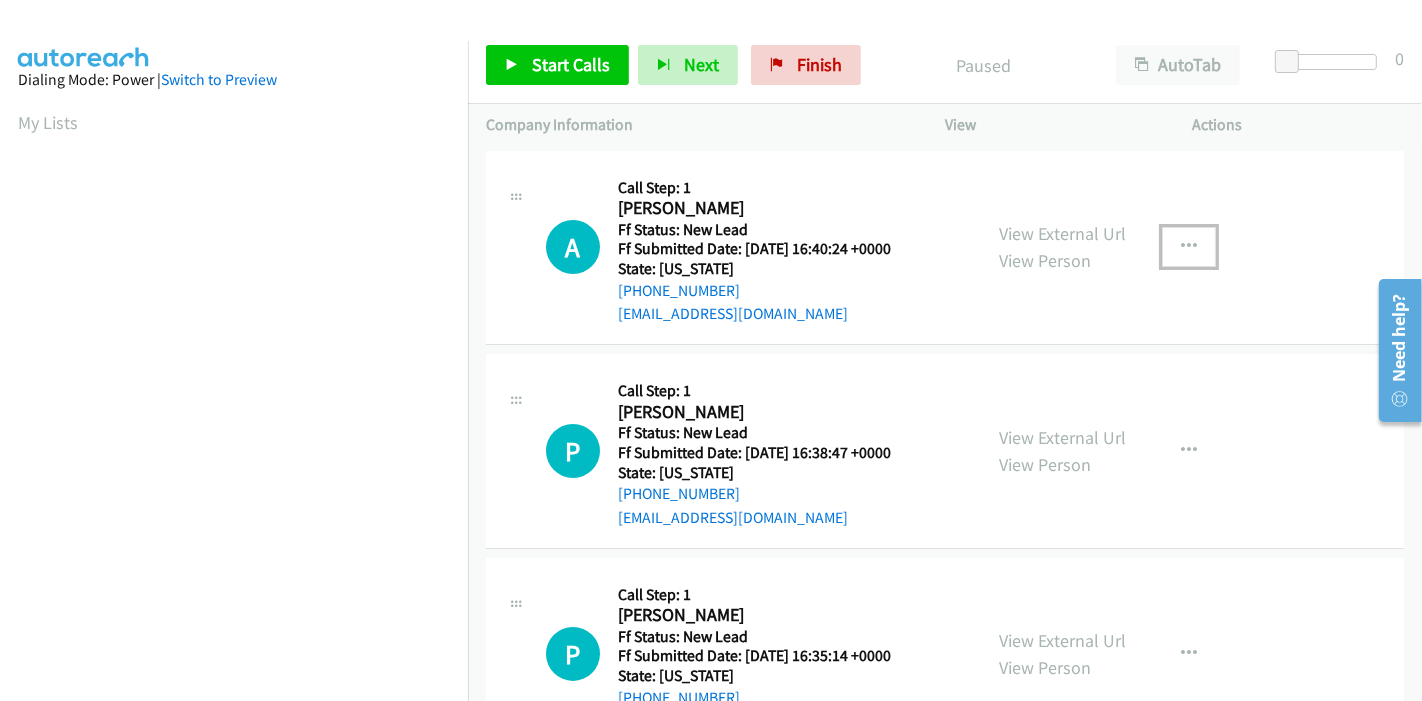 click at bounding box center [1189, 247] 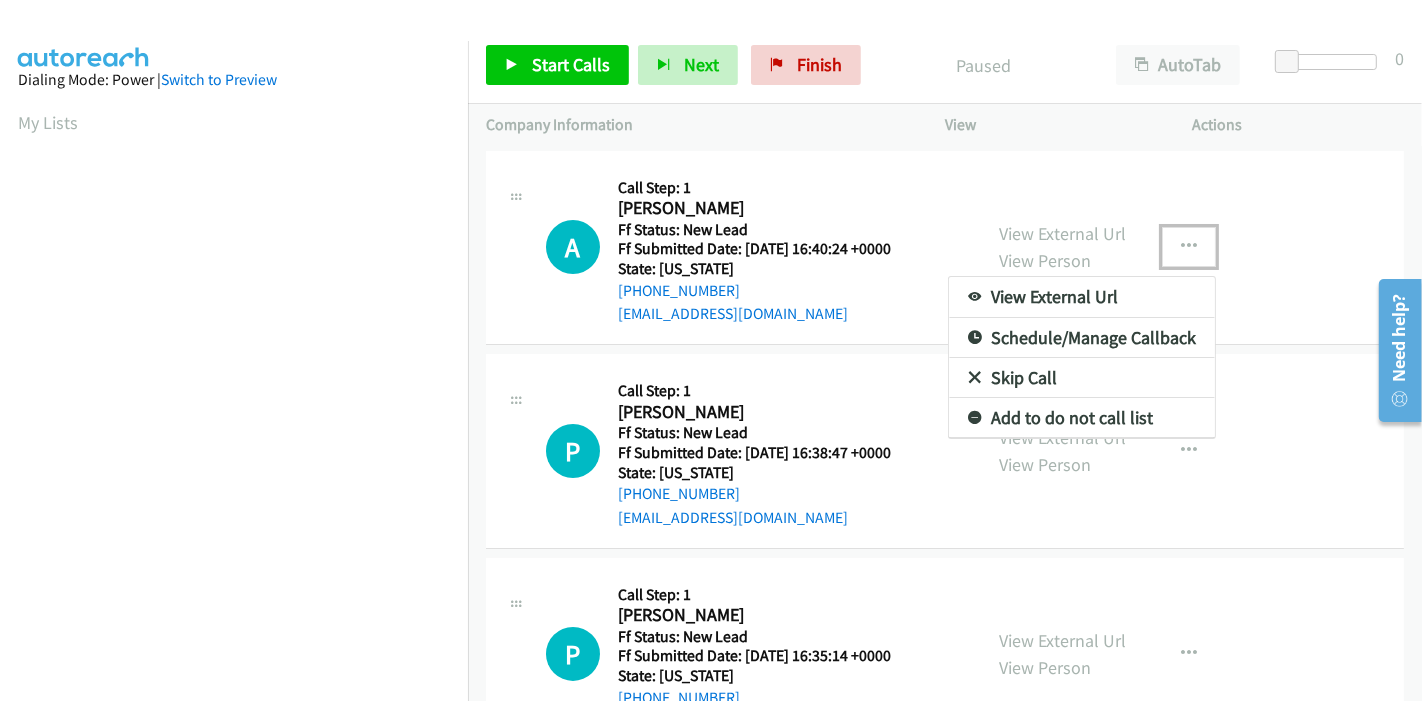 click on "Skip Call" at bounding box center [1082, 378] 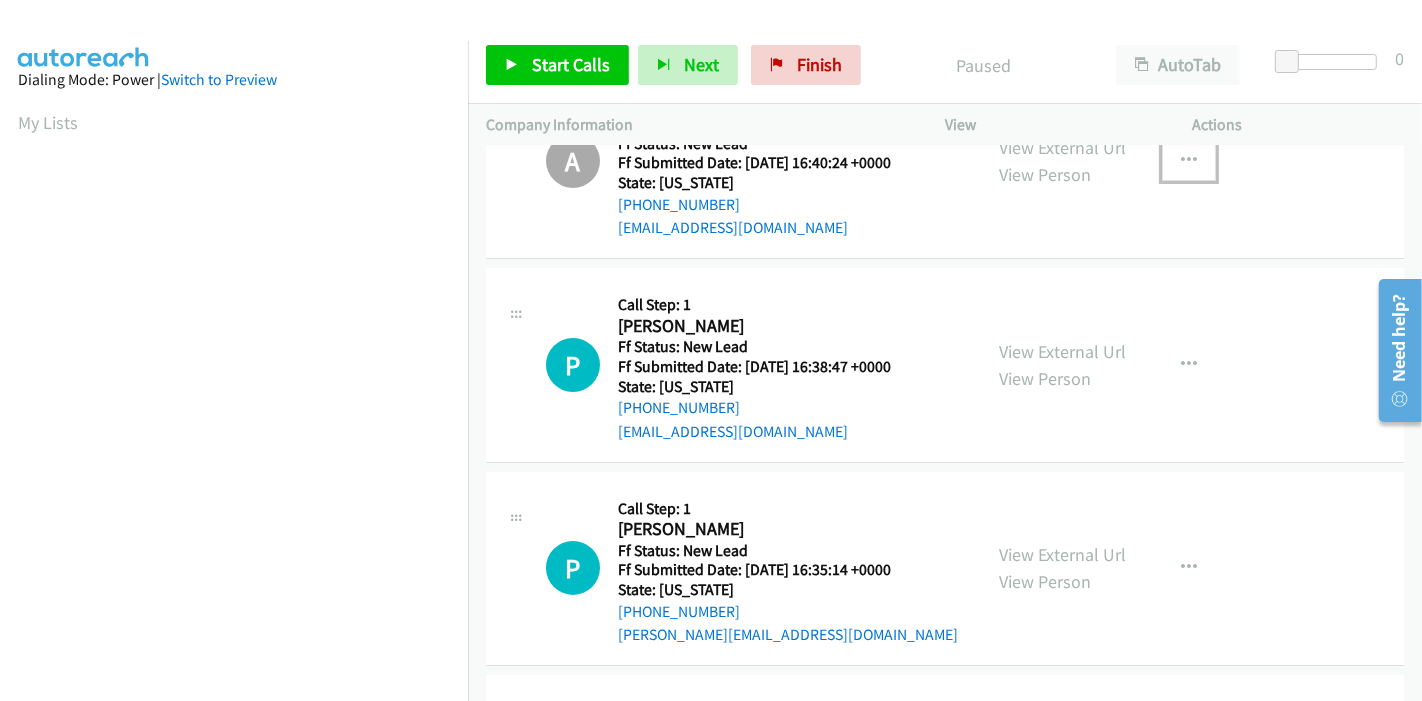 scroll, scrollTop: 0, scrollLeft: 0, axis: both 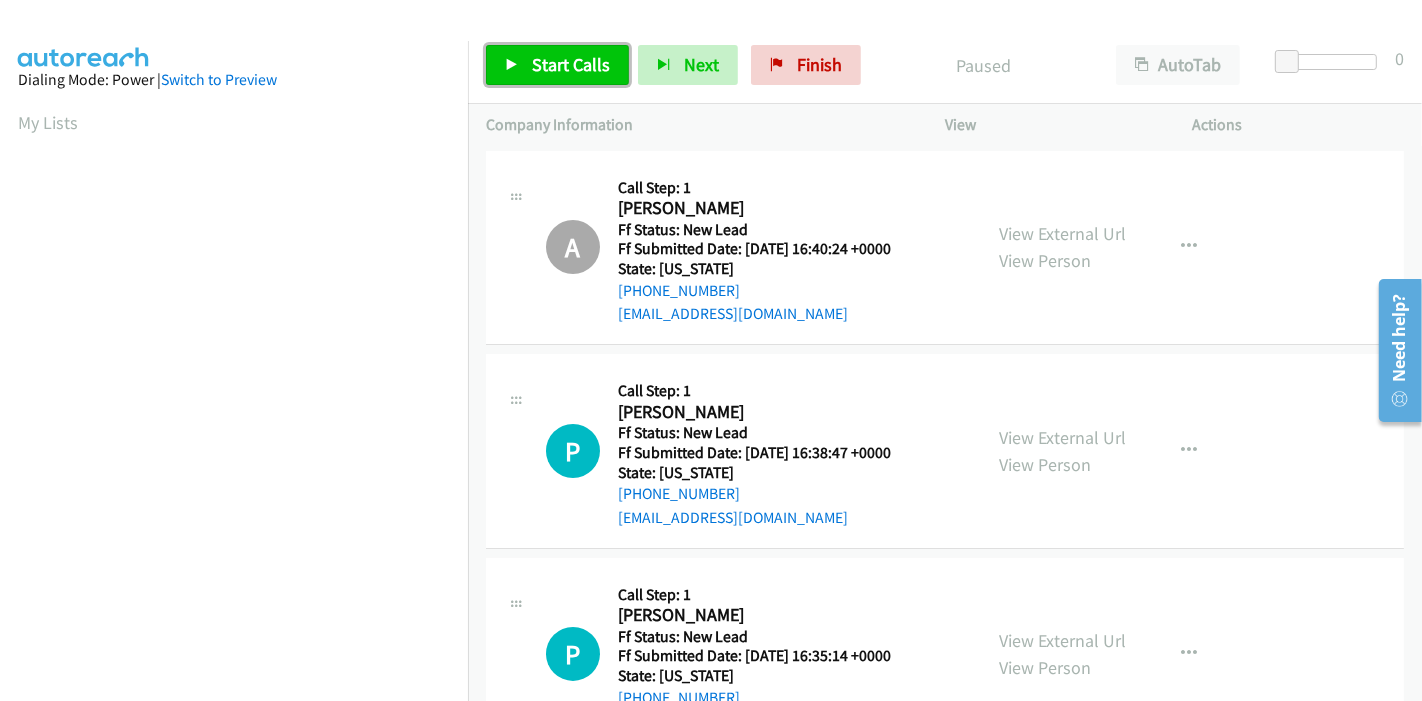 click on "Start Calls" at bounding box center [557, 65] 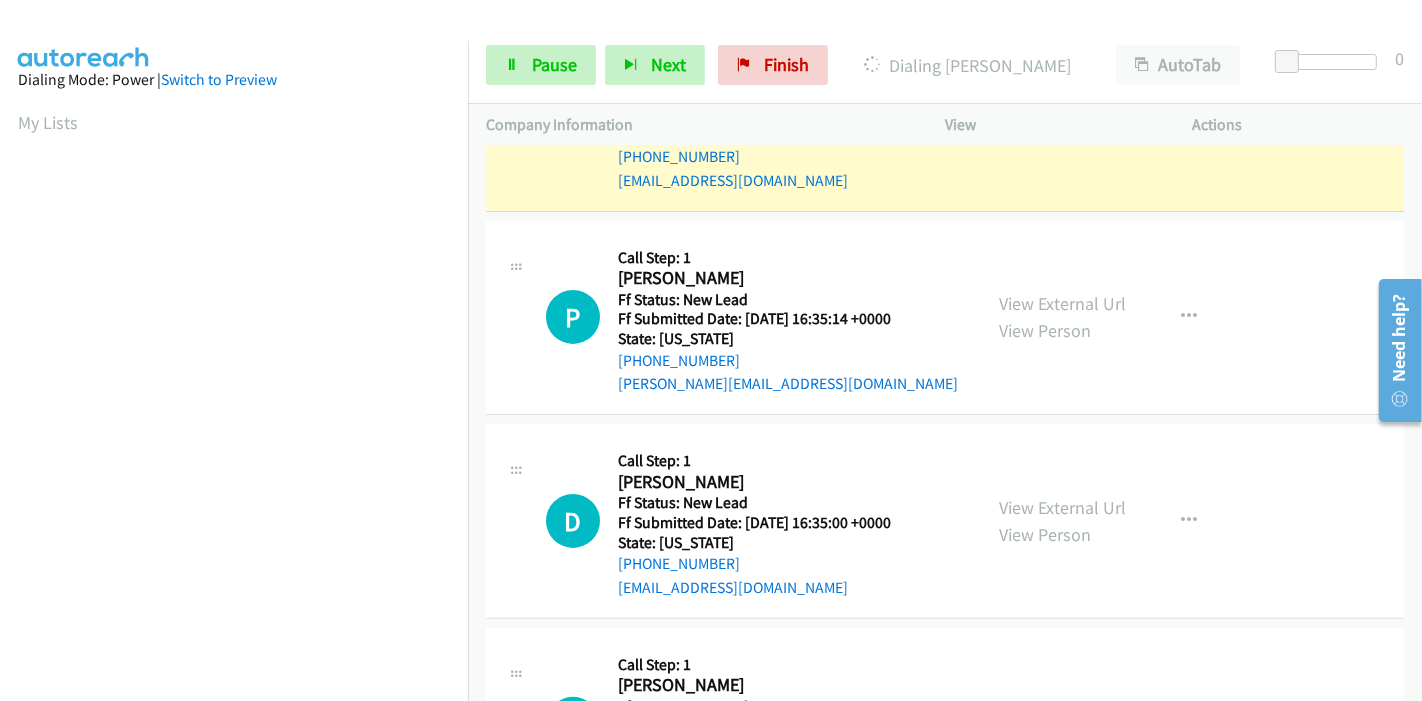 scroll, scrollTop: 265, scrollLeft: 0, axis: vertical 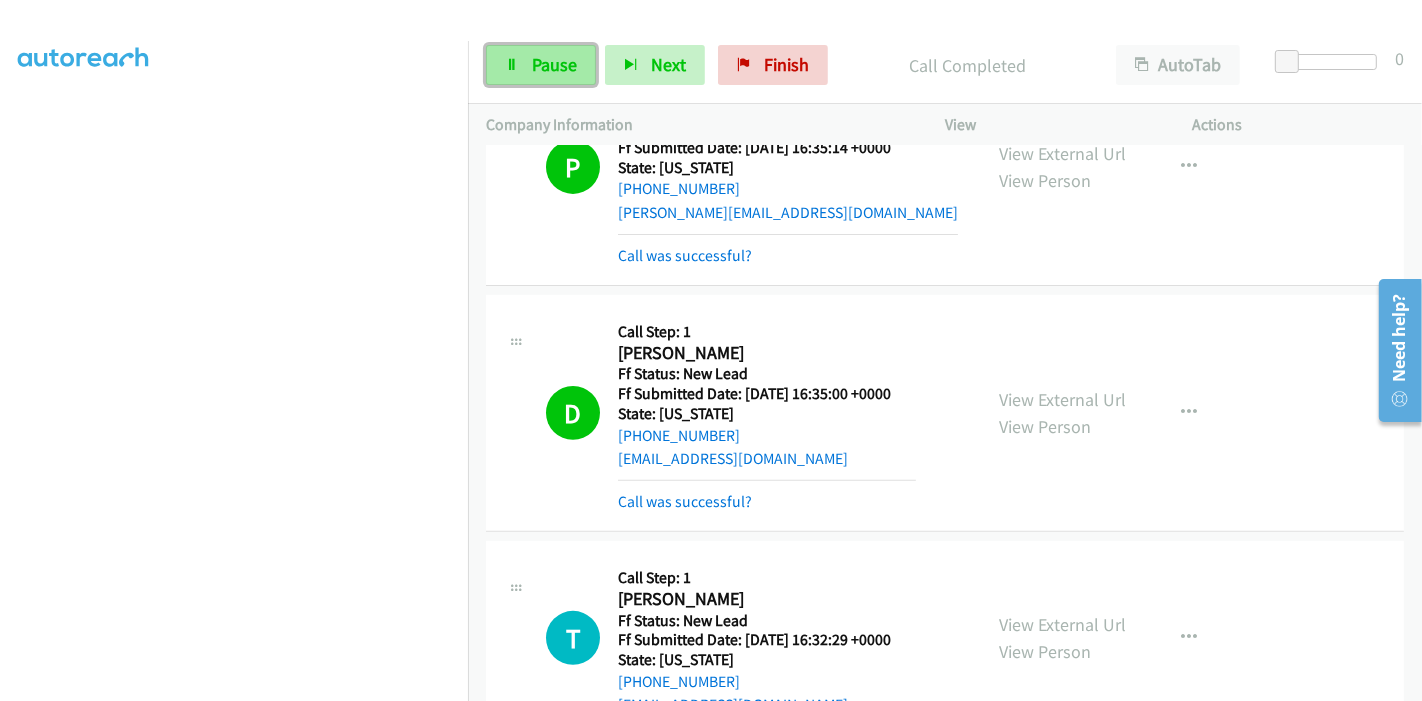 click at bounding box center (512, 66) 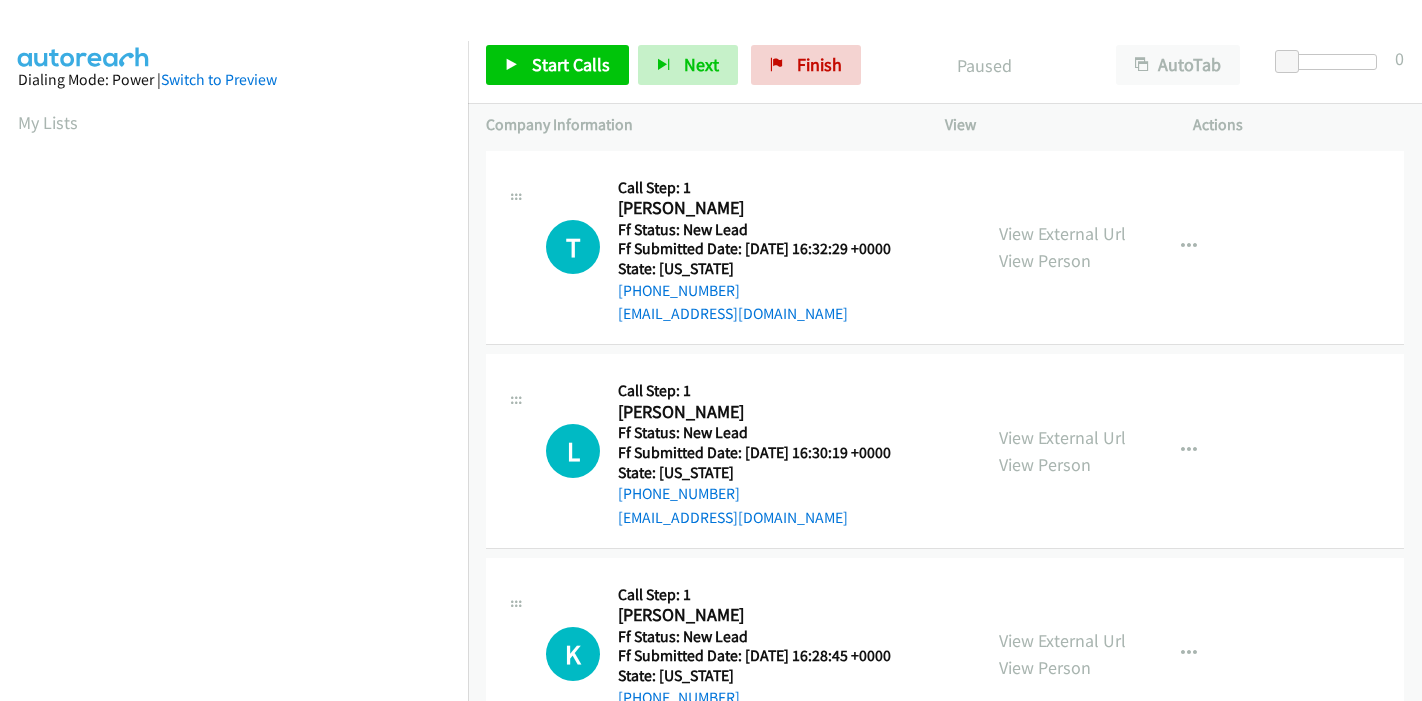 scroll, scrollTop: 0, scrollLeft: 0, axis: both 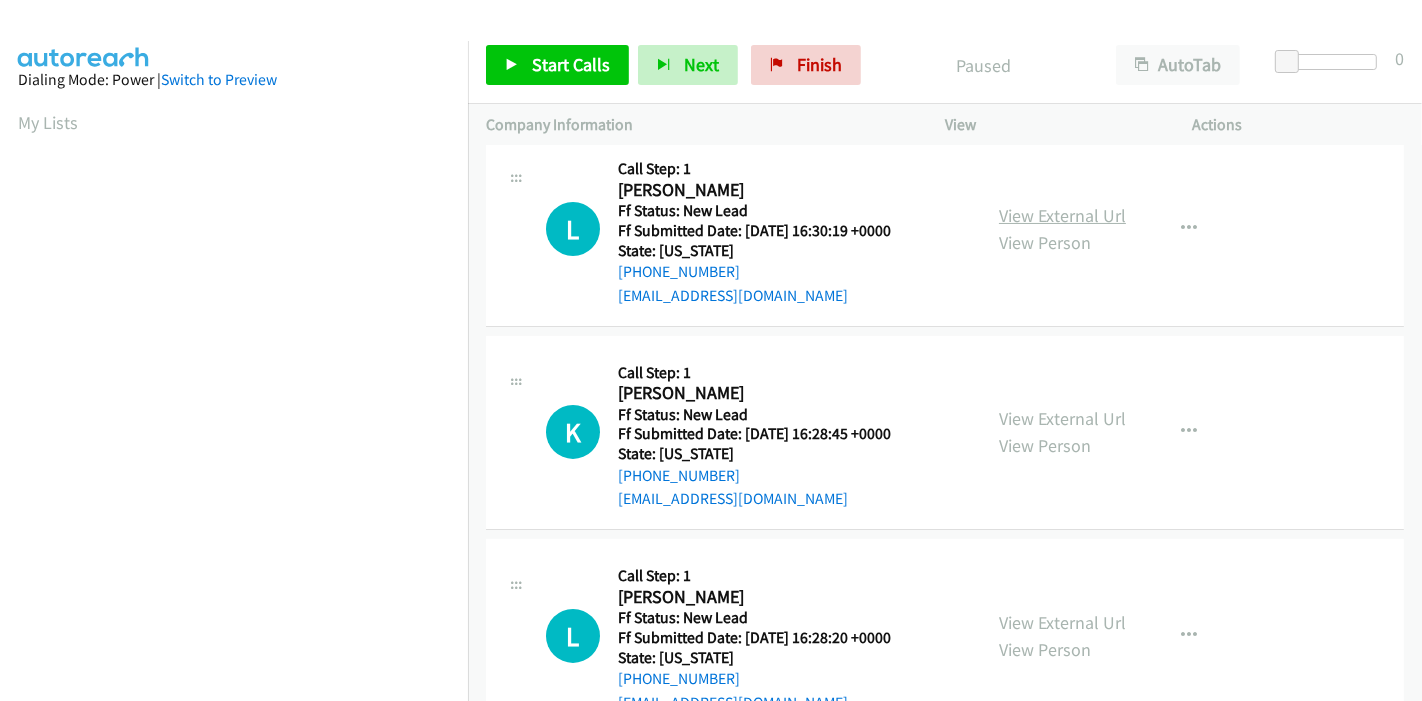 click on "View External Url" at bounding box center [1062, 215] 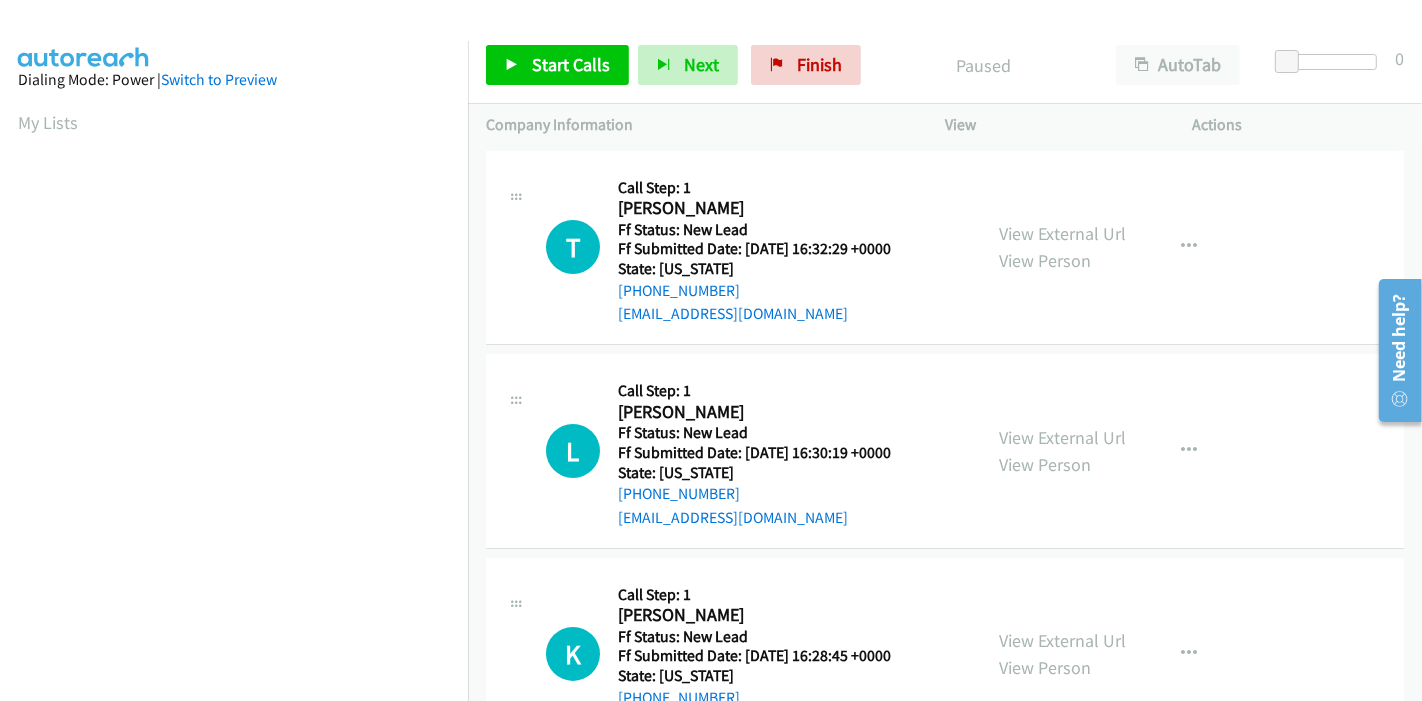 scroll, scrollTop: 111, scrollLeft: 0, axis: vertical 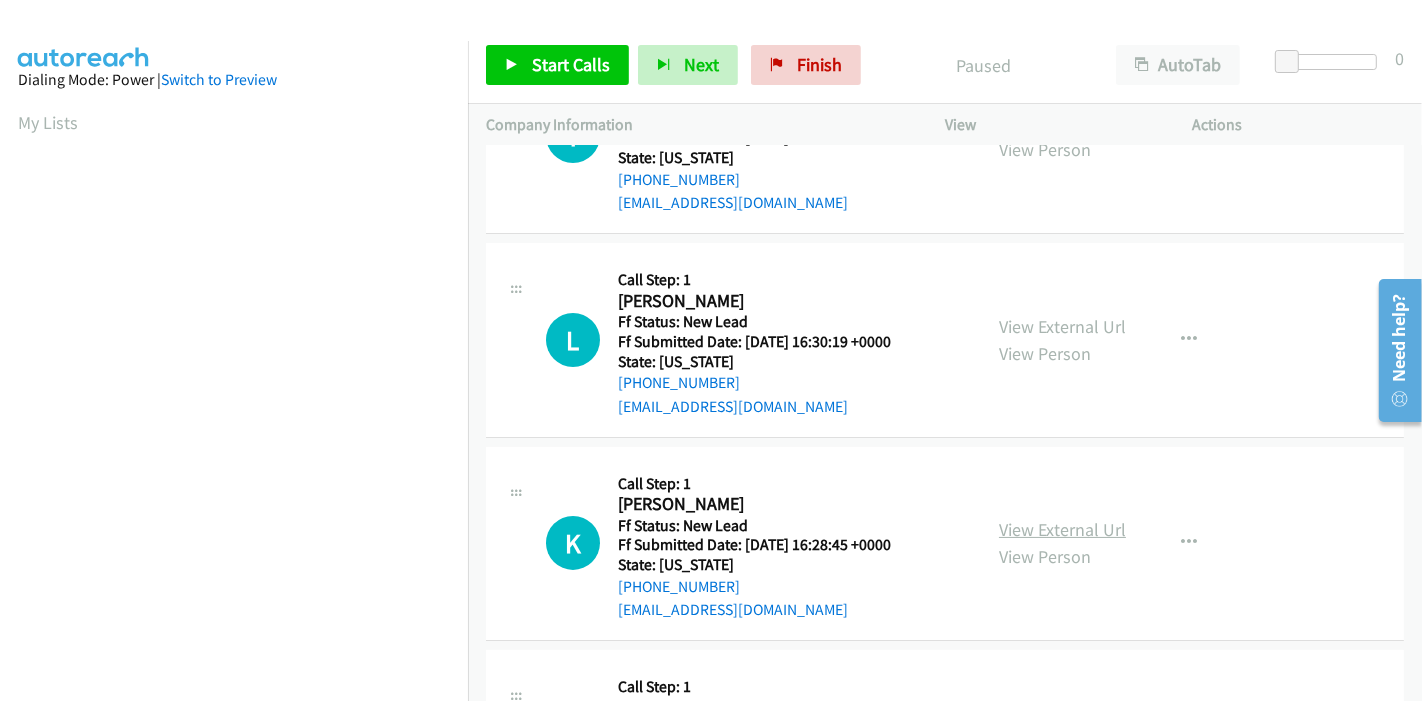 click on "View External Url" at bounding box center [1062, 529] 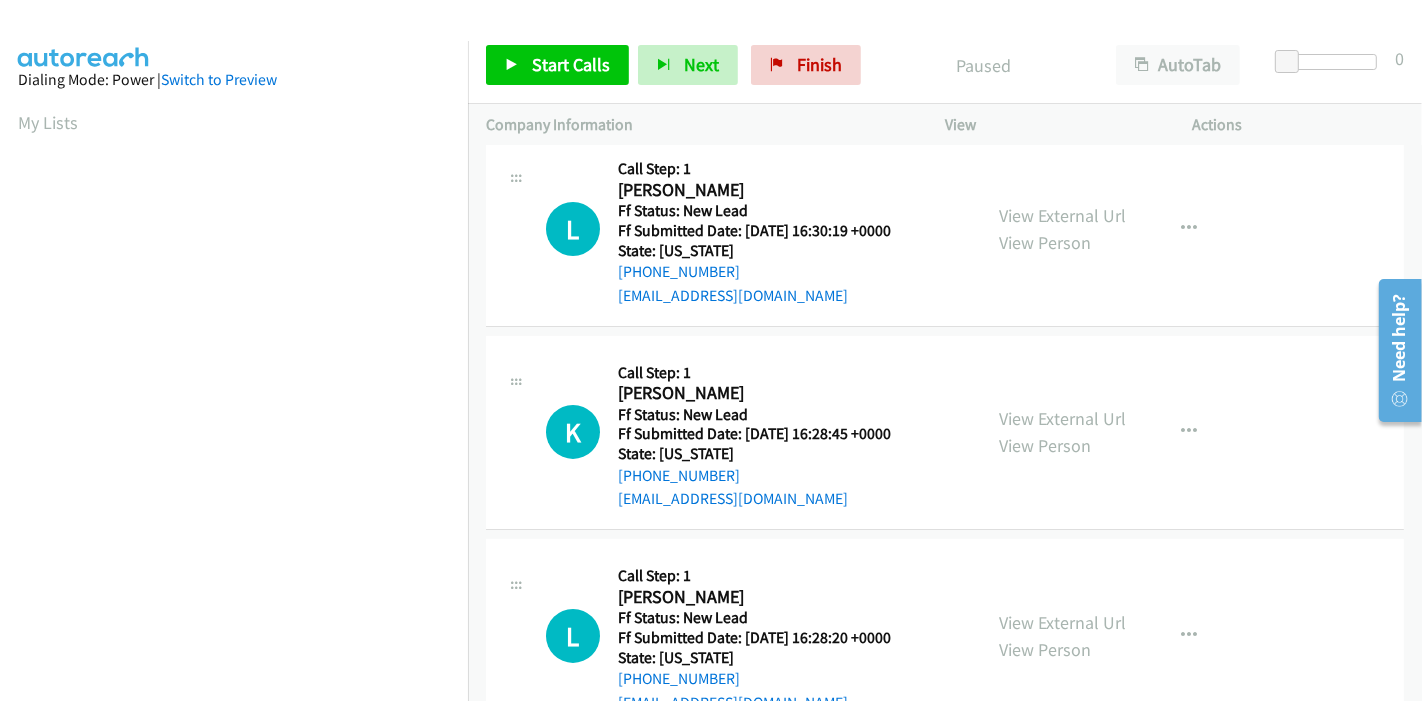 scroll, scrollTop: 284, scrollLeft: 0, axis: vertical 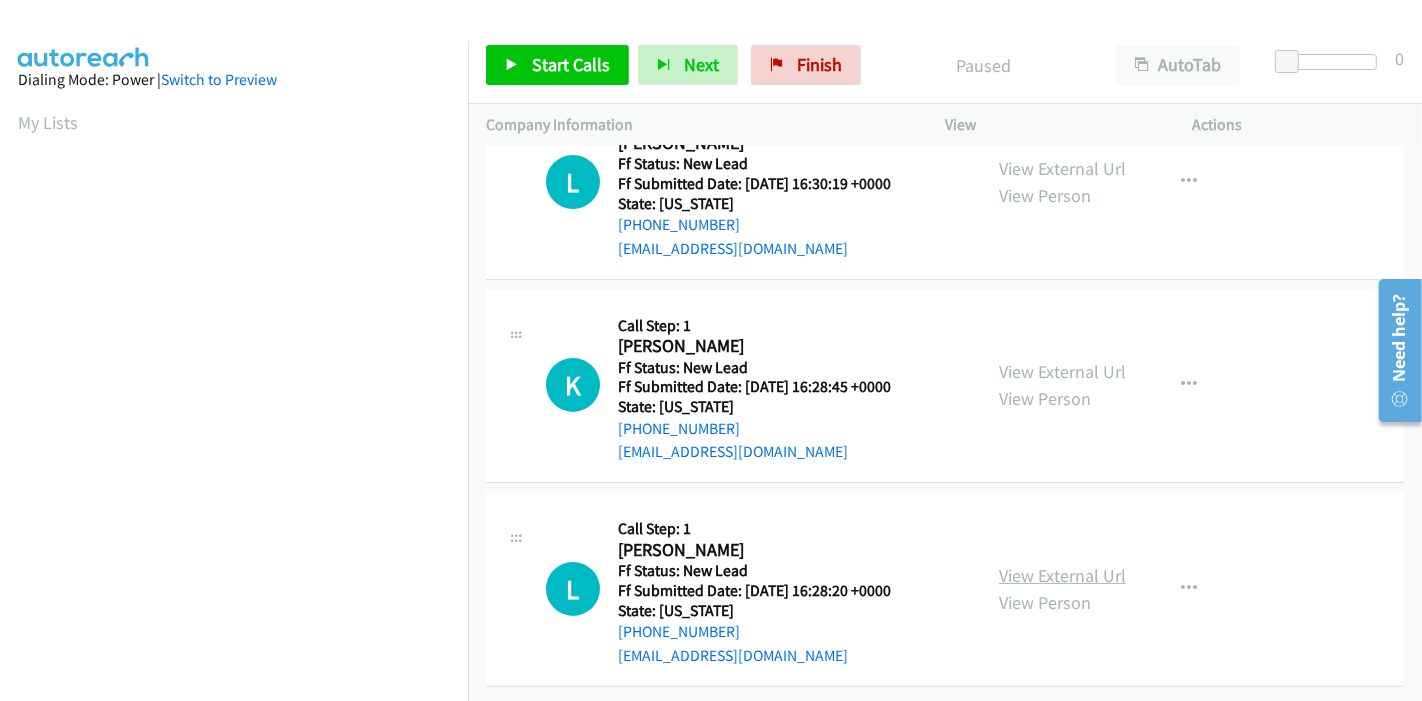 click on "View External Url" at bounding box center [1062, 575] 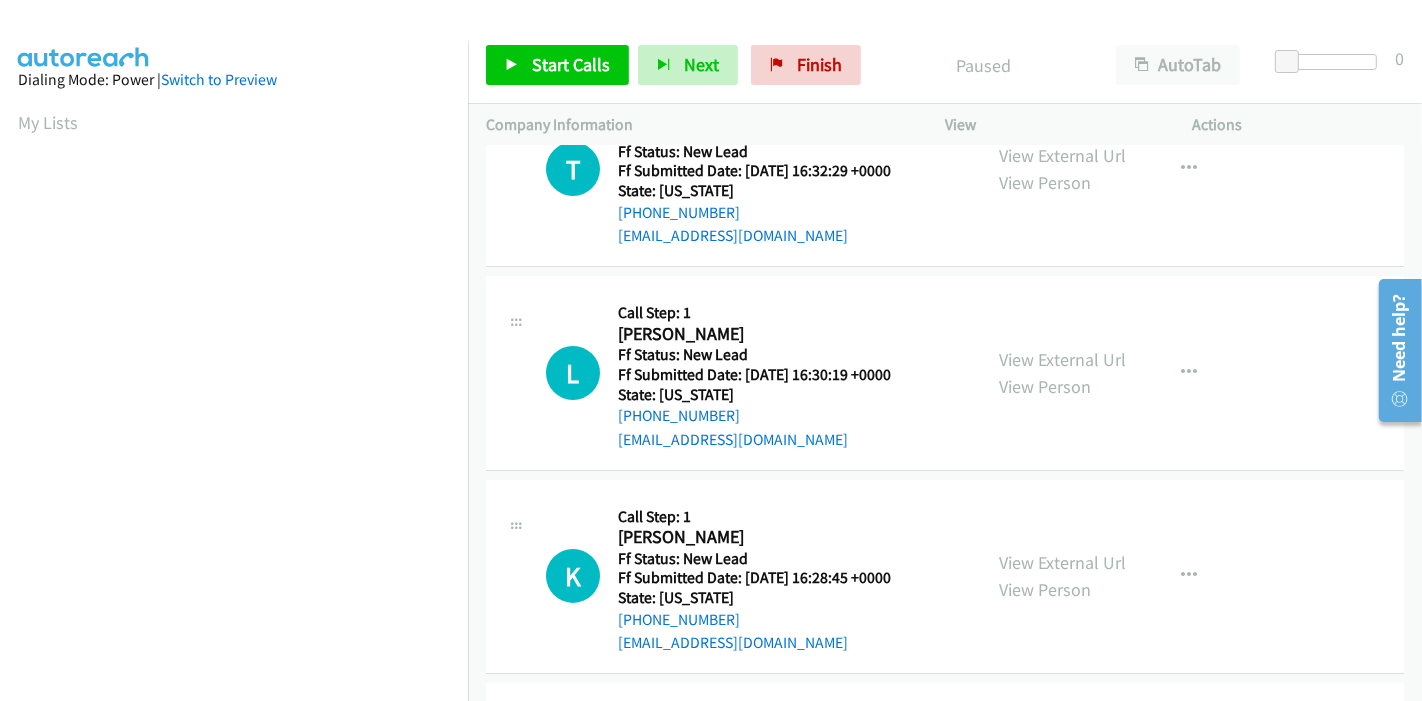 scroll, scrollTop: 0, scrollLeft: 0, axis: both 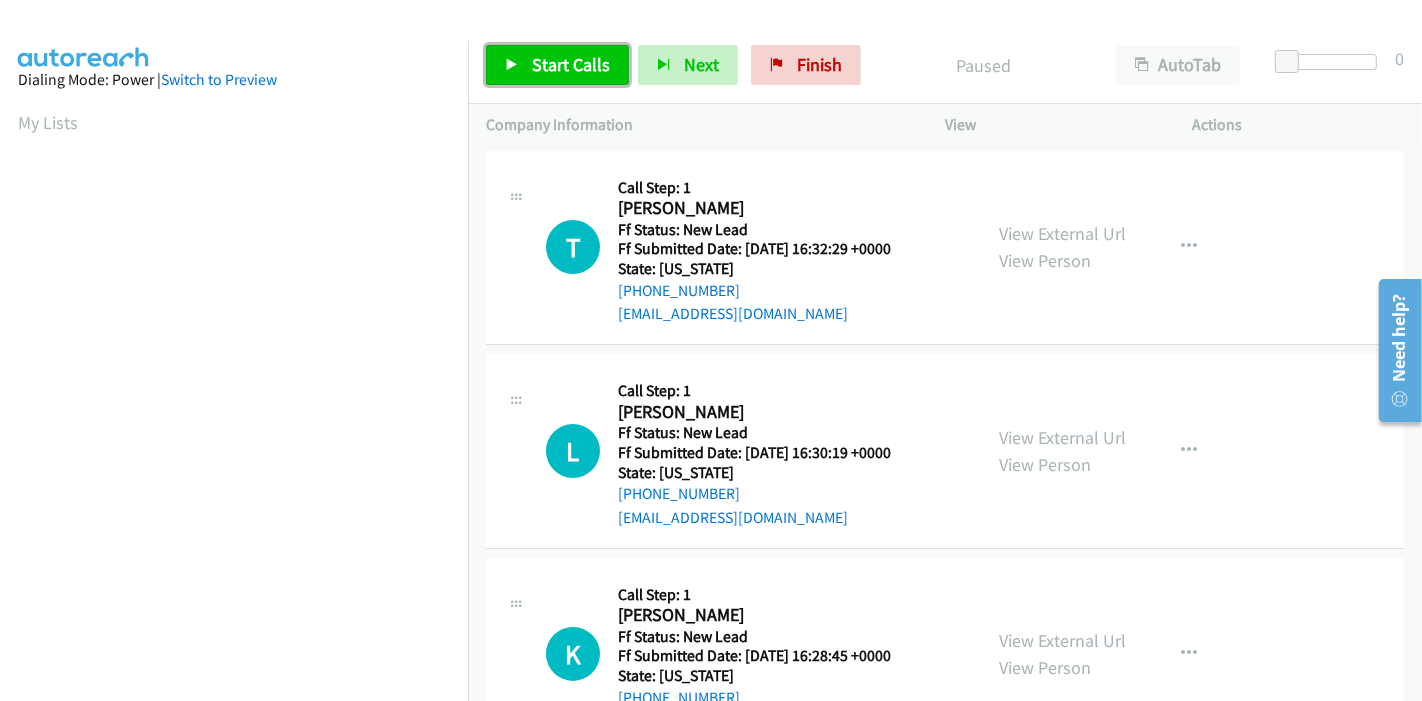 click on "Start Calls" at bounding box center [557, 65] 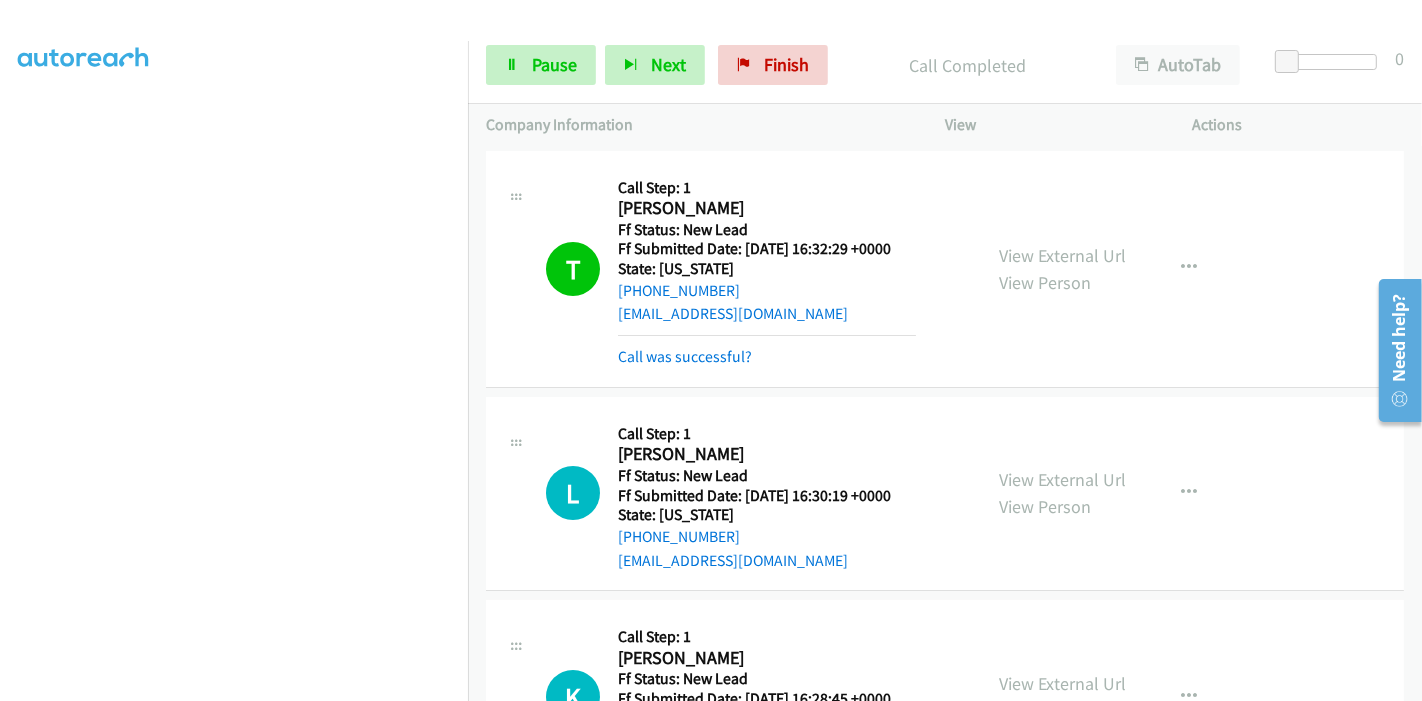 scroll, scrollTop: 0, scrollLeft: 0, axis: both 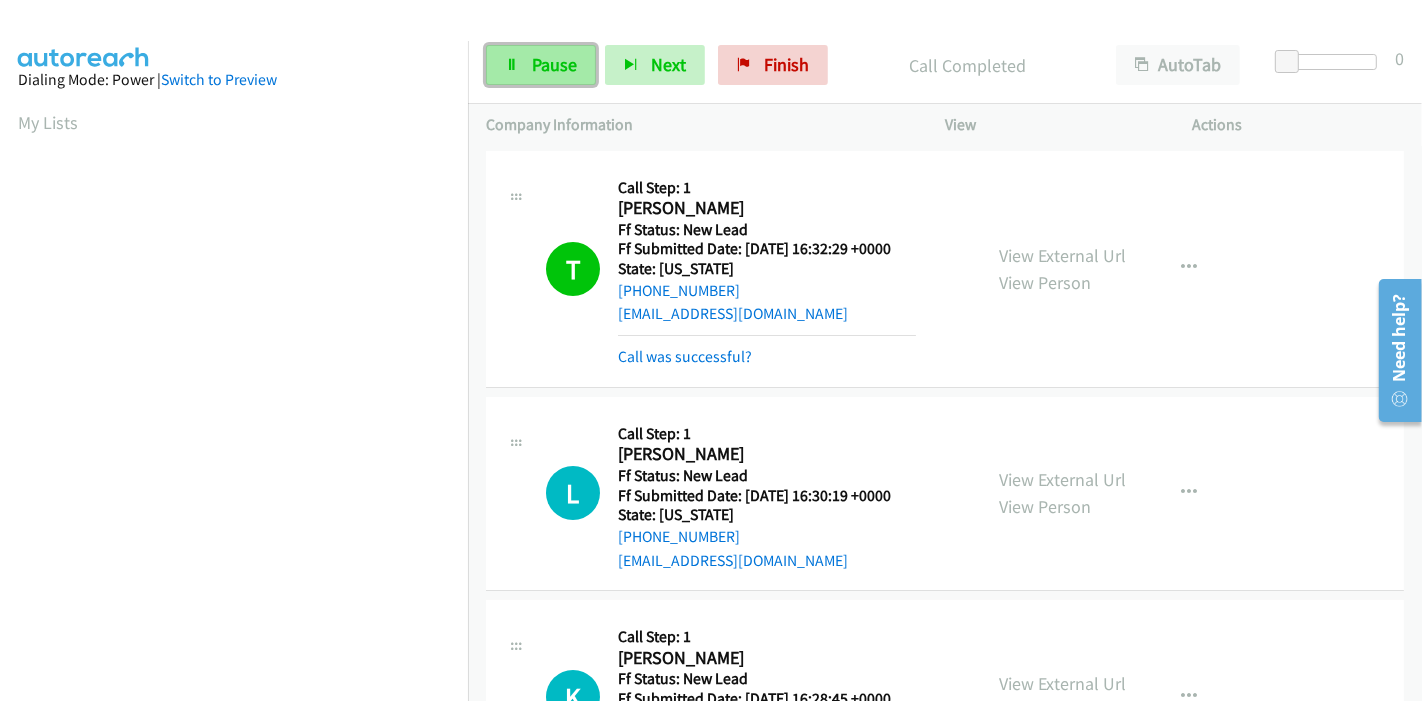 click on "Pause" at bounding box center (554, 64) 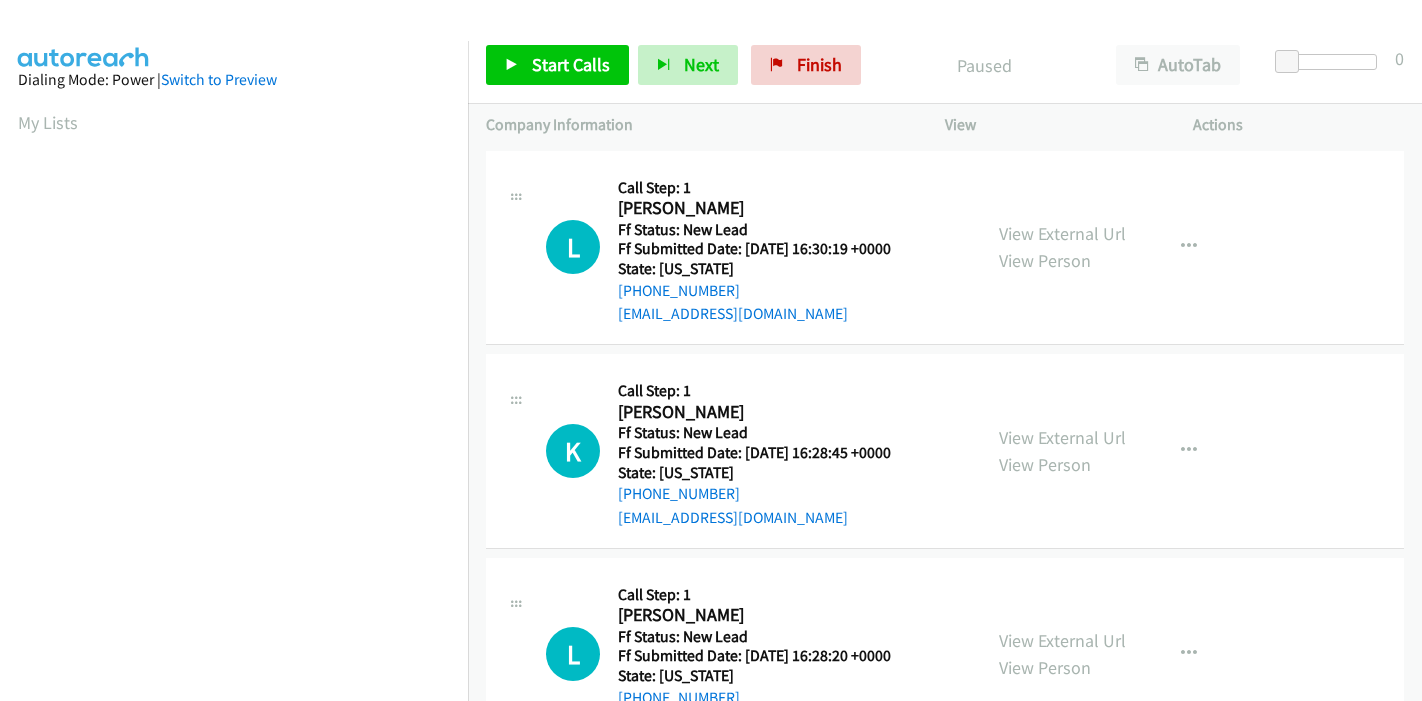 scroll, scrollTop: 0, scrollLeft: 0, axis: both 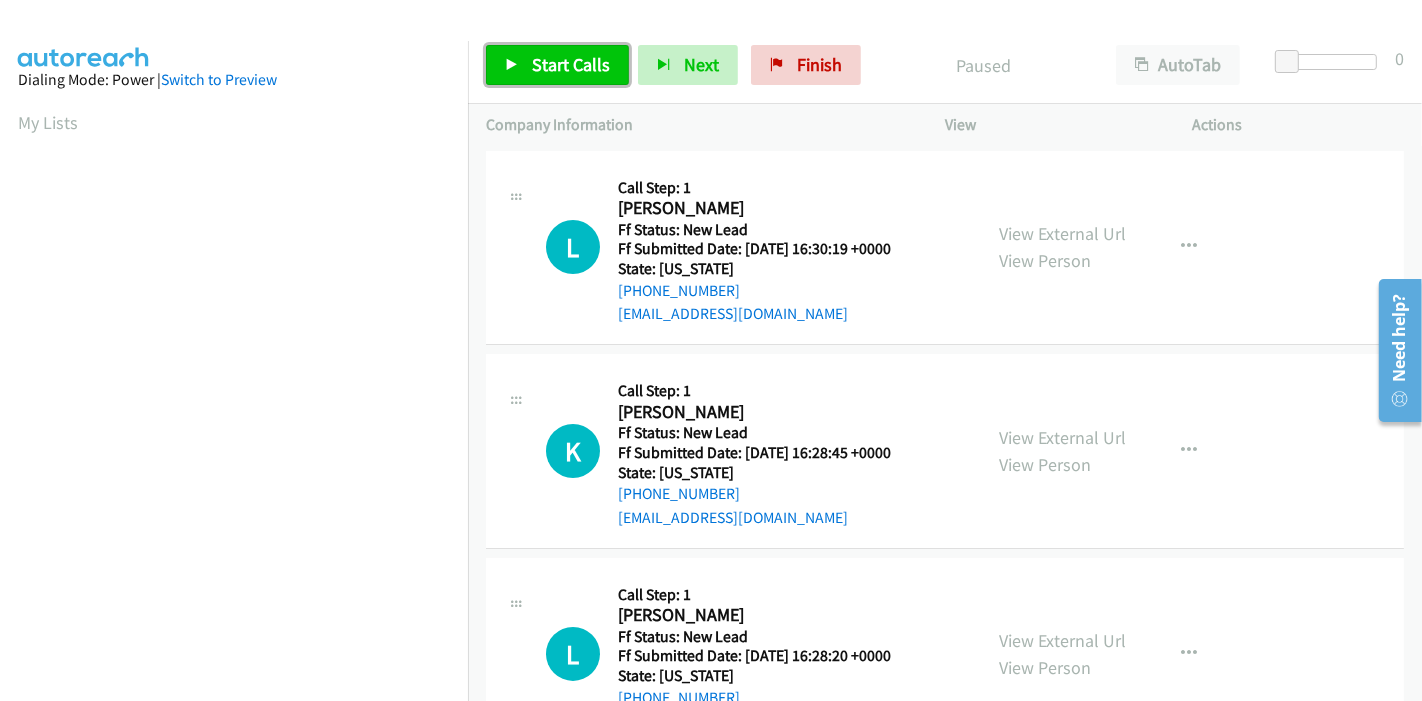 click on "Start Calls" at bounding box center (571, 64) 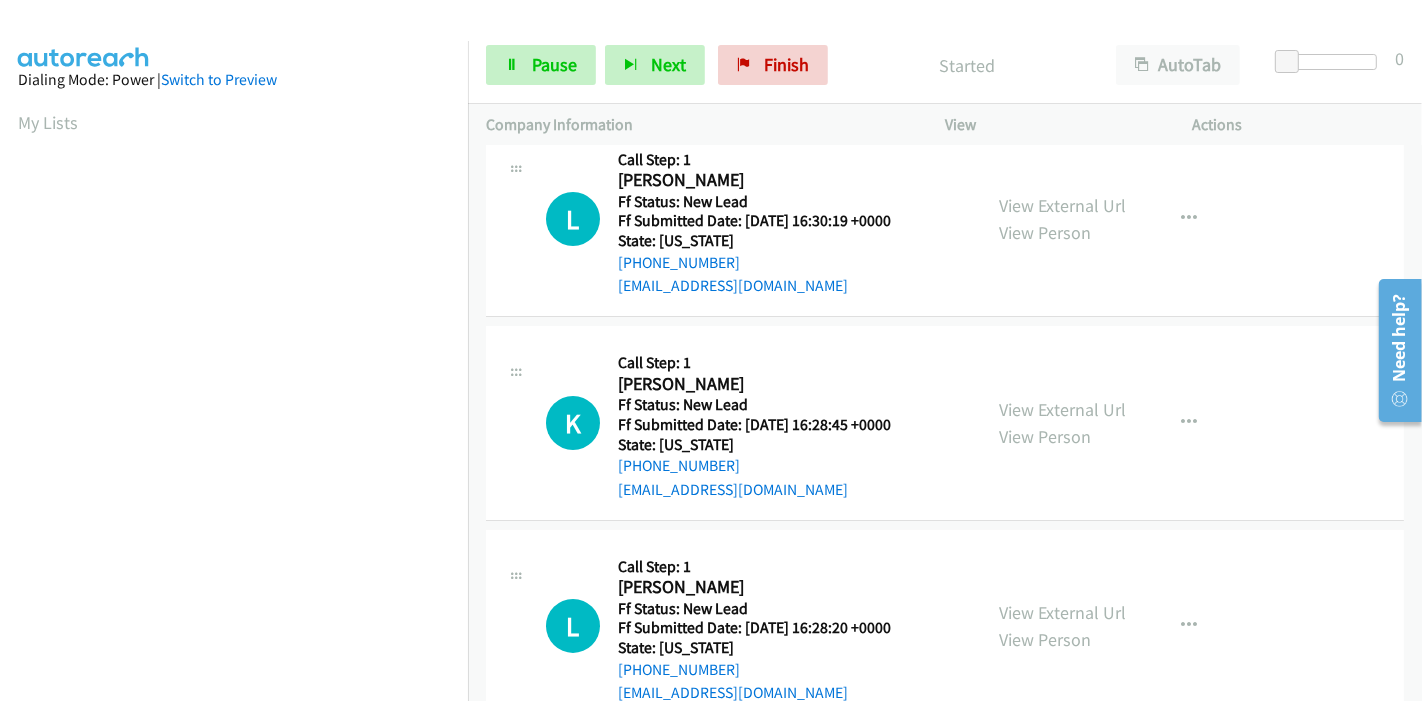 scroll, scrollTop: 0, scrollLeft: 0, axis: both 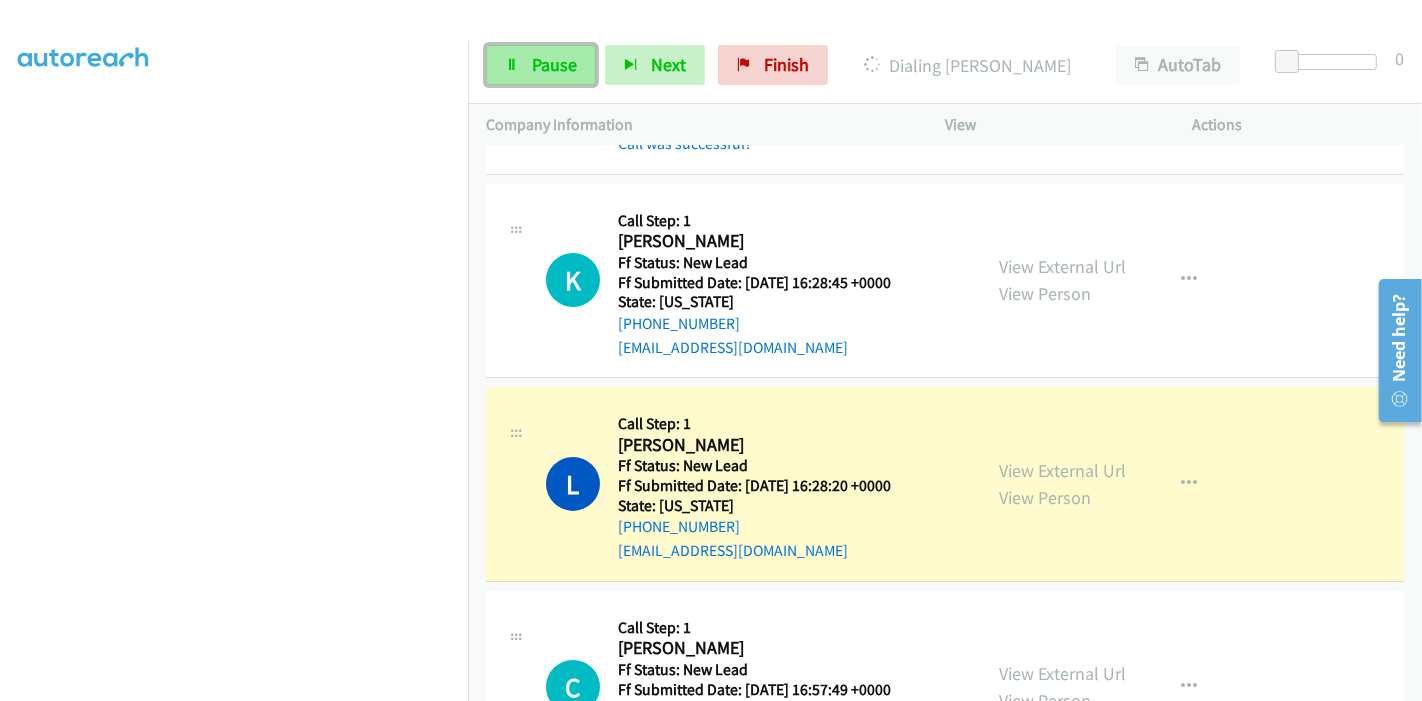 click on "Pause" at bounding box center (554, 64) 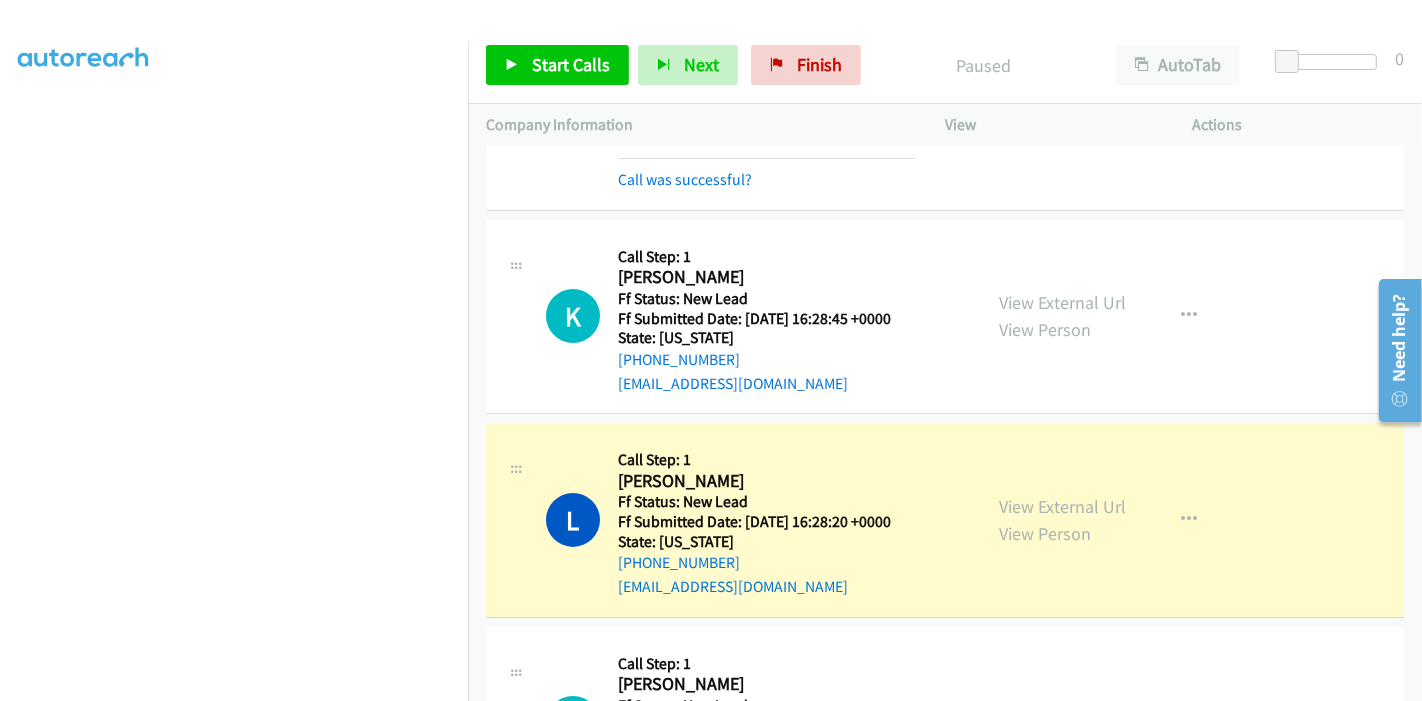 scroll, scrollTop: 288, scrollLeft: 0, axis: vertical 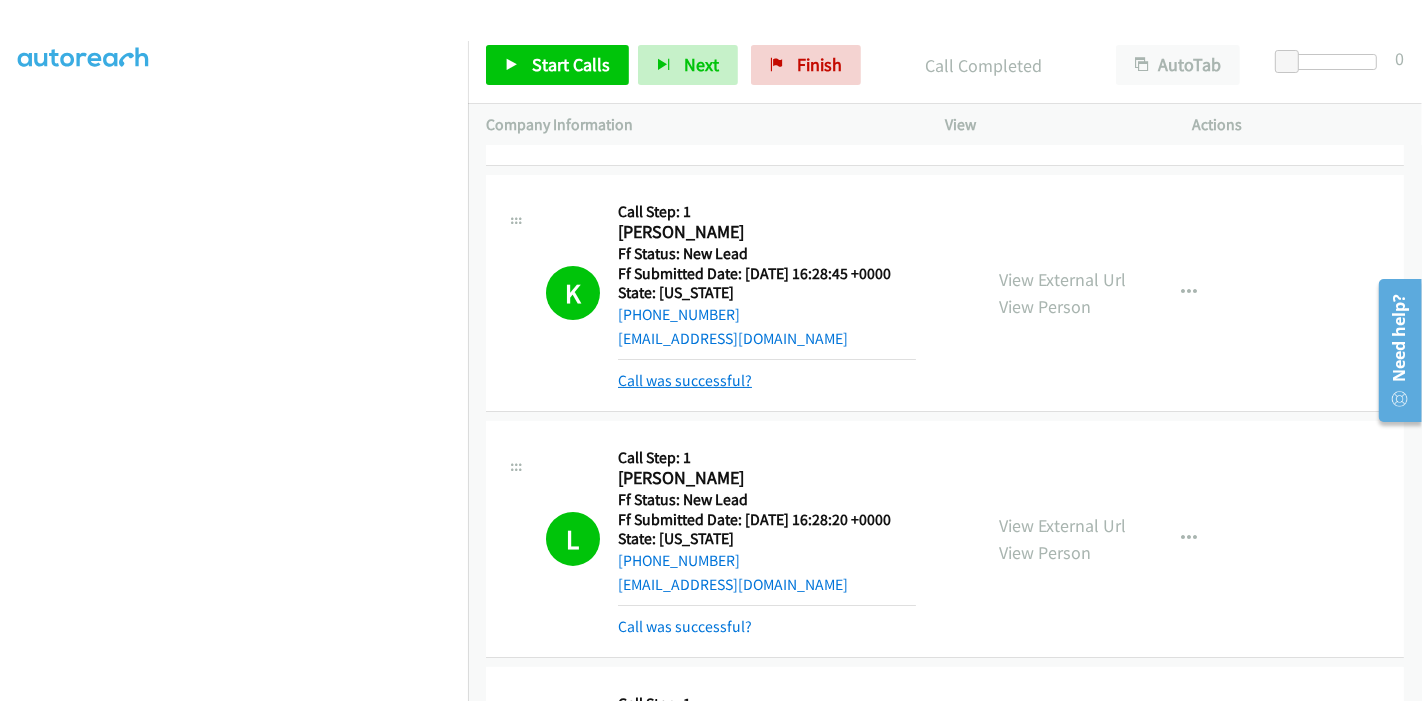 click on "Call was successful?" at bounding box center [685, 380] 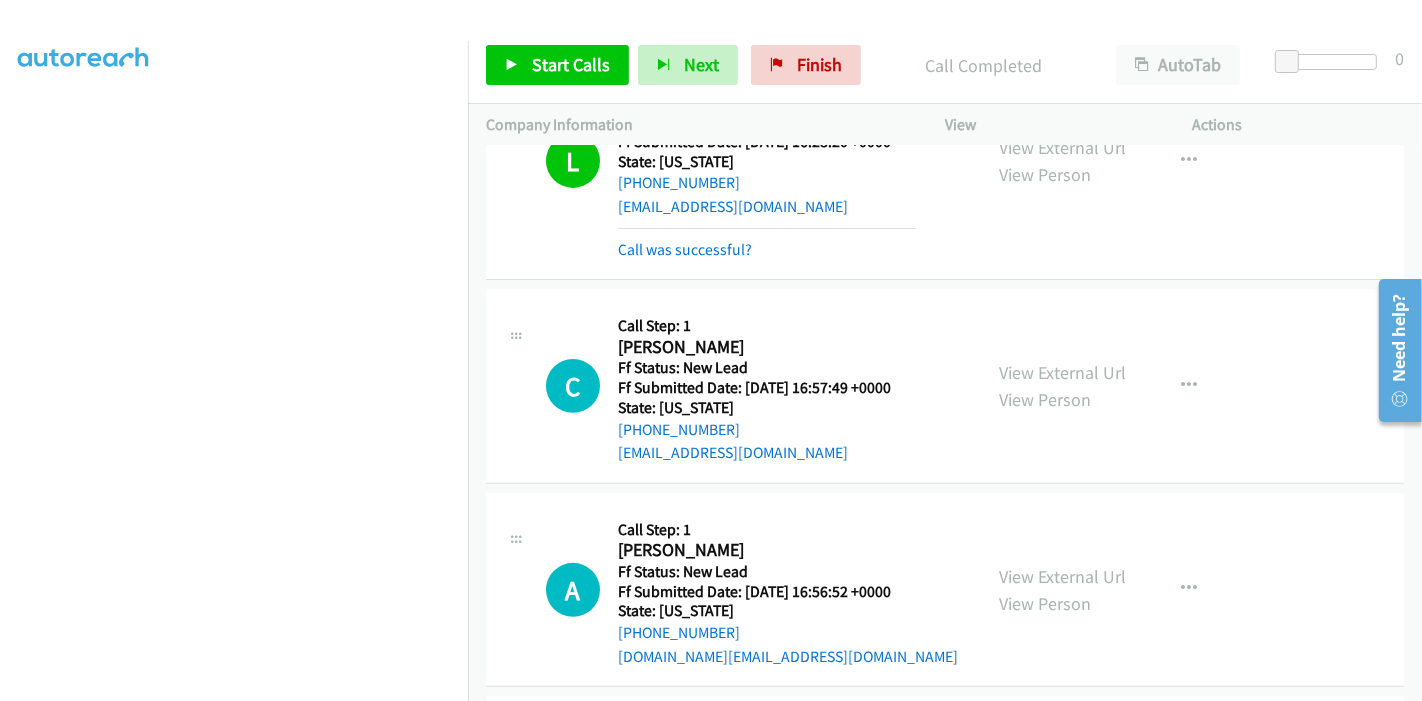 scroll, scrollTop: 553, scrollLeft: 0, axis: vertical 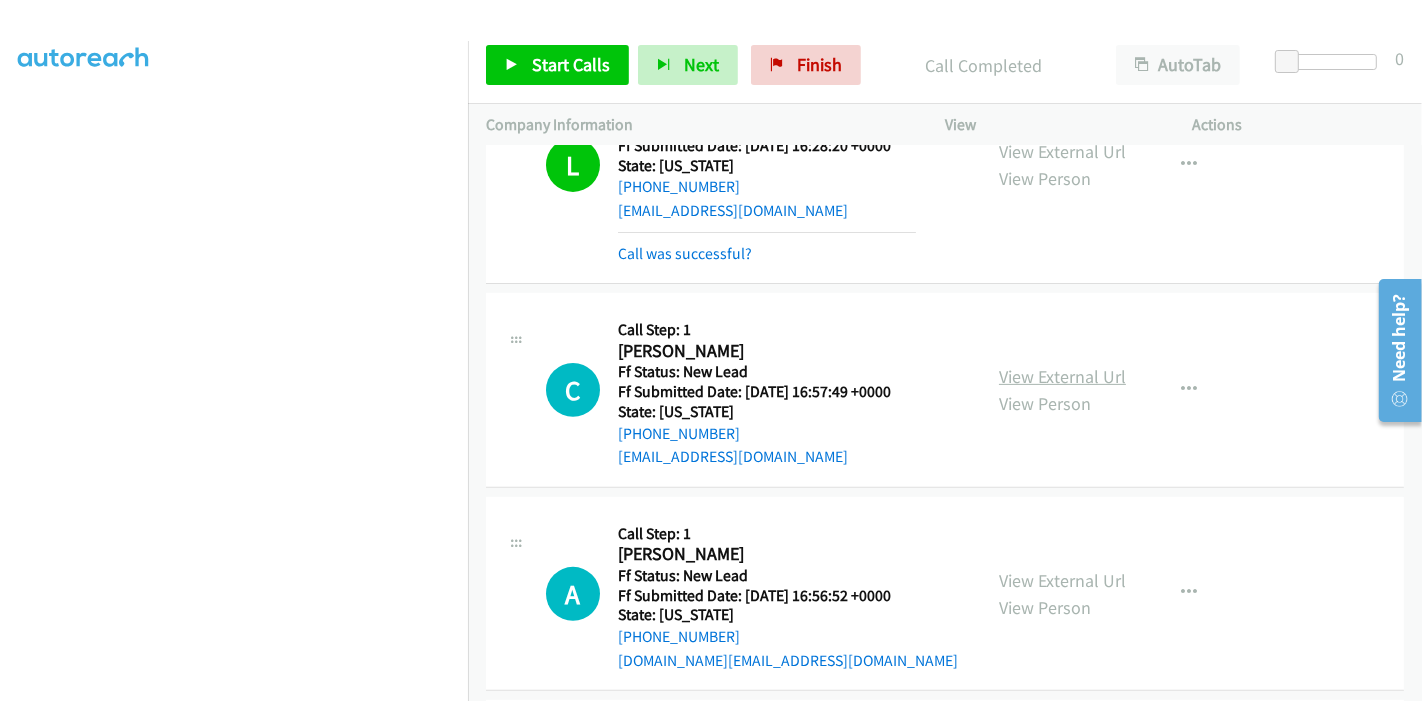 click on "View External Url" at bounding box center (1062, 376) 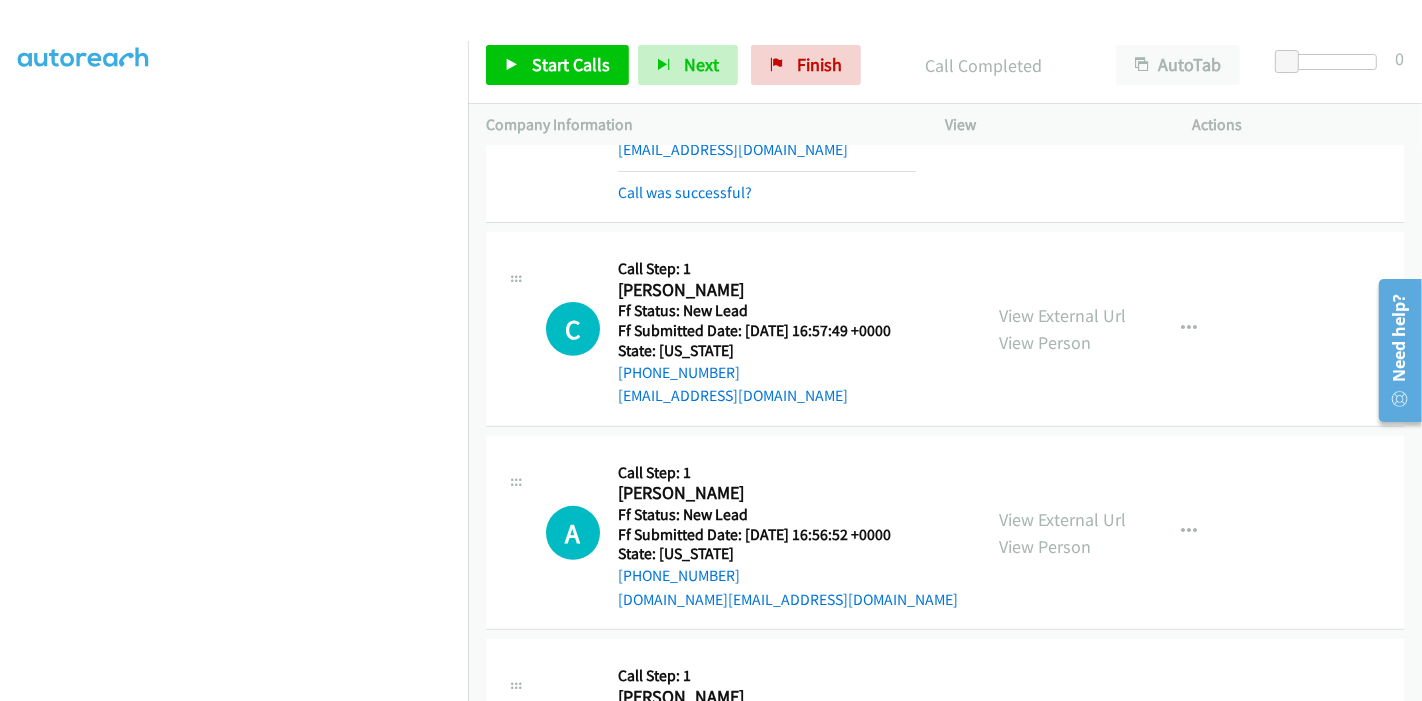 scroll, scrollTop: 664, scrollLeft: 0, axis: vertical 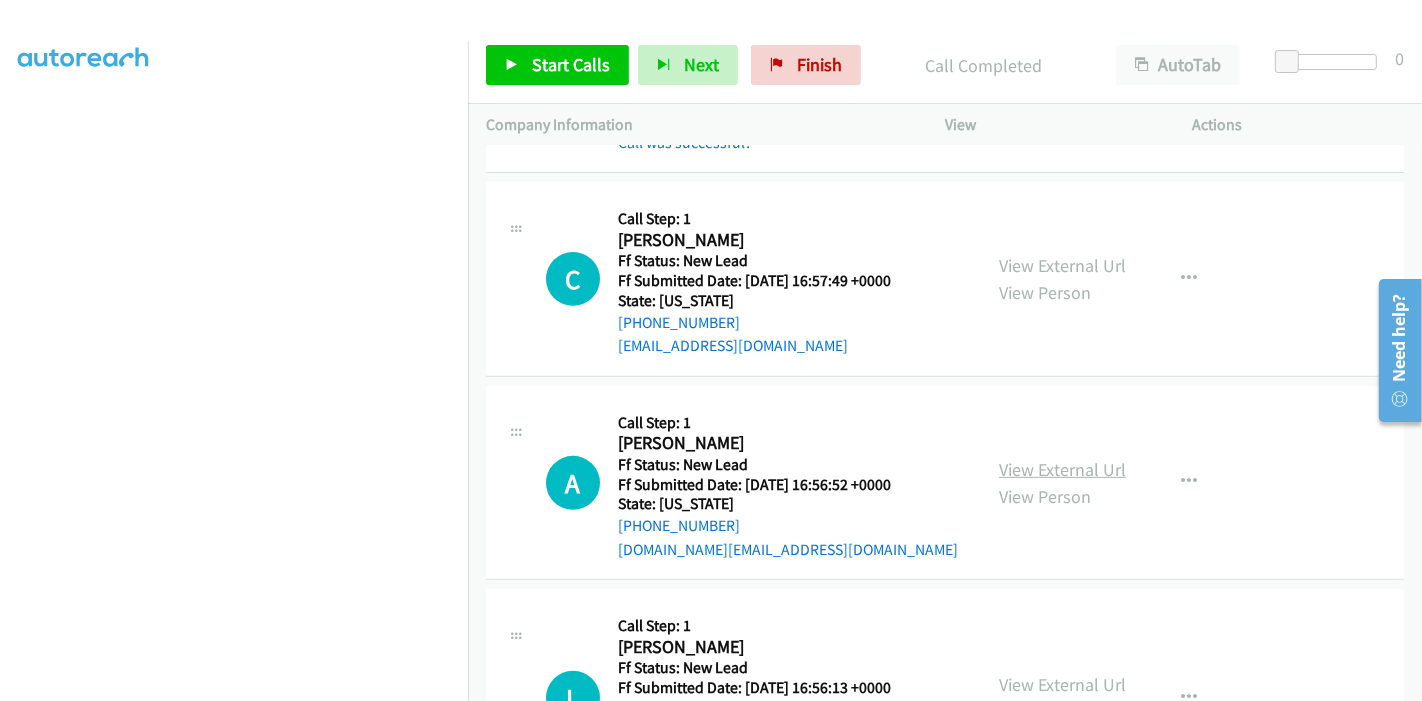 click on "View External Url" at bounding box center [1062, 469] 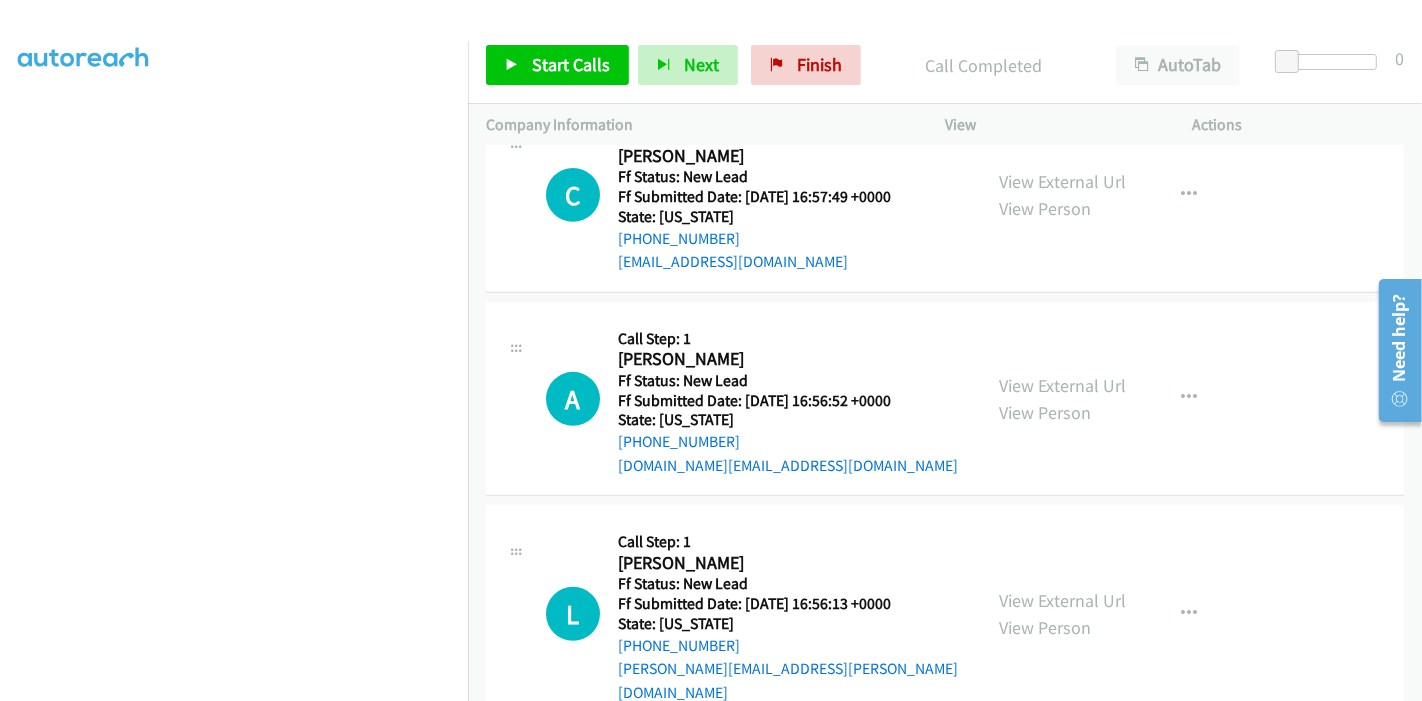 scroll, scrollTop: 775, scrollLeft: 0, axis: vertical 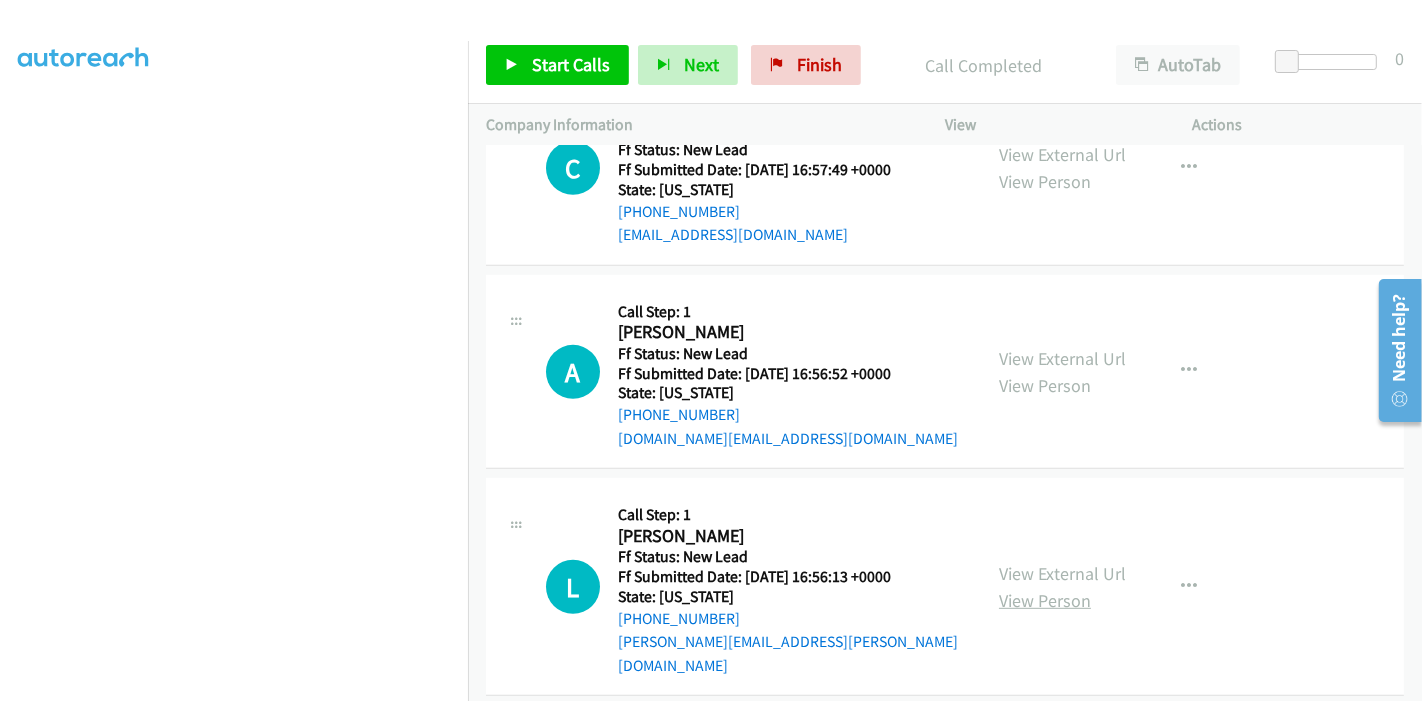 click on "View Person" at bounding box center [1045, 600] 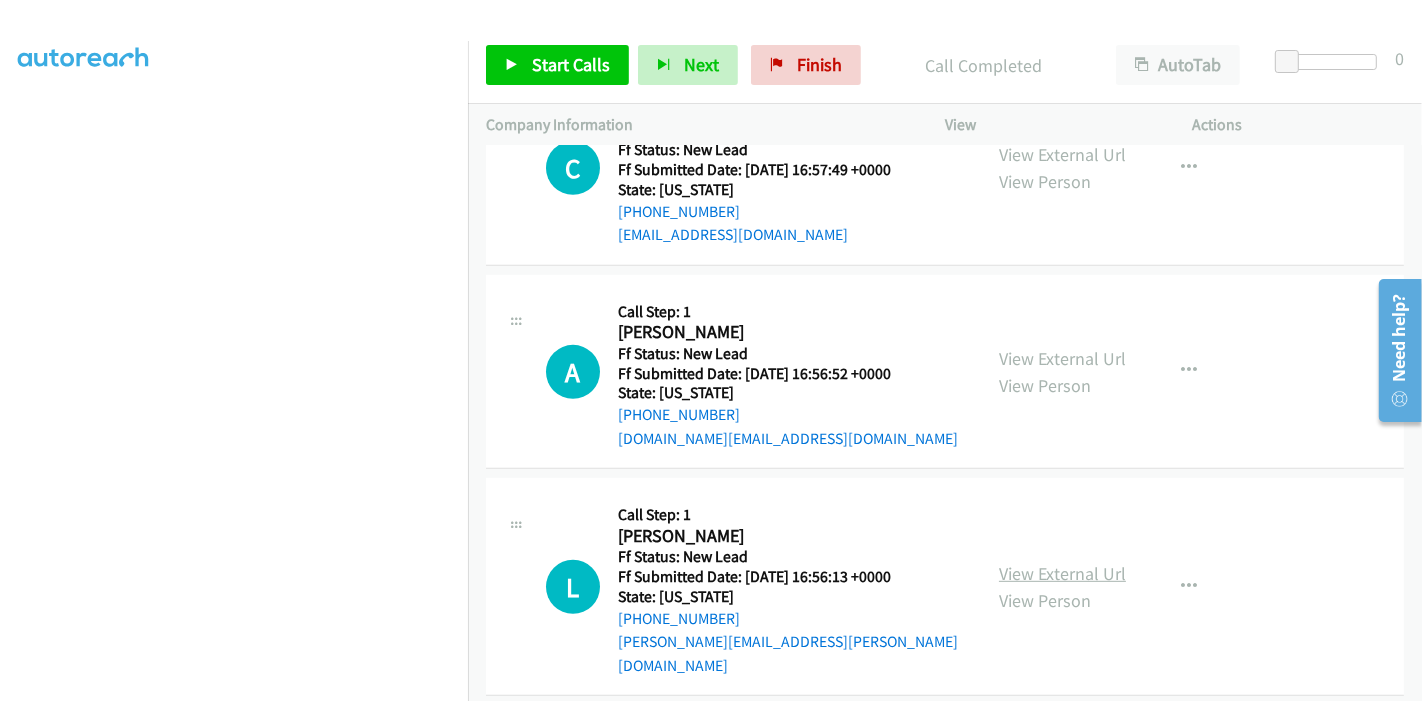 click on "View External Url" at bounding box center [1062, 573] 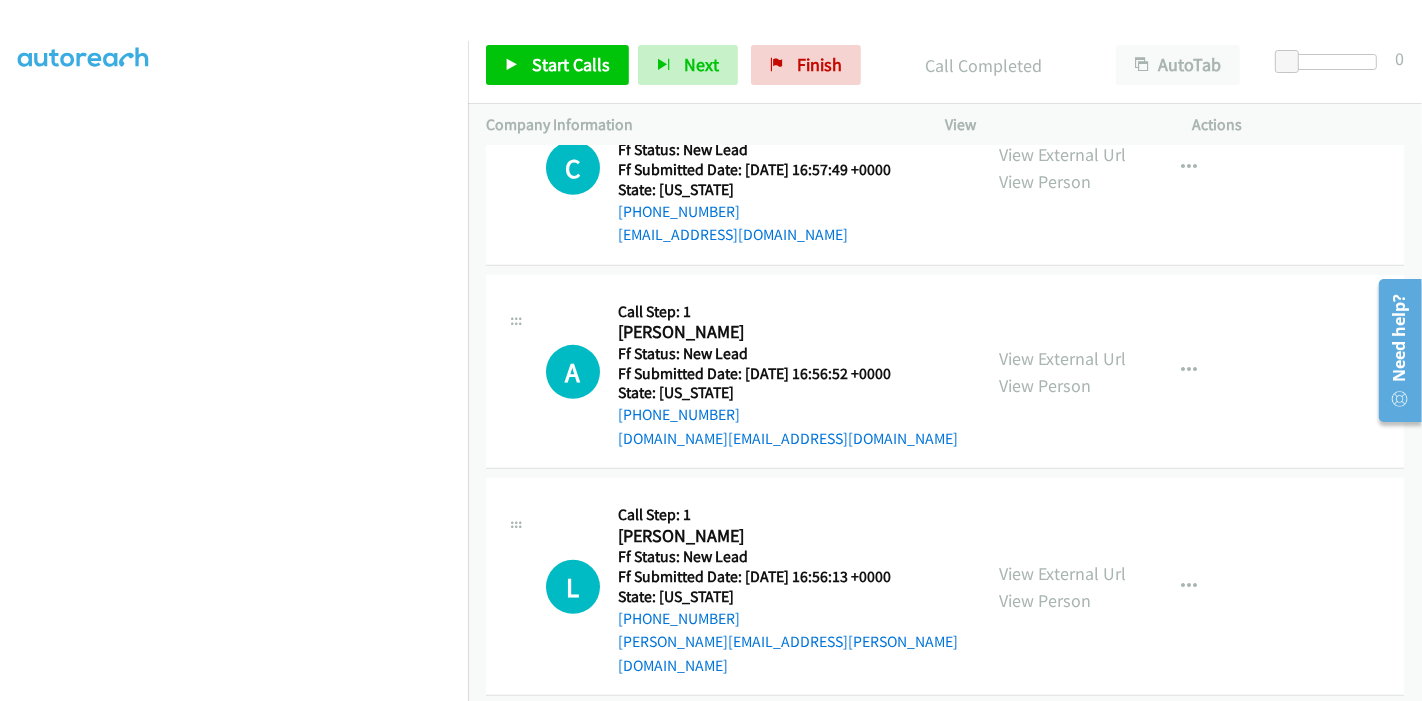 scroll, scrollTop: 553, scrollLeft: 0, axis: vertical 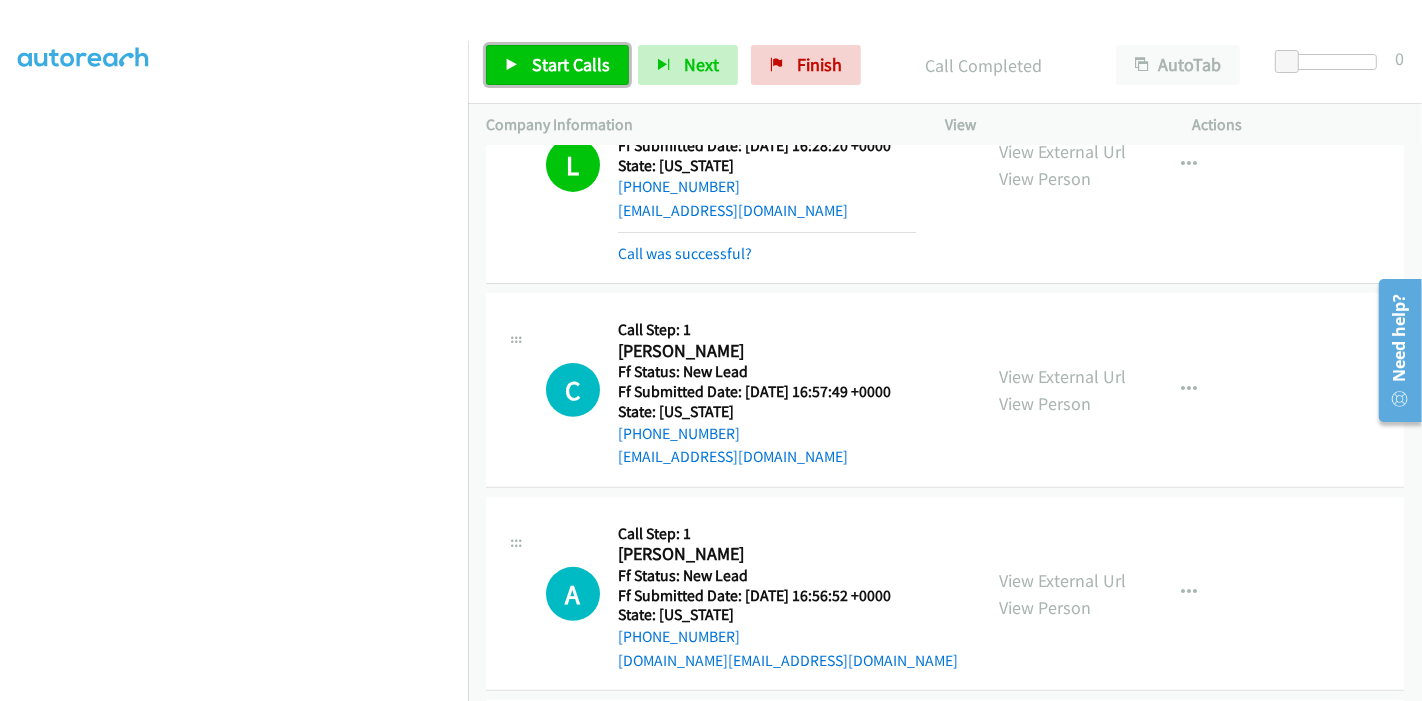 click on "Start Calls" at bounding box center (571, 64) 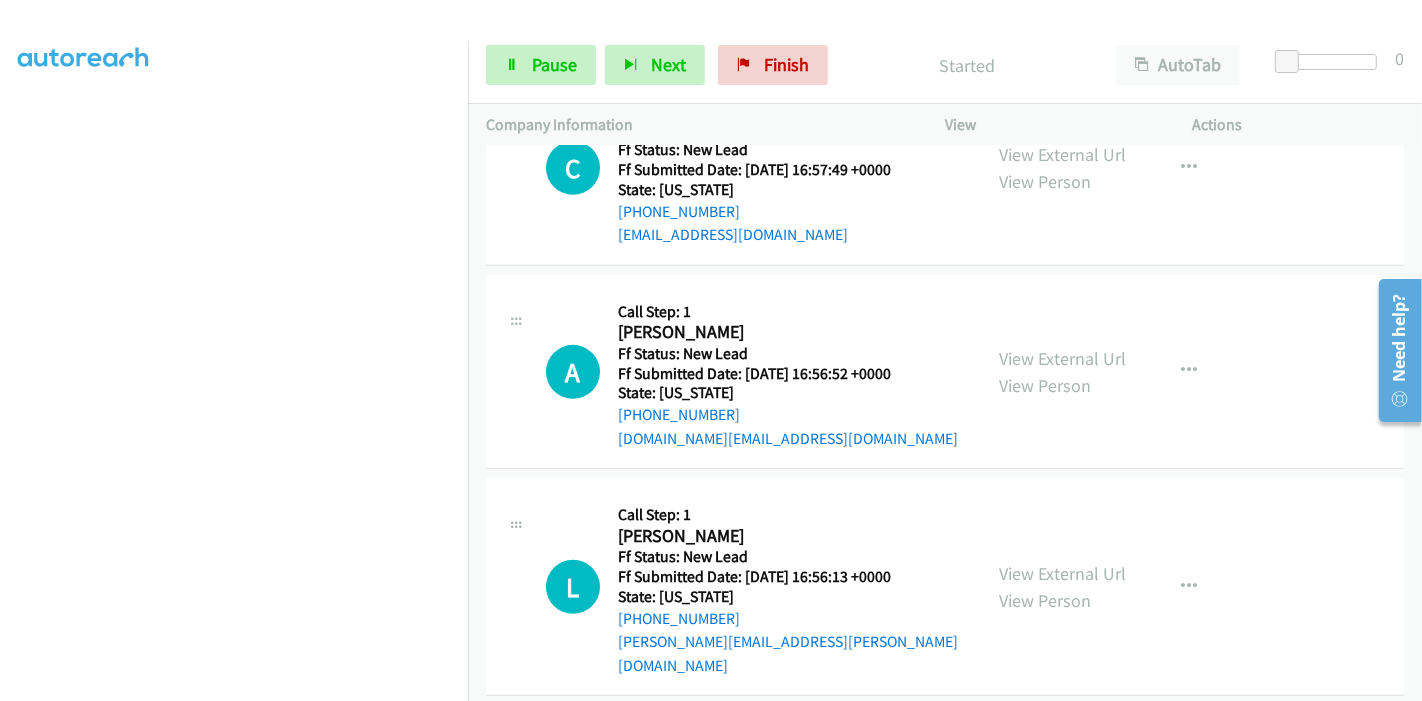 scroll, scrollTop: 664, scrollLeft: 0, axis: vertical 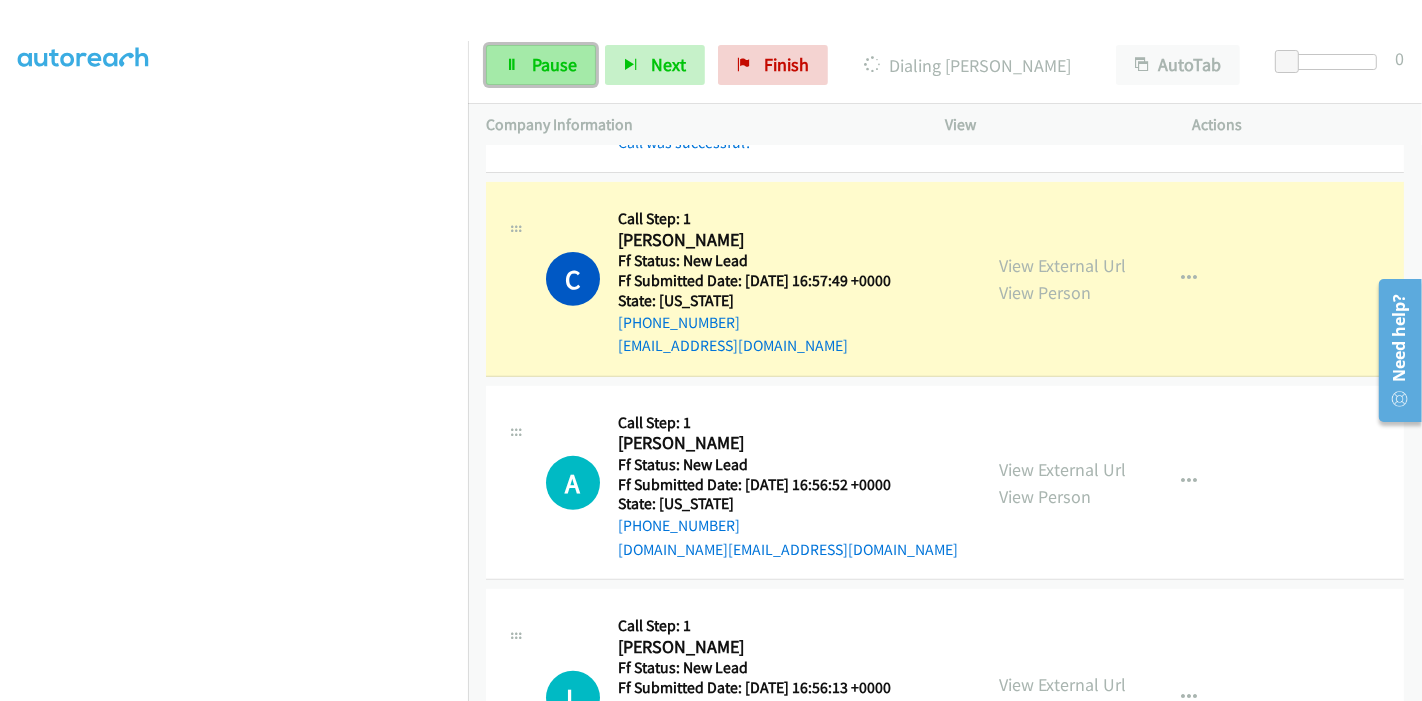 click on "Pause" at bounding box center (554, 64) 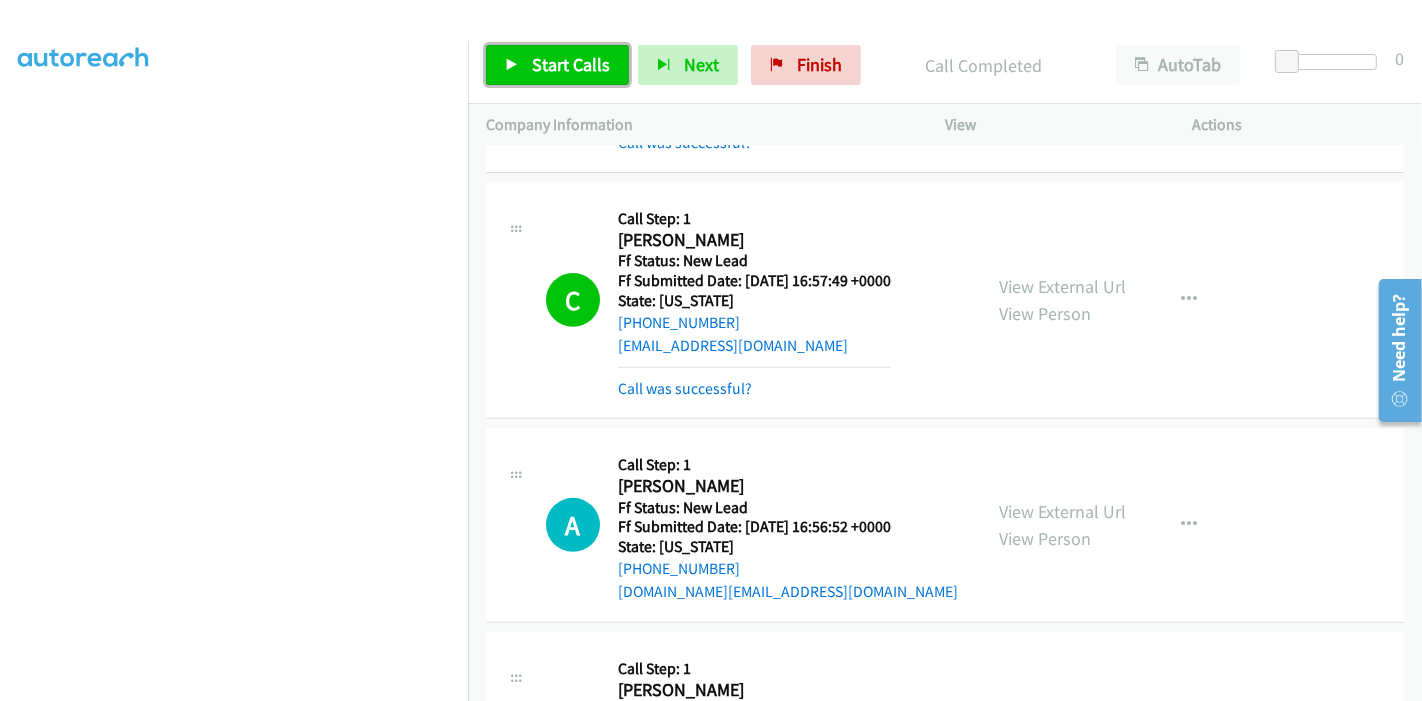 click on "Start Calls" at bounding box center [571, 64] 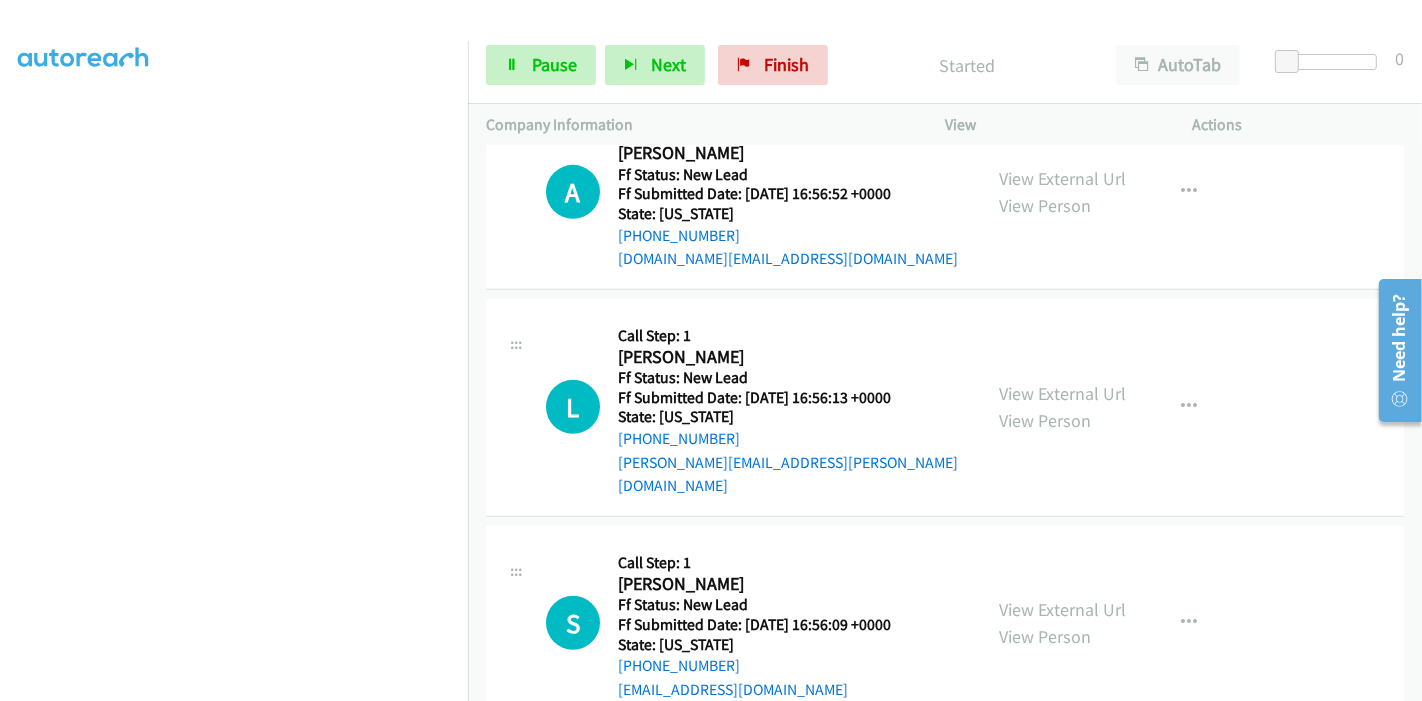 scroll, scrollTop: 886, scrollLeft: 0, axis: vertical 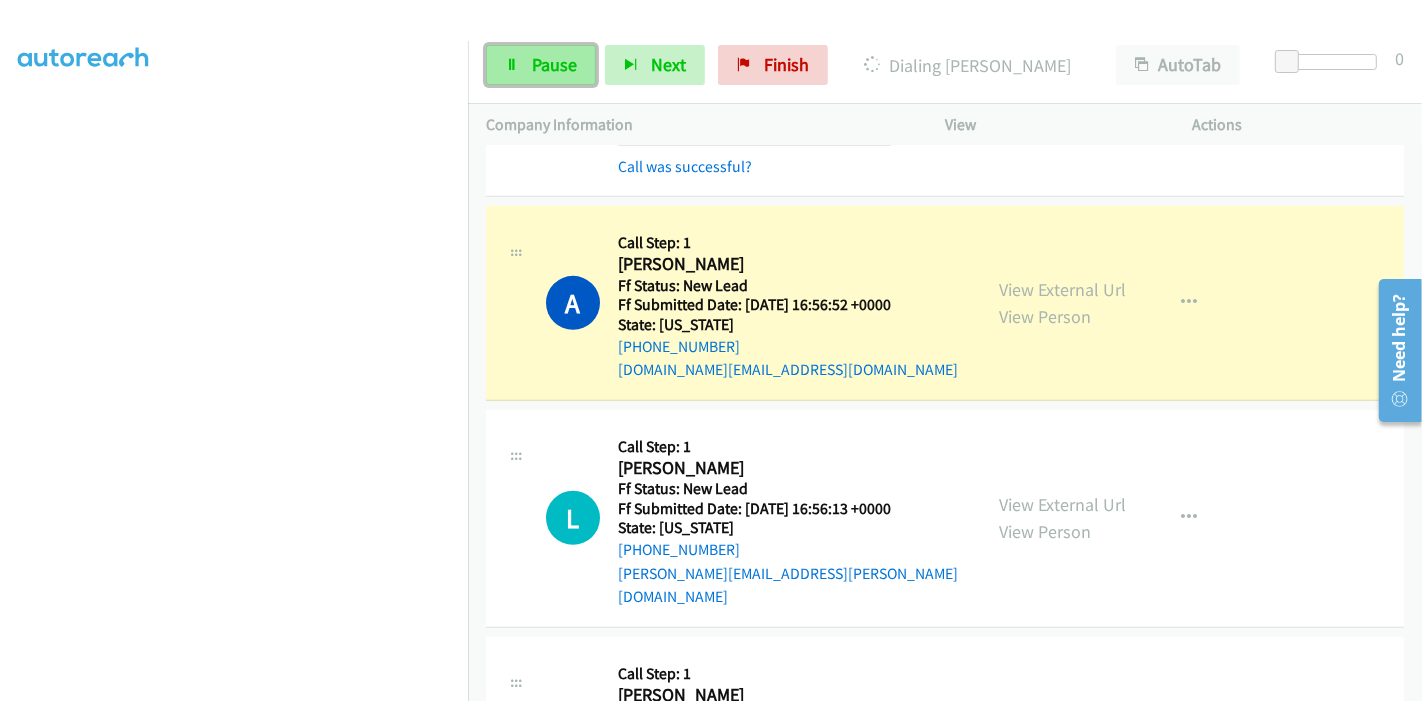 click on "Pause" at bounding box center (554, 64) 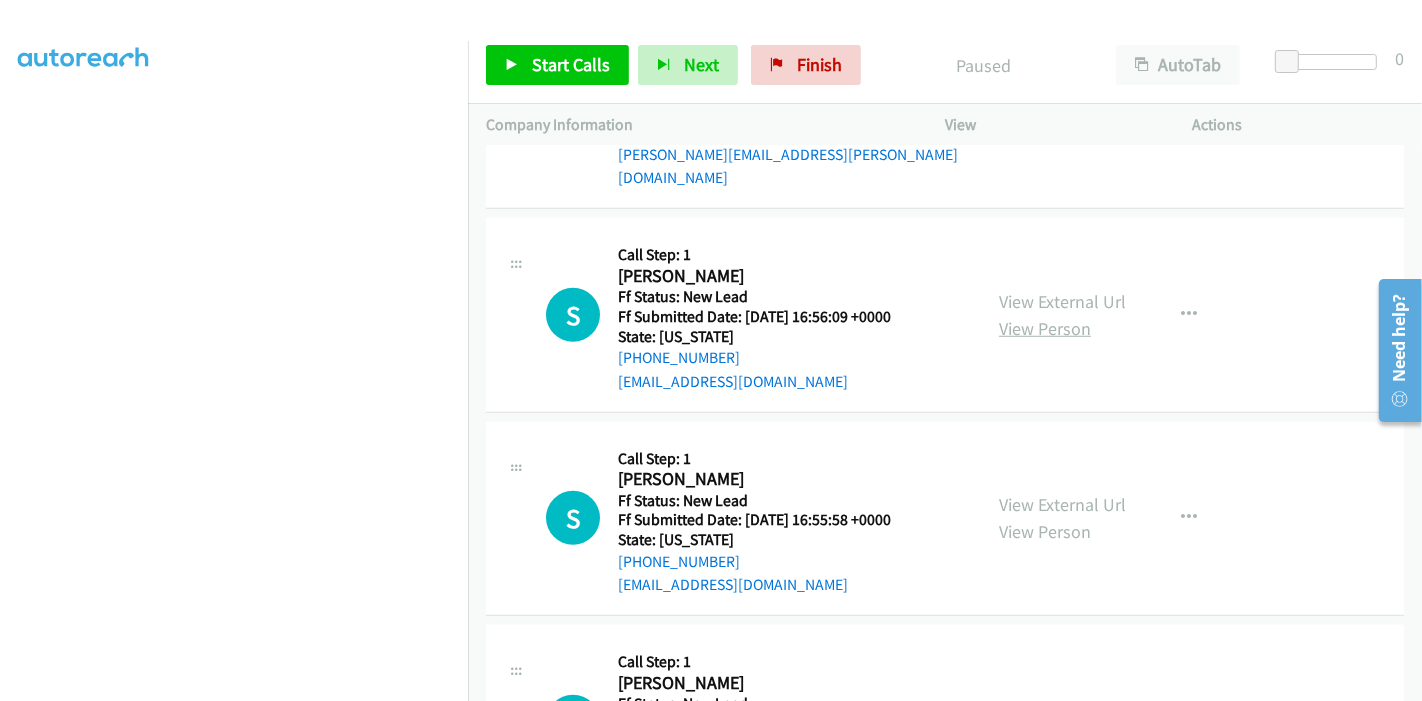 scroll, scrollTop: 1331, scrollLeft: 0, axis: vertical 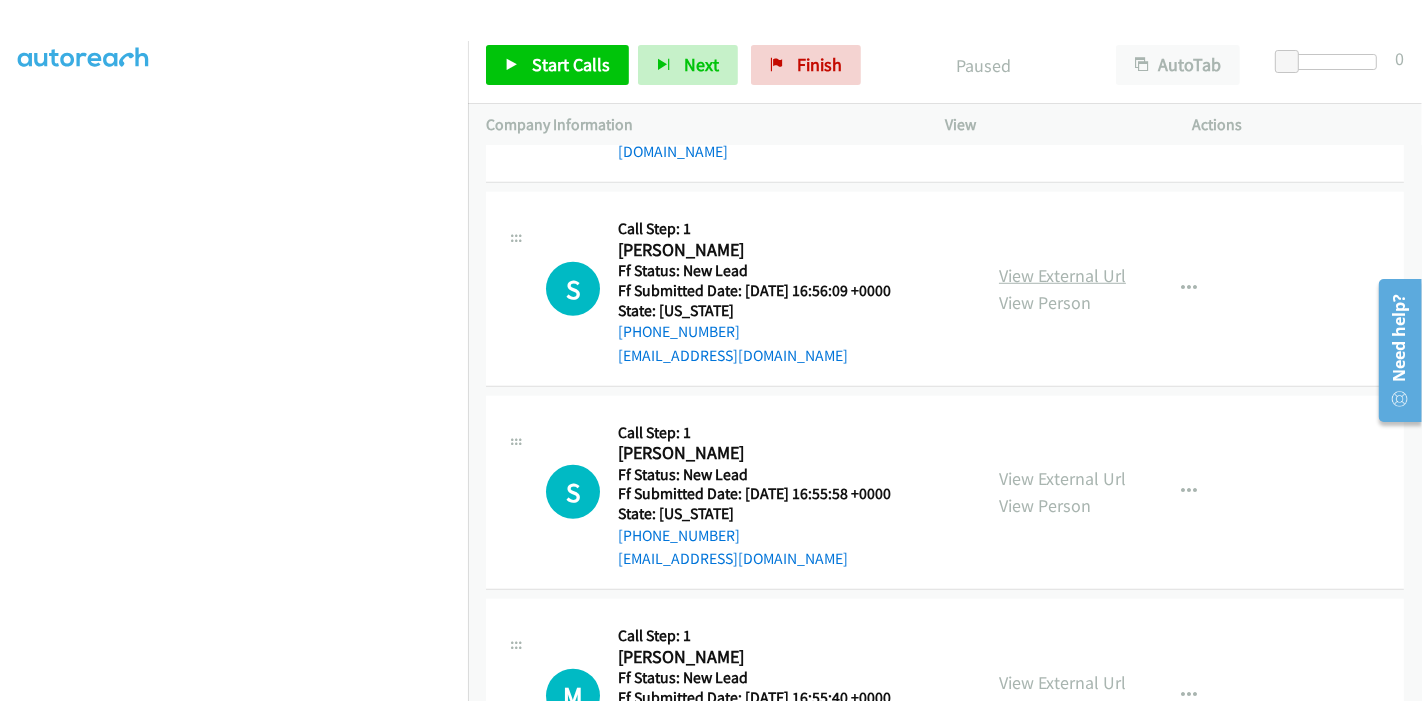click on "View External Url" at bounding box center (1062, 275) 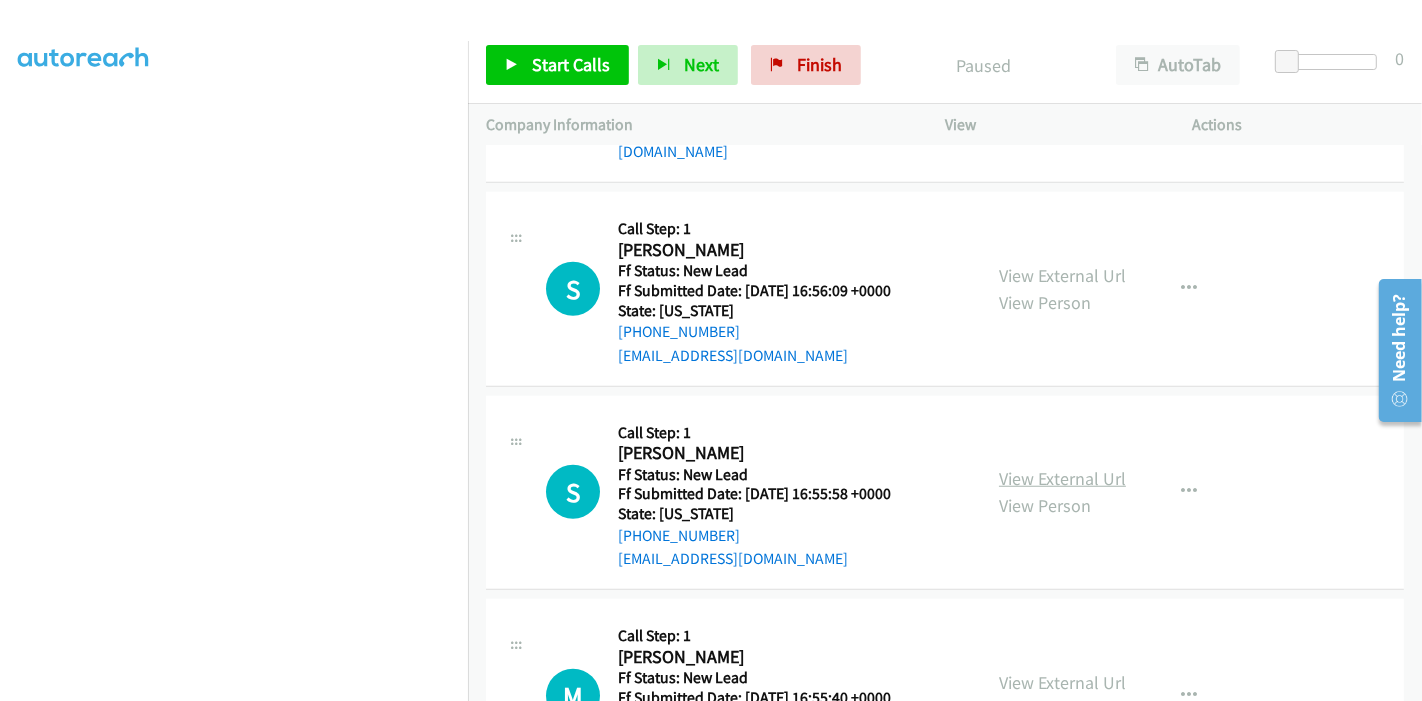 click on "View External Url" at bounding box center [1062, 478] 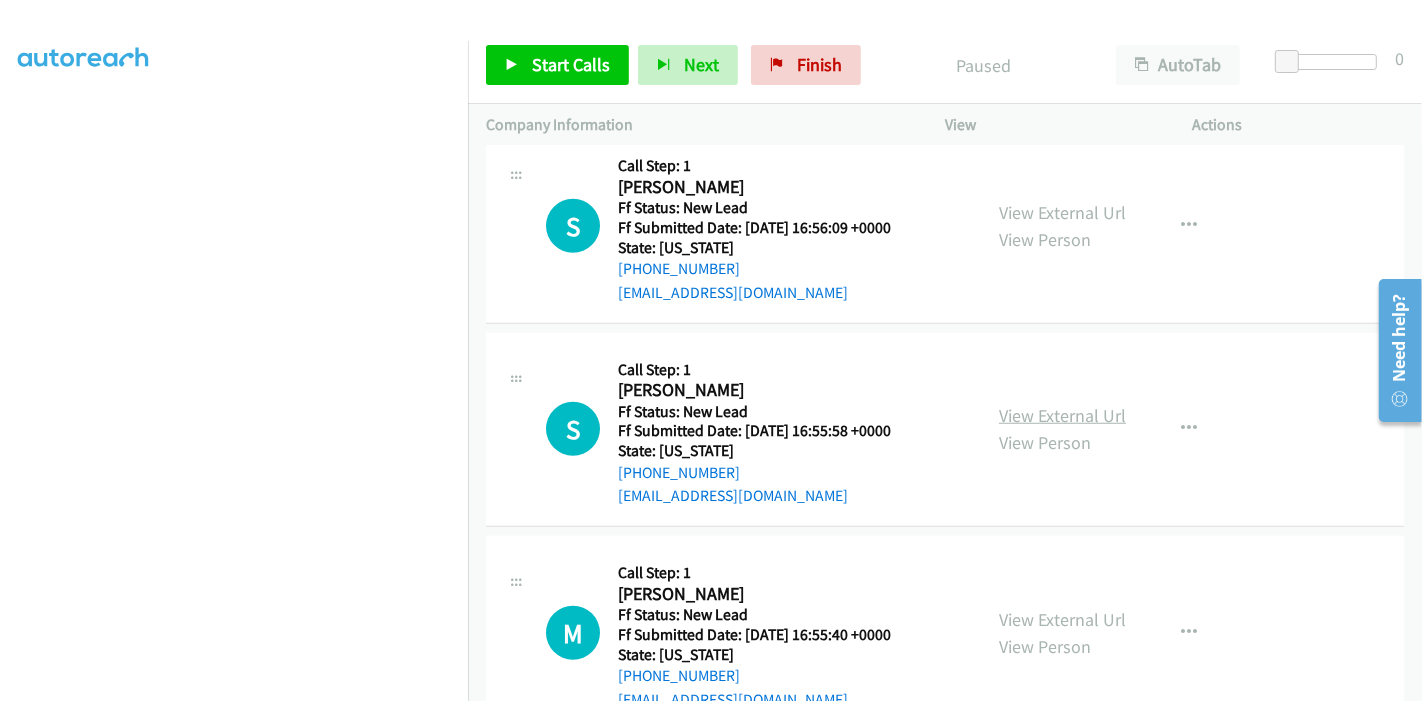 scroll, scrollTop: 1427, scrollLeft: 0, axis: vertical 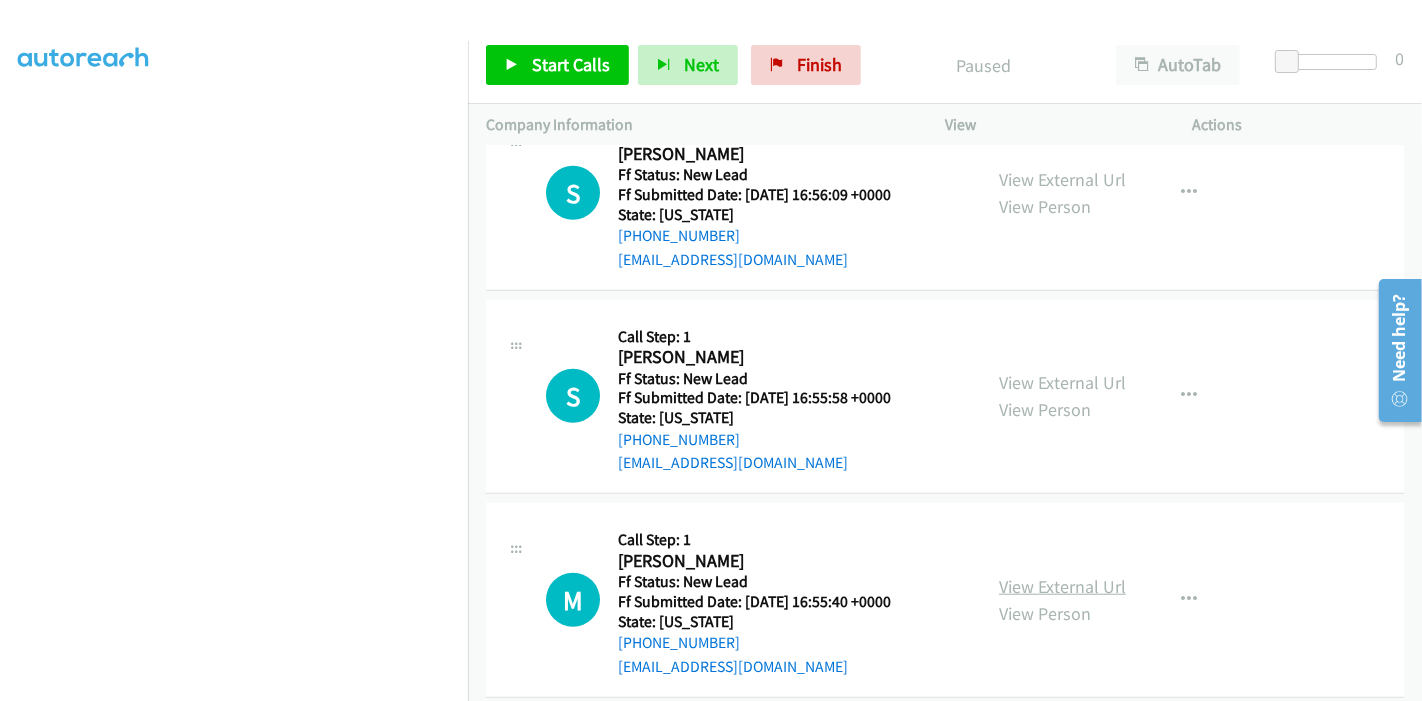 click on "View External Url" at bounding box center (1062, 586) 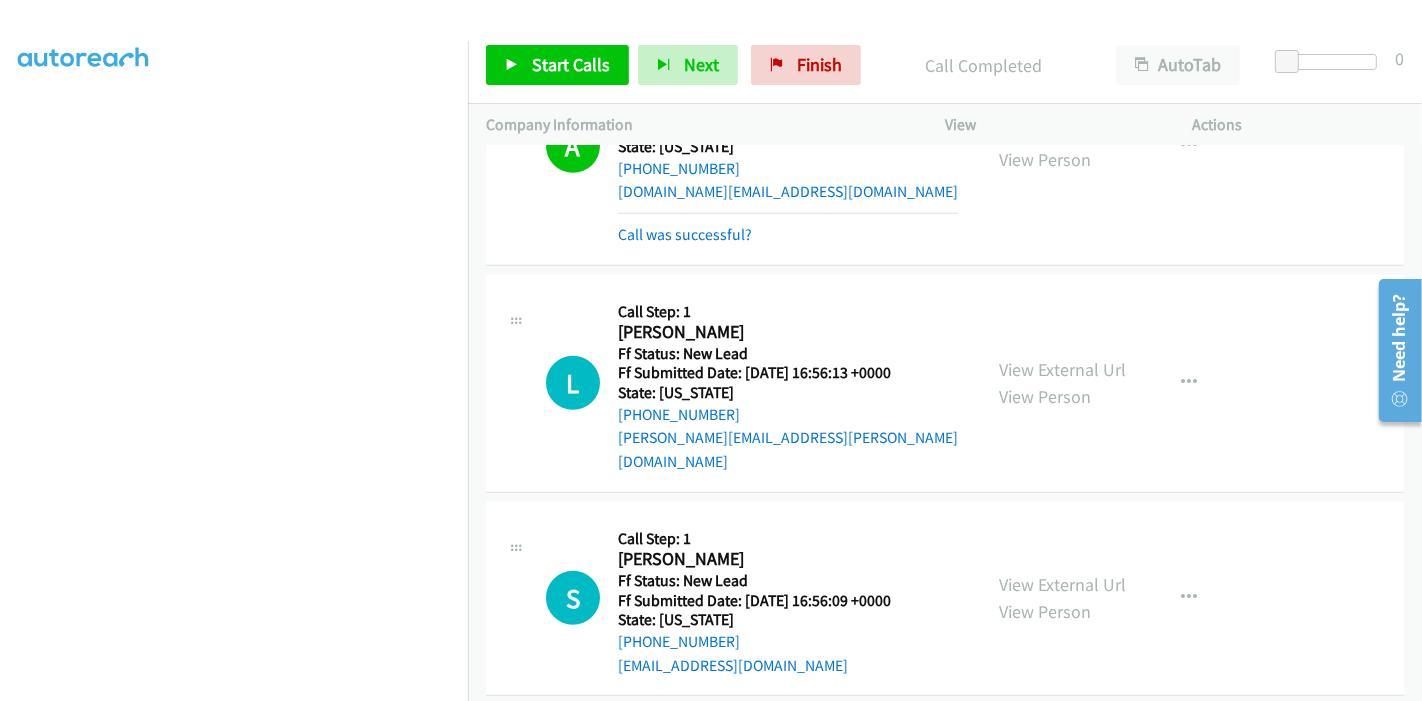 scroll, scrollTop: 1136, scrollLeft: 0, axis: vertical 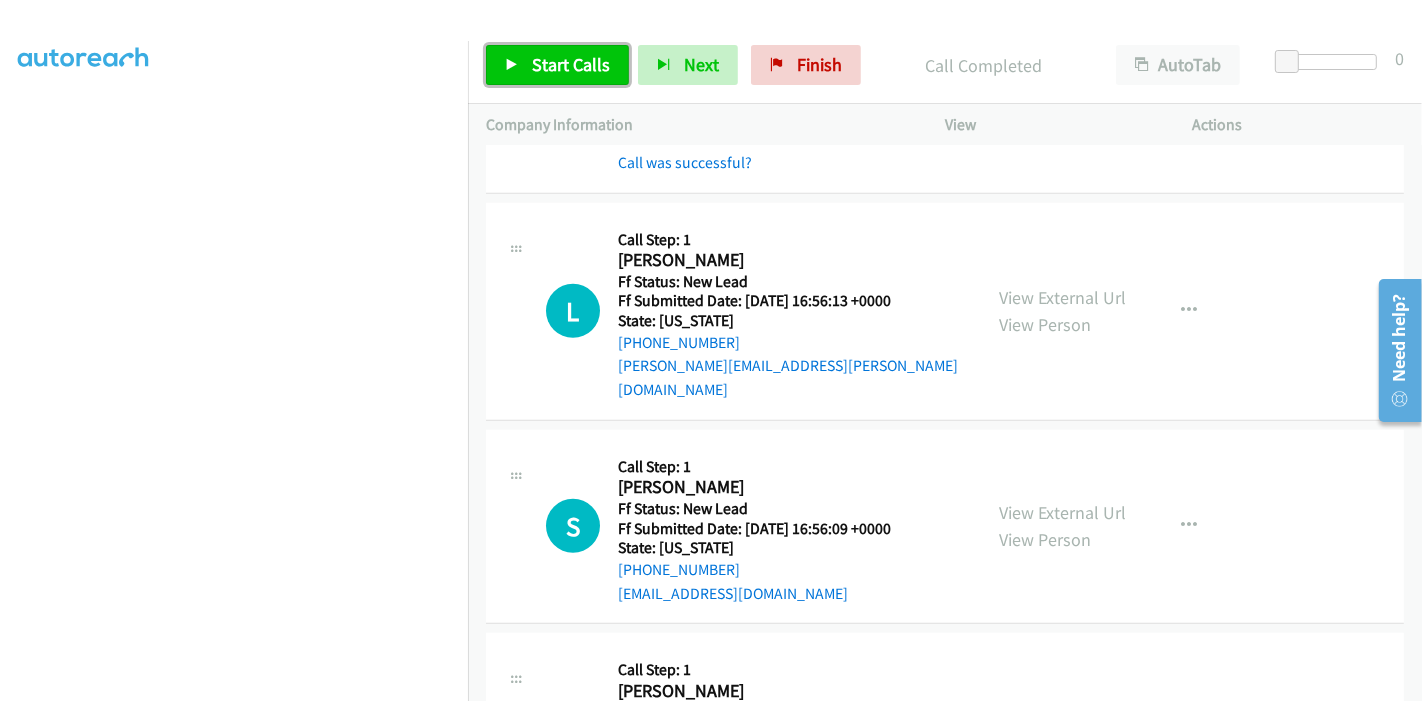 click on "Start Calls" at bounding box center [571, 64] 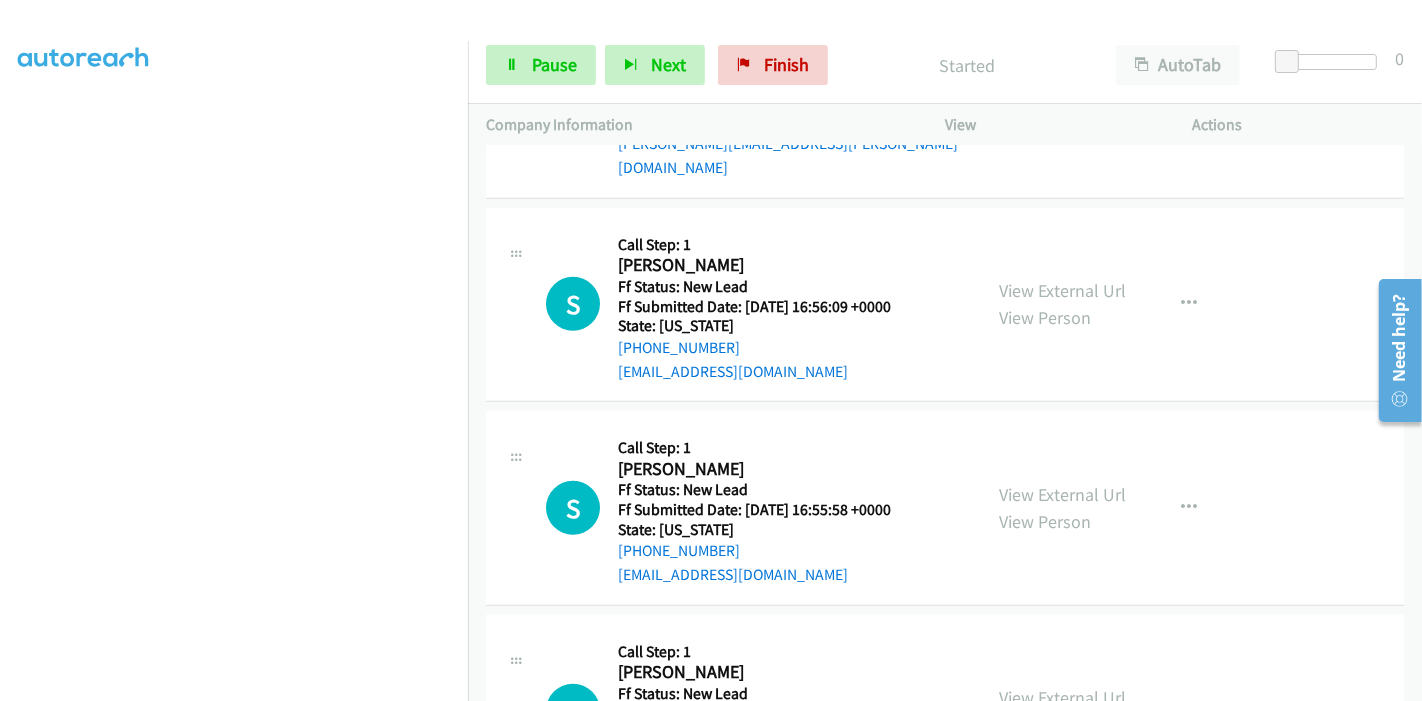 scroll, scrollTop: 1247, scrollLeft: 0, axis: vertical 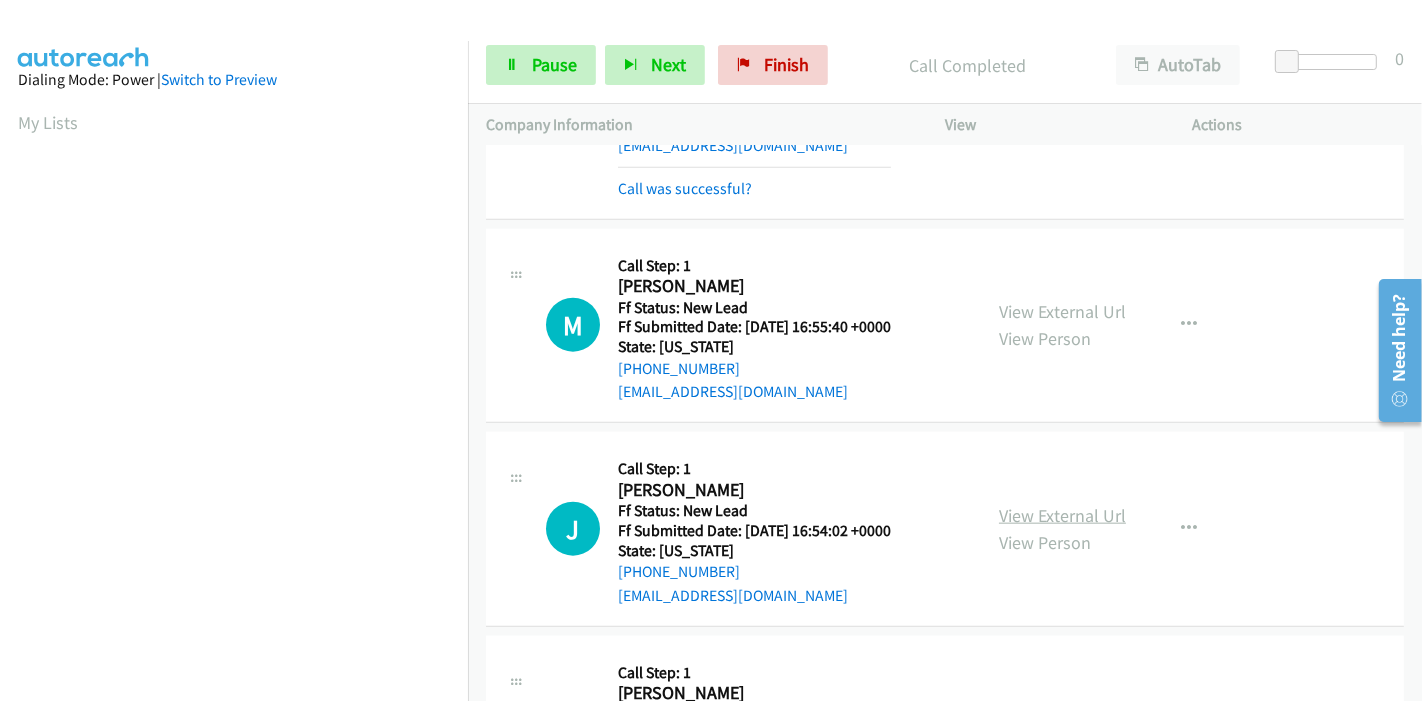 click on "View External Url" at bounding box center (1062, 515) 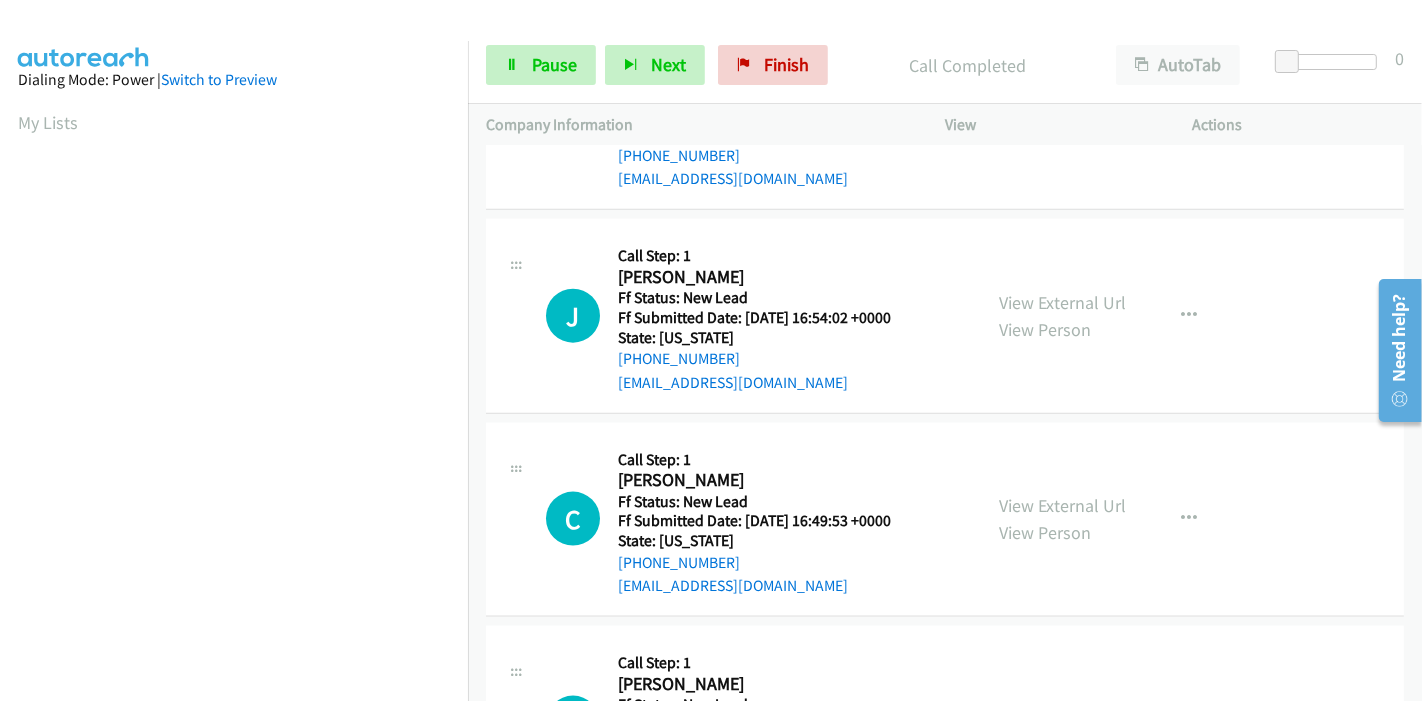 scroll, scrollTop: 2205, scrollLeft: 0, axis: vertical 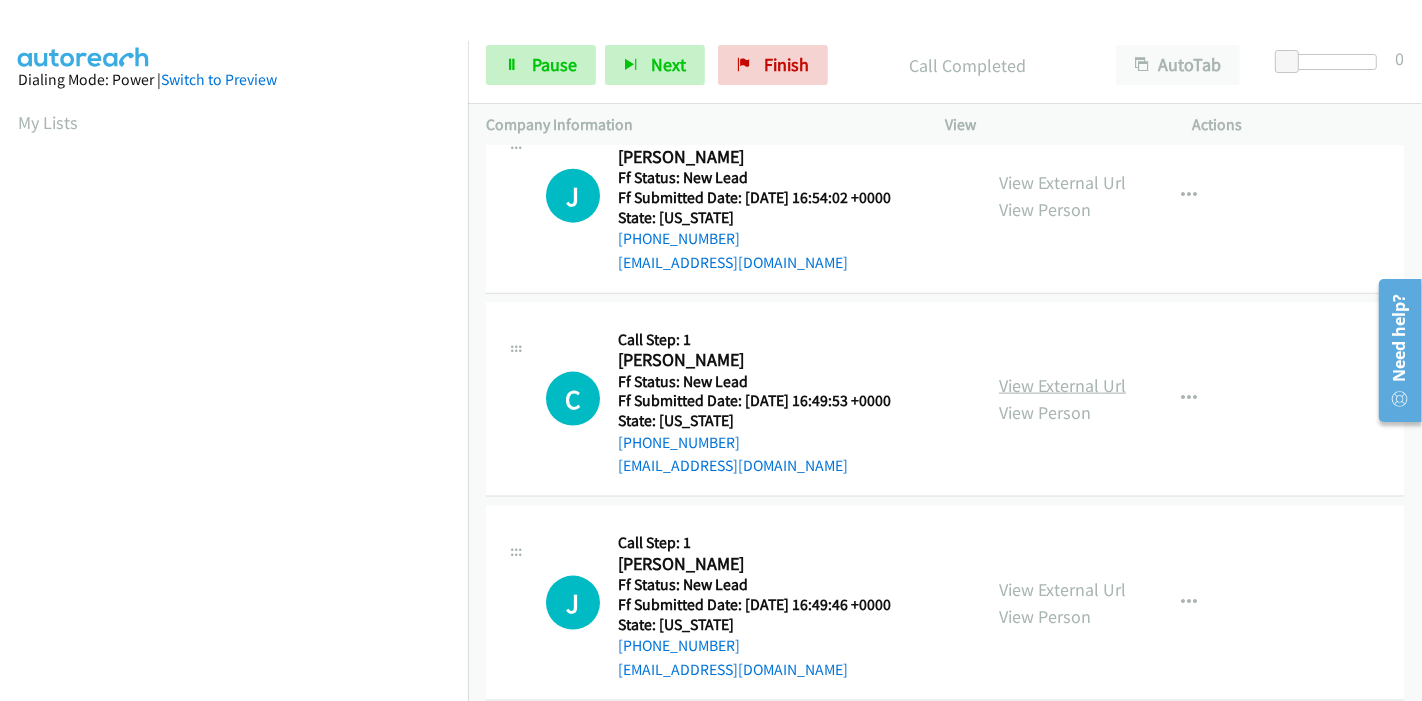 click on "View External Url" at bounding box center [1062, 385] 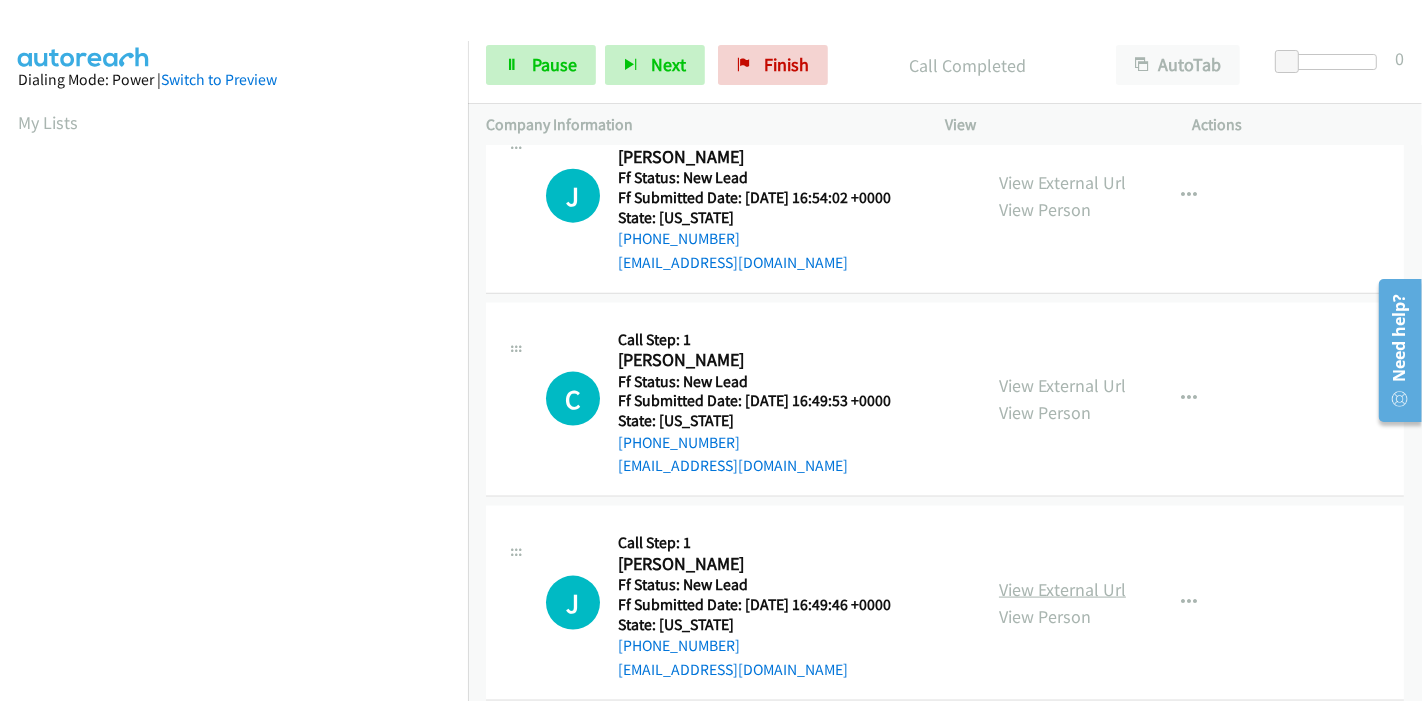 click on "View External Url" at bounding box center [1062, 589] 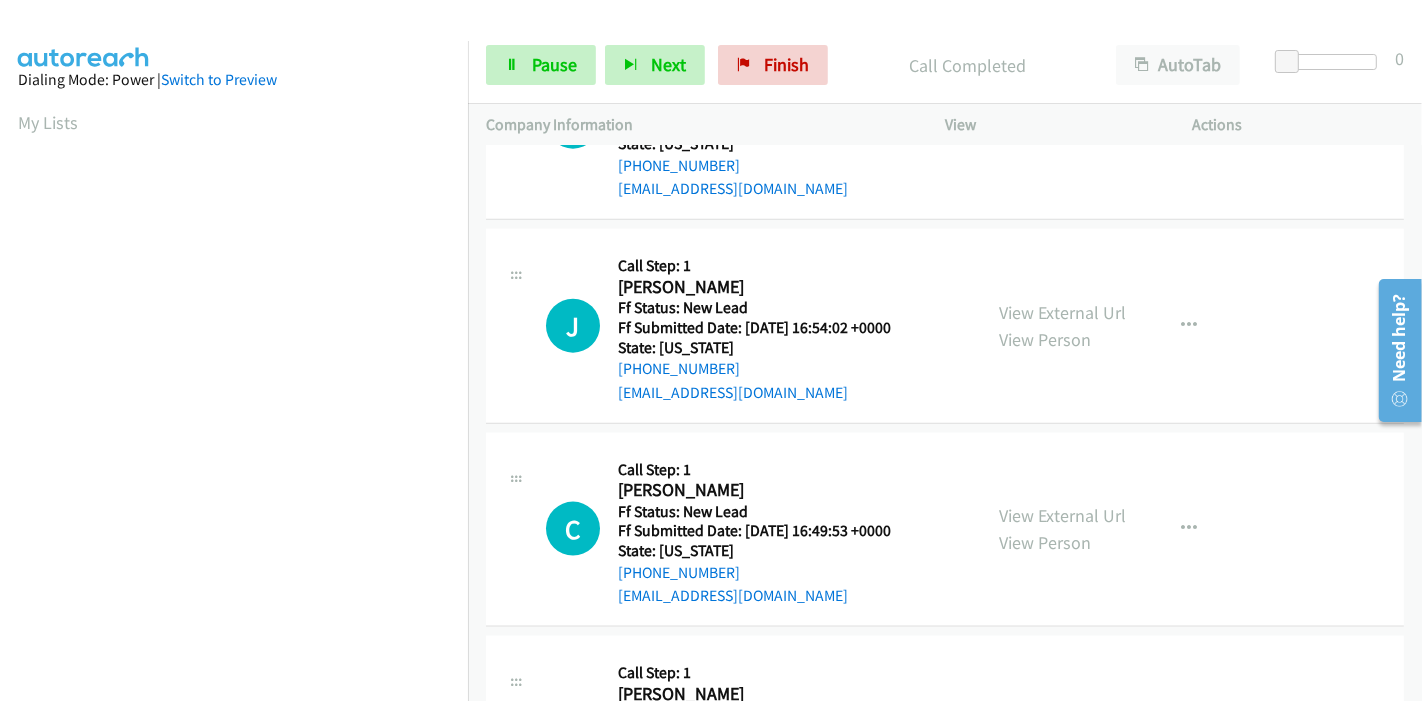 scroll, scrollTop: 1872, scrollLeft: 0, axis: vertical 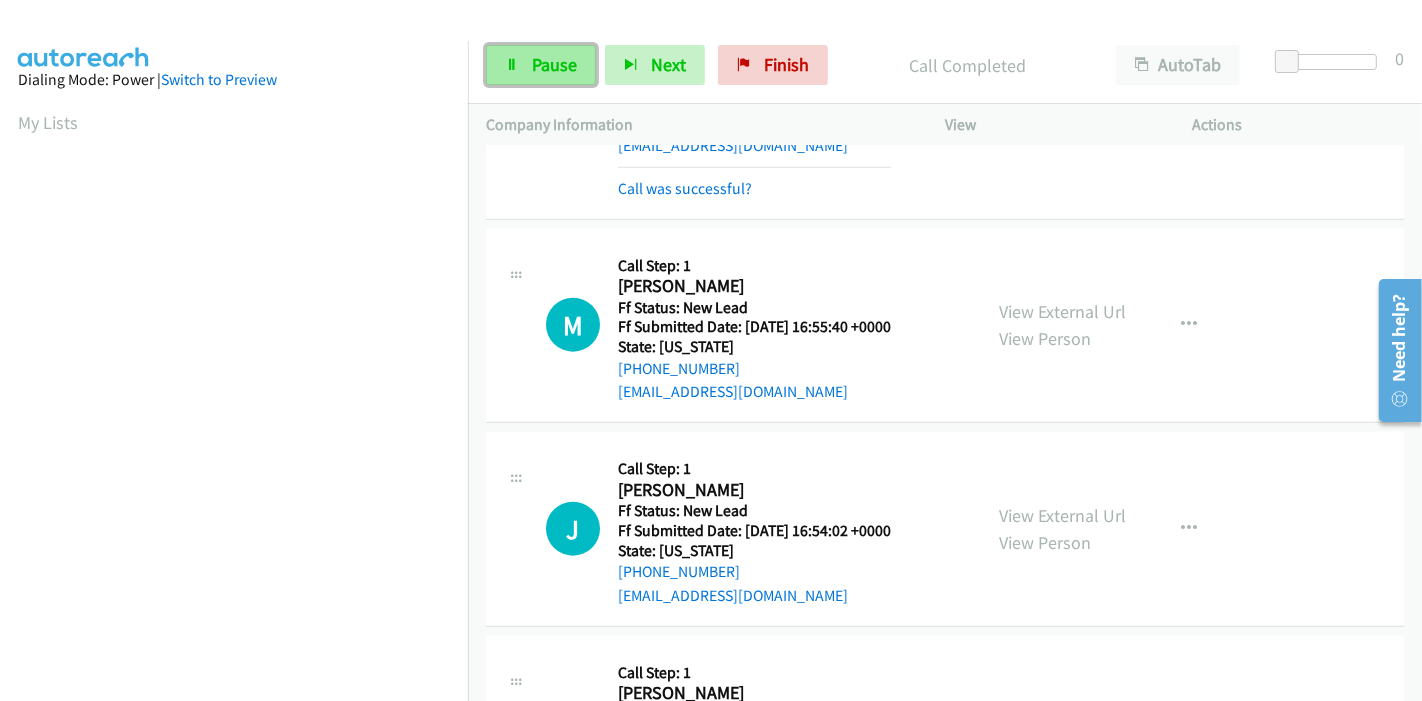 click at bounding box center [512, 66] 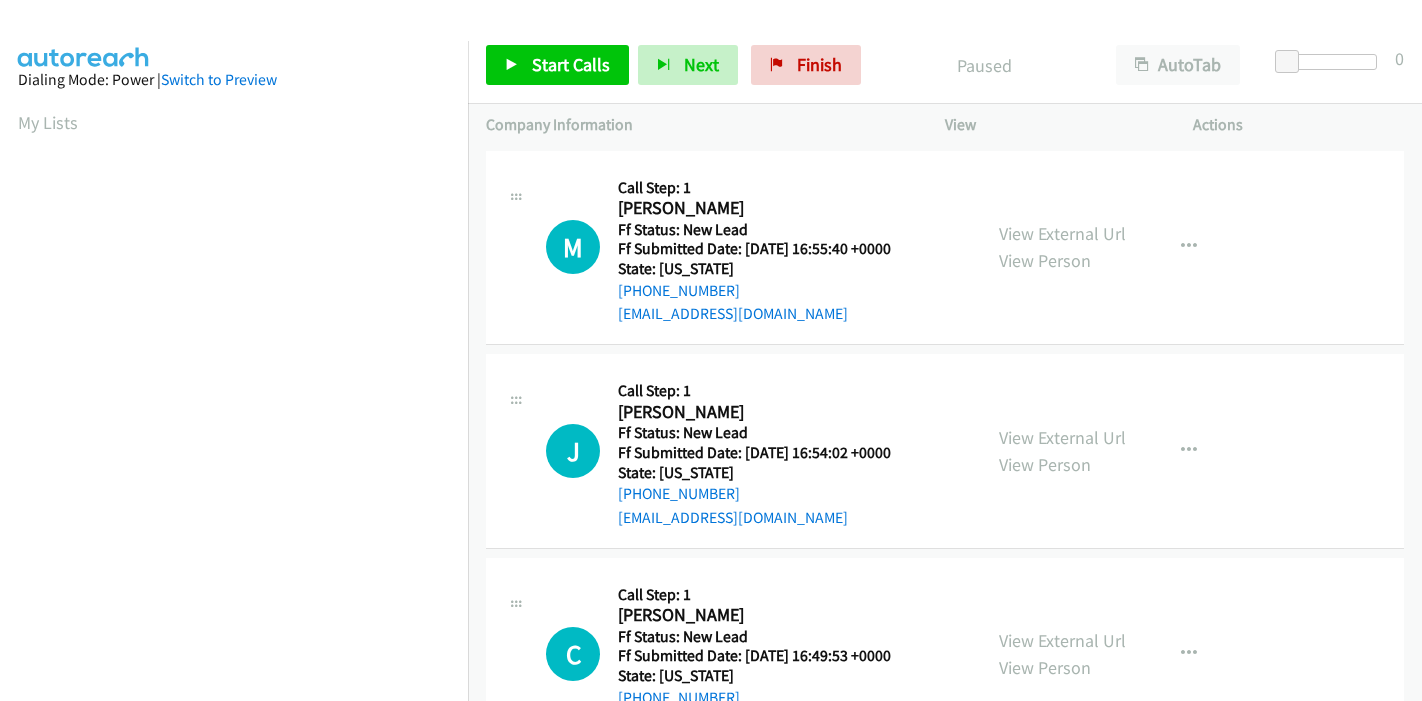 scroll, scrollTop: 0, scrollLeft: 0, axis: both 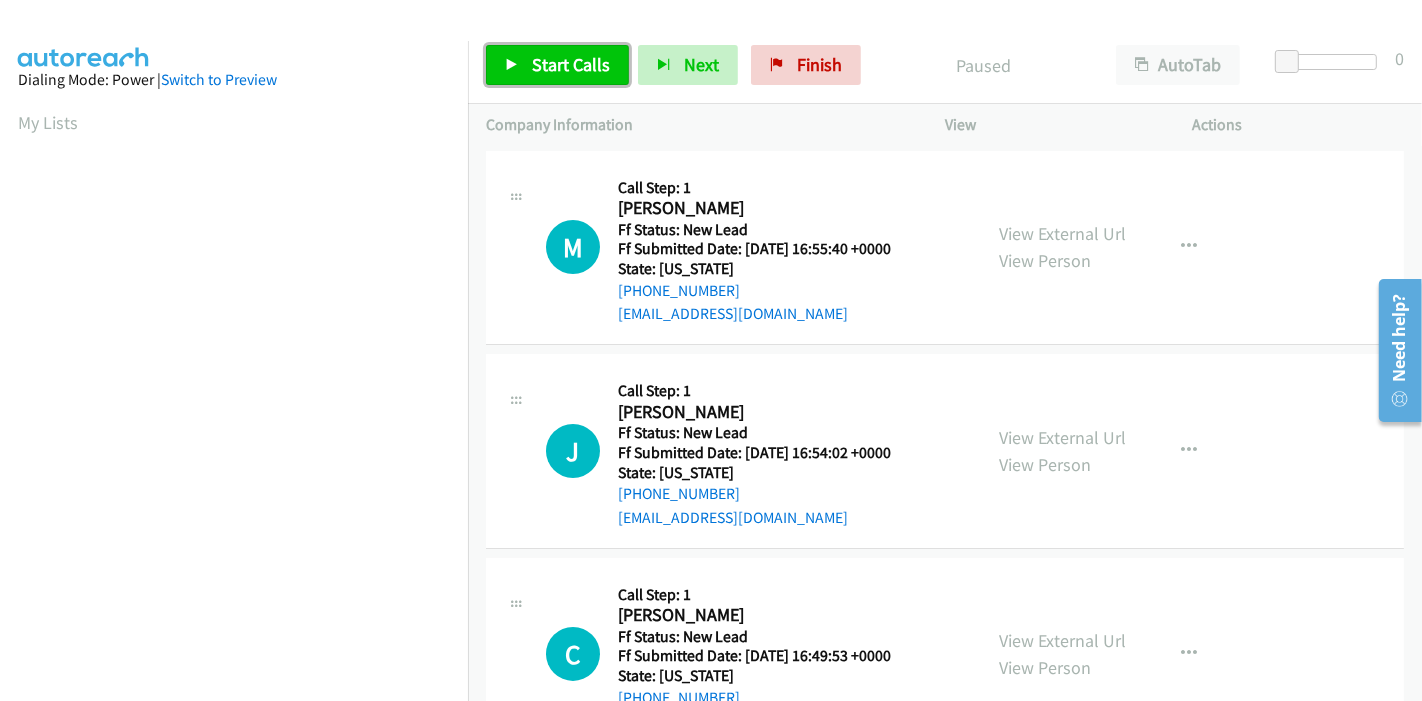 click on "Start Calls" at bounding box center (557, 65) 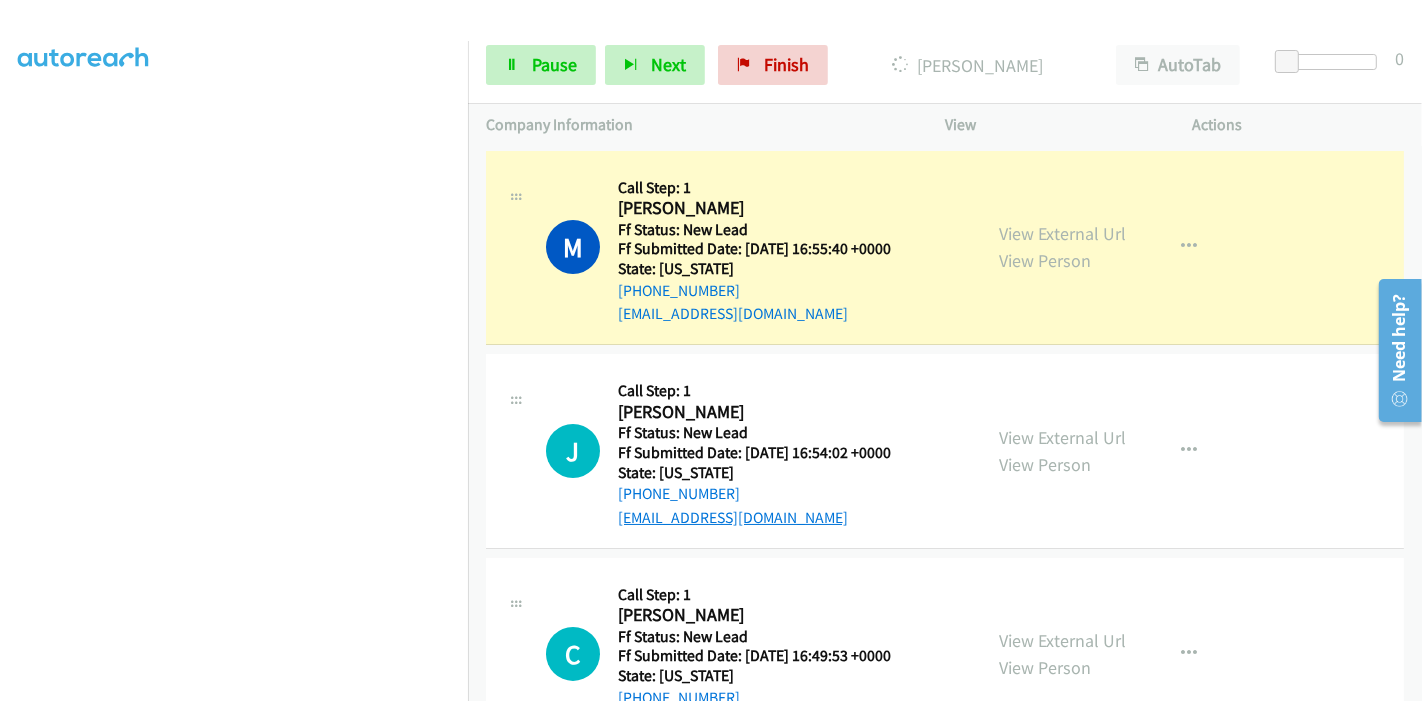 scroll, scrollTop: 422, scrollLeft: 0, axis: vertical 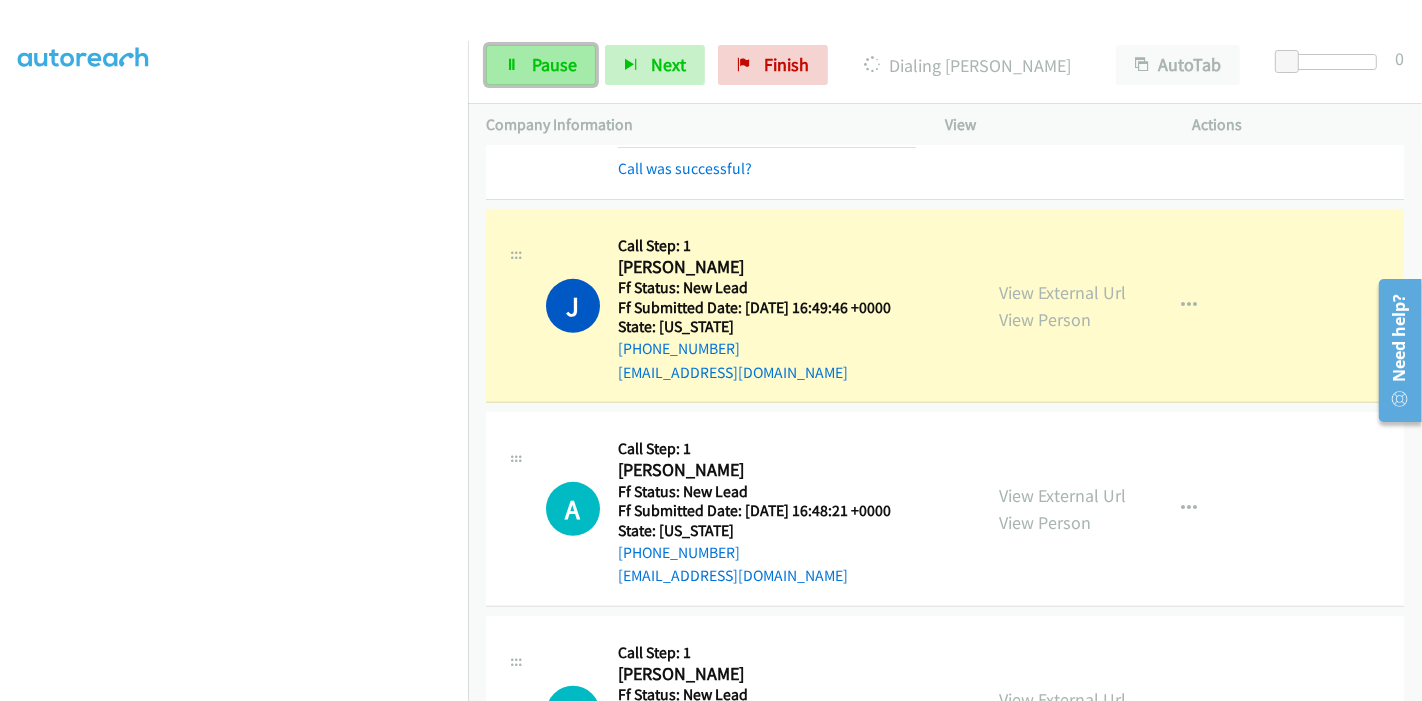 click on "Pause" at bounding box center (541, 65) 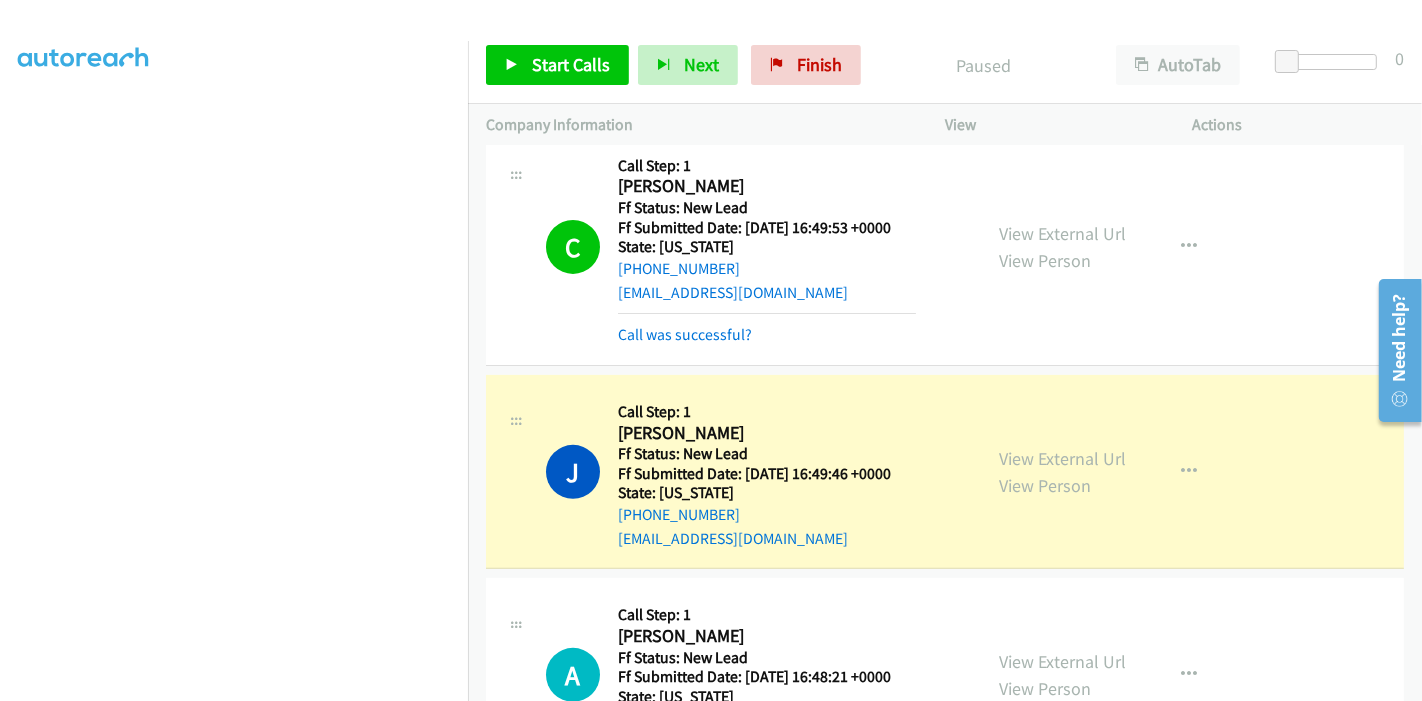 scroll, scrollTop: 458, scrollLeft: 0, axis: vertical 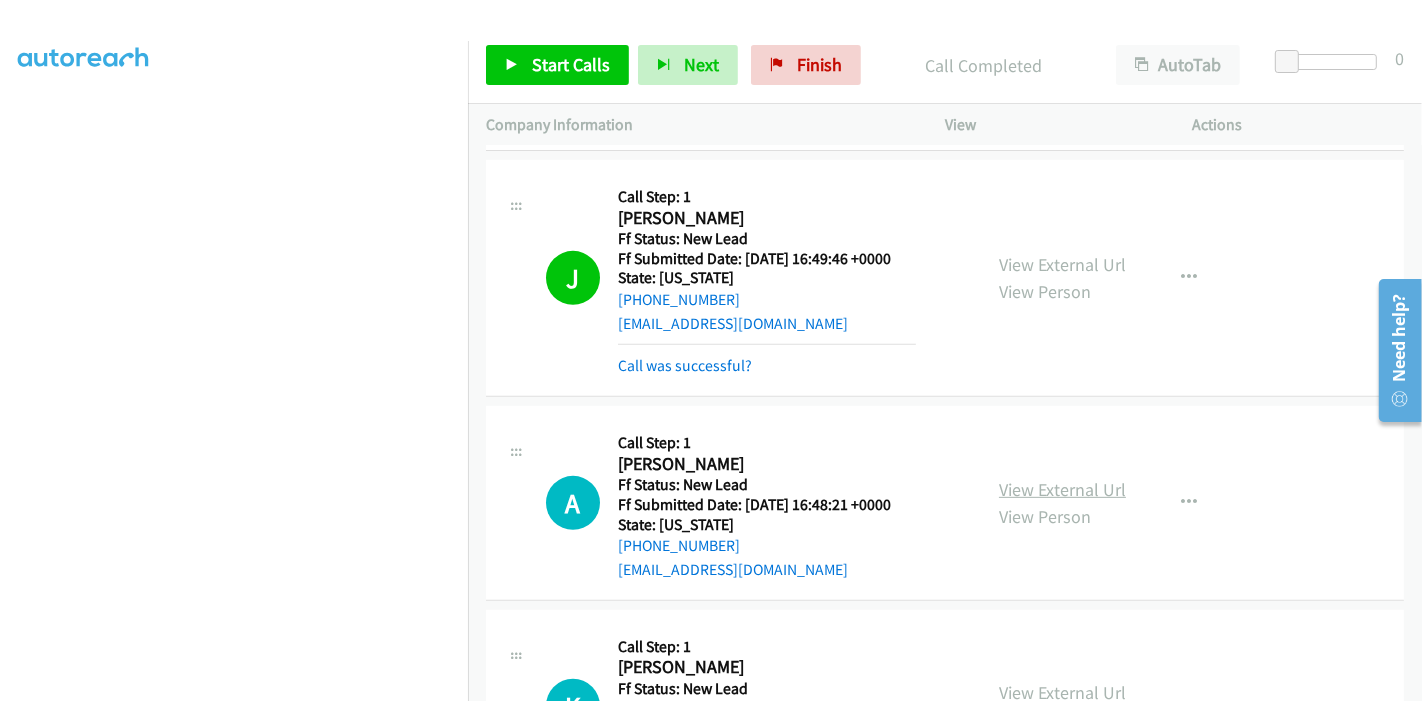 click on "View External Url" at bounding box center (1062, 489) 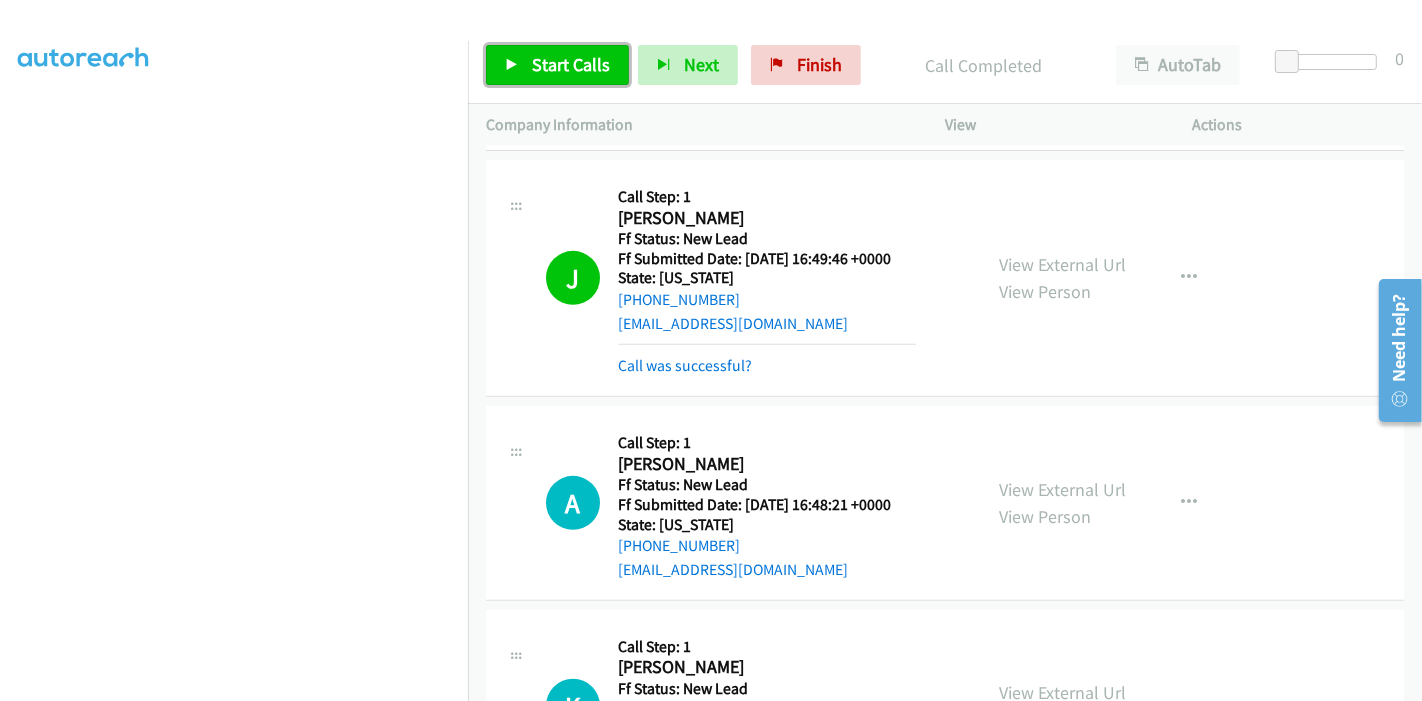 click on "Start Calls" at bounding box center (571, 64) 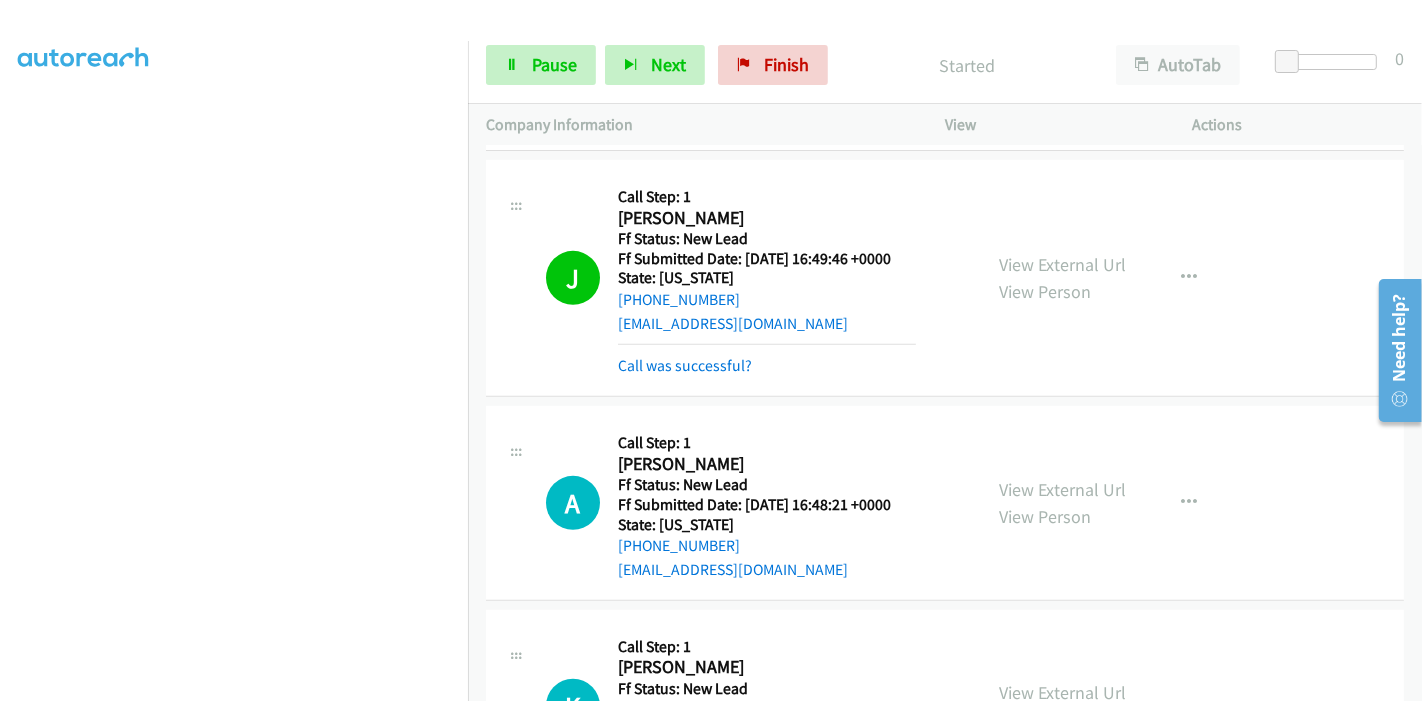 scroll, scrollTop: 840, scrollLeft: 0, axis: vertical 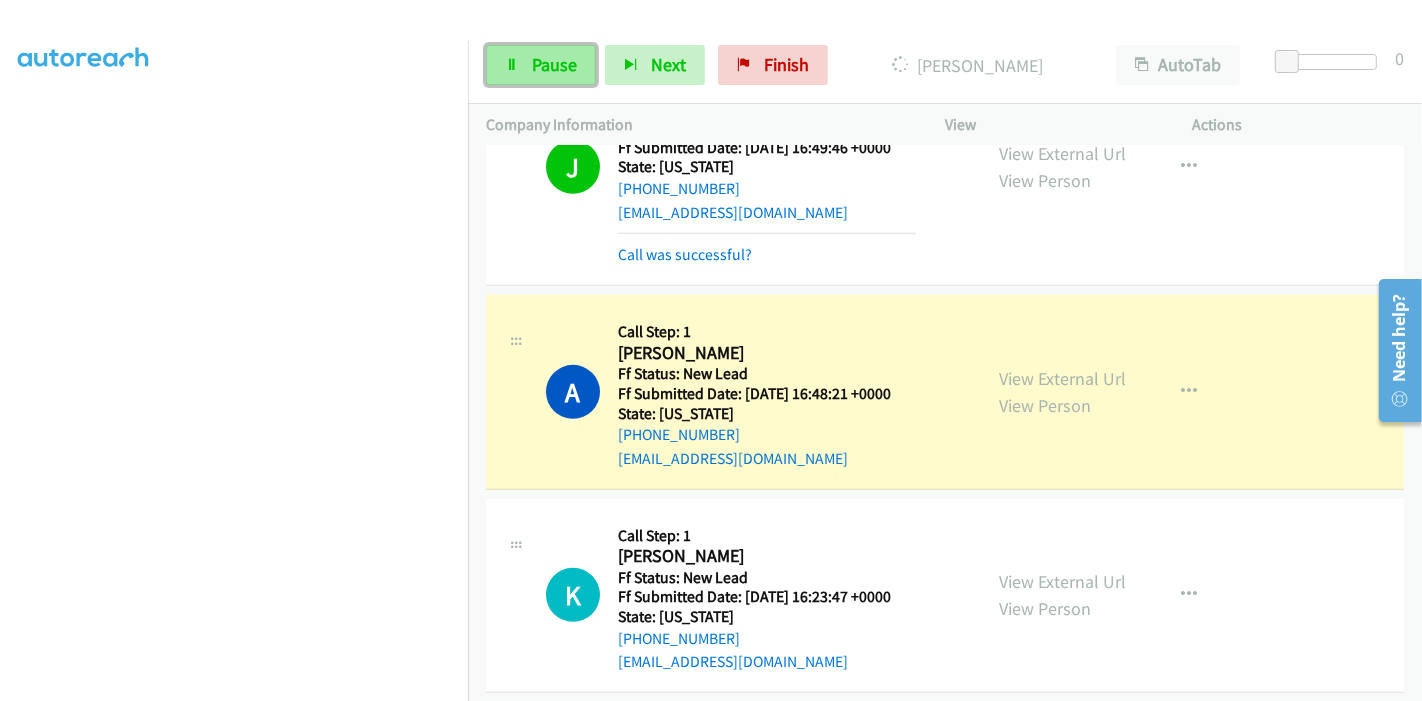 click on "Pause" at bounding box center [541, 65] 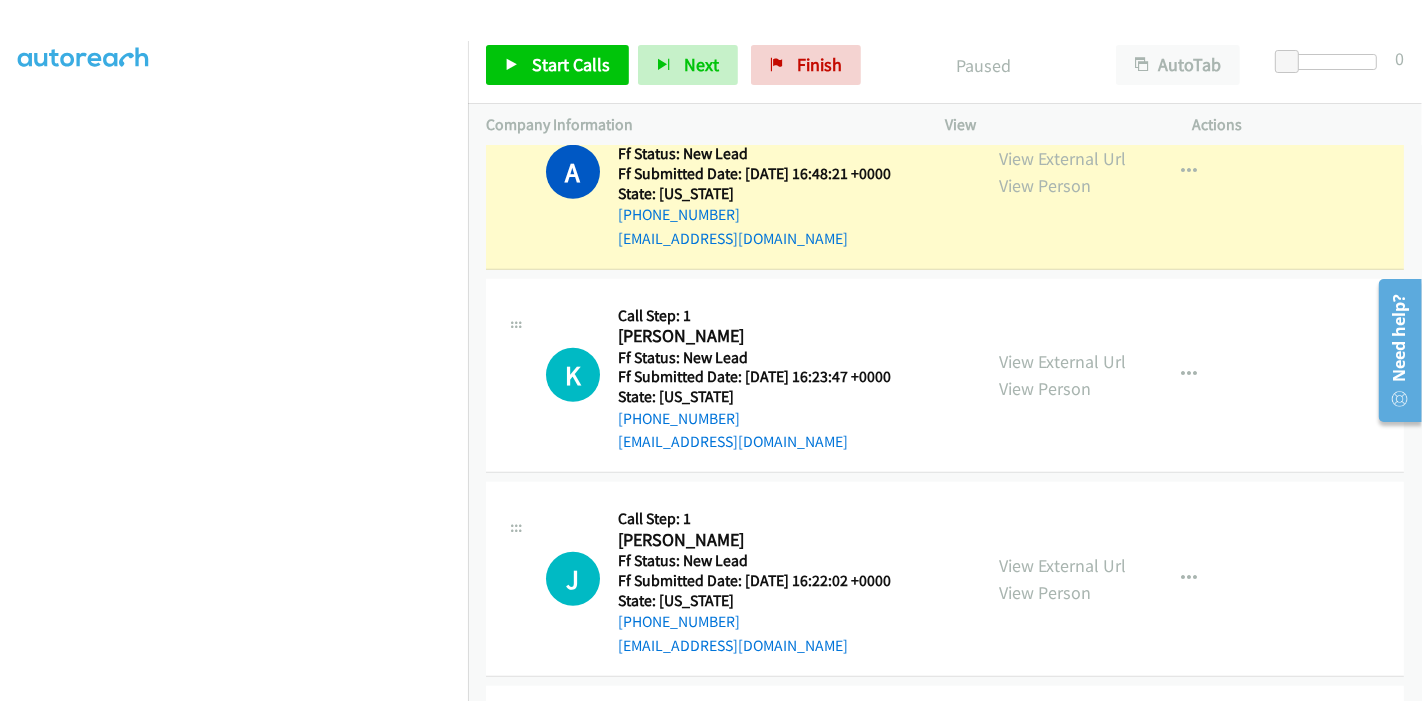 scroll, scrollTop: 1062, scrollLeft: 0, axis: vertical 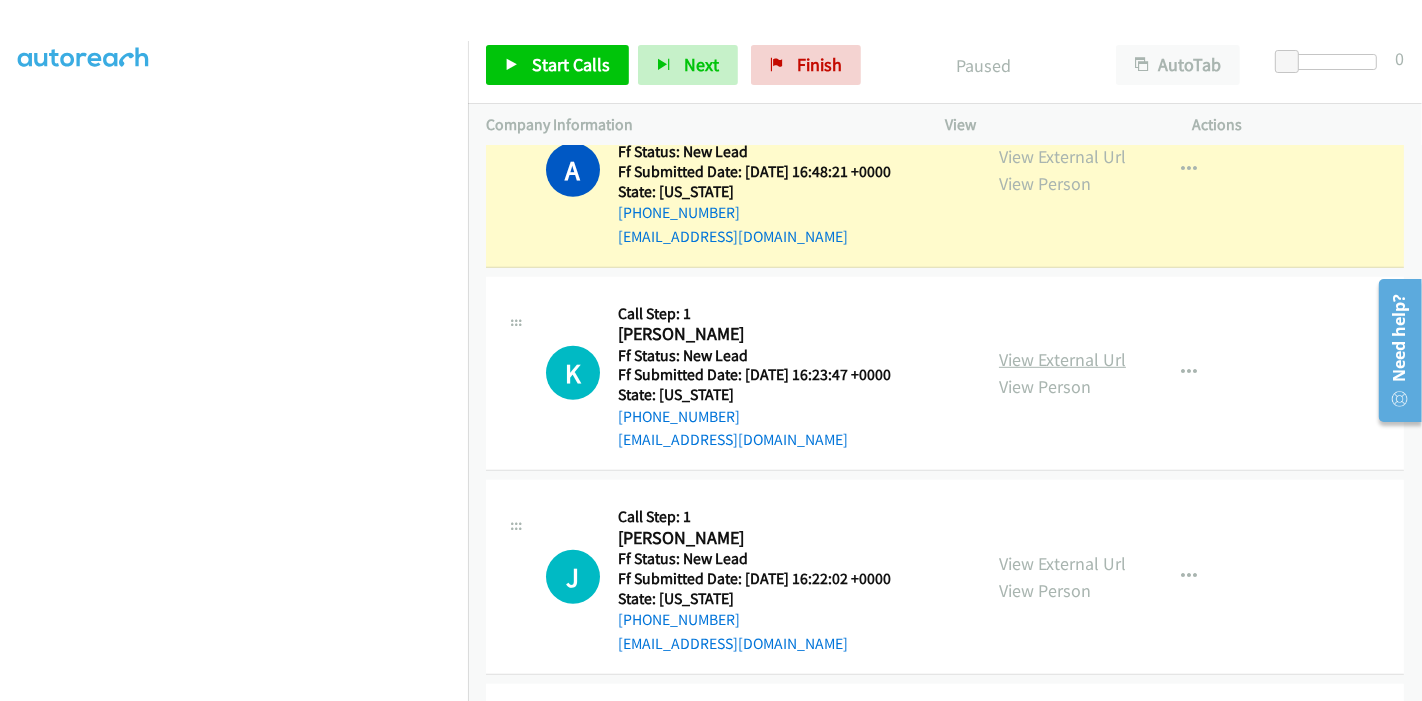 click on "View External Url" at bounding box center (1062, 359) 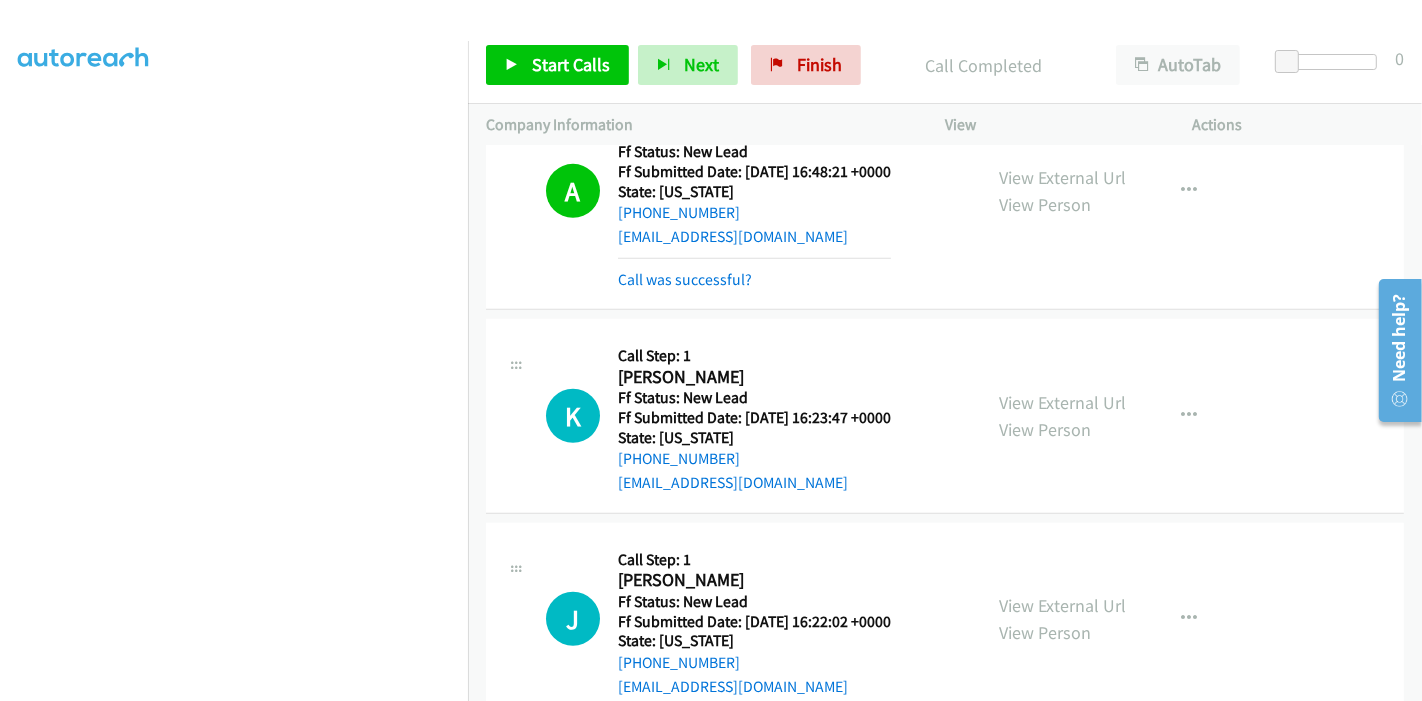 scroll, scrollTop: 1084, scrollLeft: 0, axis: vertical 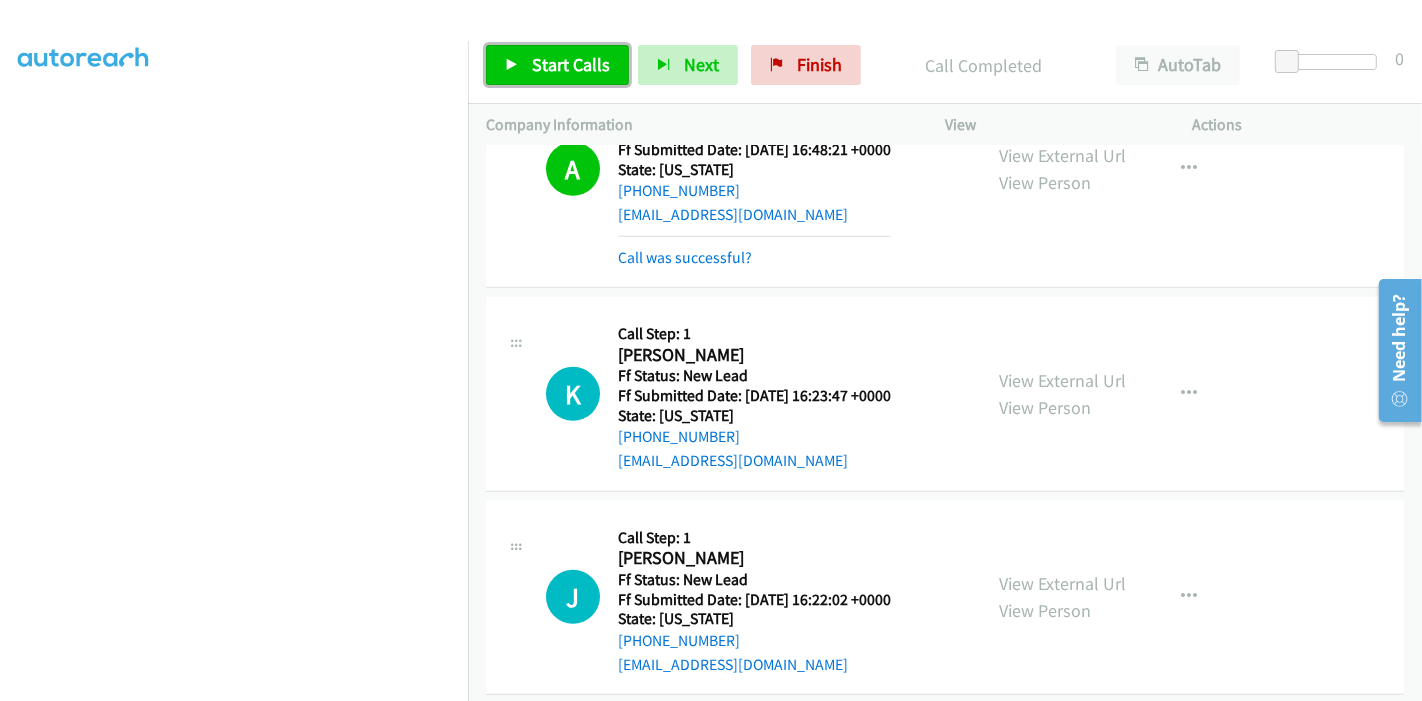 click on "Start Calls" at bounding box center (557, 65) 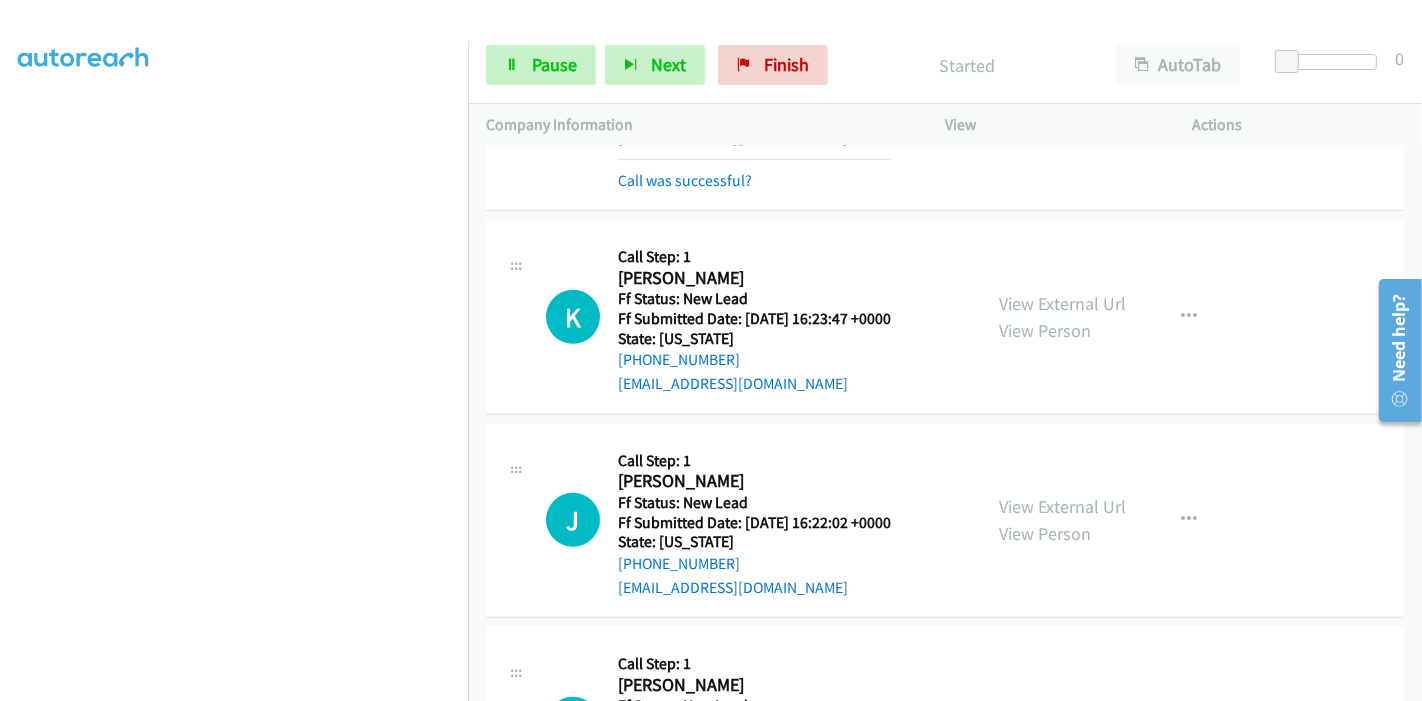 scroll, scrollTop: 1195, scrollLeft: 0, axis: vertical 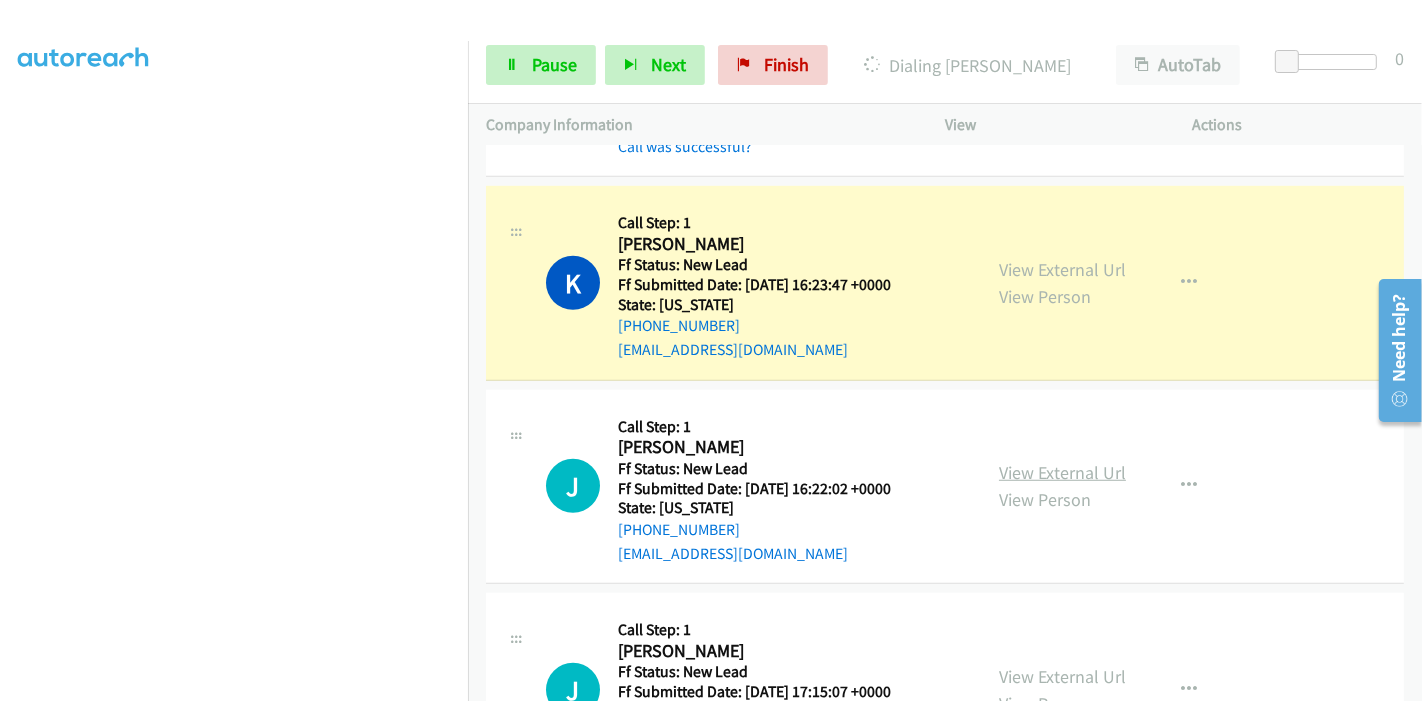 click on "View External Url" at bounding box center [1062, 472] 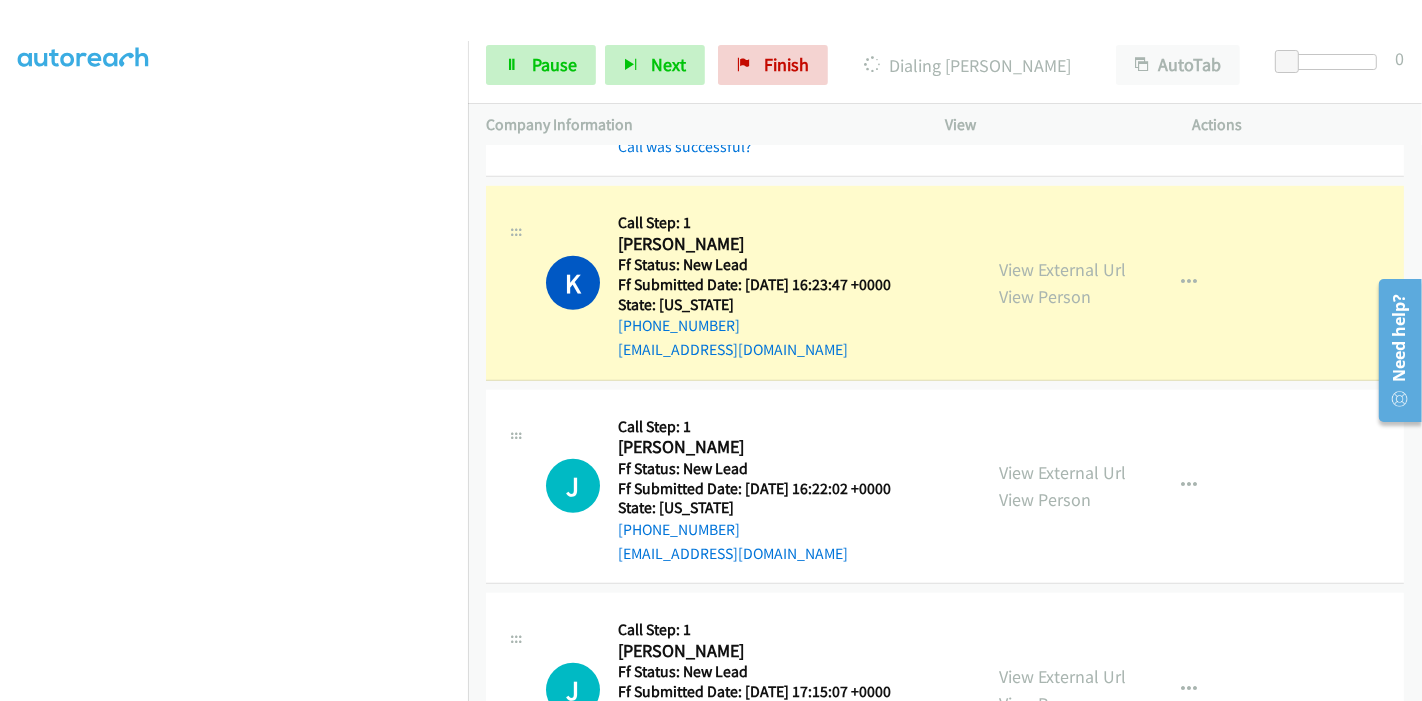 scroll, scrollTop: 0, scrollLeft: 0, axis: both 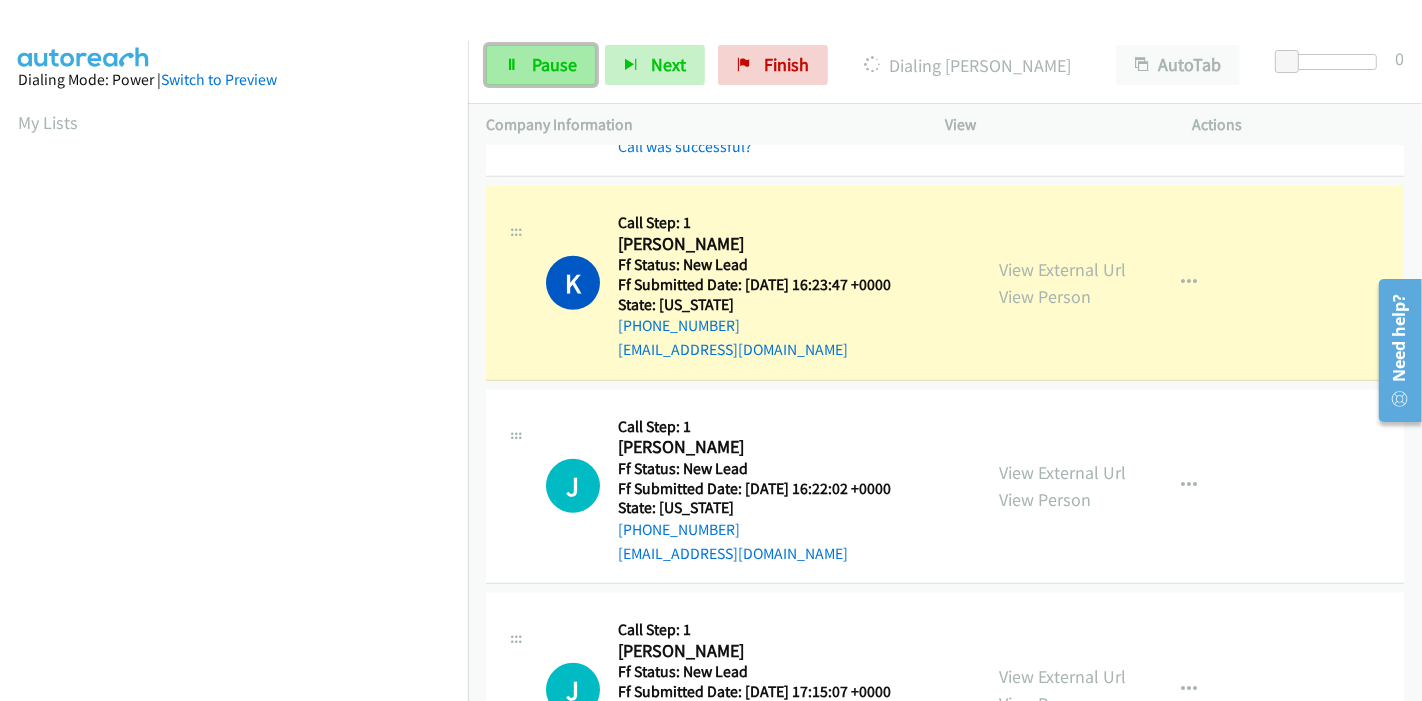 click at bounding box center [512, 66] 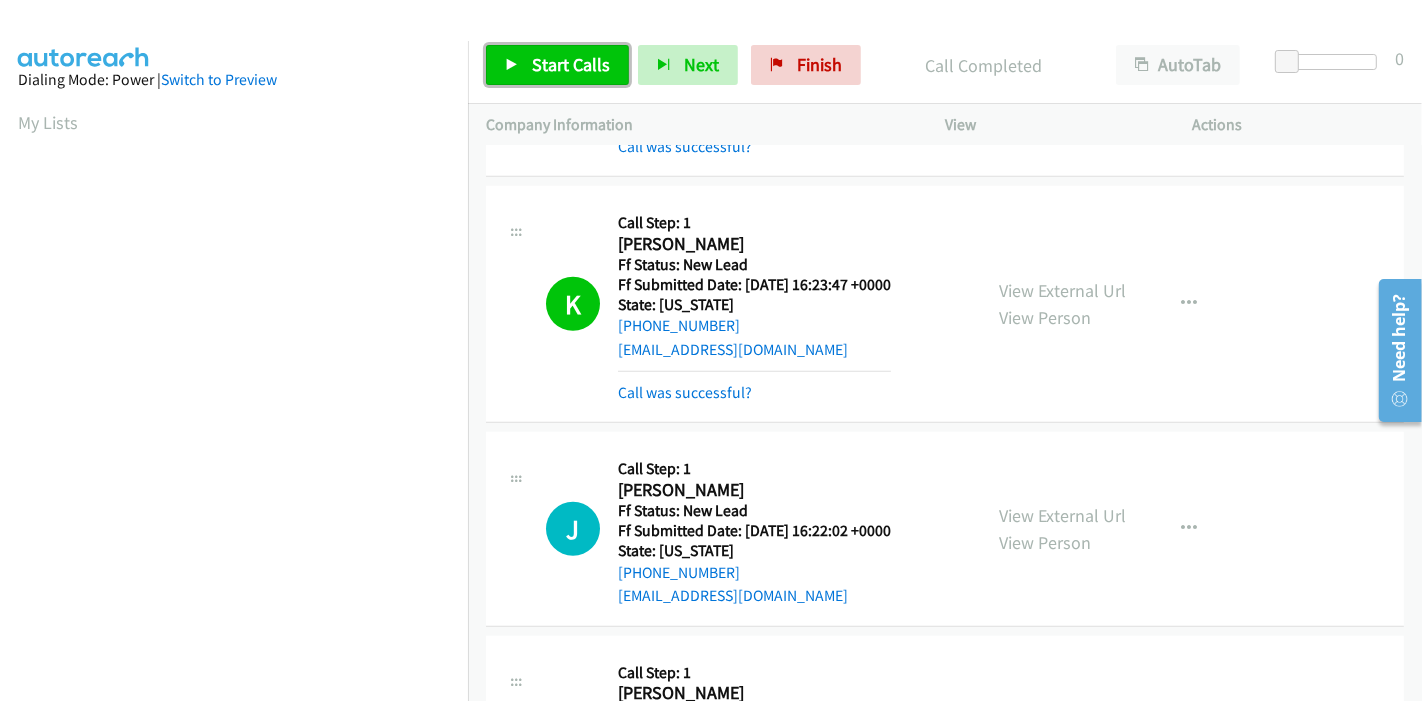 click on "Start Calls" at bounding box center [571, 64] 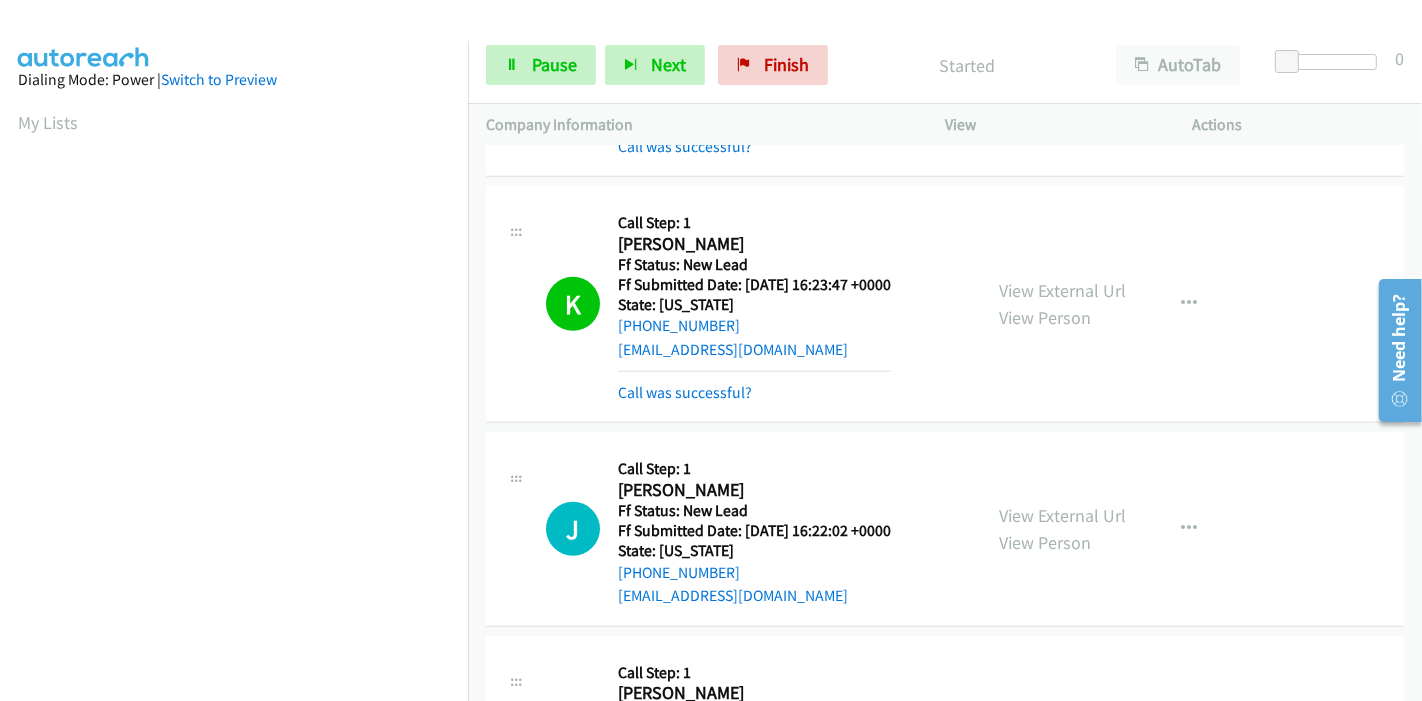 scroll, scrollTop: 1306, scrollLeft: 0, axis: vertical 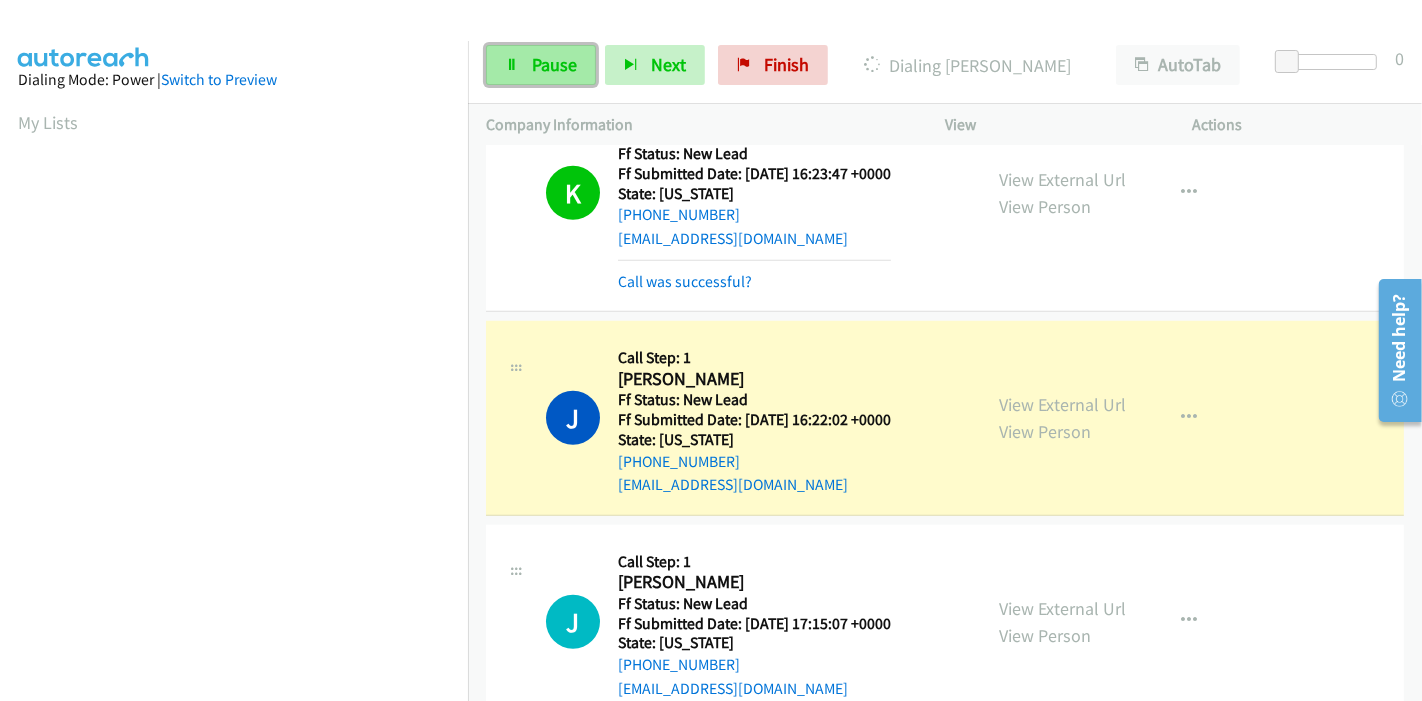 click on "Pause" at bounding box center [554, 64] 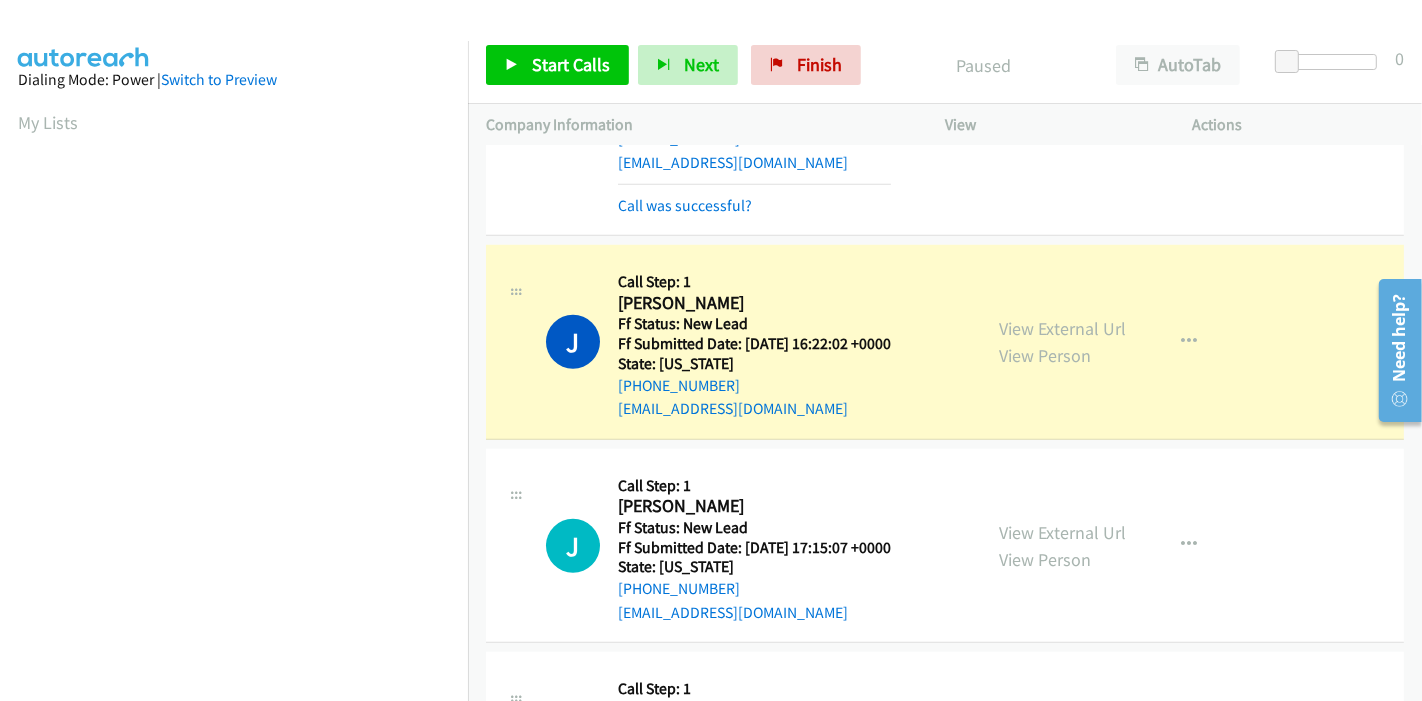 scroll, scrollTop: 1417, scrollLeft: 0, axis: vertical 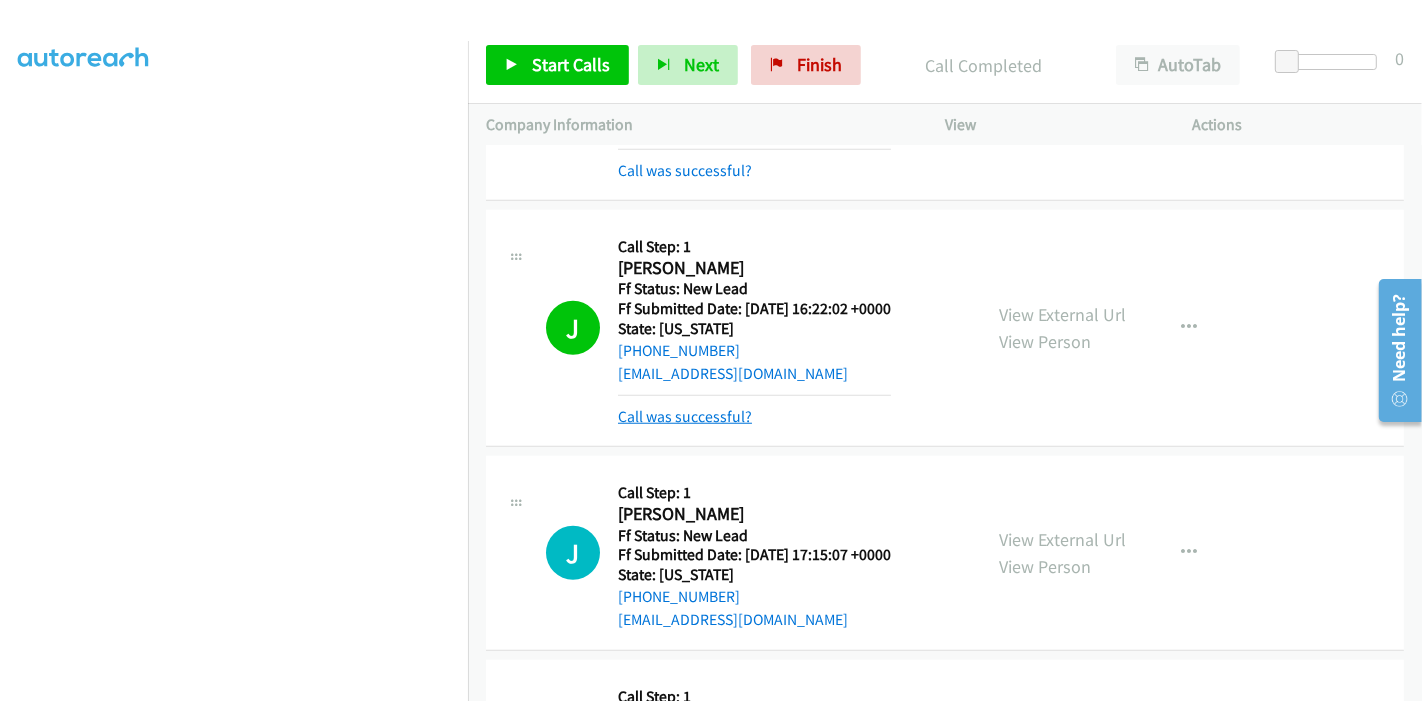 click on "Call was successful?" at bounding box center [685, 416] 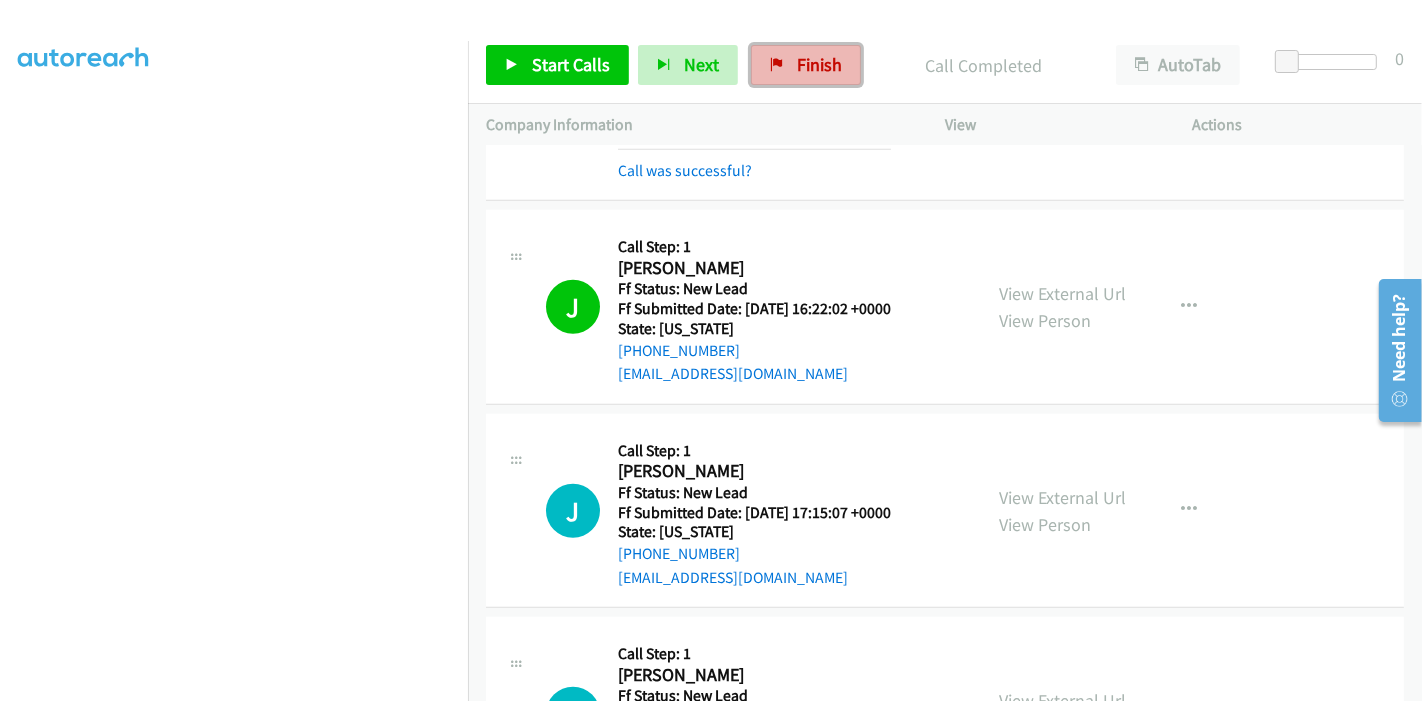 click on "Finish" at bounding box center [819, 64] 